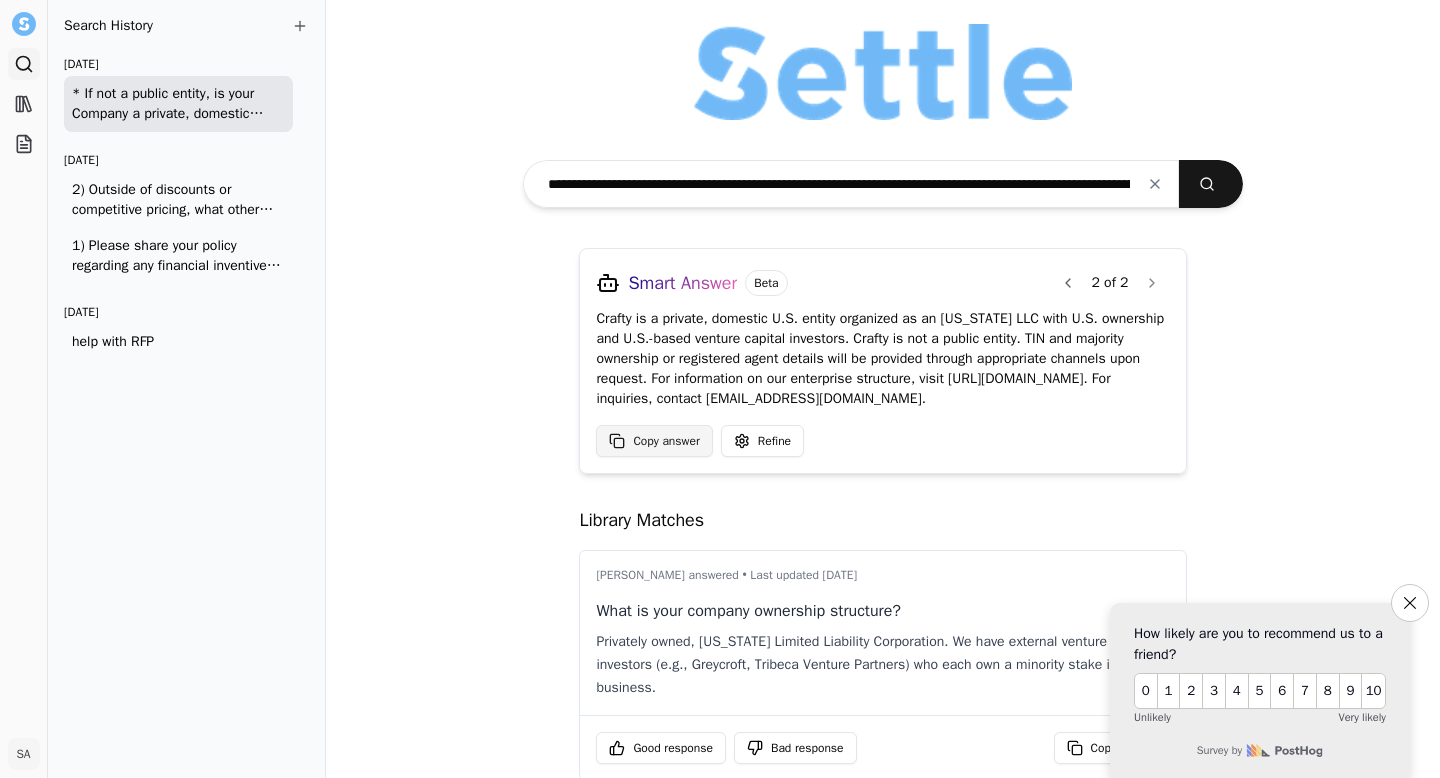 scroll, scrollTop: 0, scrollLeft: 0, axis: both 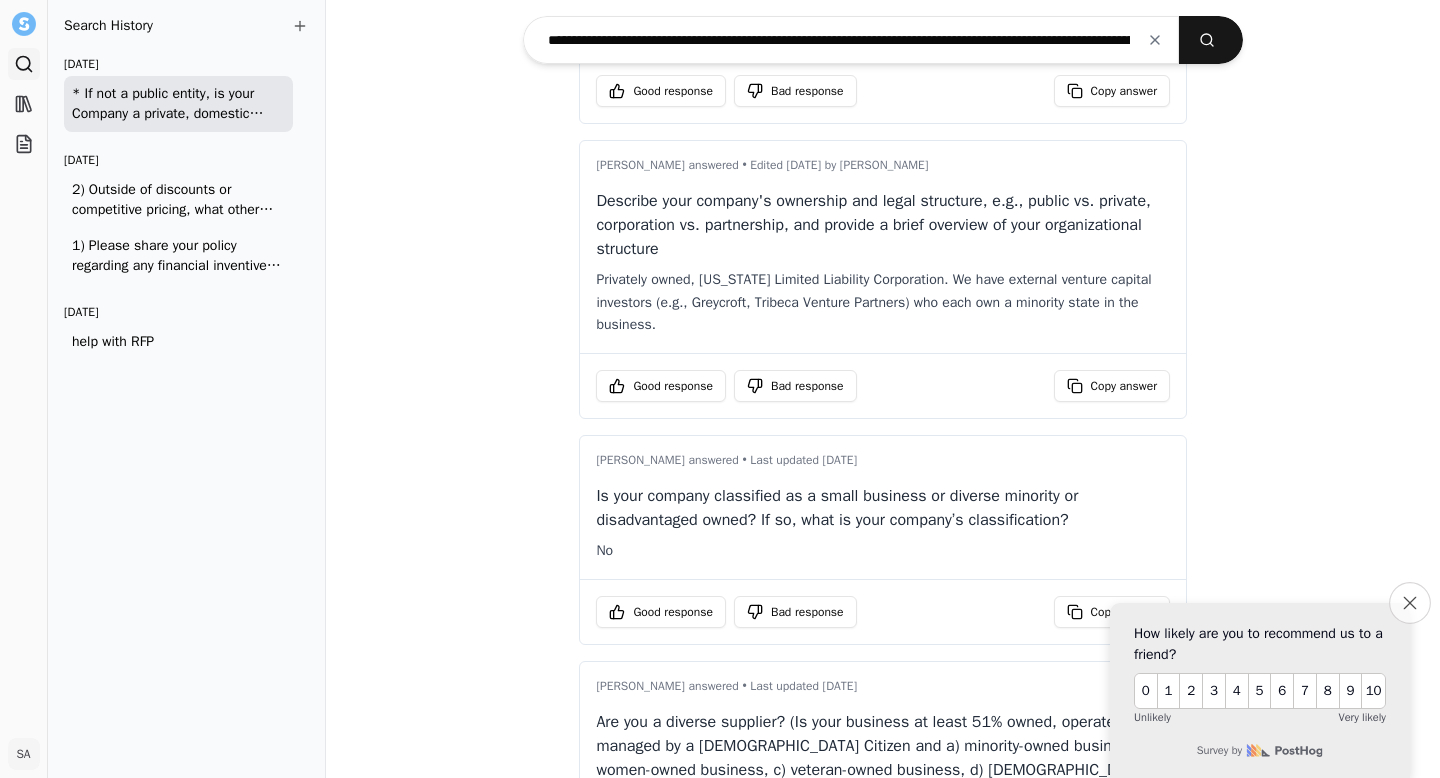 click on "Close survey" 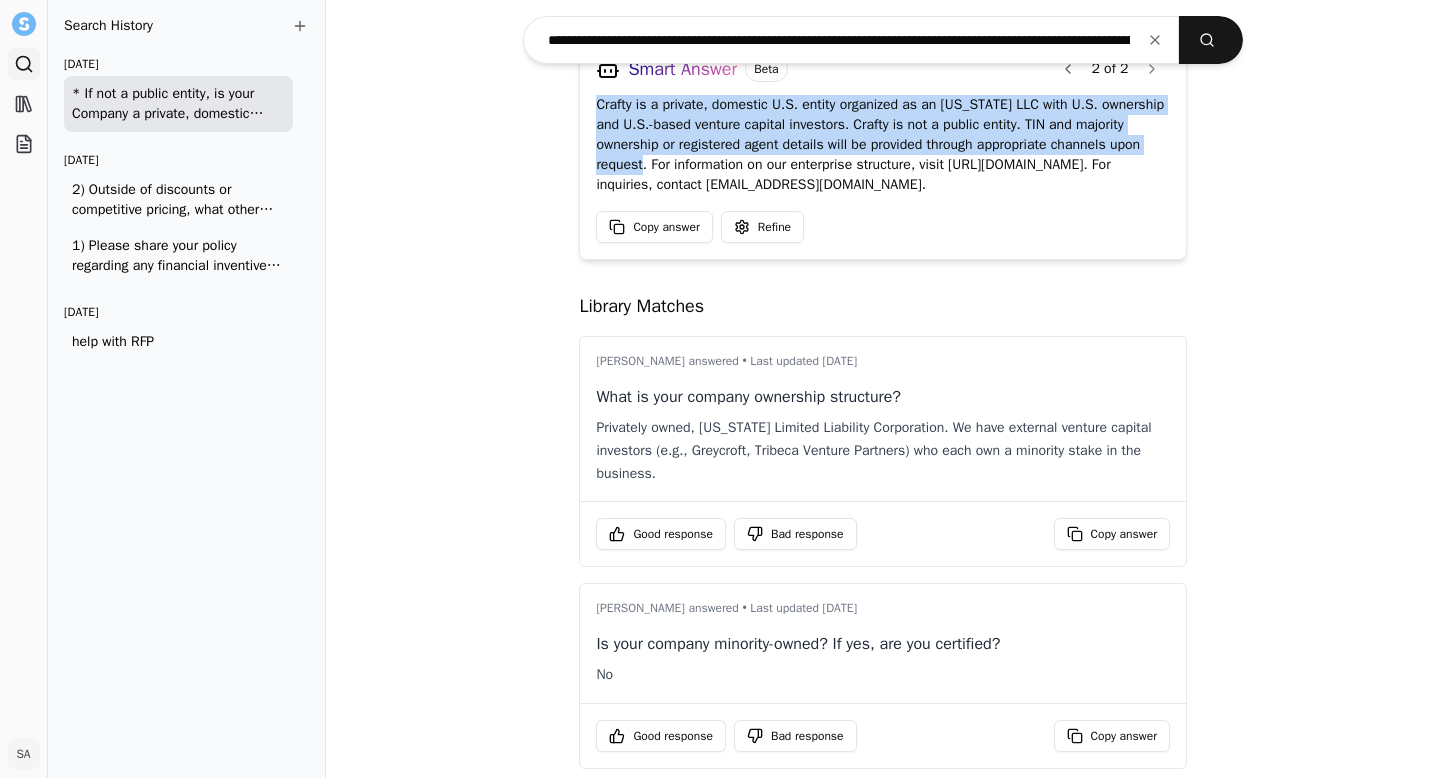 scroll, scrollTop: 0, scrollLeft: 0, axis: both 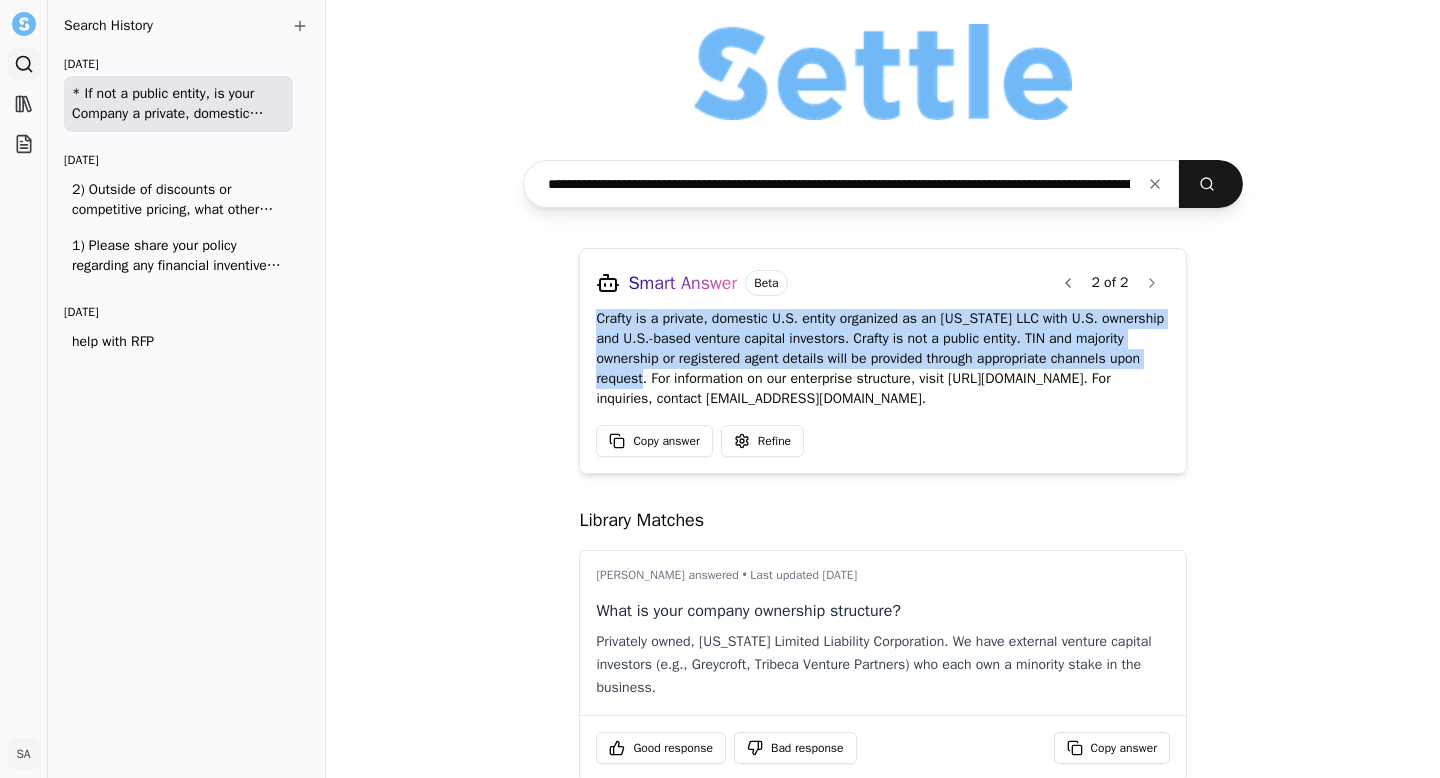 click at bounding box center (1155, 184) 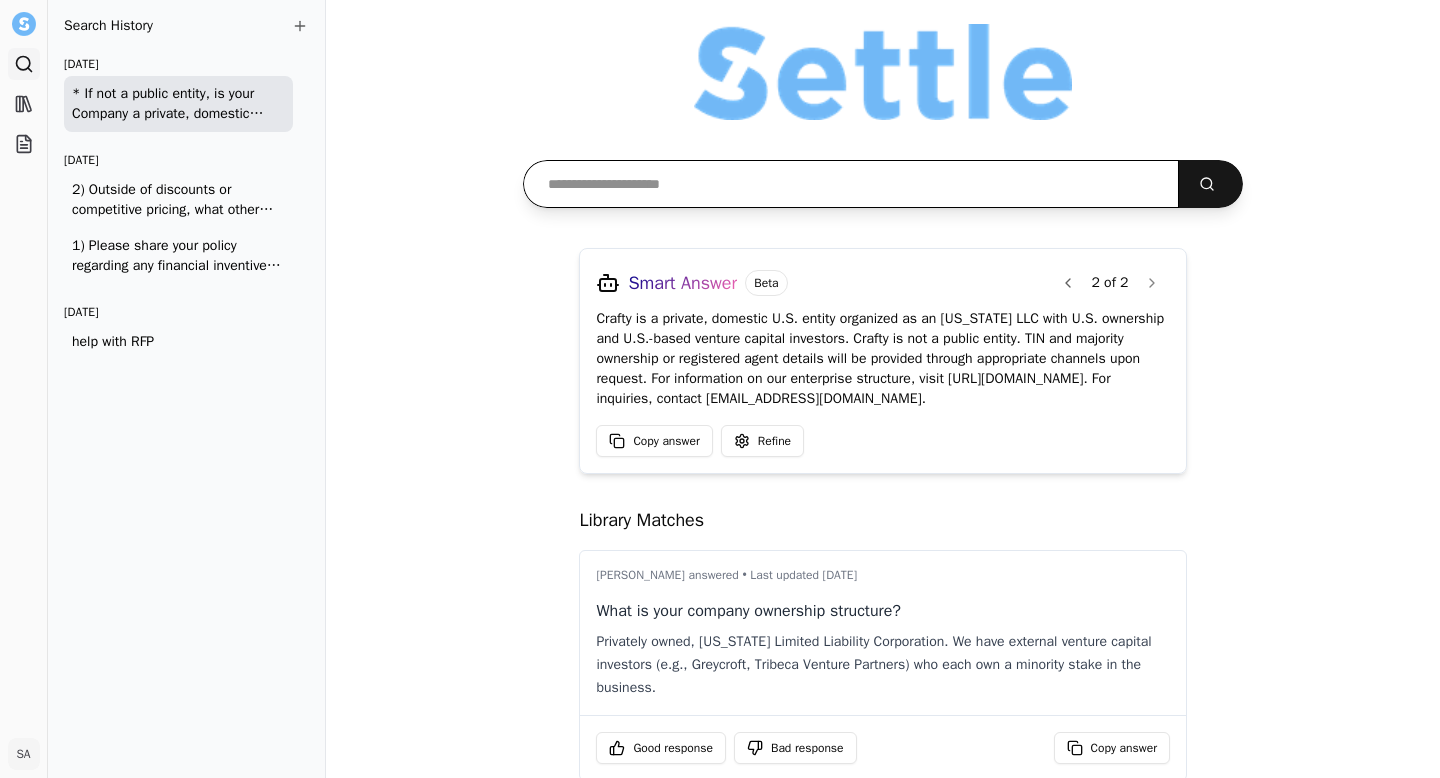 click at bounding box center [851, 184] 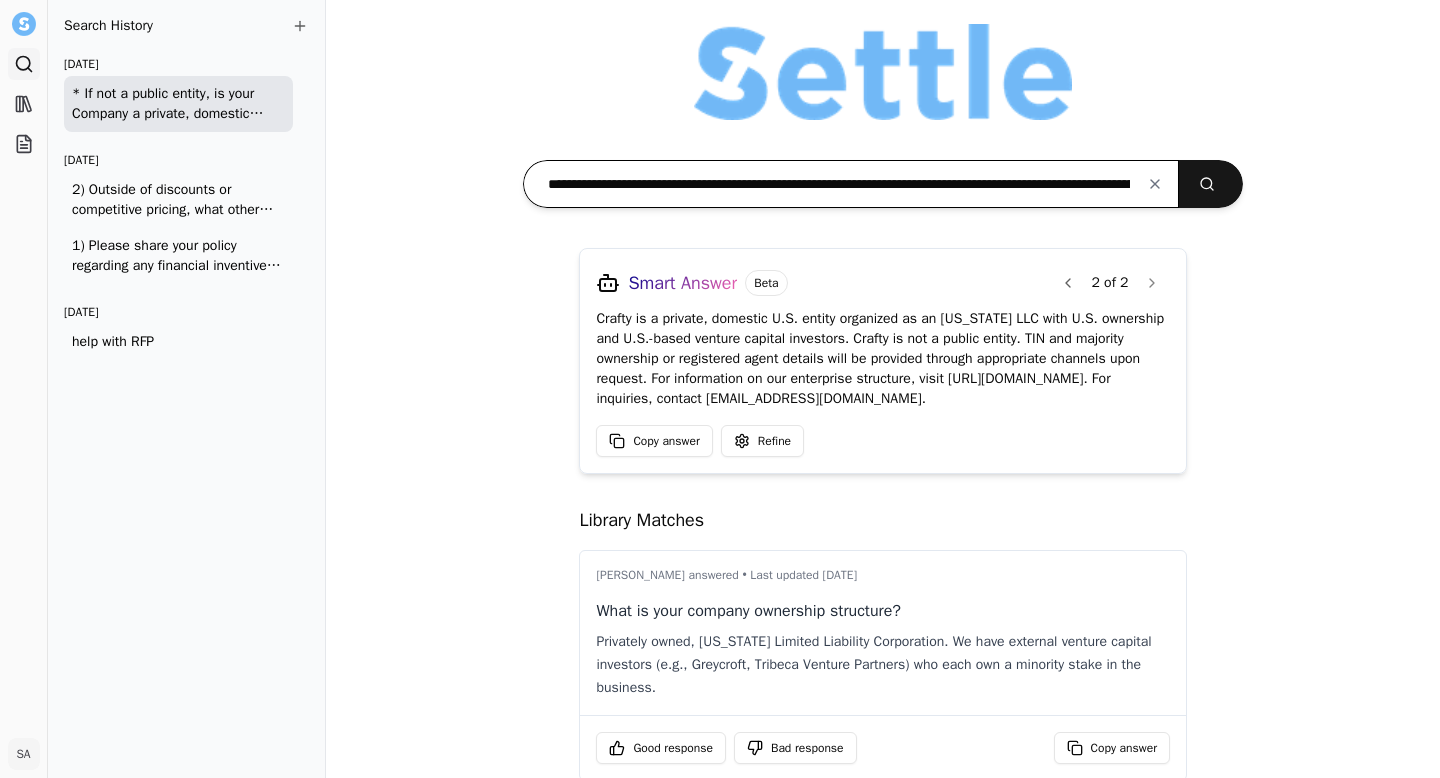 scroll, scrollTop: 0, scrollLeft: 198, axis: horizontal 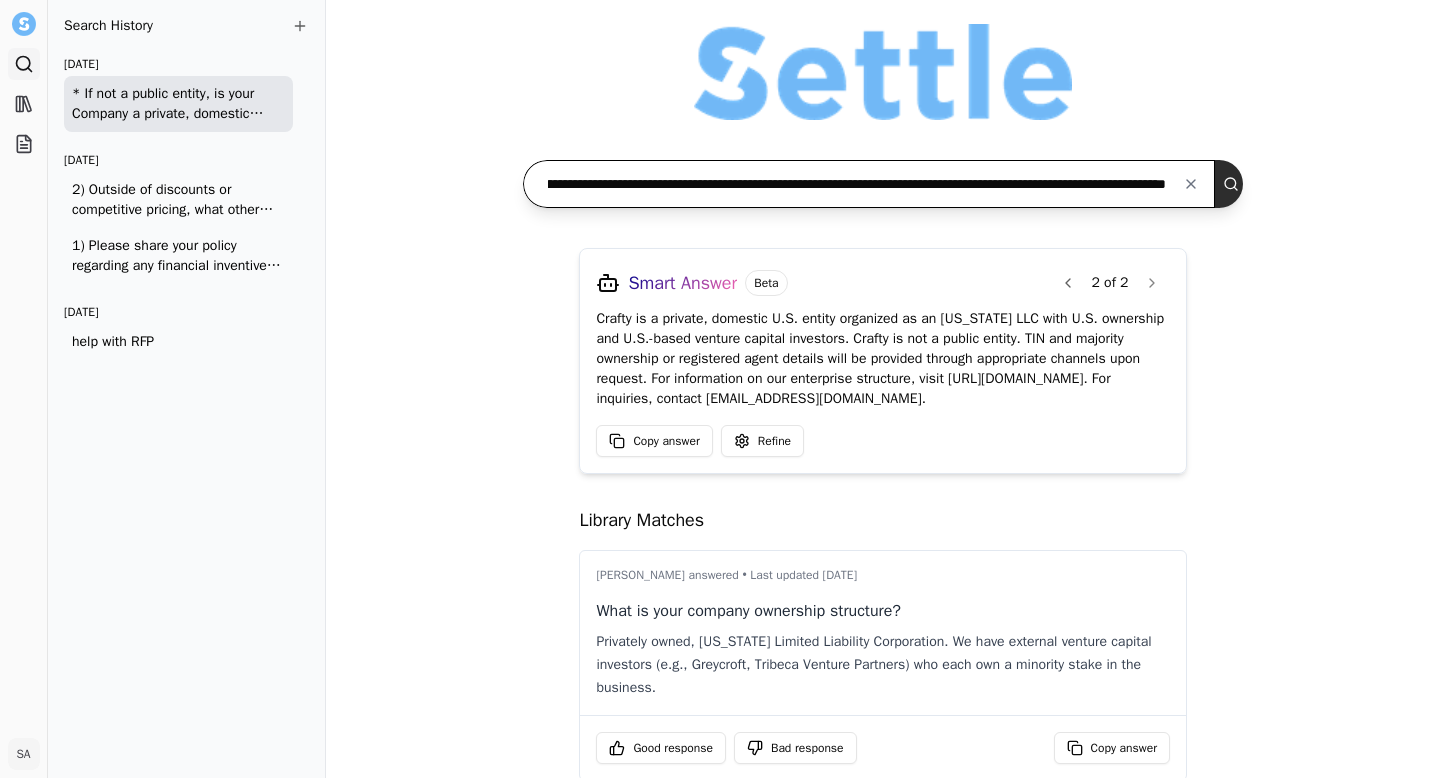 type on "**********" 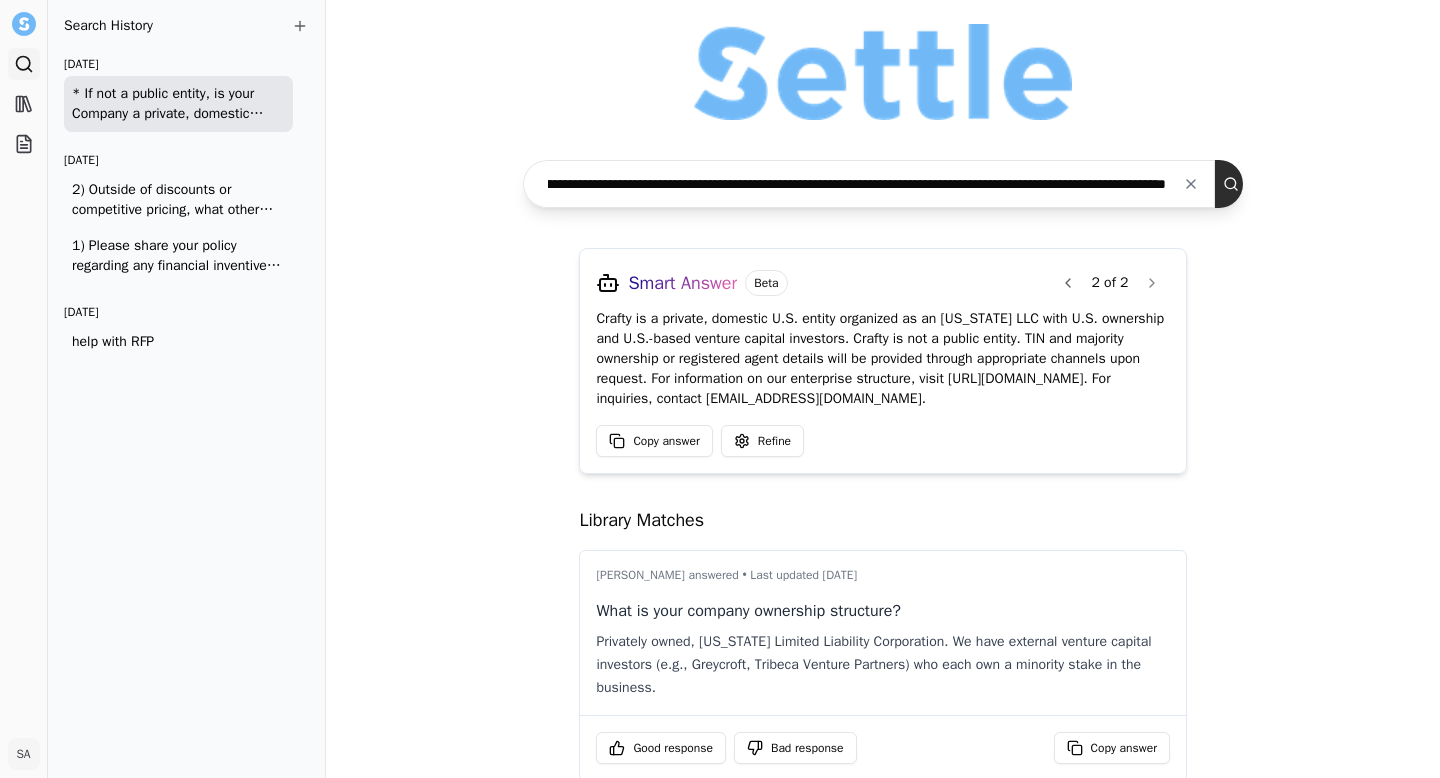 scroll, scrollTop: 0, scrollLeft: 0, axis: both 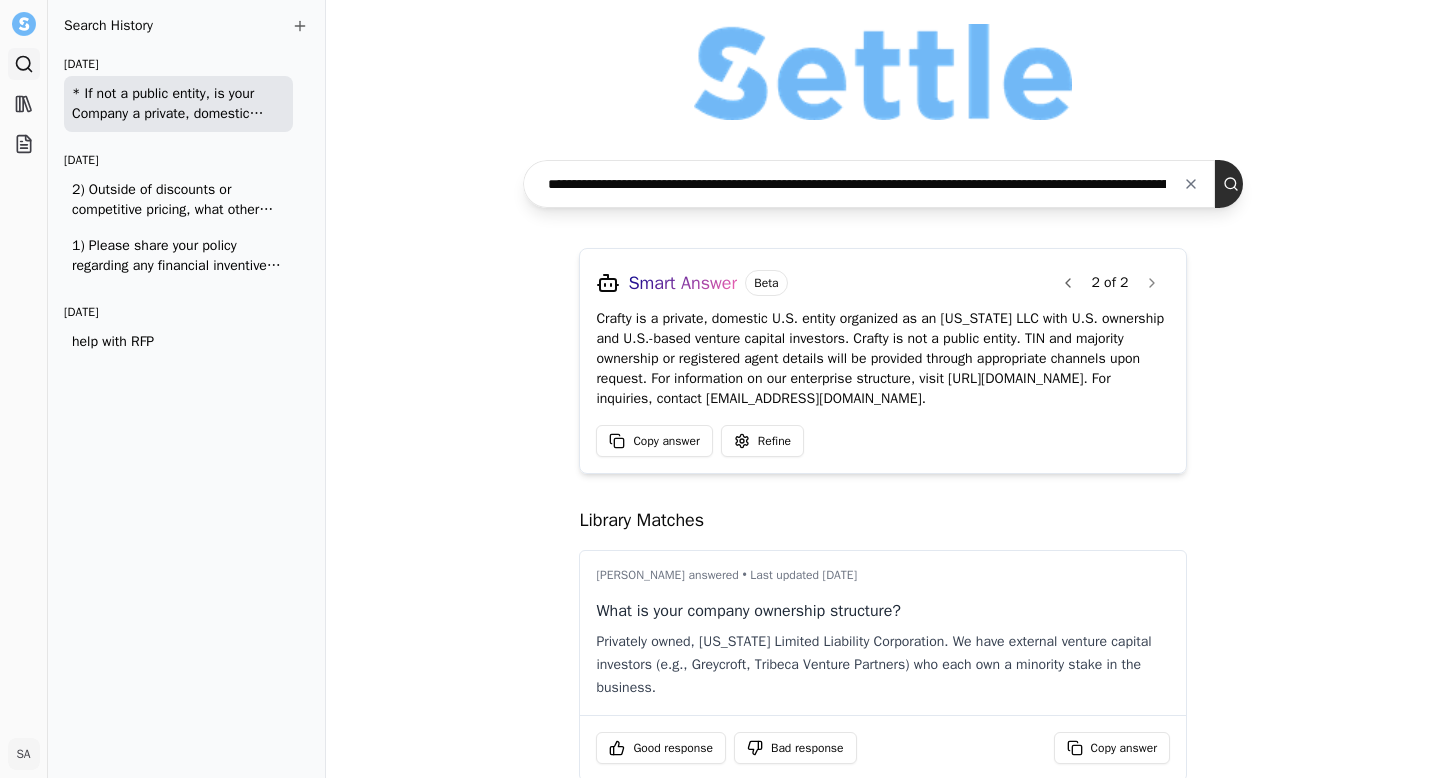 click at bounding box center [1235, 184] 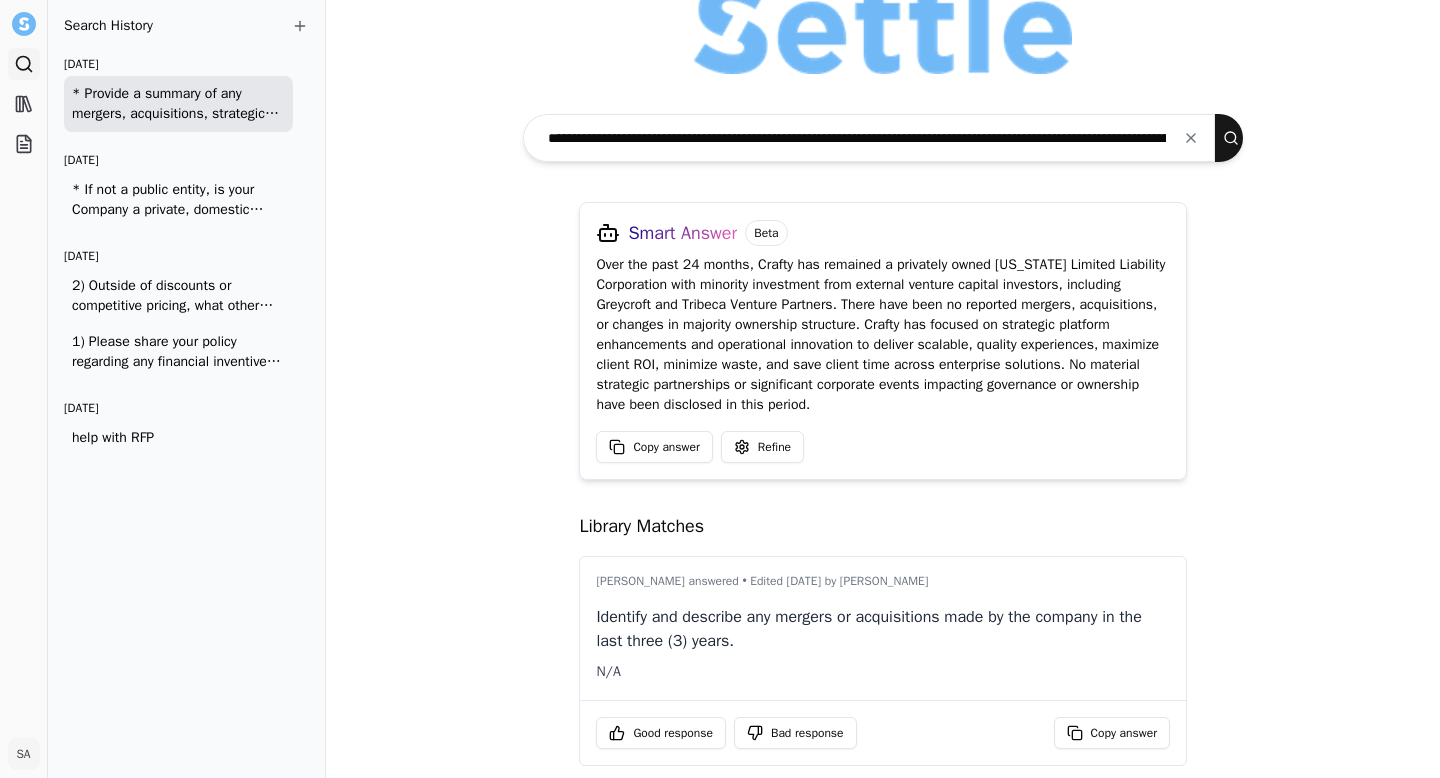 scroll, scrollTop: 42, scrollLeft: 0, axis: vertical 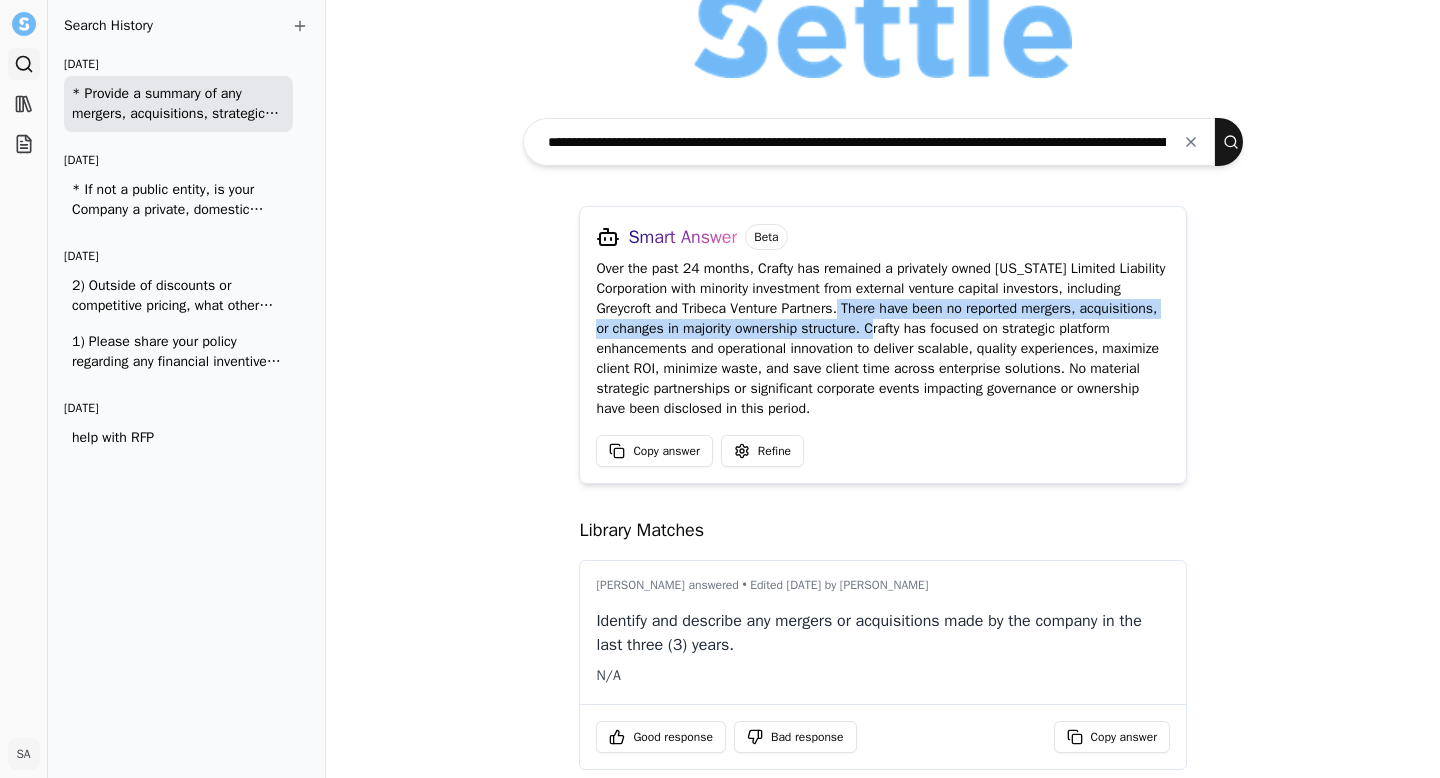 drag, startPoint x: 847, startPoint y: 310, endPoint x: 885, endPoint y: 328, distance: 42.047592 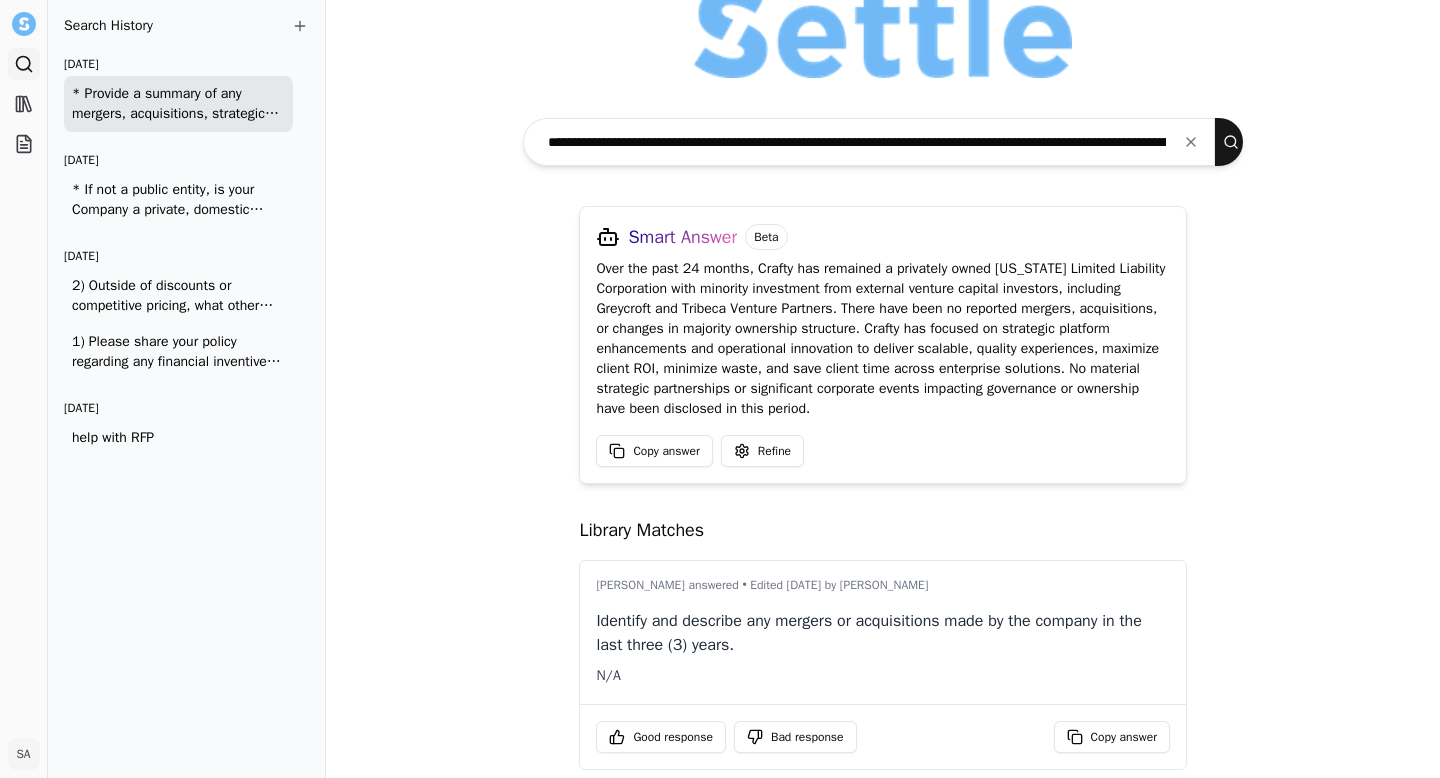 click on "Over the past 24 months, Crafty has remained a privately owned Illinois Limited Liability Corporation with minority investment from external venture capital investors, including Greycroft and Tribeca Venture Partners. There have been no reported mergers, acquisitions, or changes in majority ownership structure. Crafty has focused on strategic platform enhancements and operational innovation to deliver scalable, quality experiences, maximize client ROI, minimize waste, and save client time across enterprise solutions. No material strategic partnerships or significant corporate events impacting governance or ownership have been disclosed in this period." at bounding box center (883, 339) 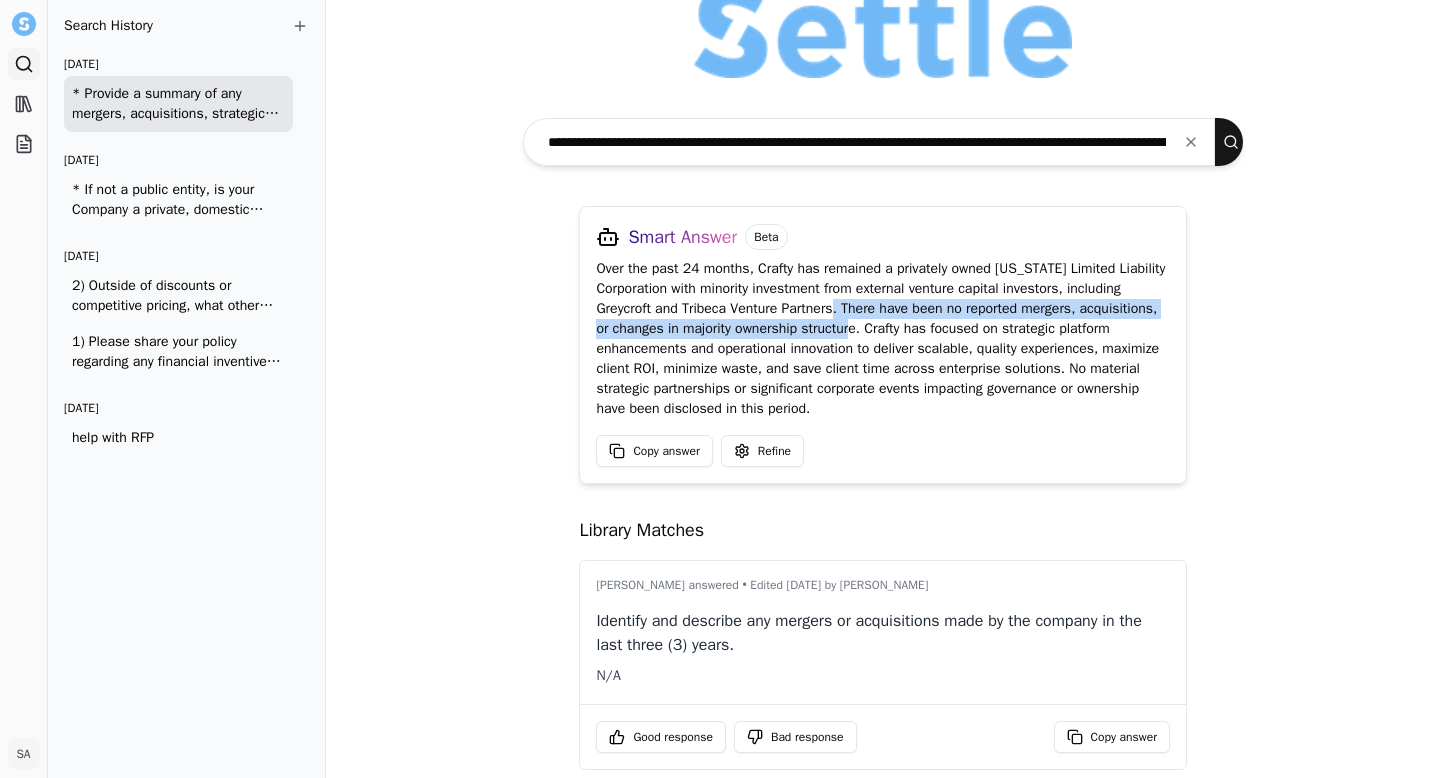 drag, startPoint x: 839, startPoint y: 309, endPoint x: 860, endPoint y: 328, distance: 28.319605 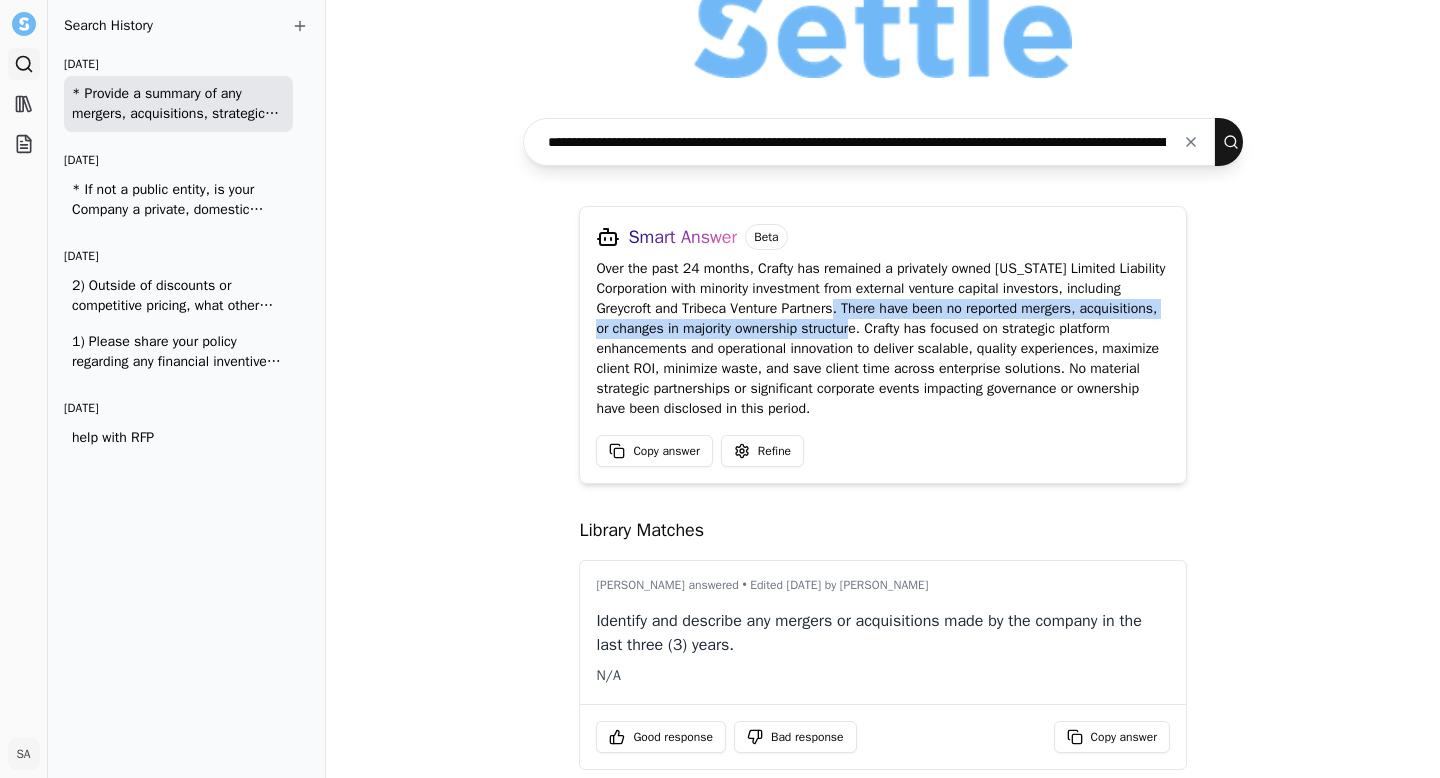 click at bounding box center (1191, 142) 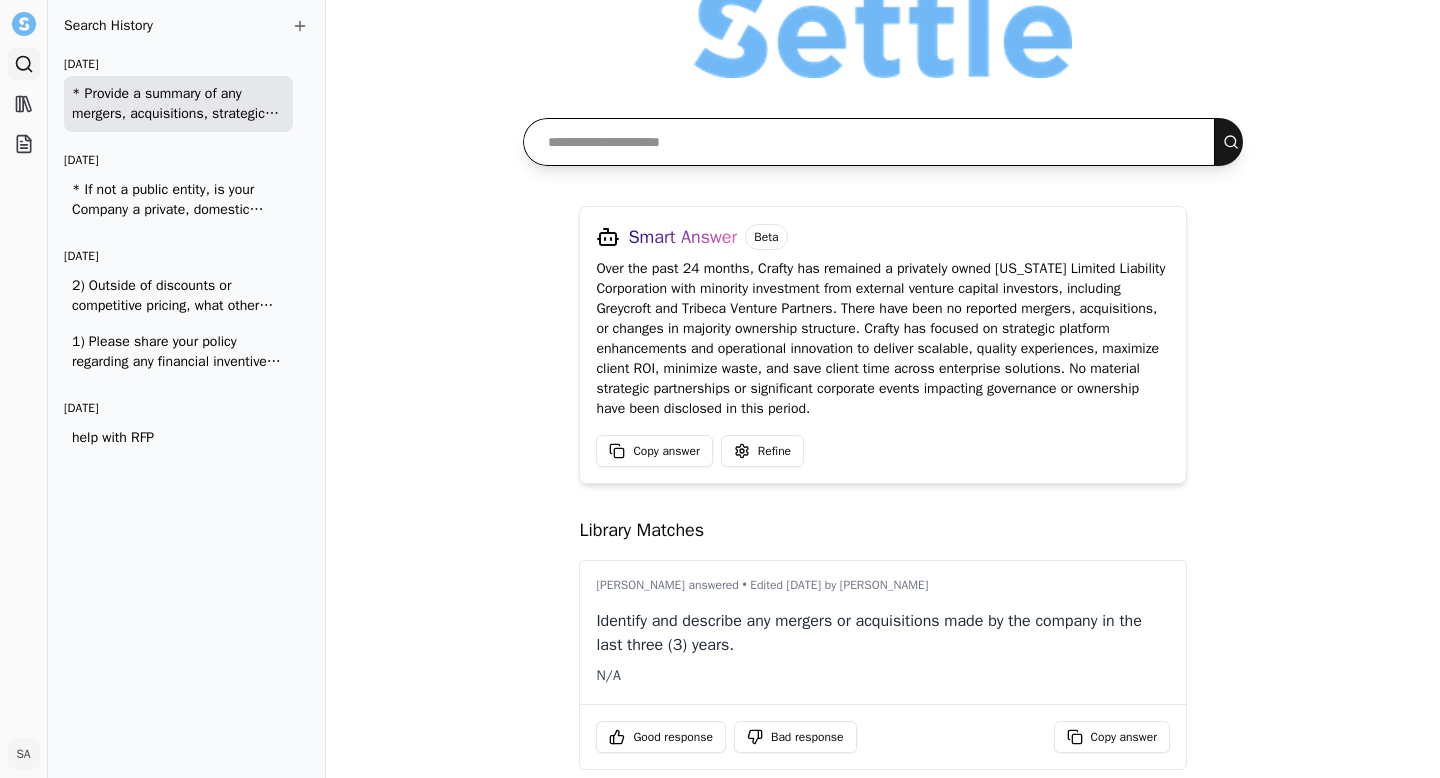 click at bounding box center (869, 142) 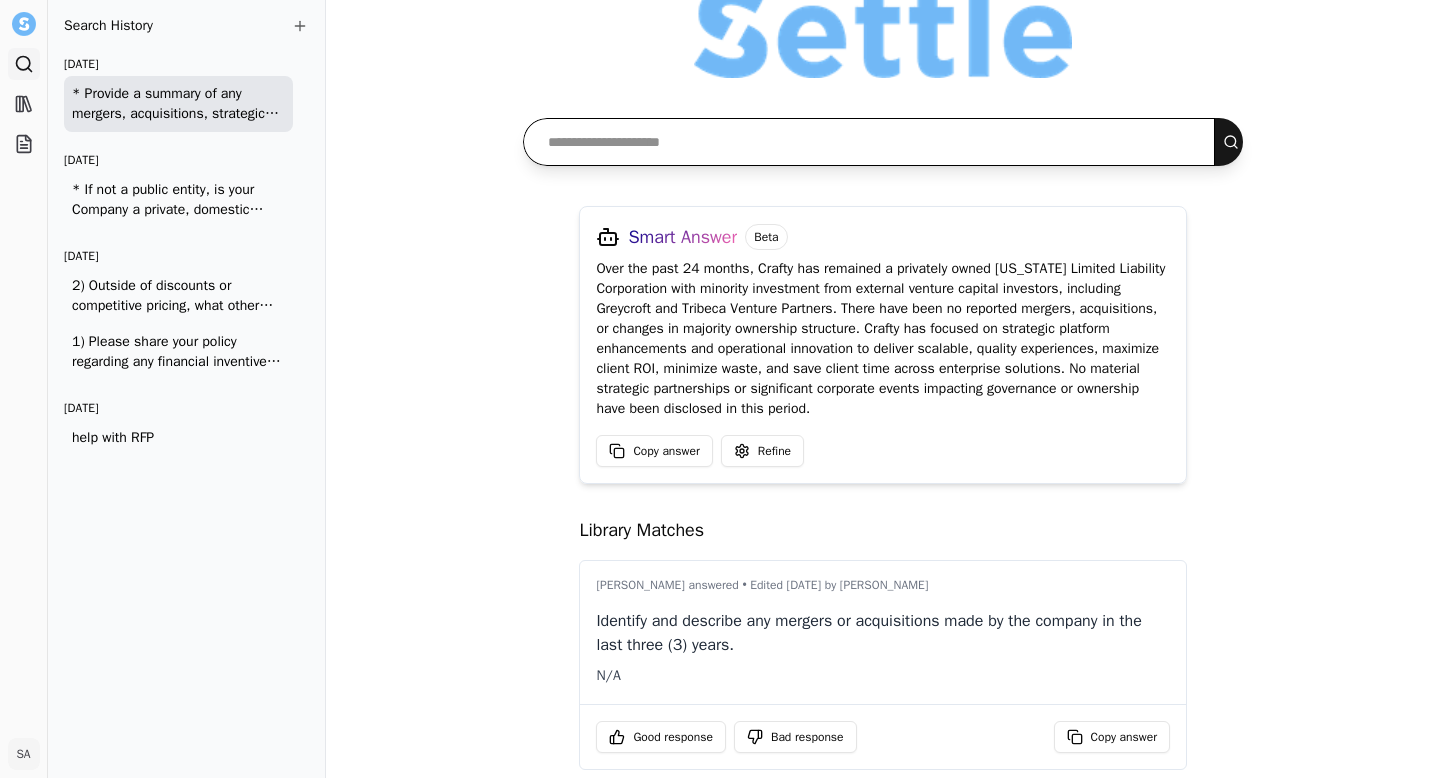 paste on "**********" 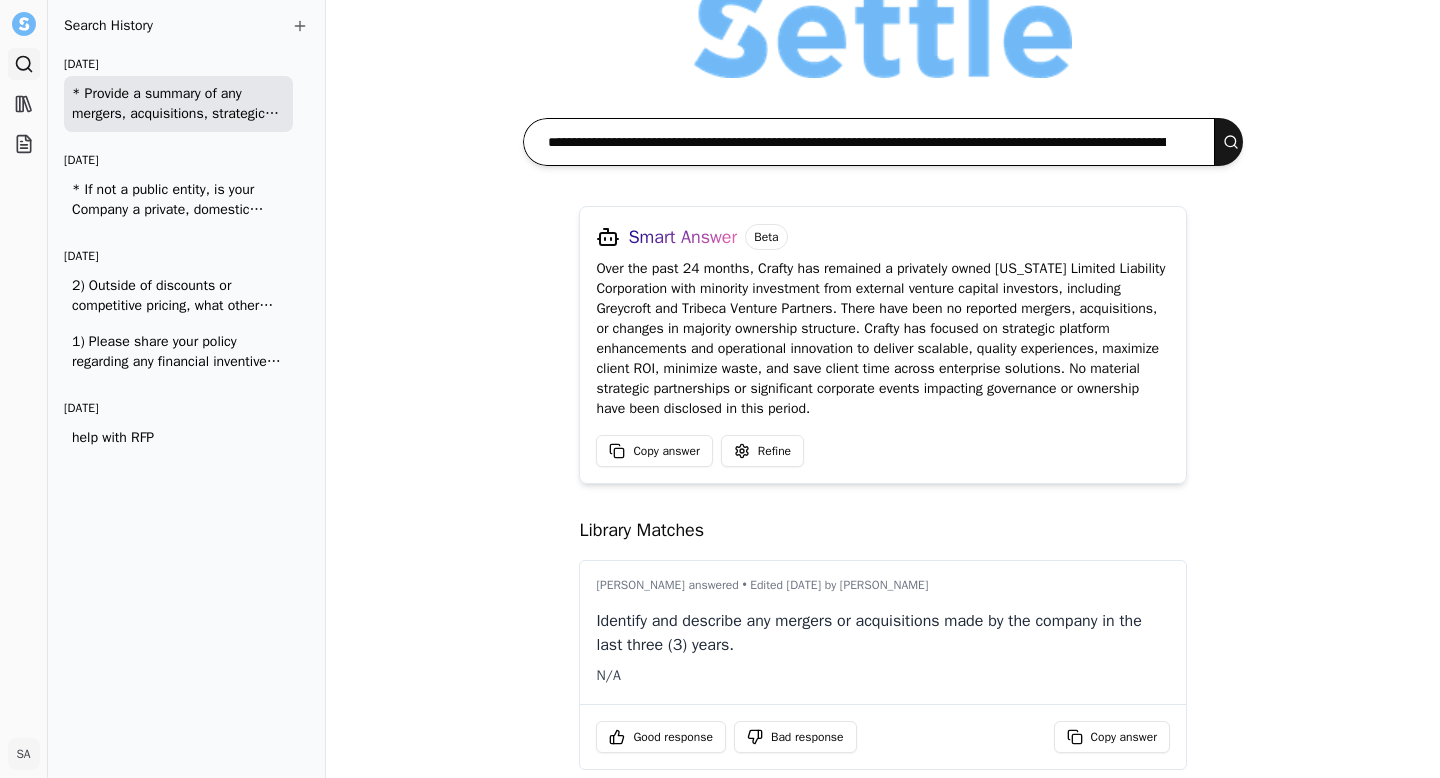 scroll, scrollTop: 0, scrollLeft: 457, axis: horizontal 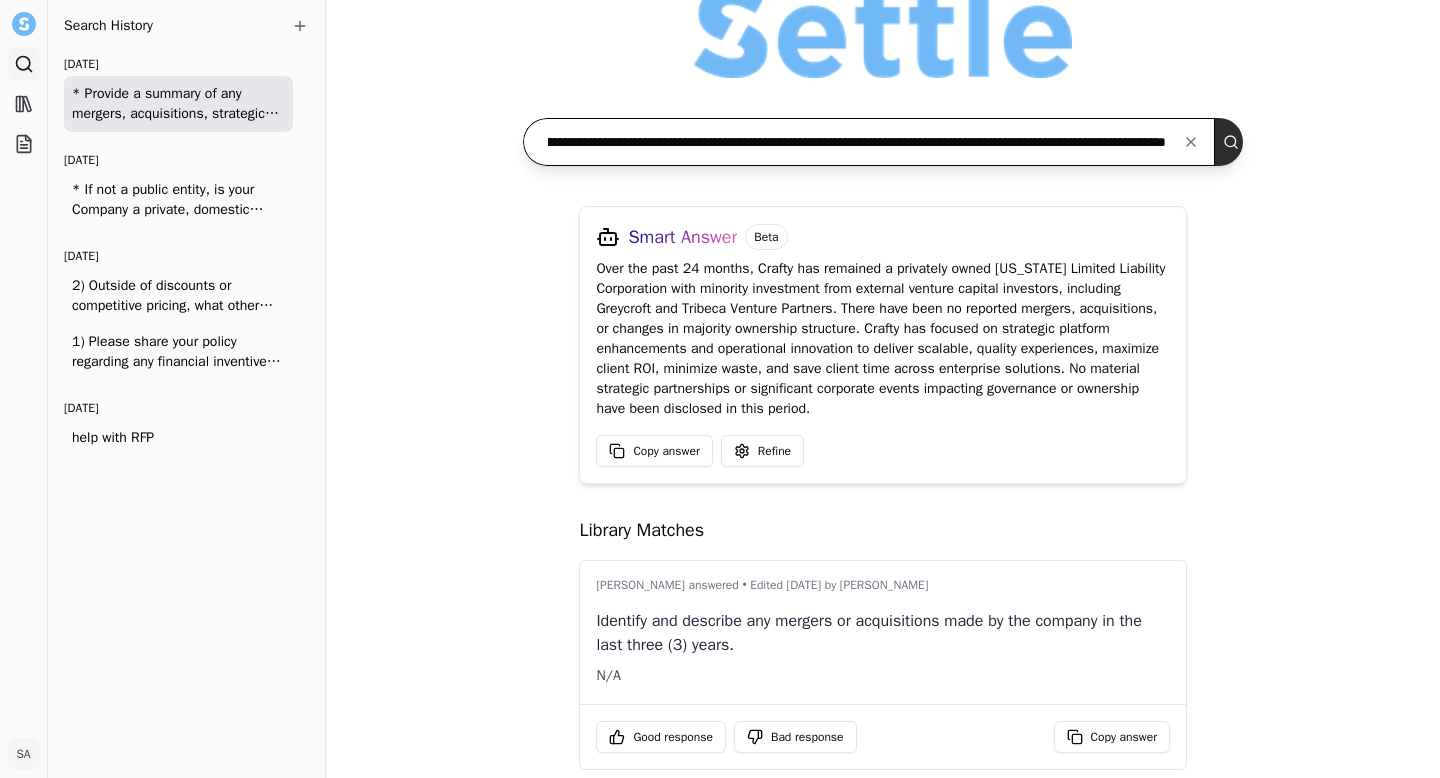 type on "**********" 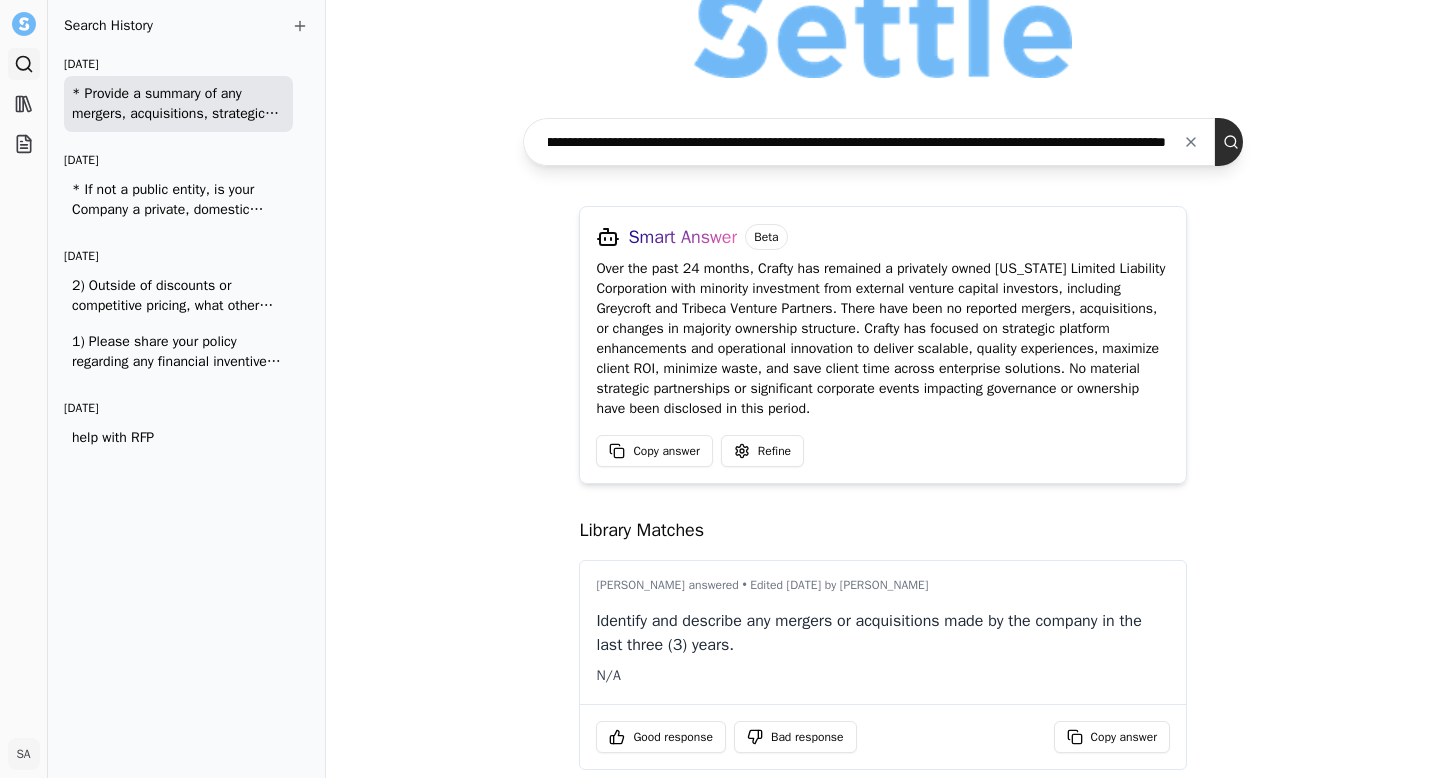 click at bounding box center [1235, 142] 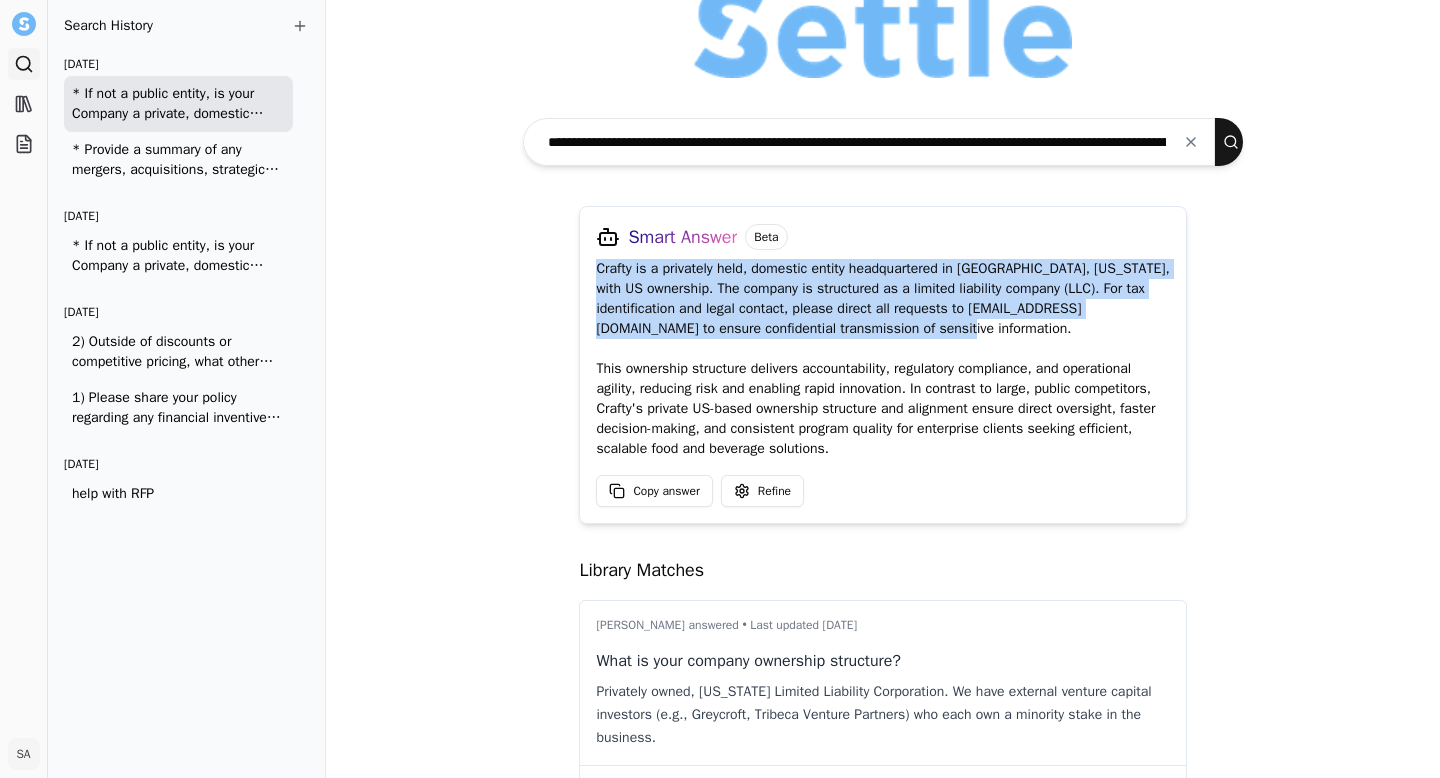 drag, startPoint x: 581, startPoint y: 266, endPoint x: 953, endPoint y: 323, distance: 376.3416 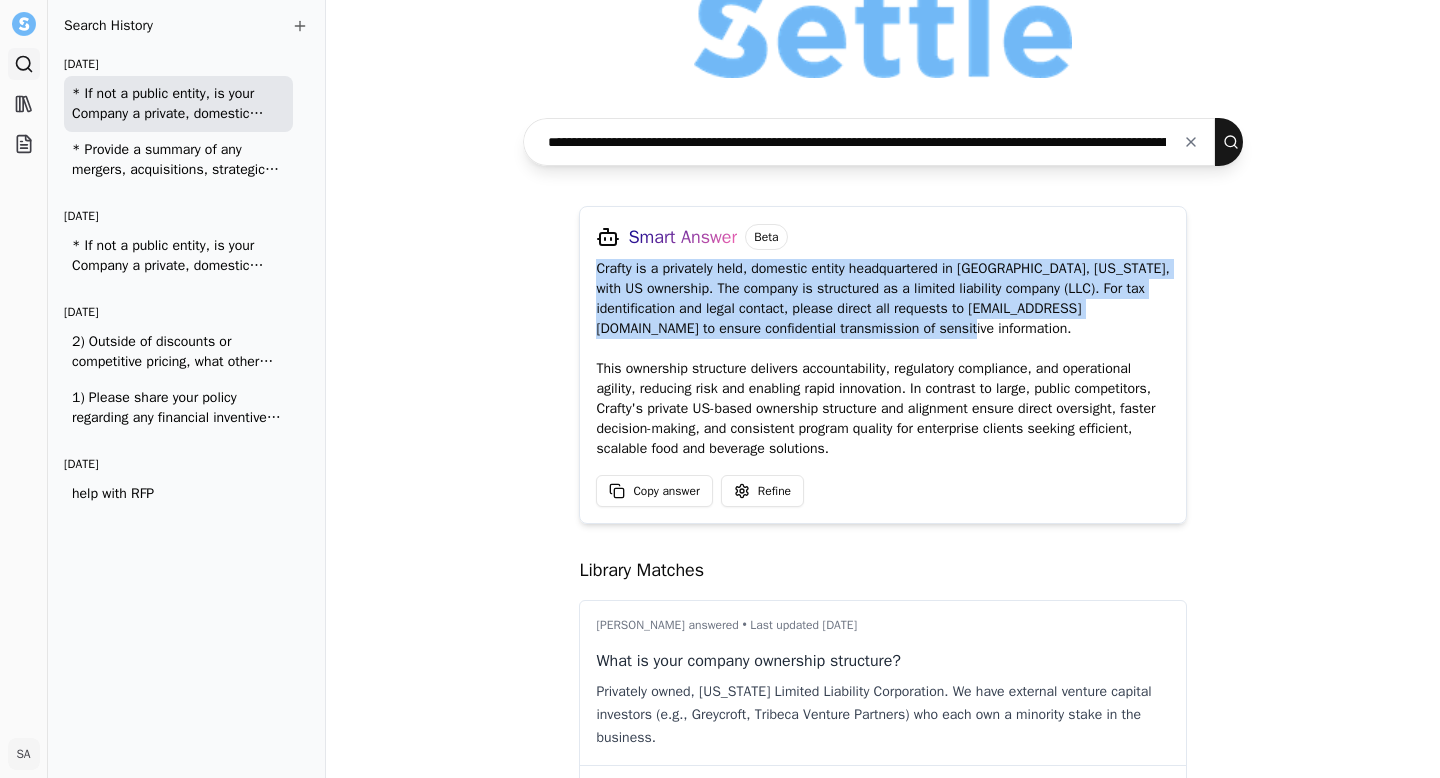 click at bounding box center (1191, 142) 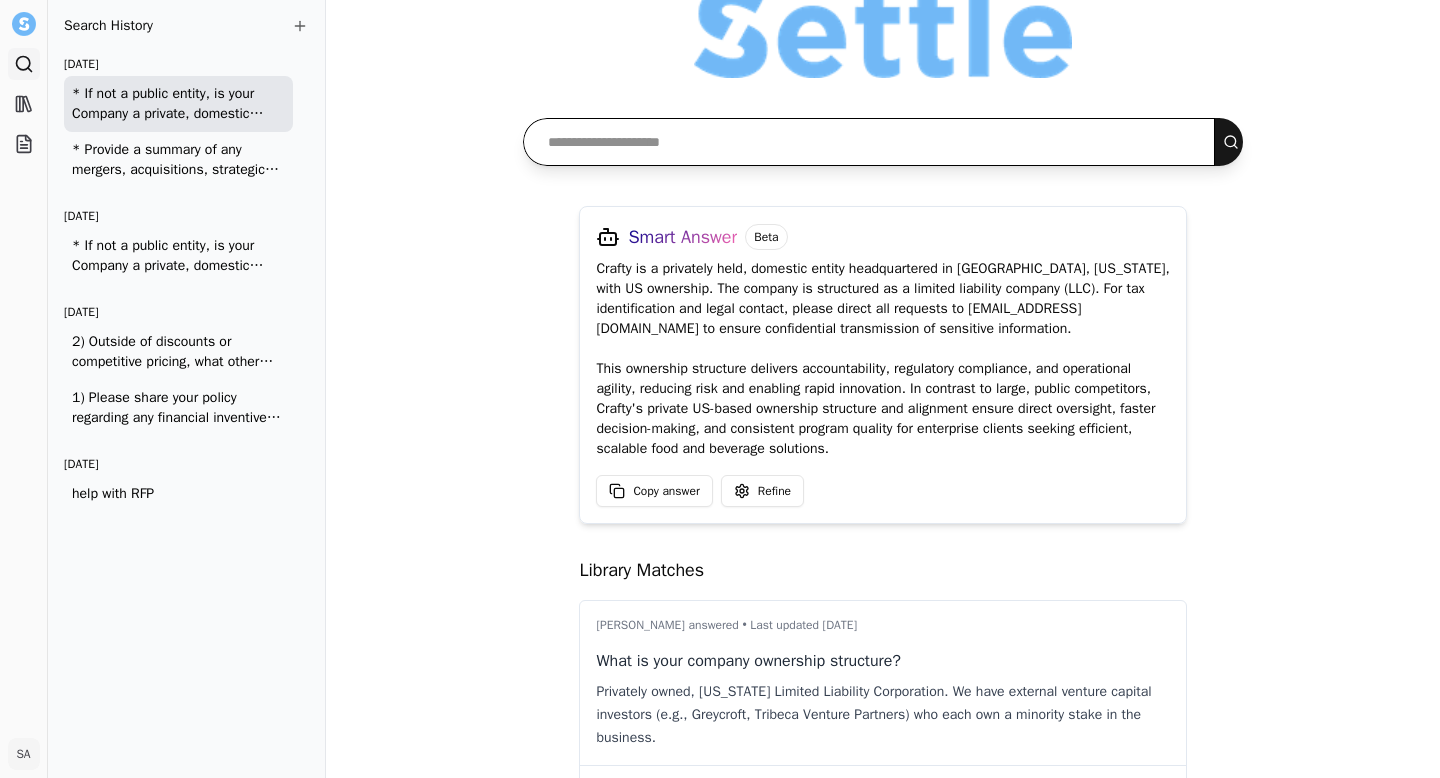 click at bounding box center (869, 142) 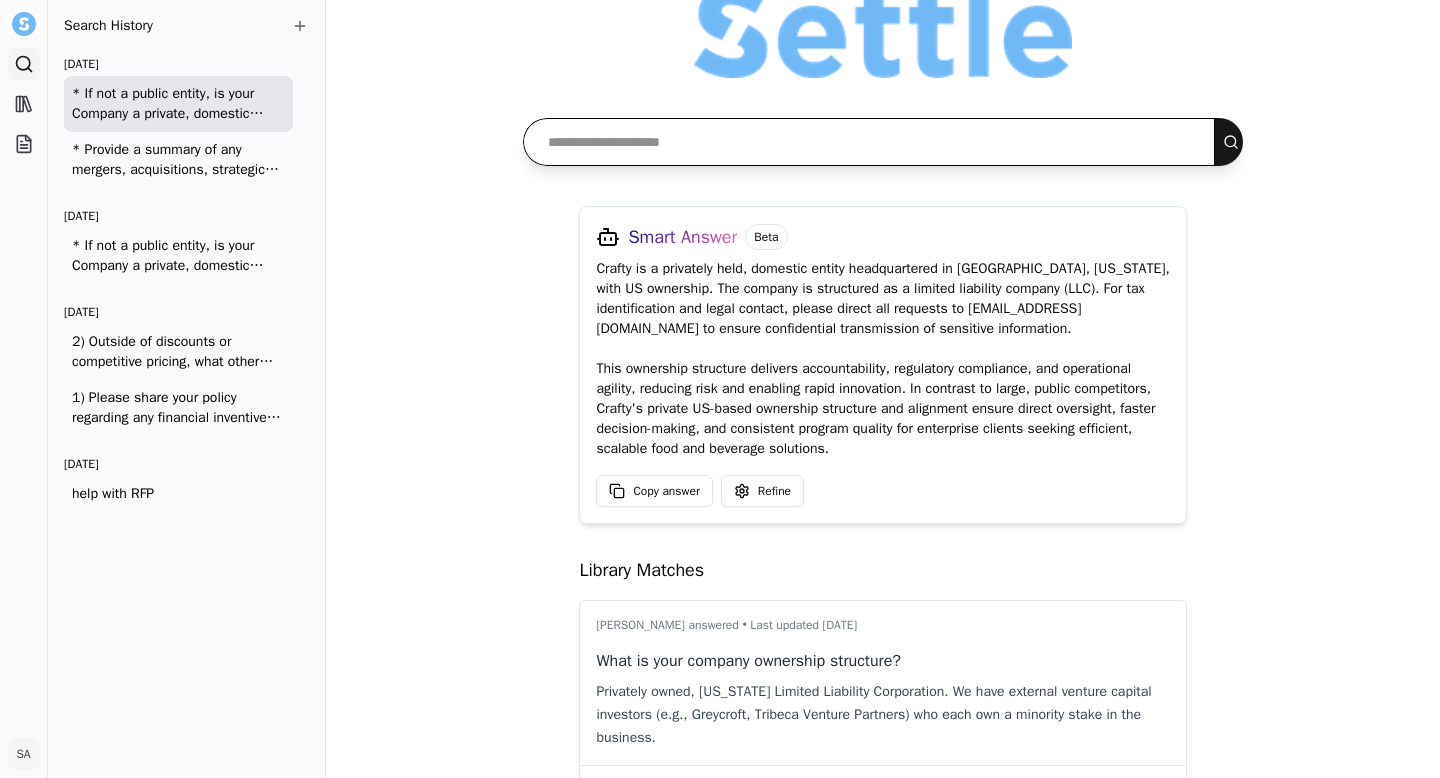 paste on "**********" 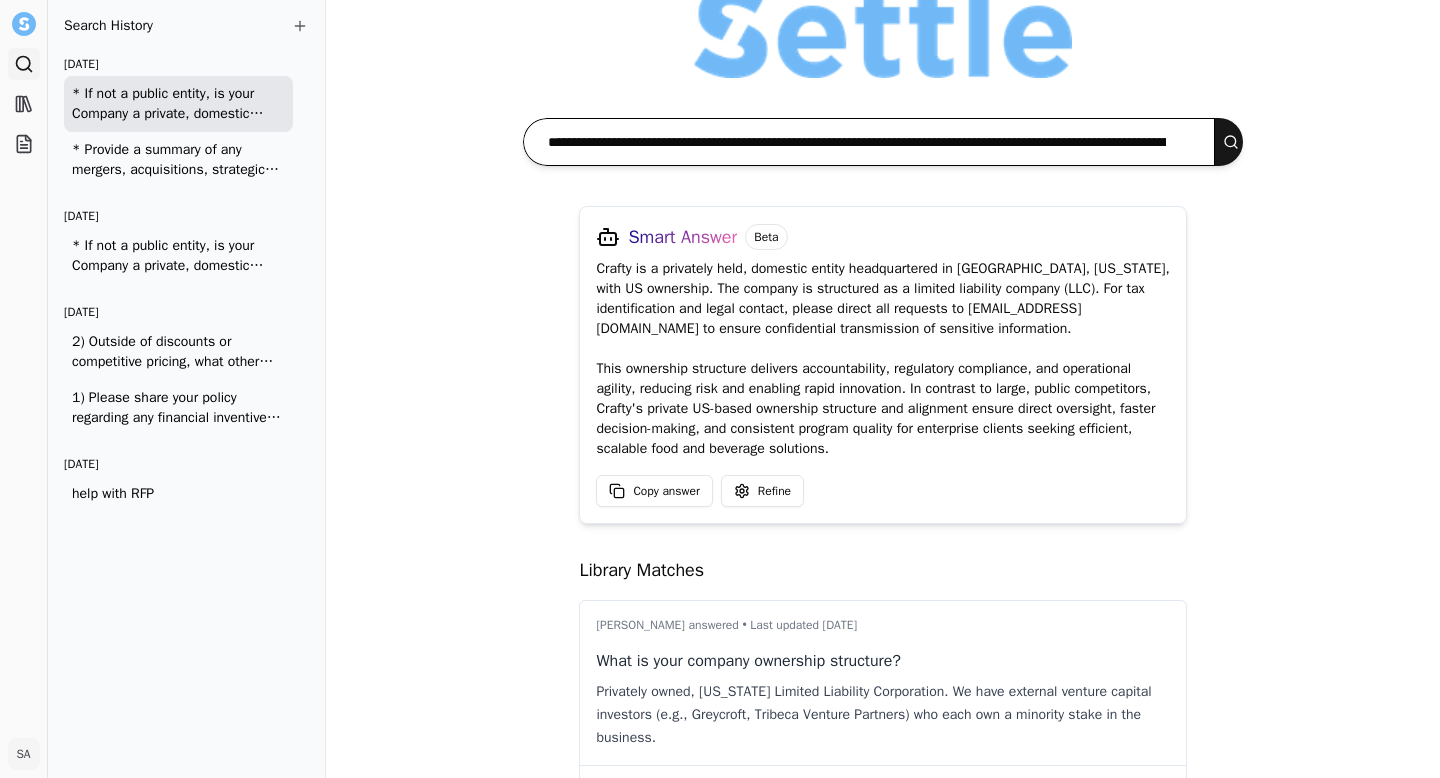 scroll, scrollTop: 0, scrollLeft: 308, axis: horizontal 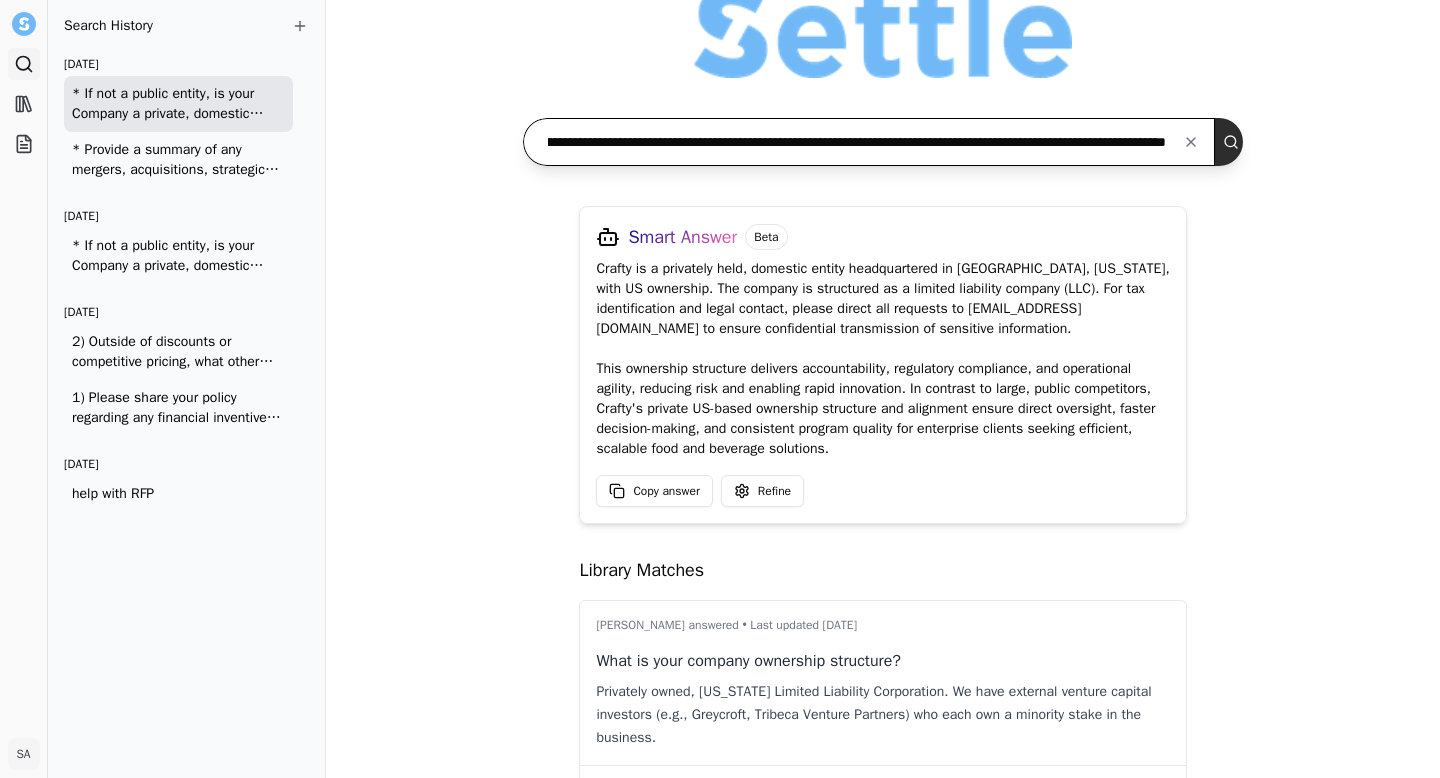 type on "**********" 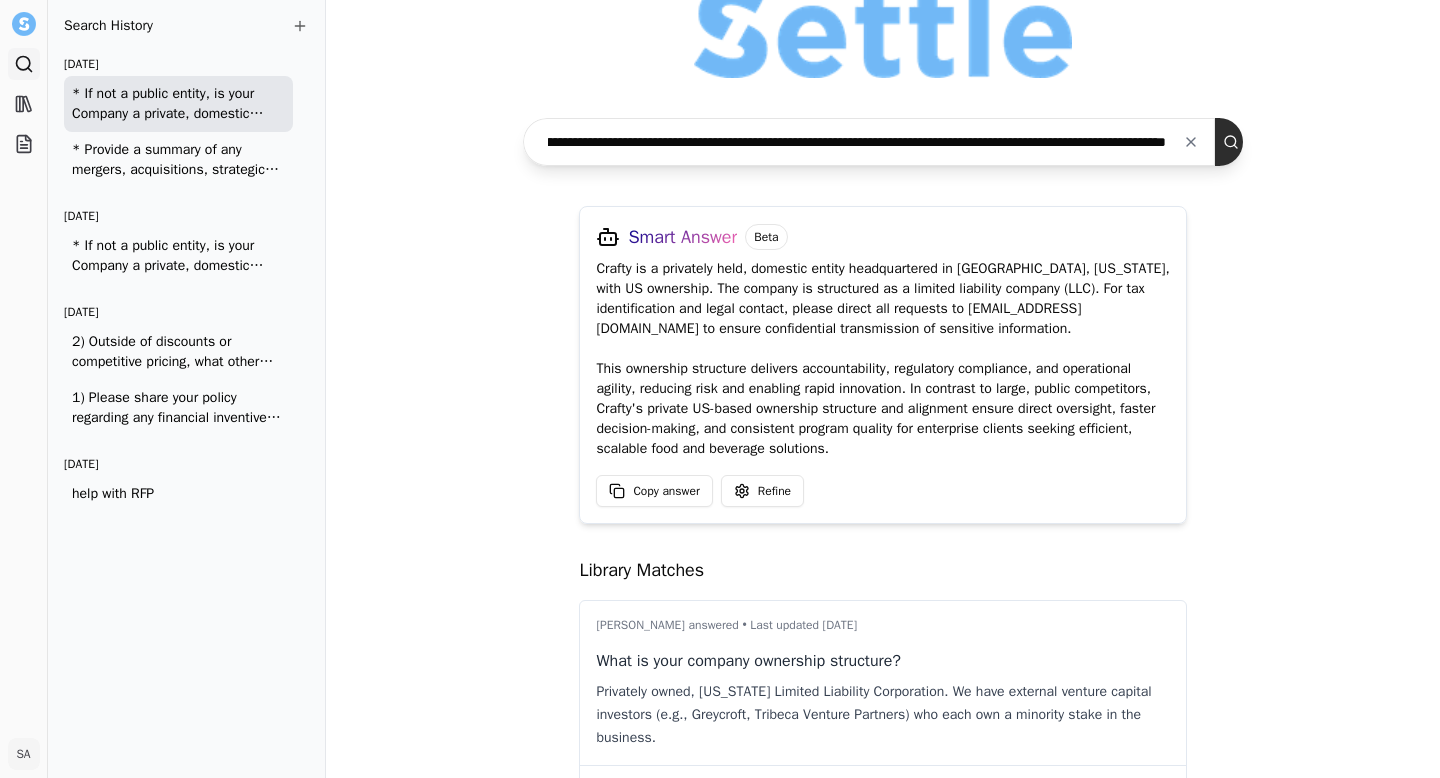 click at bounding box center [1235, 142] 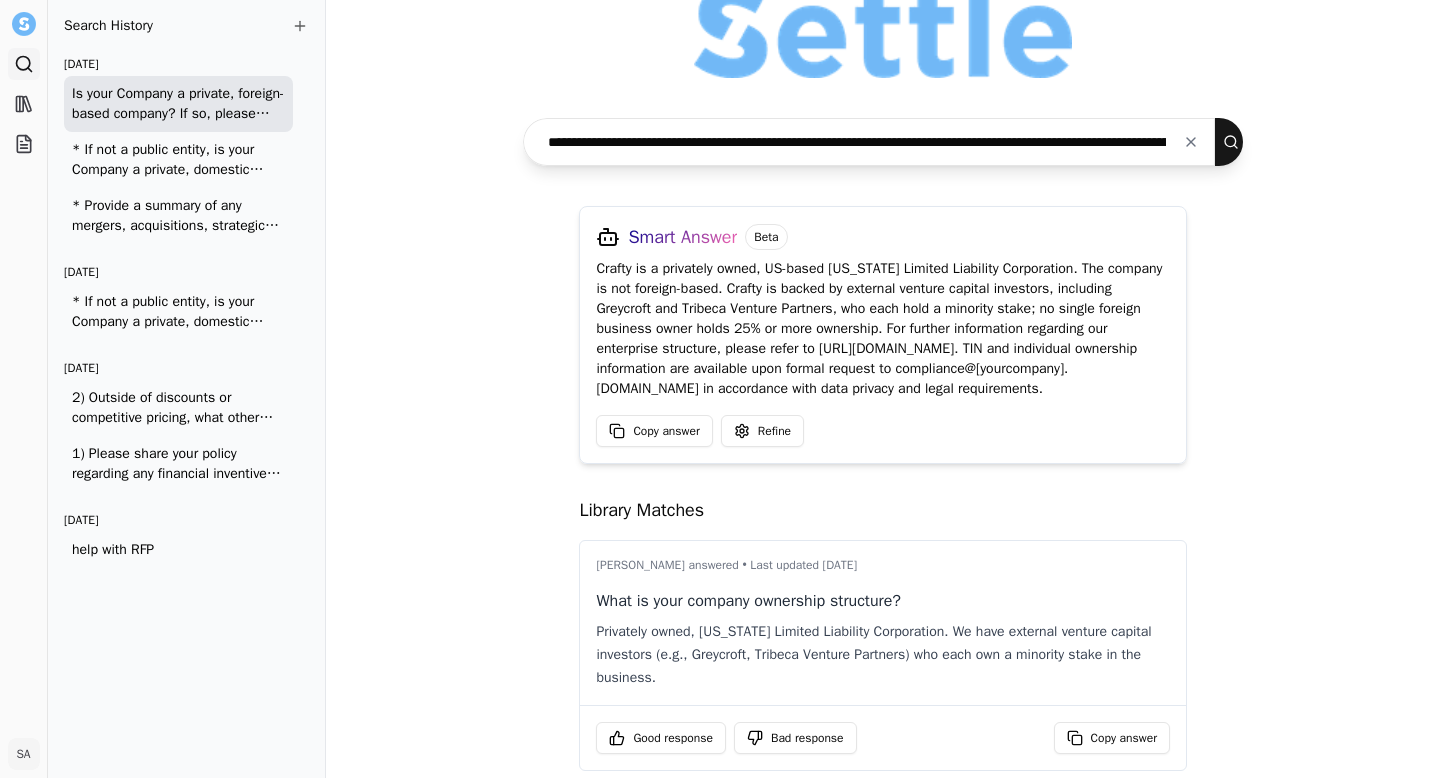 click at bounding box center (1191, 142) 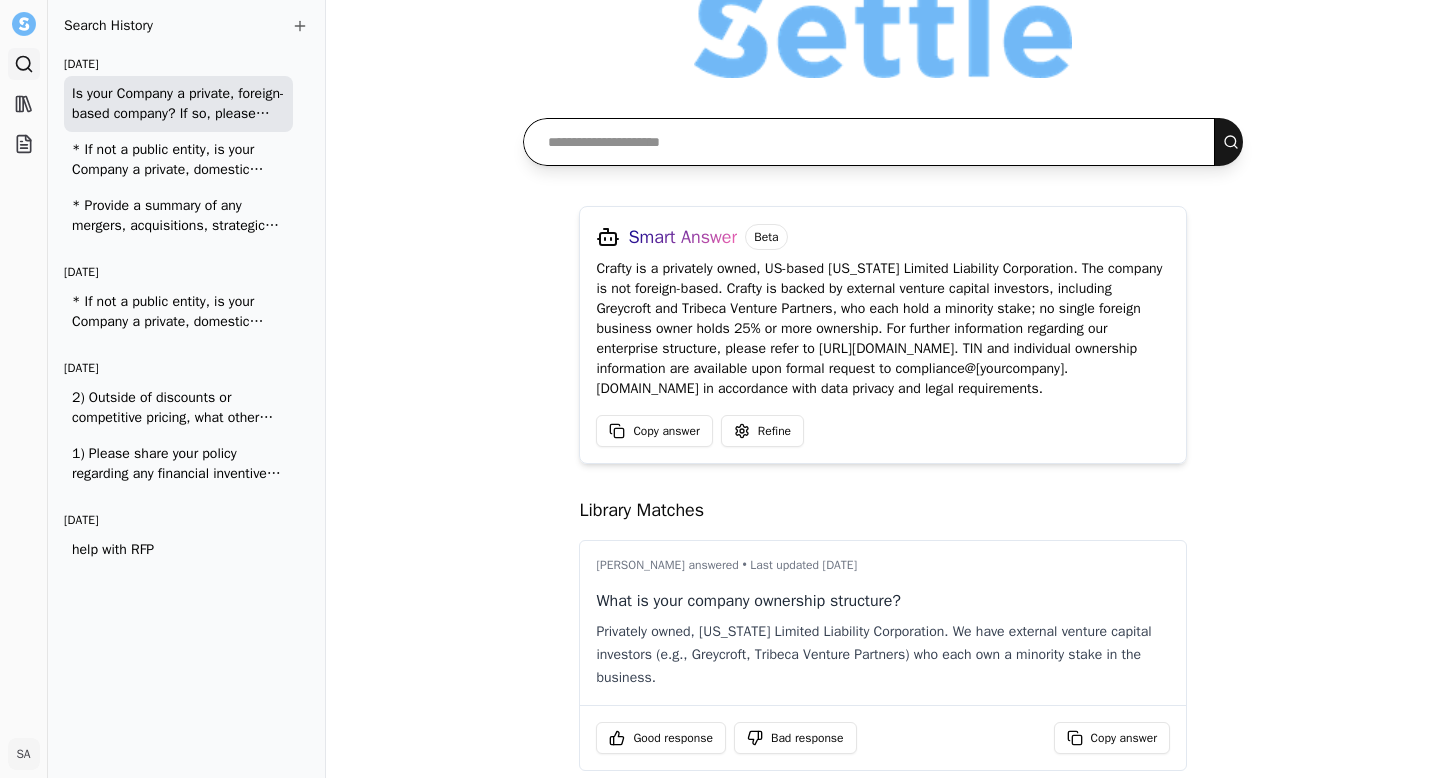 click at bounding box center (869, 142) 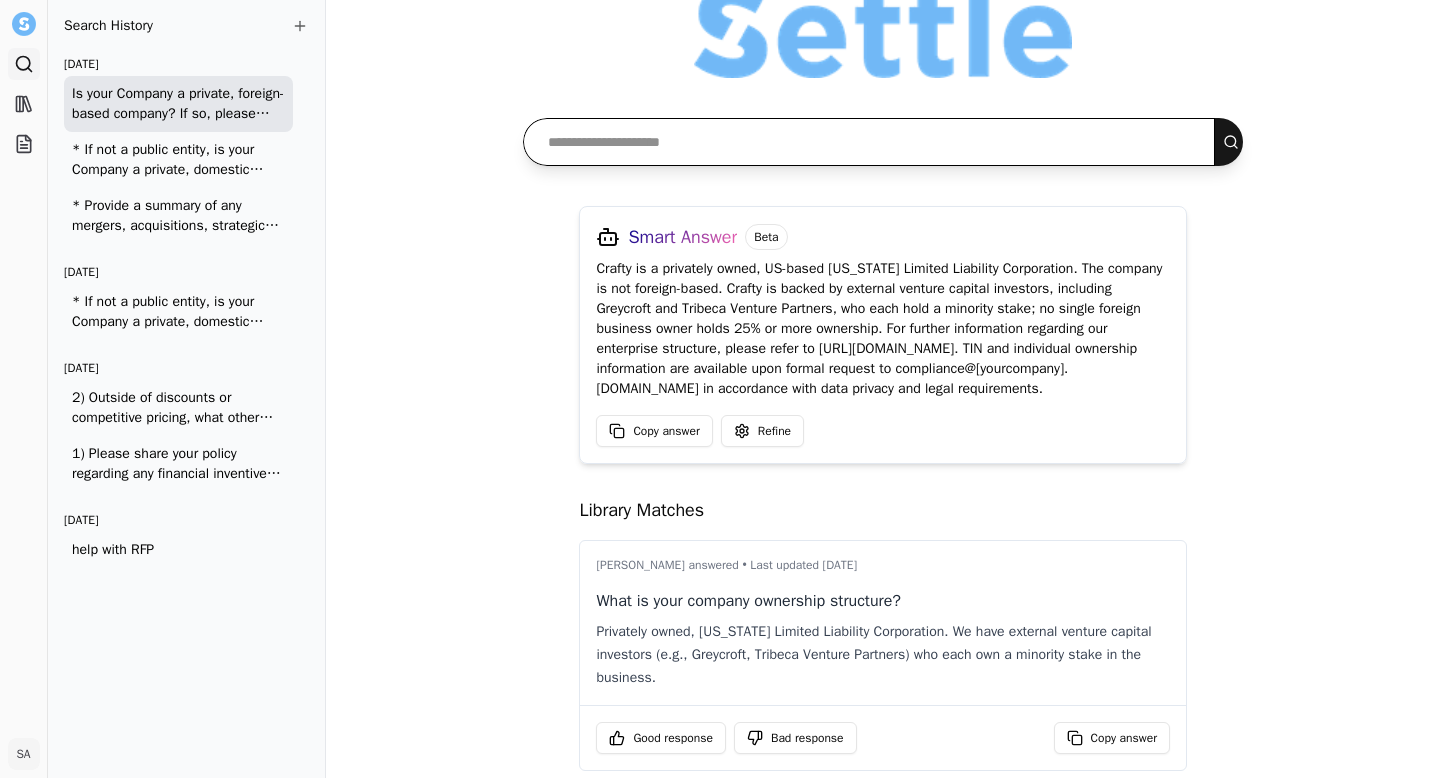 paste on "**********" 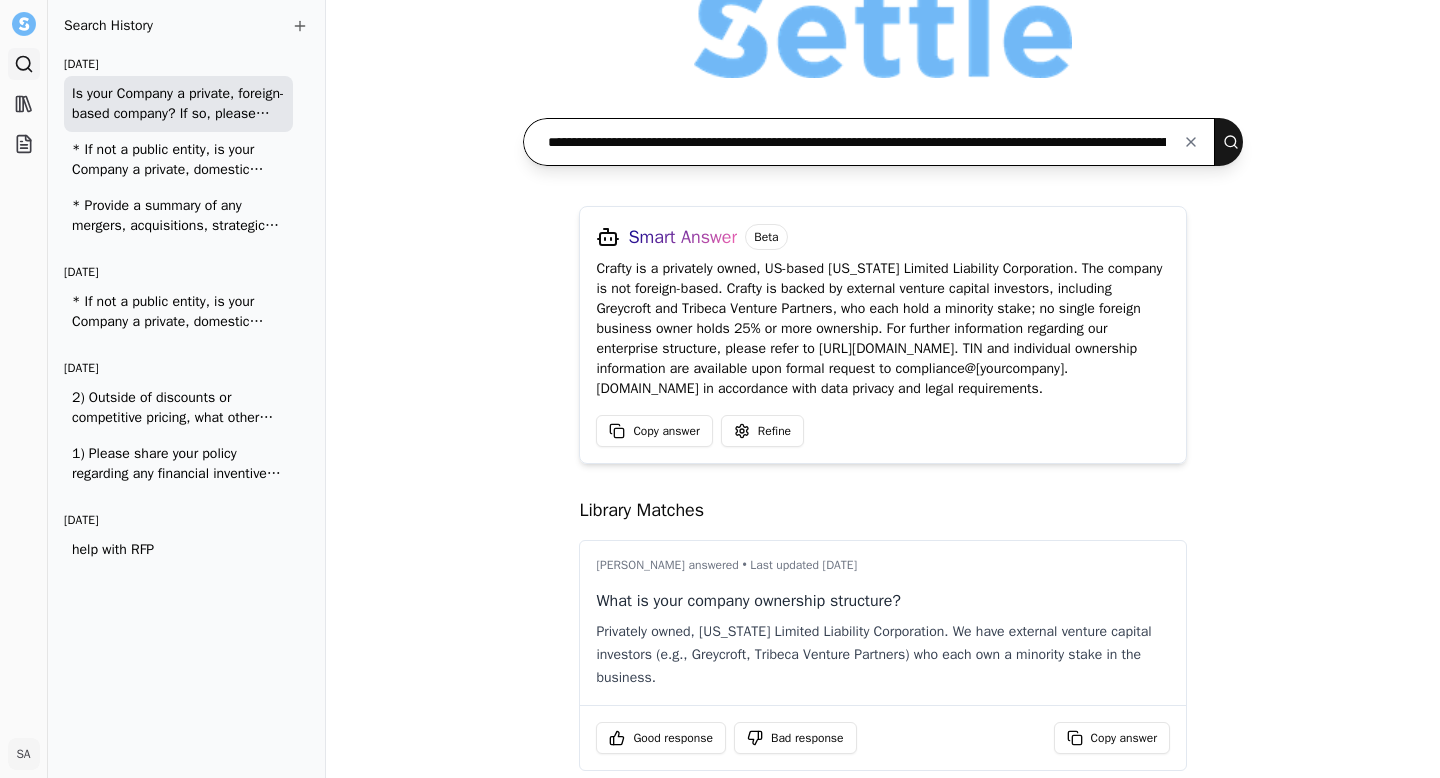 scroll, scrollTop: 0, scrollLeft: 465, axis: horizontal 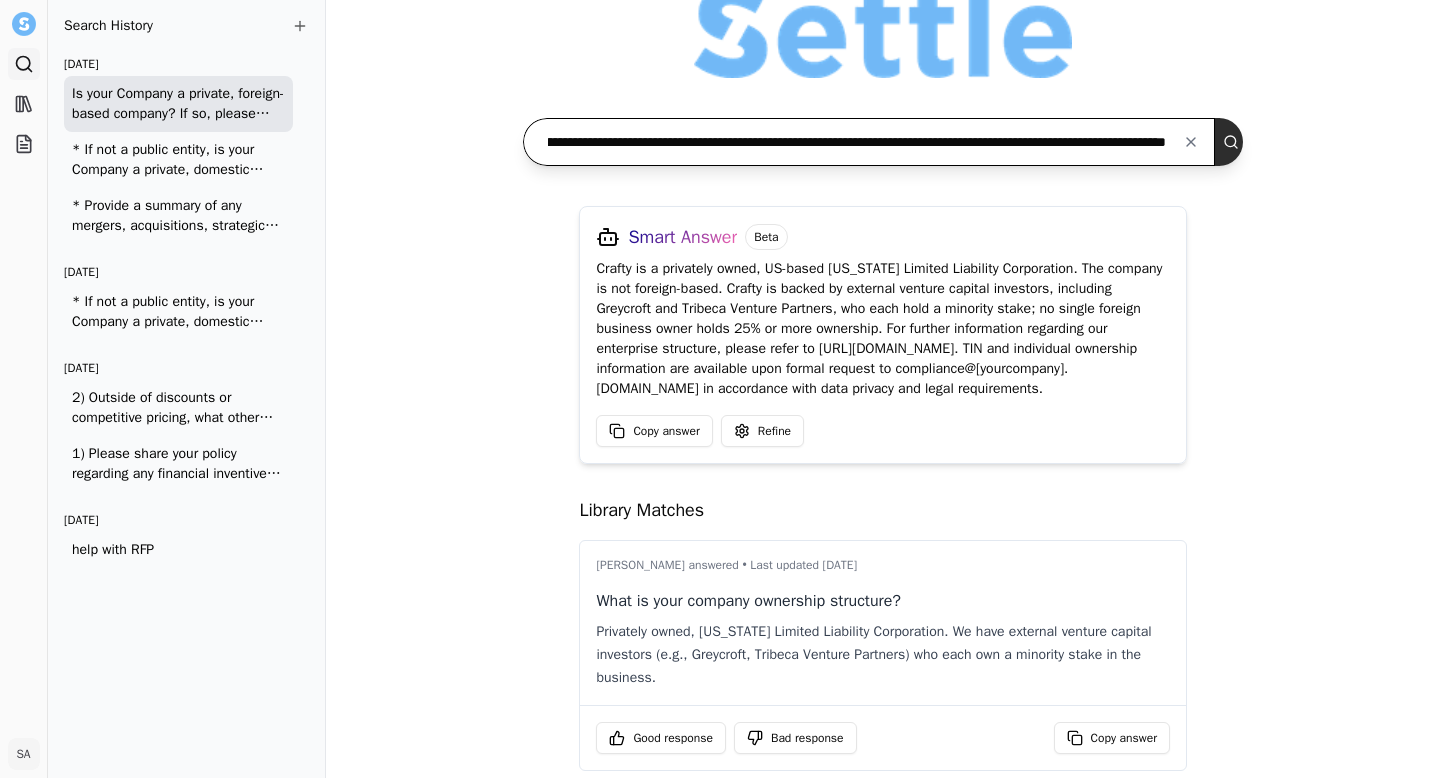 type on "**********" 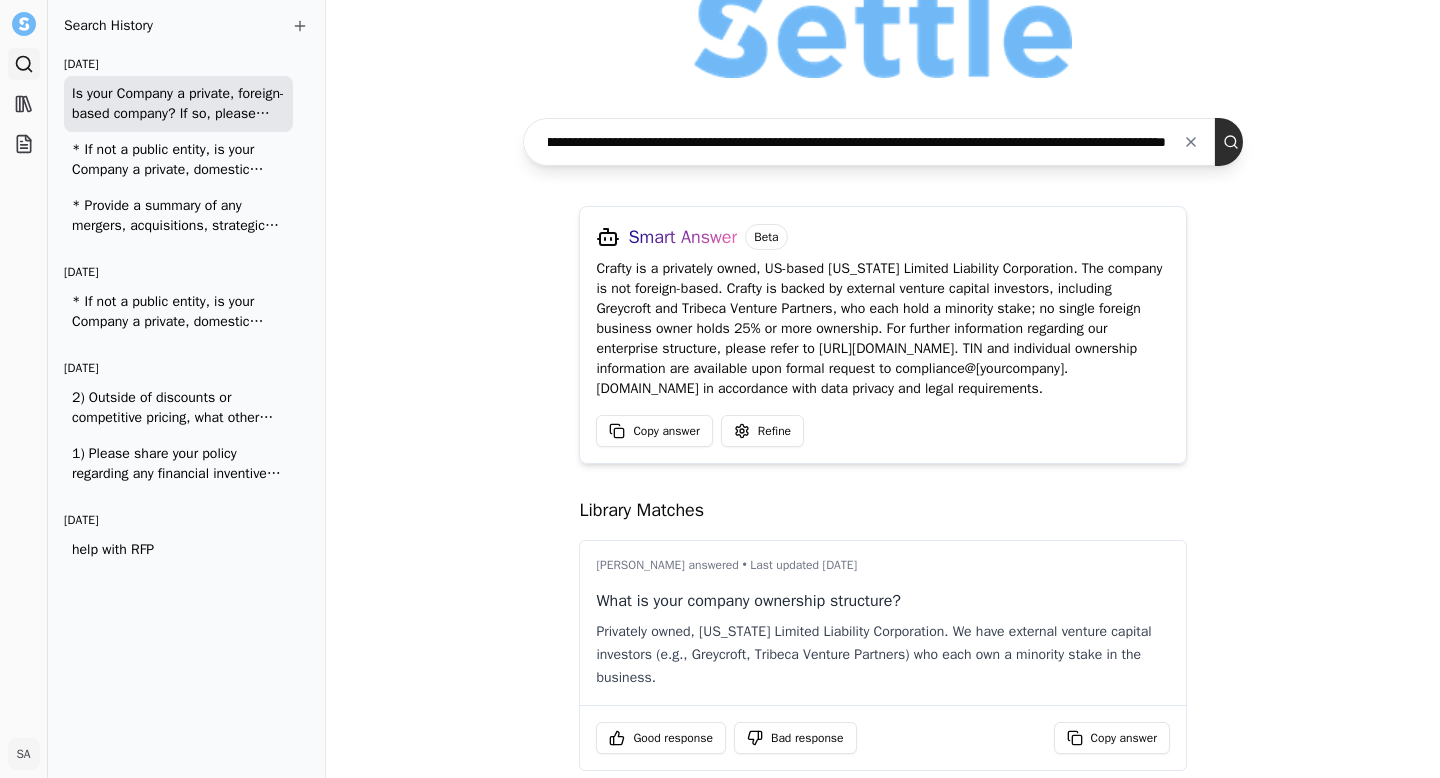 click at bounding box center (1235, 142) 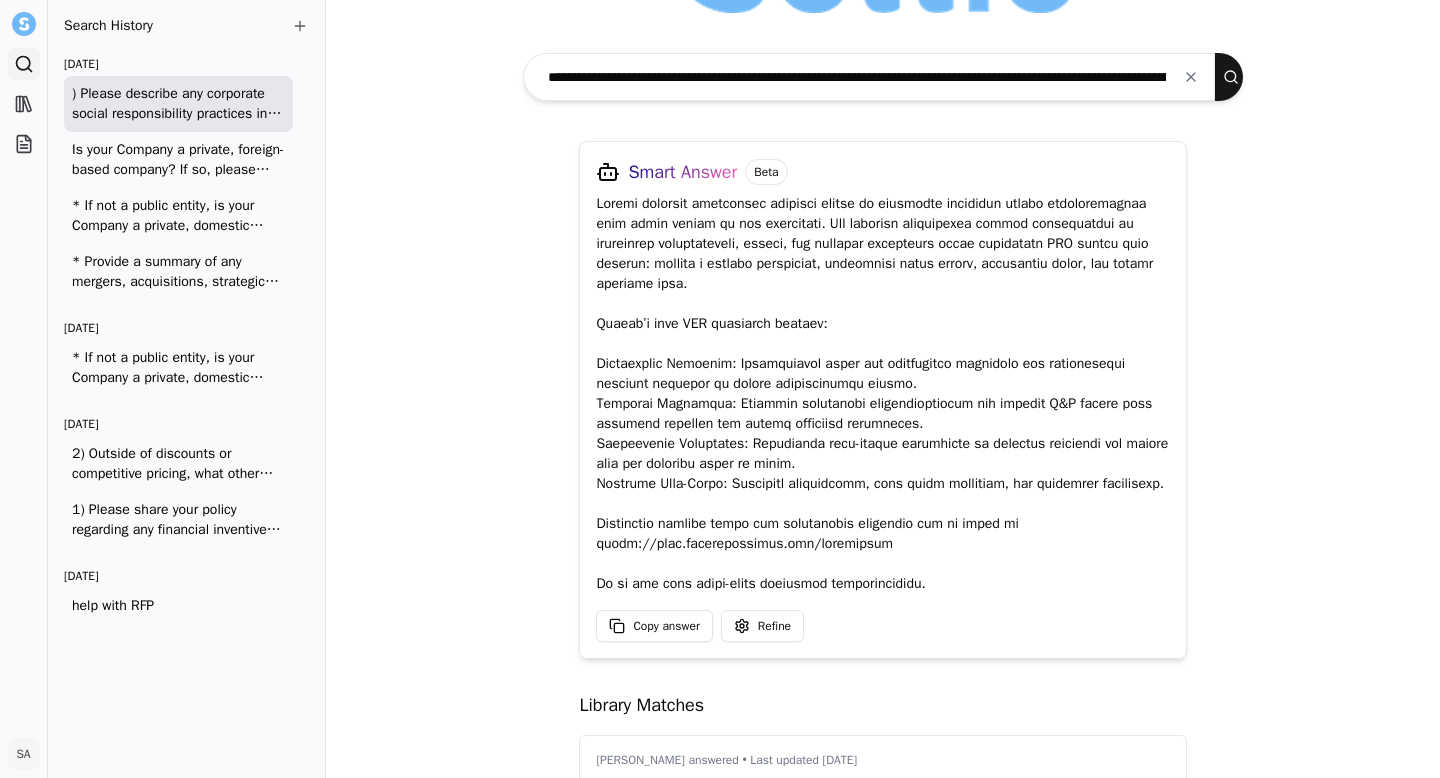 scroll, scrollTop: 109, scrollLeft: 0, axis: vertical 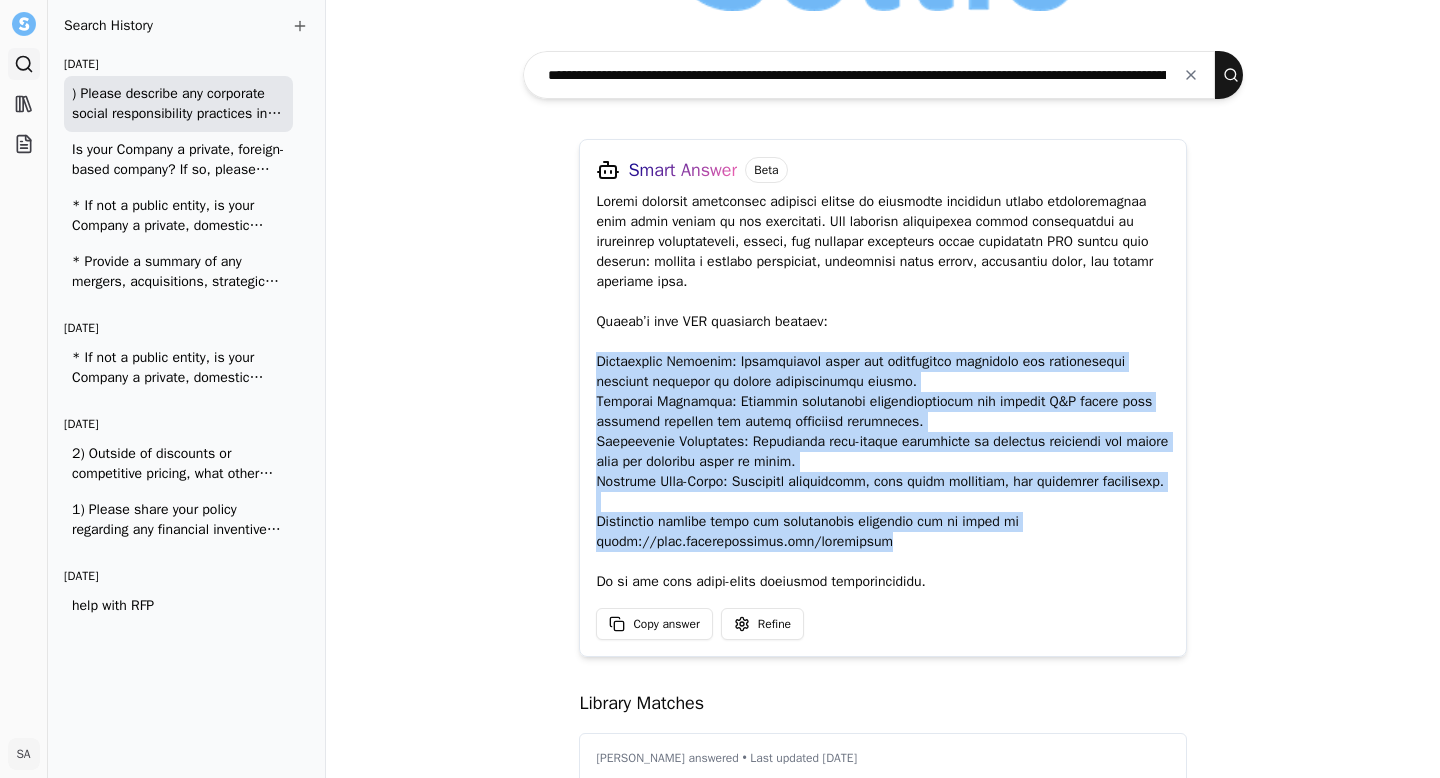 drag, startPoint x: 583, startPoint y: 361, endPoint x: 960, endPoint y: 546, distance: 419.94522 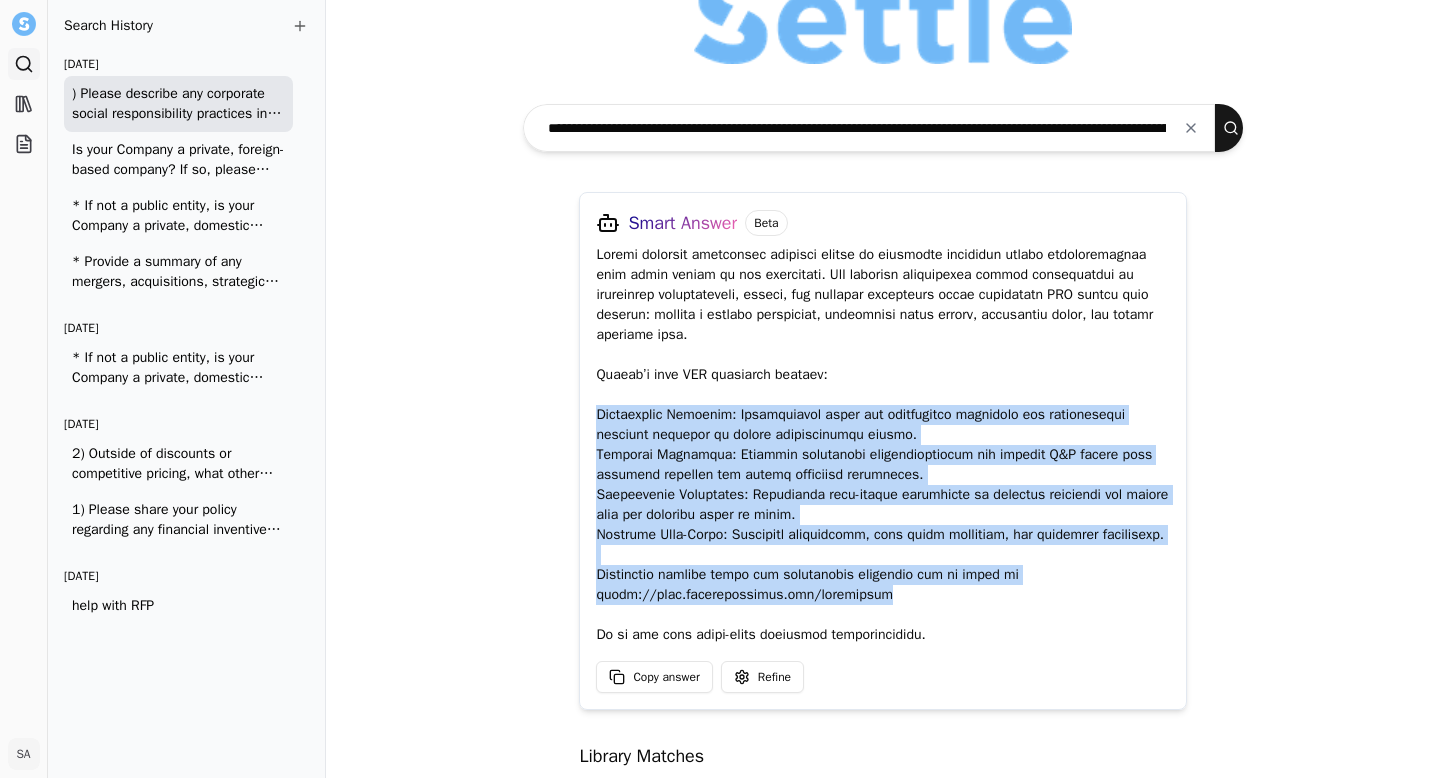 scroll, scrollTop: 0, scrollLeft: 0, axis: both 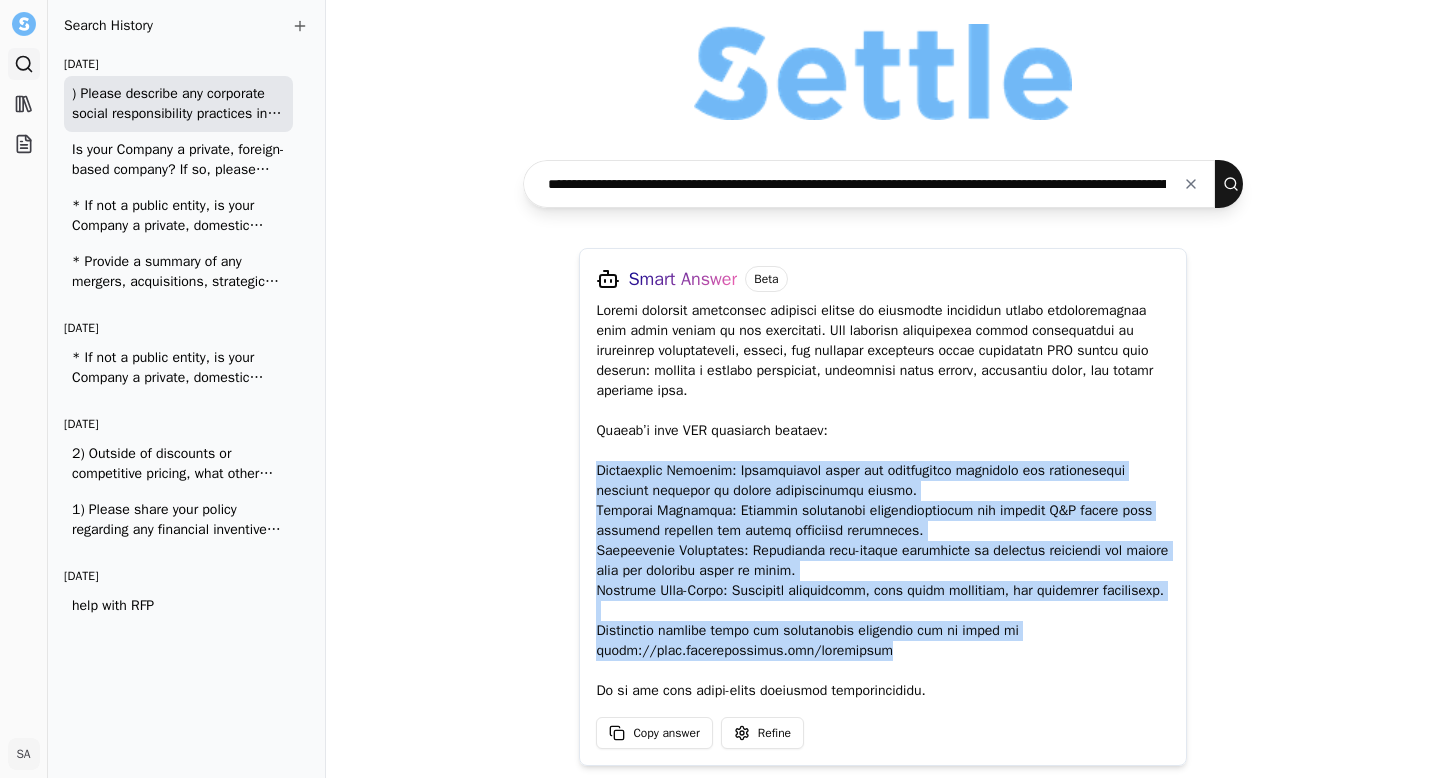 click at bounding box center [1191, 184] 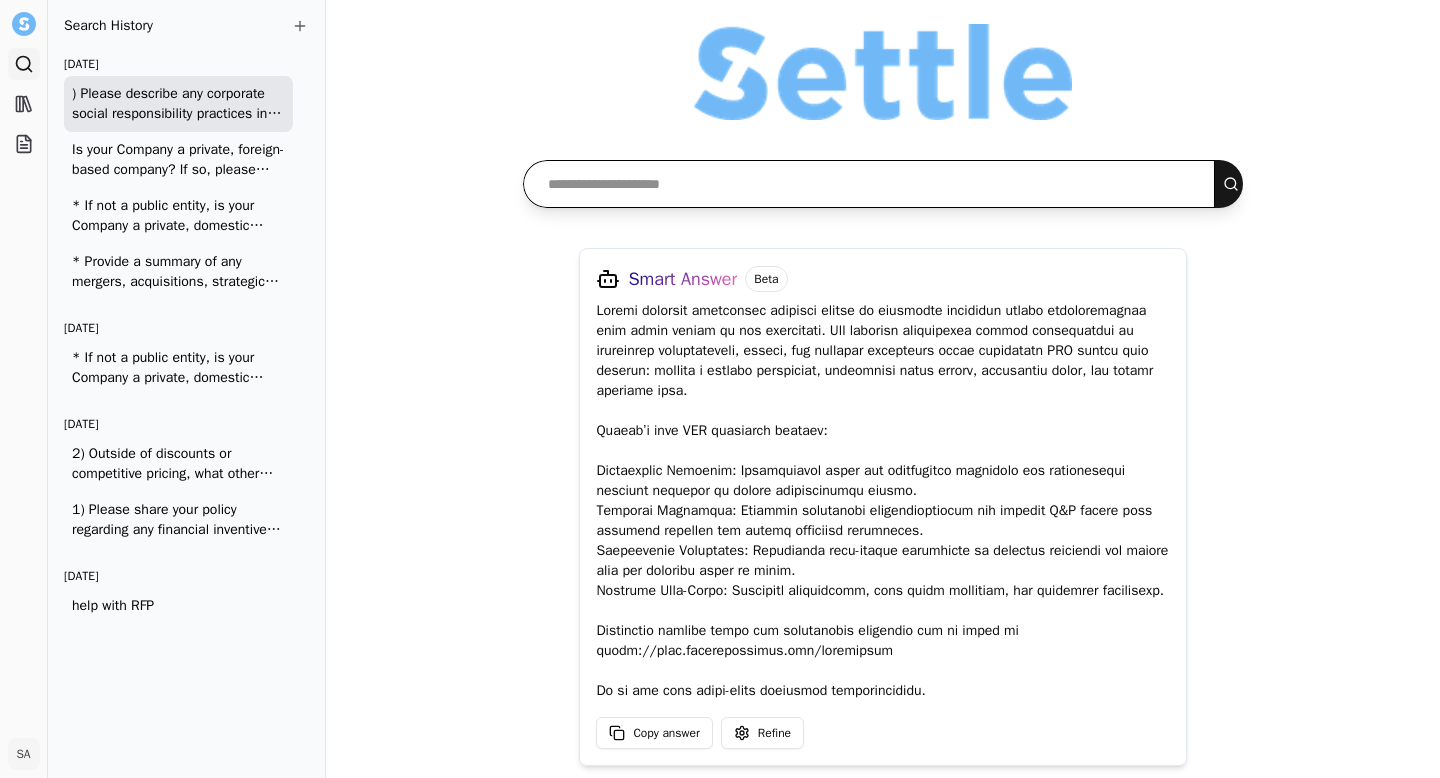 click at bounding box center [869, 184] 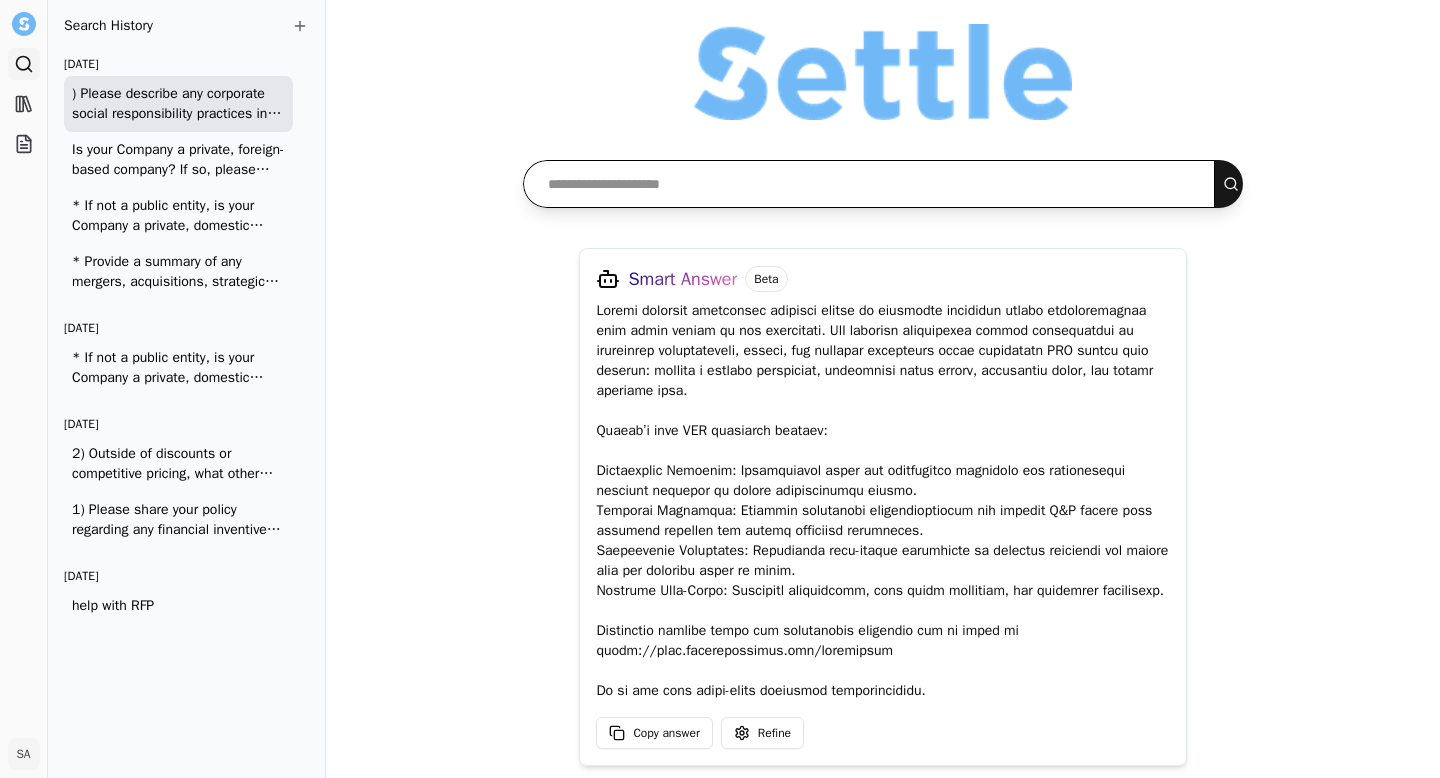 paste on "**********" 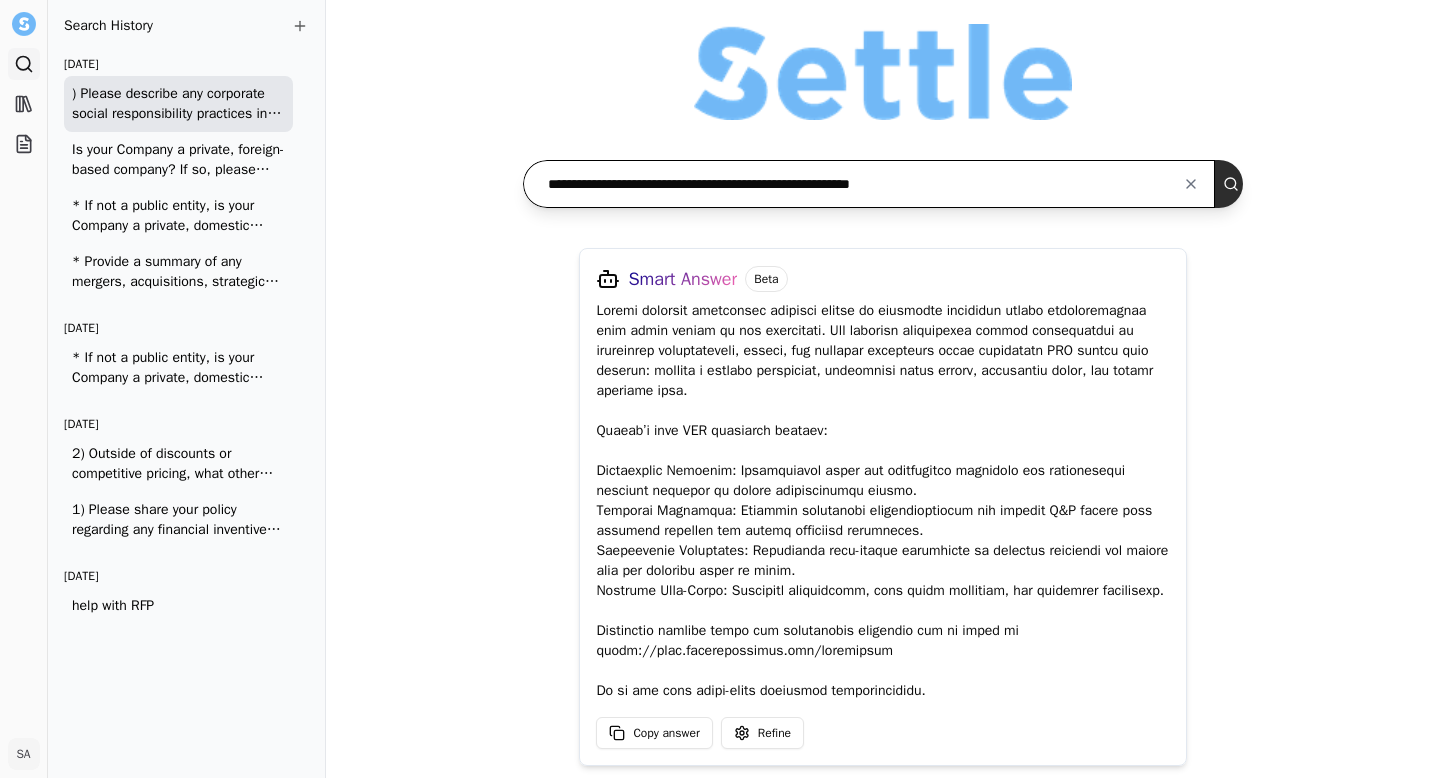 type on "**********" 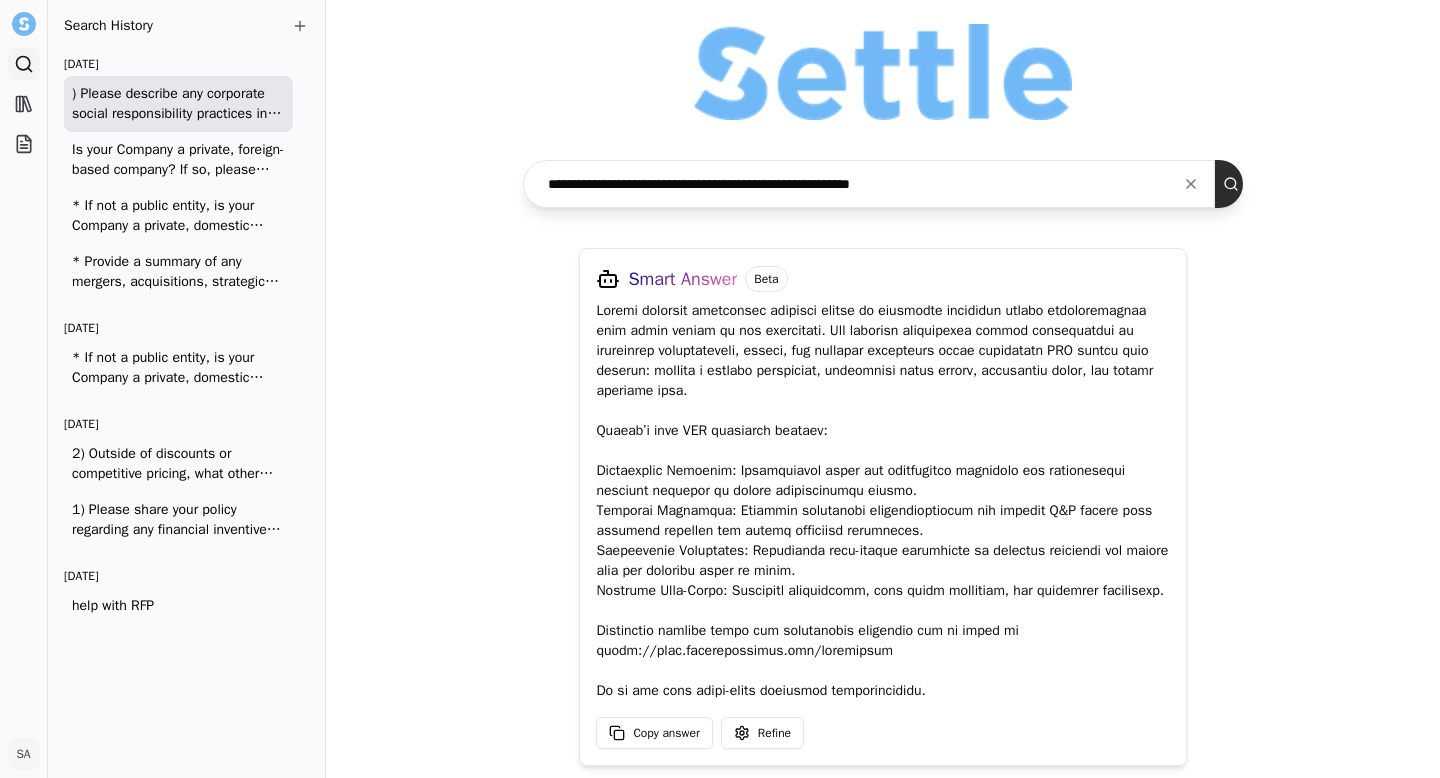 click at bounding box center (1235, 184) 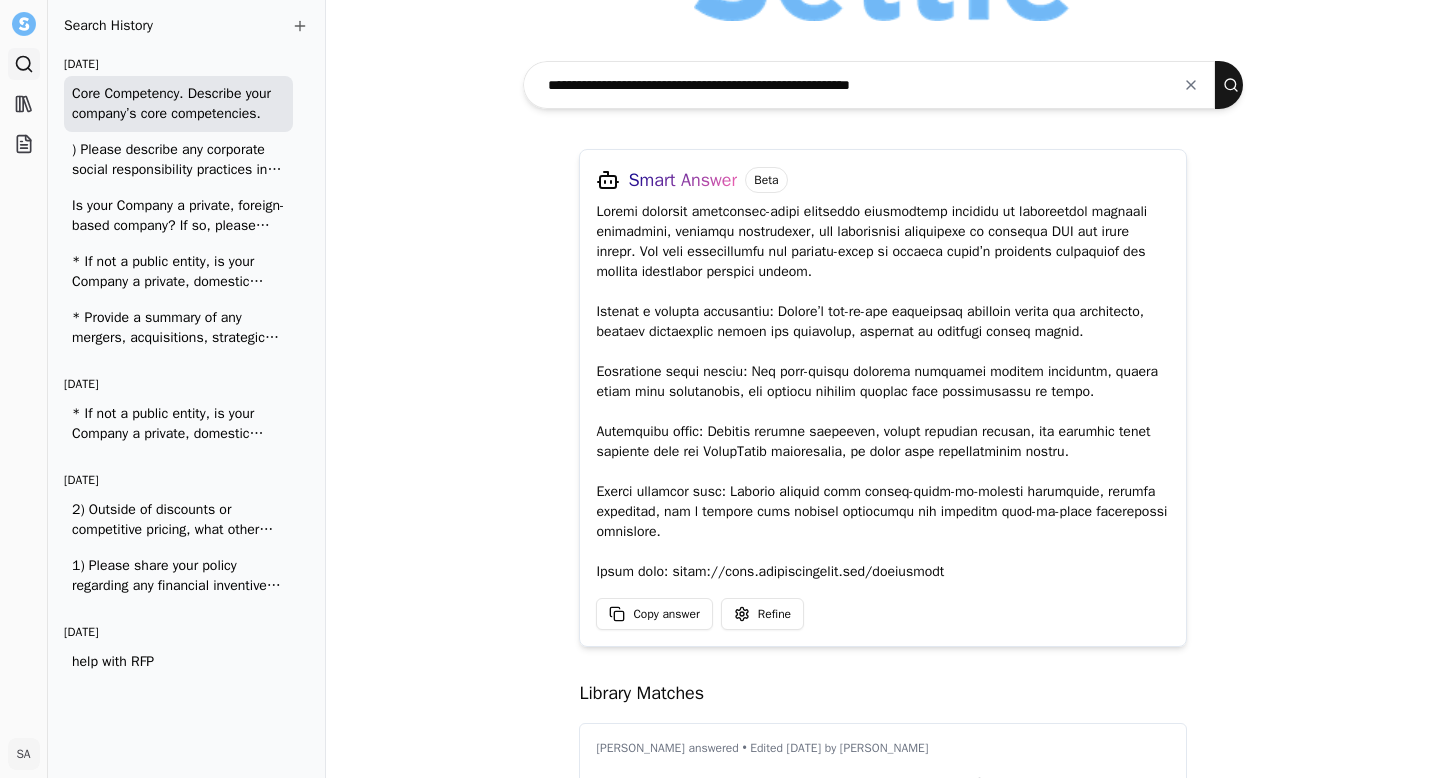 scroll, scrollTop: 100, scrollLeft: 0, axis: vertical 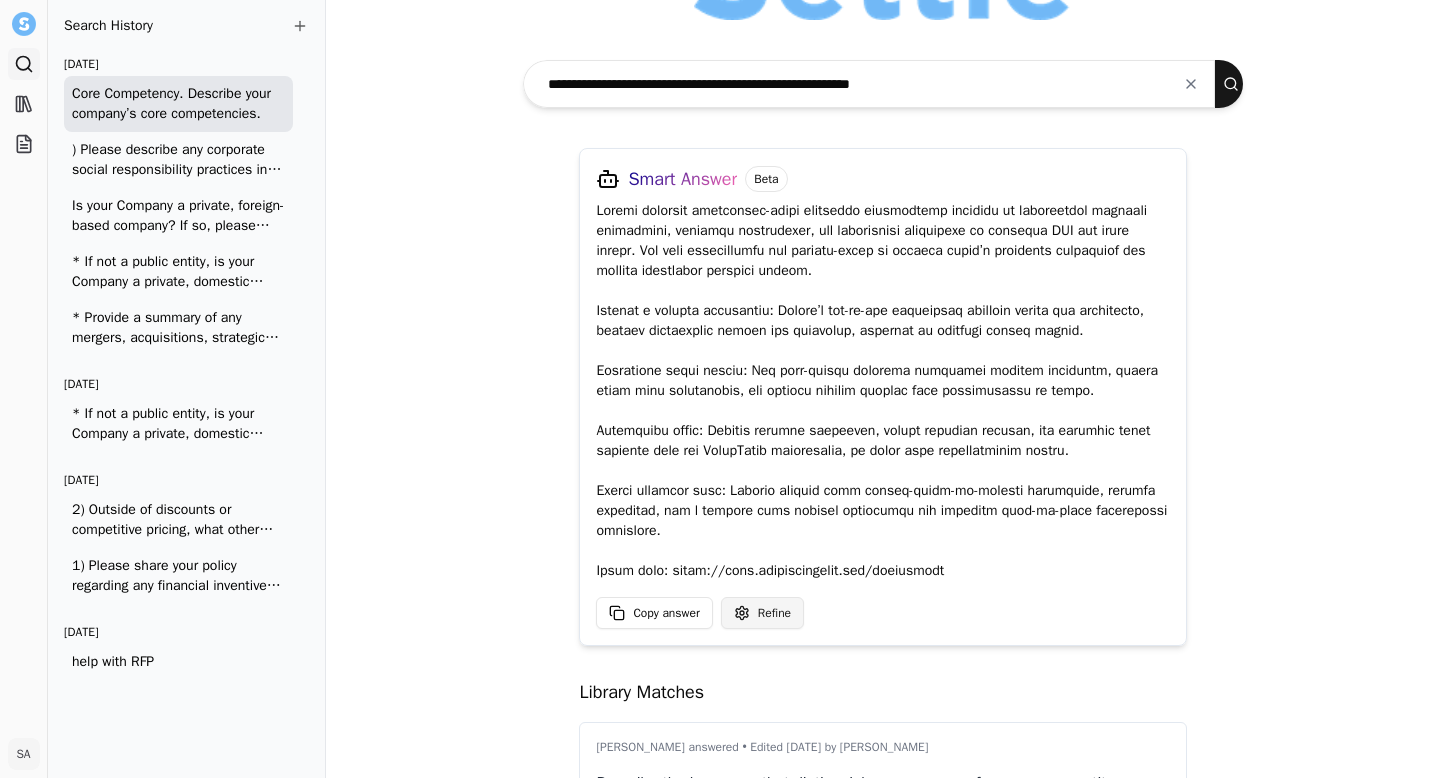 click on "Search Library Projects SA Shenise Alexander Toggle Sidebar Search Search History Today  Core Competency. Describe your company’s core competencies. ) Please describe any corporate social responsibility practices in your company and attach any certifications or other supporting documentation as part of your proposal  Is your Company a private, foreign-based company? If so, please provide the TIN and all foreign Business Owners with 25% or more ownership. * If not a public entity, is your Company a private, domestic entity with US Ownership? If so, please provide the TIN and the majority Business Owner / registered agent.  * Provide a summary of any mergers, acquisitions, strategic partnerships or other significant events within the past 24 months Yesterday  * If not a public entity, is your Company a private, domestic entity with US Ownership? If so, please provide the TIN and the majority Business Owner / registered agent. June 2025 May 2025 help with RFP Smart Answer Beta Copy answer Refine Show more" at bounding box center (720, 389) 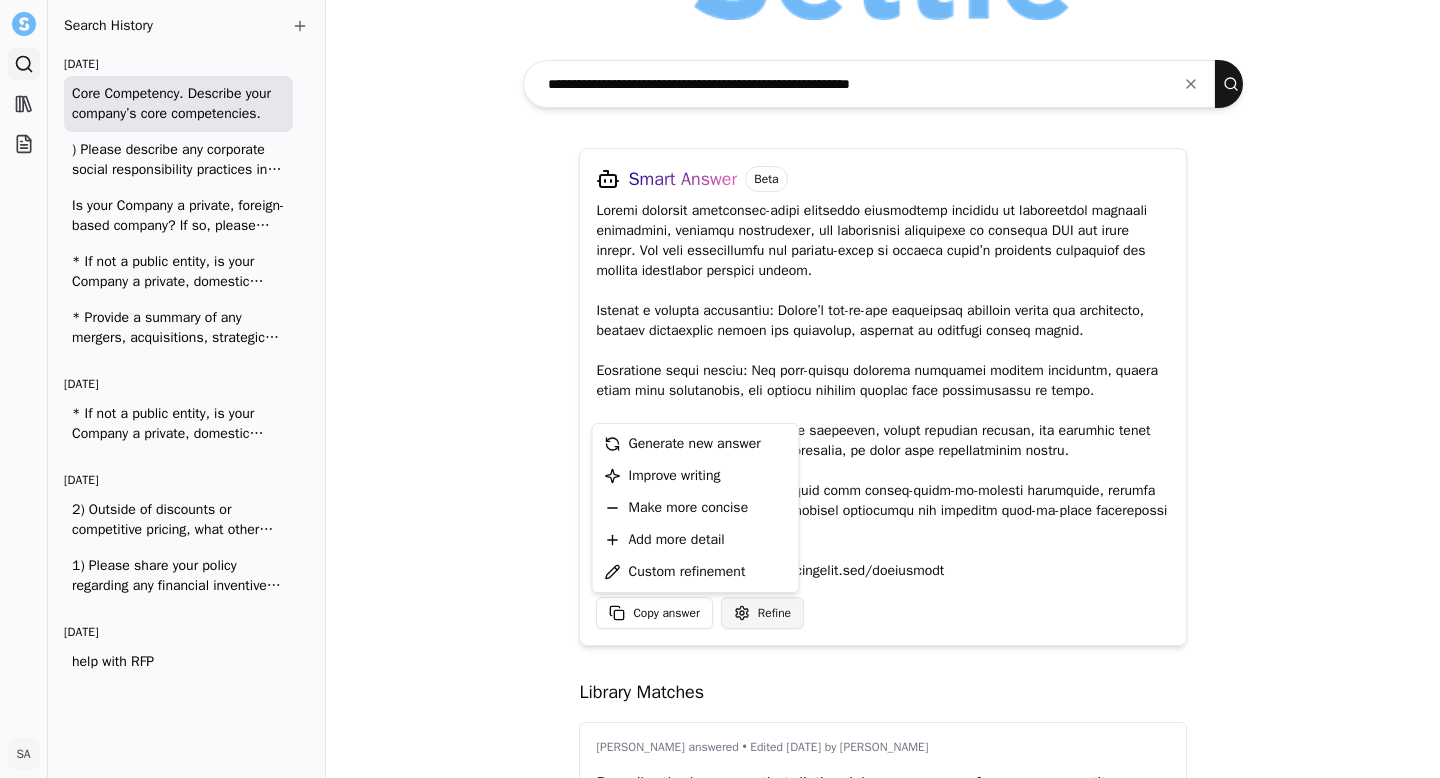click on "Search Library Projects SA Shenise Alexander Toggle Sidebar Search Search History Today  Core Competency. Describe your company’s core competencies. ) Please describe any corporate social responsibility practices in your company and attach any certifications or other supporting documentation as part of your proposal  Is your Company a private, foreign-based company? If so, please provide the TIN and all foreign Business Owners with 25% or more ownership. * If not a public entity, is your Company a private, domestic entity with US Ownership? If so, please provide the TIN and the majority Business Owner / registered agent.  * Provide a summary of any mergers, acquisitions, strategic partnerships or other significant events within the past 24 months Yesterday  * If not a public entity, is your Company a private, domestic entity with US Ownership? If so, please provide the TIN and the majority Business Owner / registered agent. June 2025 May 2025 help with RFP Smart Answer Beta Copy answer Refine Show more" at bounding box center (720, 389) 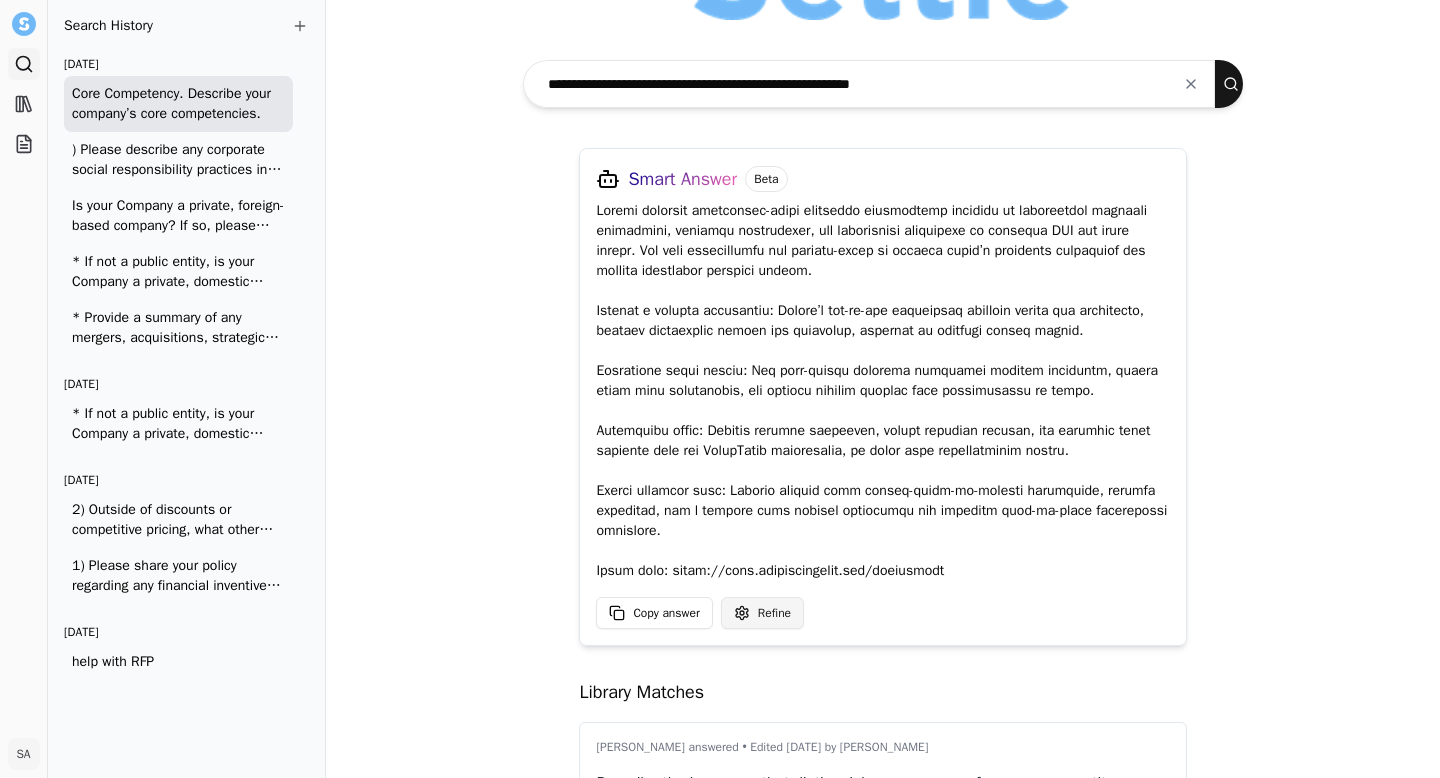 click on "Search Library Projects SA Shenise Alexander Toggle Sidebar Search Search History Today  Core Competency. Describe your company’s core competencies. ) Please describe any corporate social responsibility practices in your company and attach any certifications or other supporting documentation as part of your proposal  Is your Company a private, foreign-based company? If so, please provide the TIN and all foreign Business Owners with 25% or more ownership. * If not a public entity, is your Company a private, domestic entity with US Ownership? If so, please provide the TIN and the majority Business Owner / registered agent.  * Provide a summary of any mergers, acquisitions, strategic partnerships or other significant events within the past 24 months Yesterday  * If not a public entity, is your Company a private, domestic entity with US Ownership? If so, please provide the TIN and the majority Business Owner / registered agent. June 2025 May 2025 help with RFP Smart Answer Beta Copy answer Refine Show more" at bounding box center (720, 389) 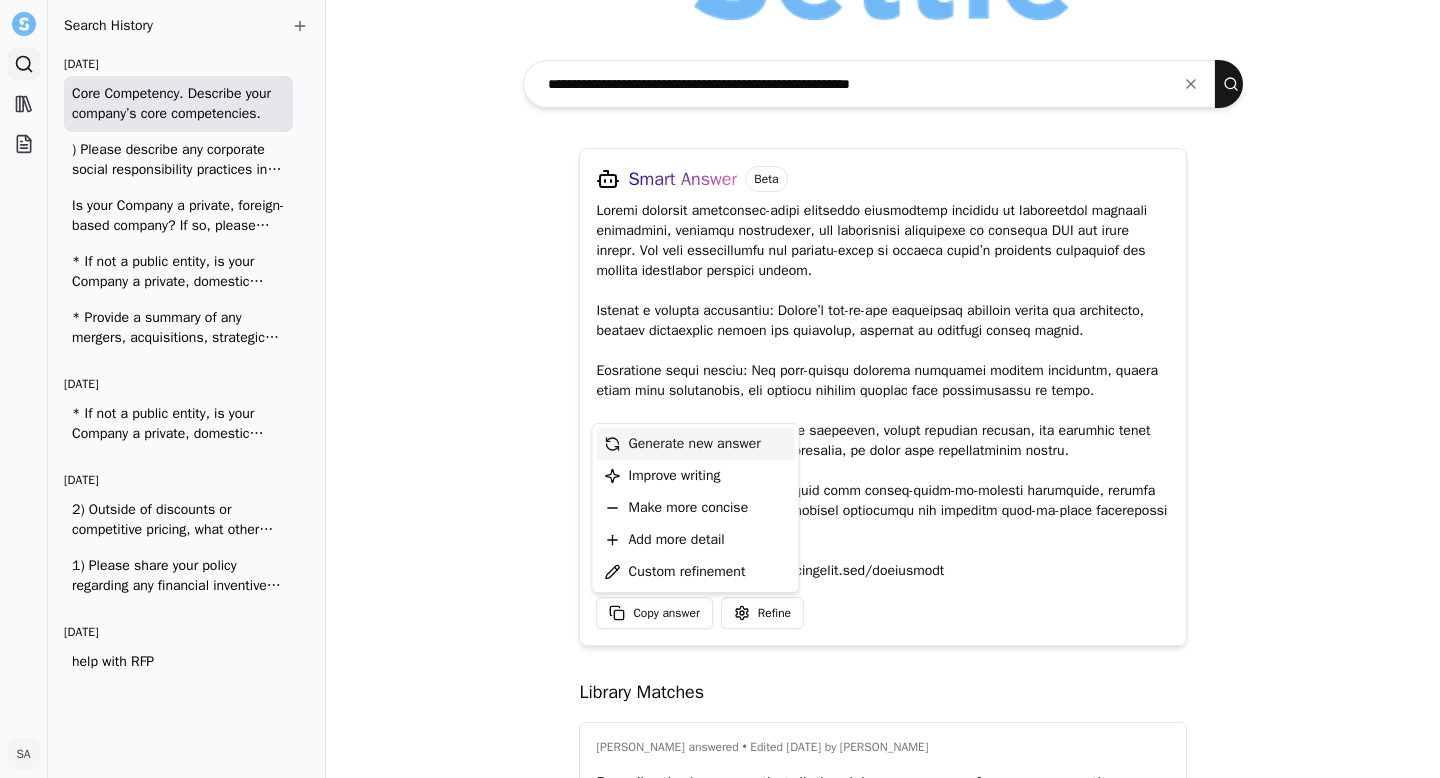 click on "Generate new answer" at bounding box center [695, 444] 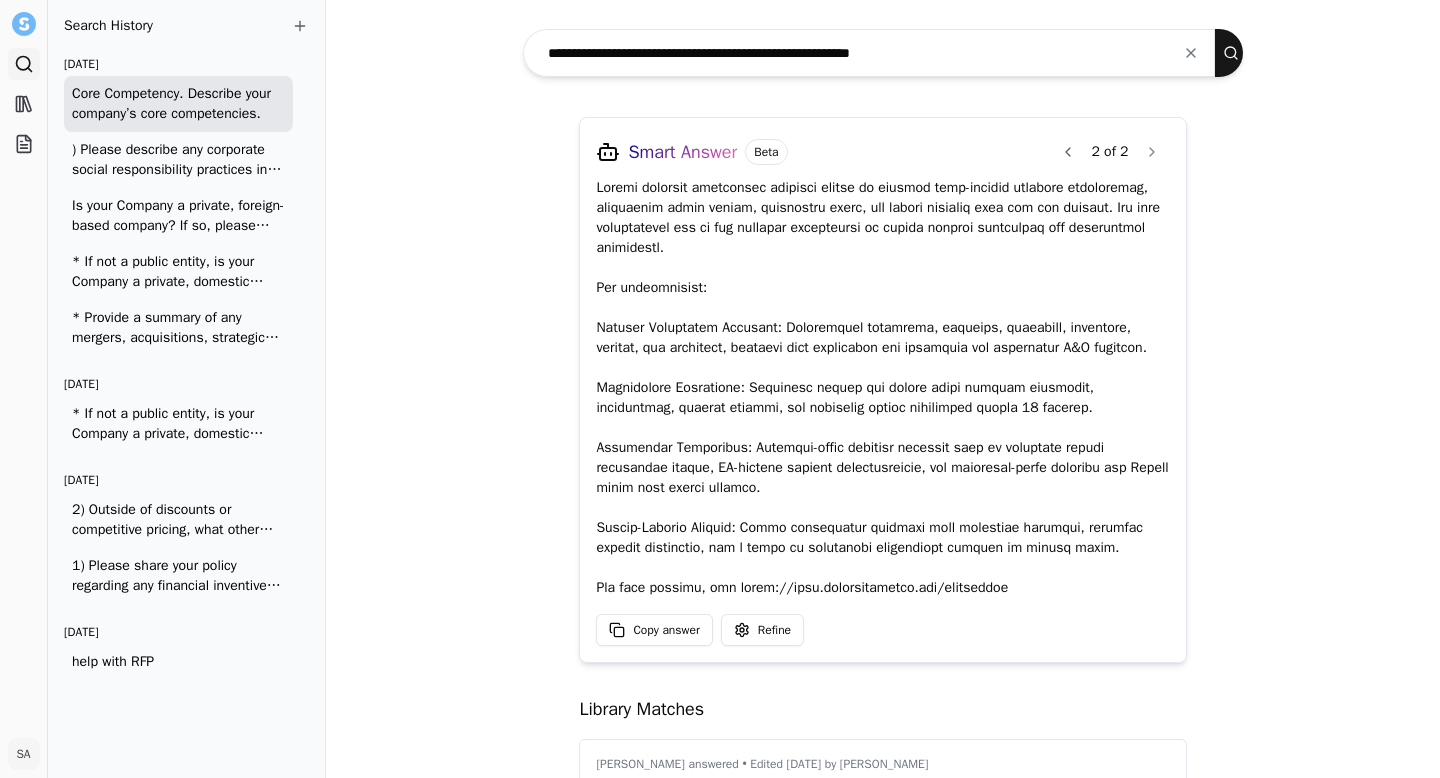 scroll, scrollTop: 127, scrollLeft: 0, axis: vertical 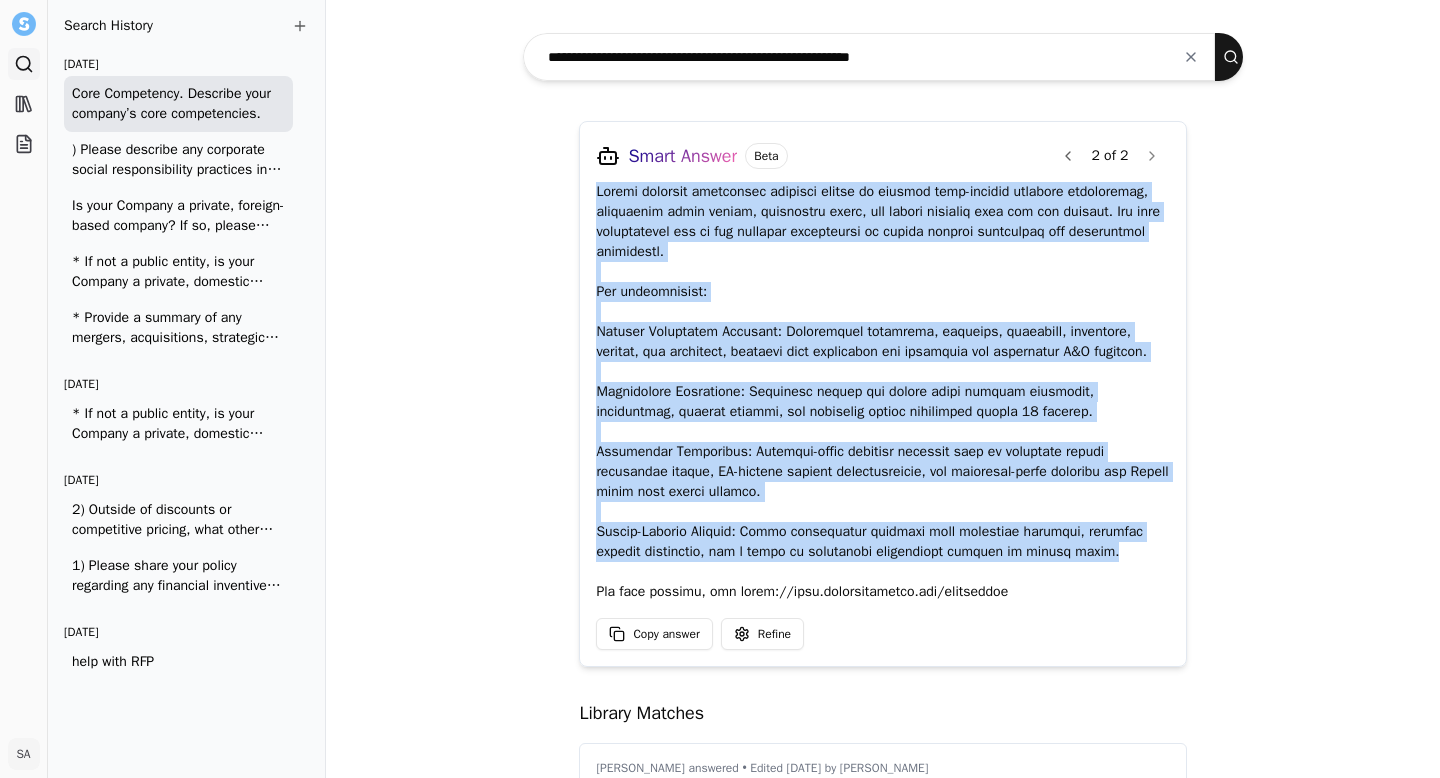 drag, startPoint x: 582, startPoint y: 192, endPoint x: 1082, endPoint y: 555, distance: 617.8746 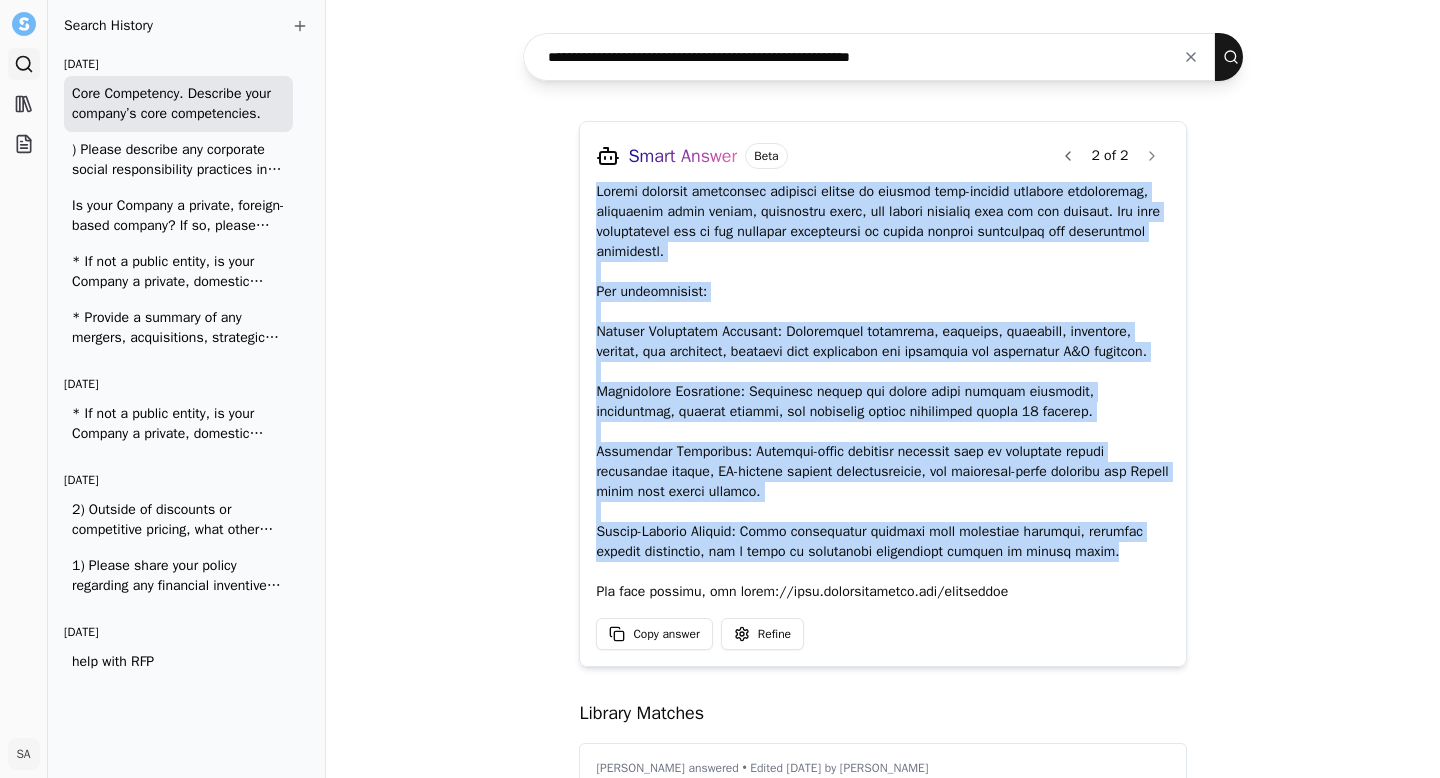 click at bounding box center [1191, 57] 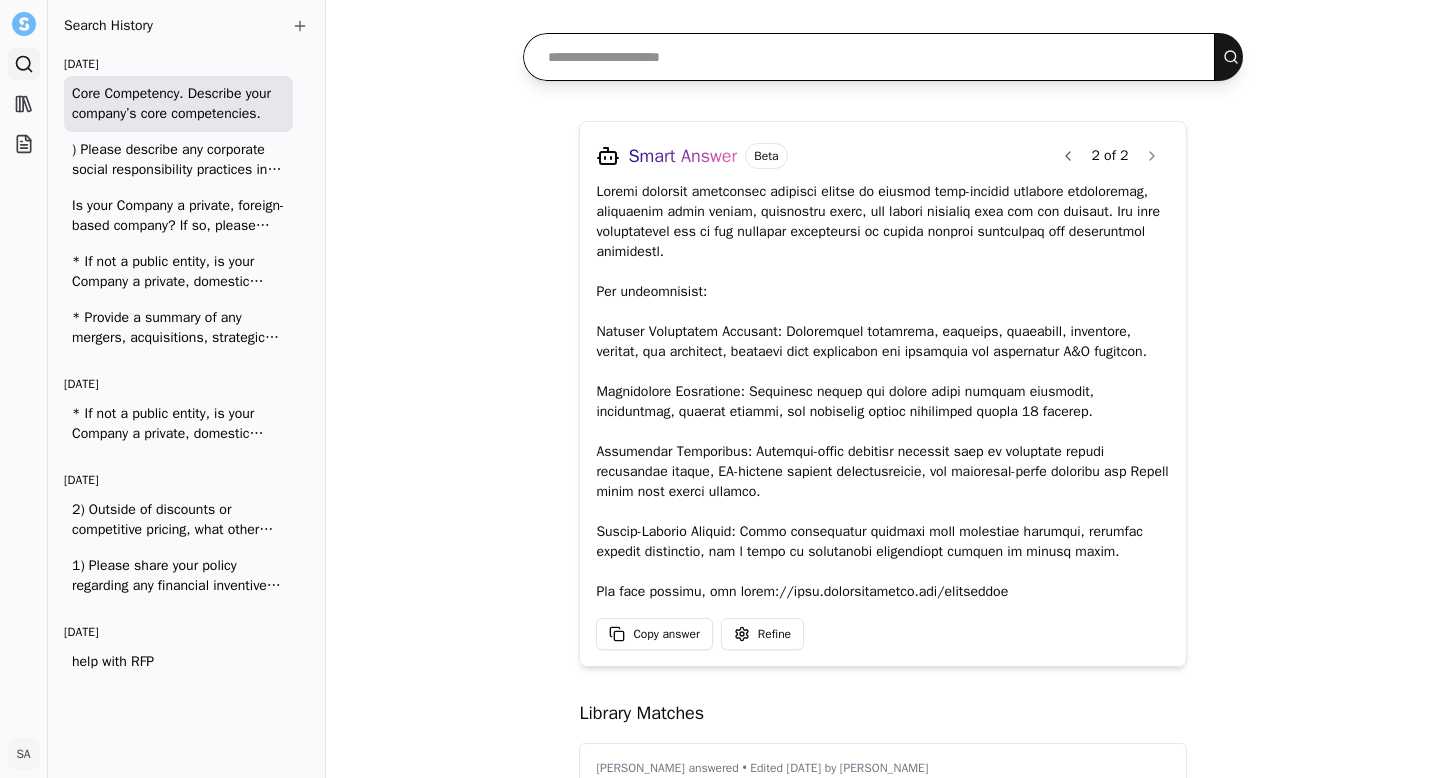 click at bounding box center (869, 57) 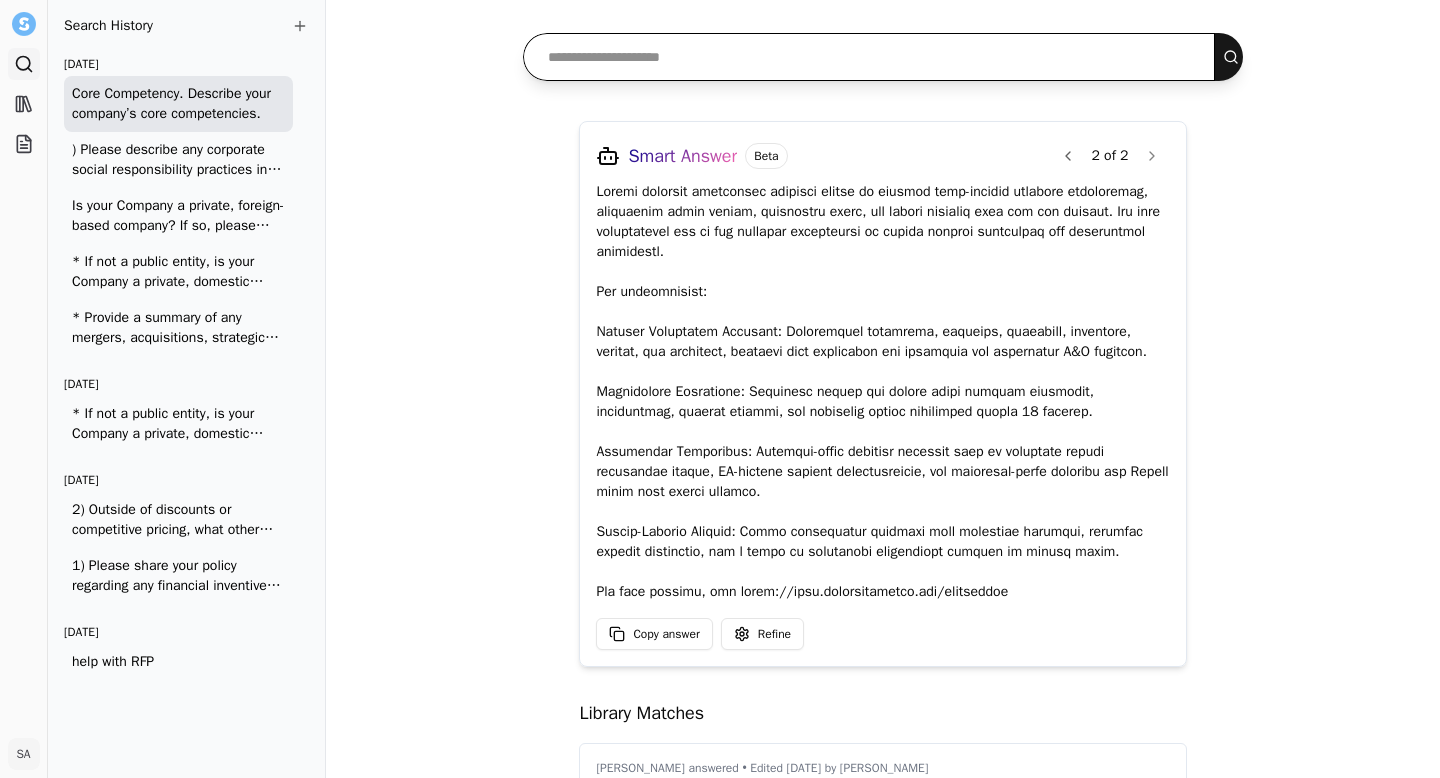 paste on "**********" 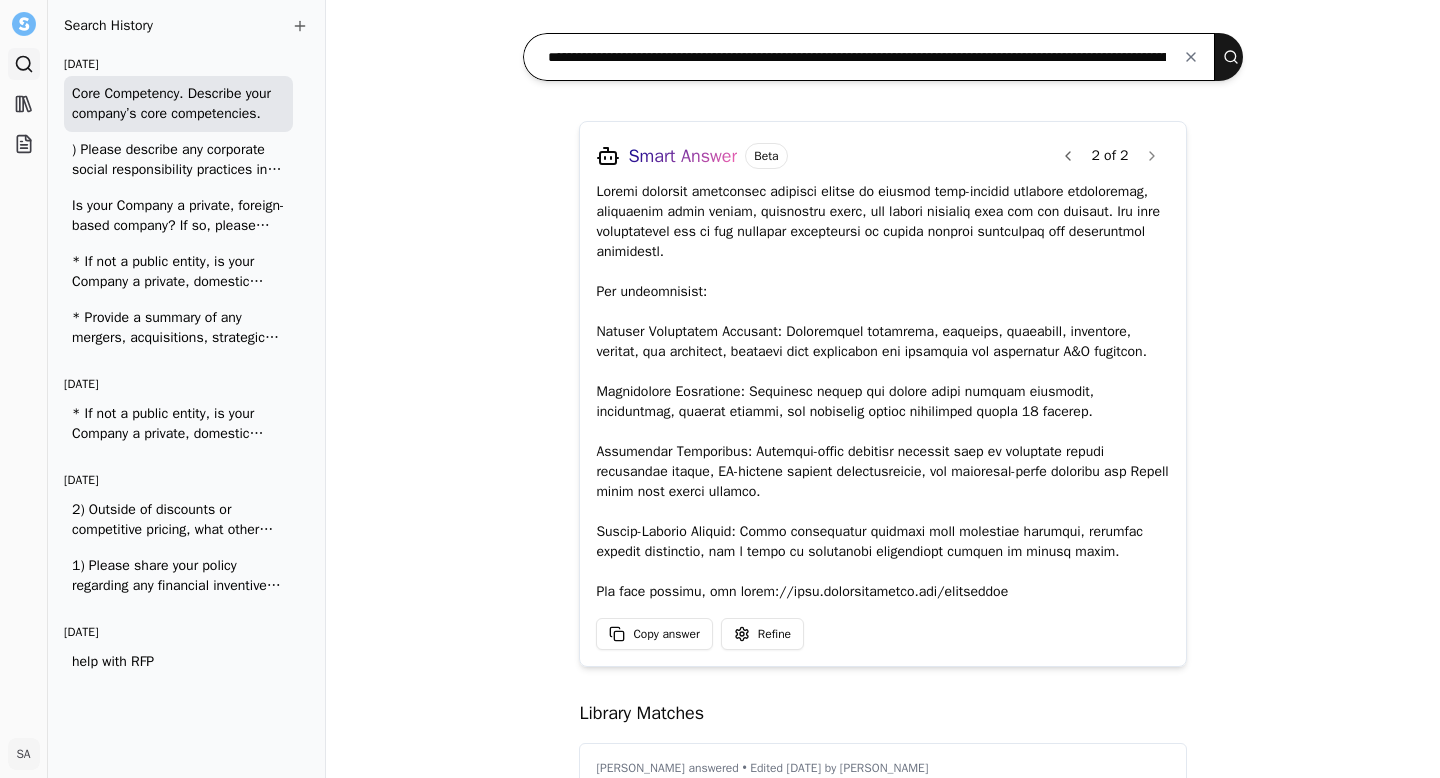 scroll, scrollTop: 0, scrollLeft: 452, axis: horizontal 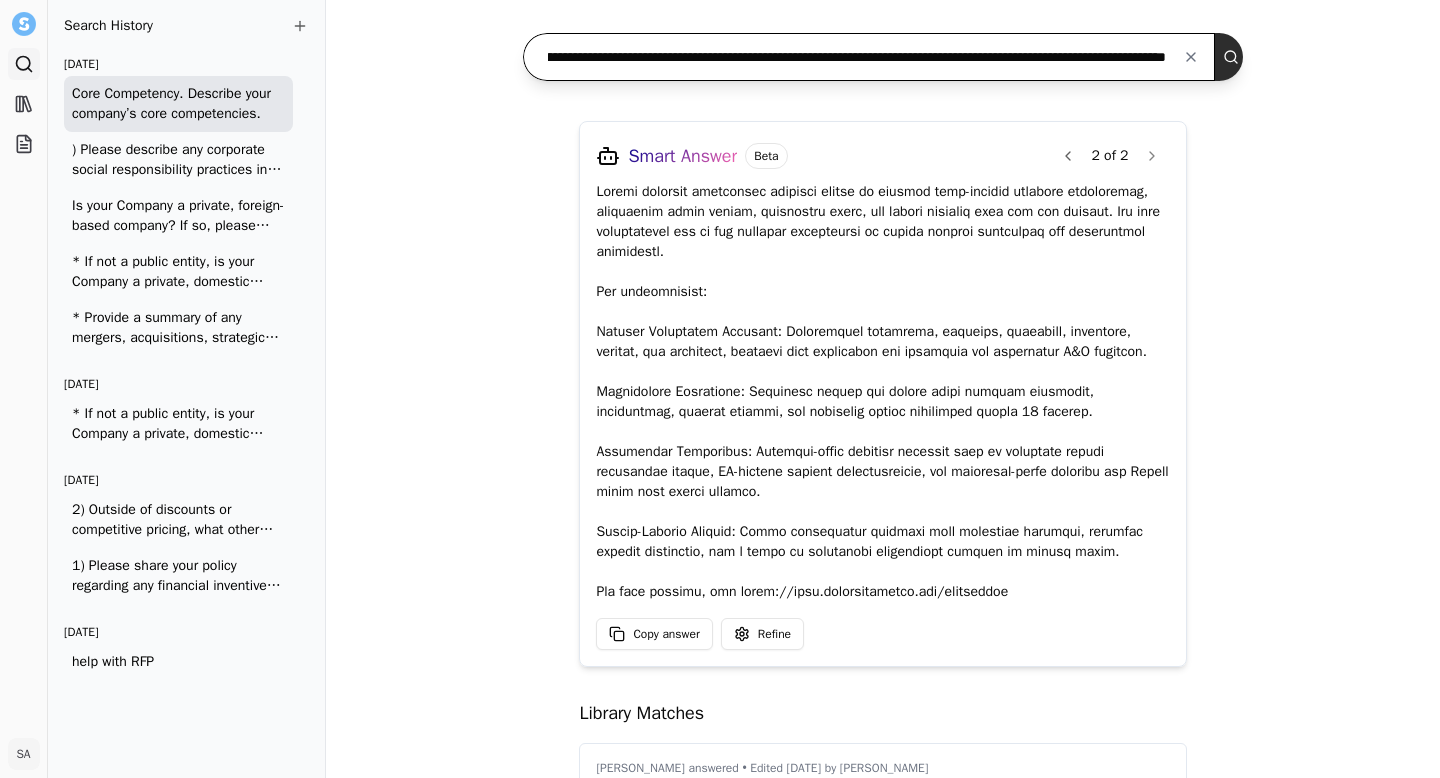 type on "**********" 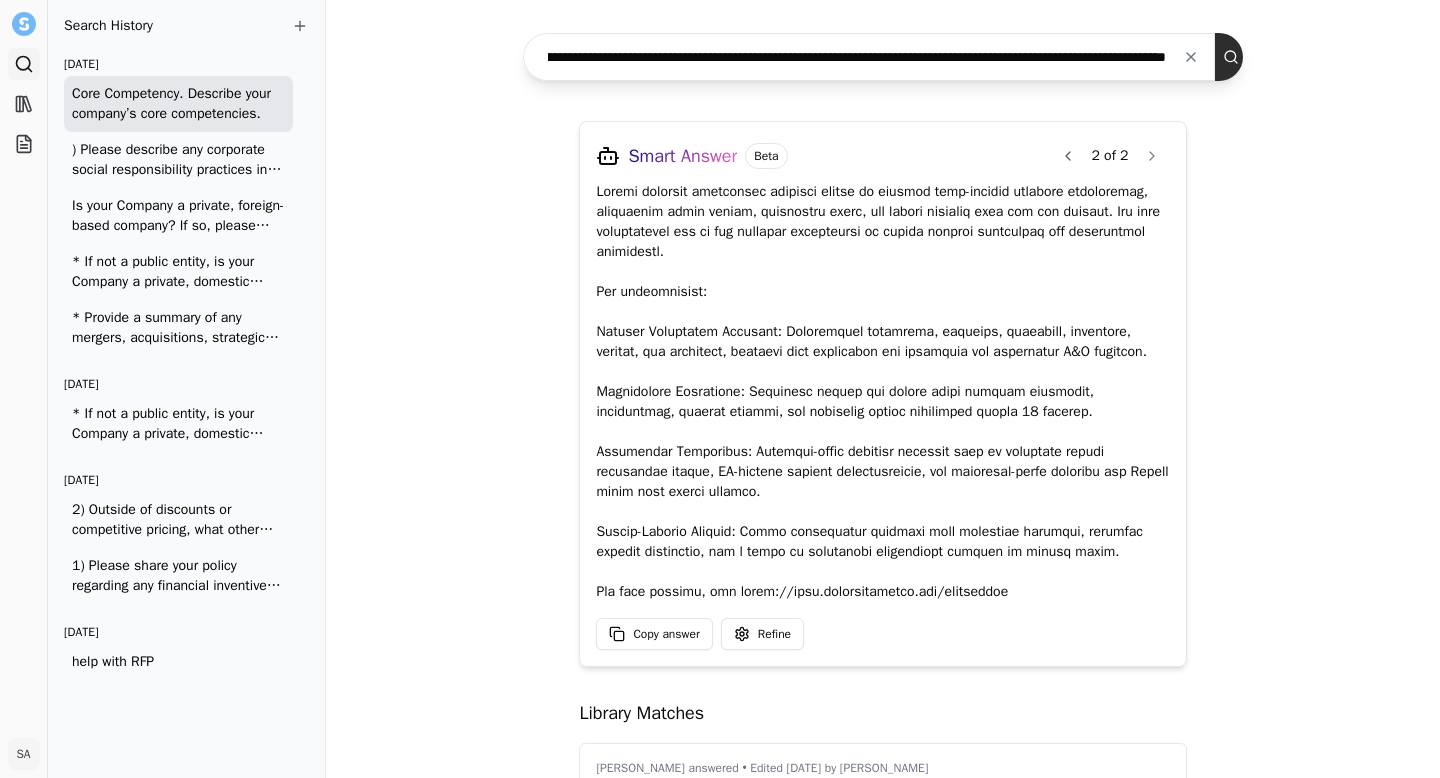 click at bounding box center [1235, 57] 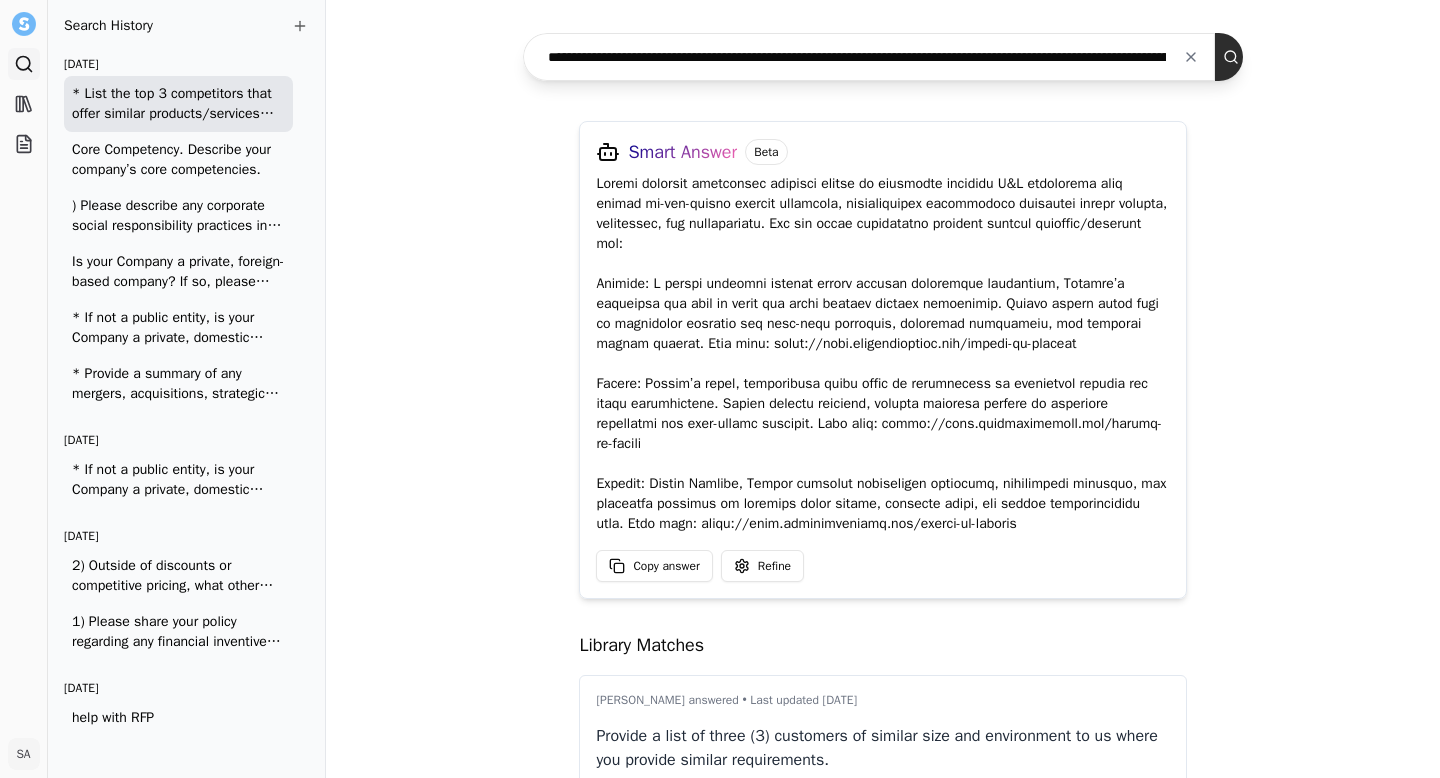 click at bounding box center (1235, 57) 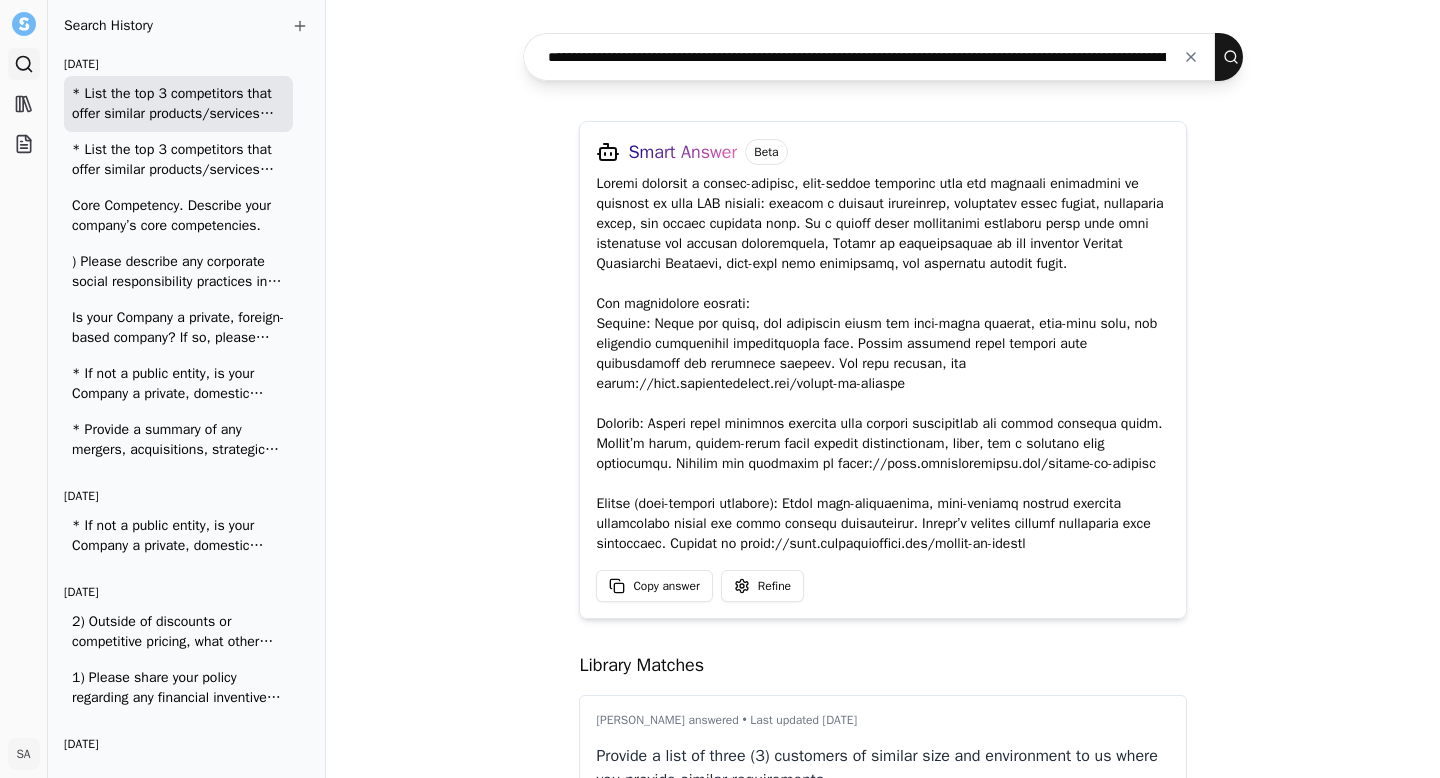 click at bounding box center (1191, 57) 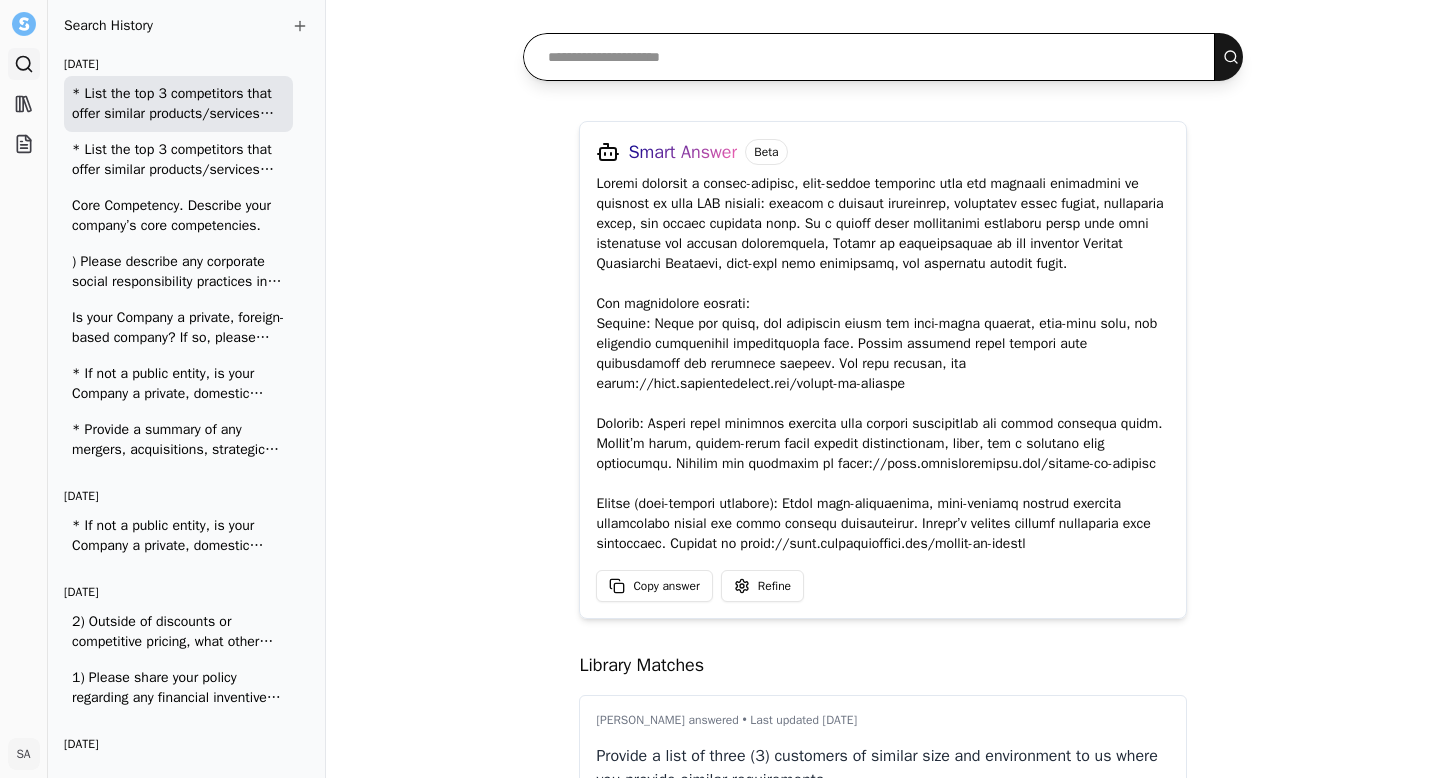 click at bounding box center [869, 57] 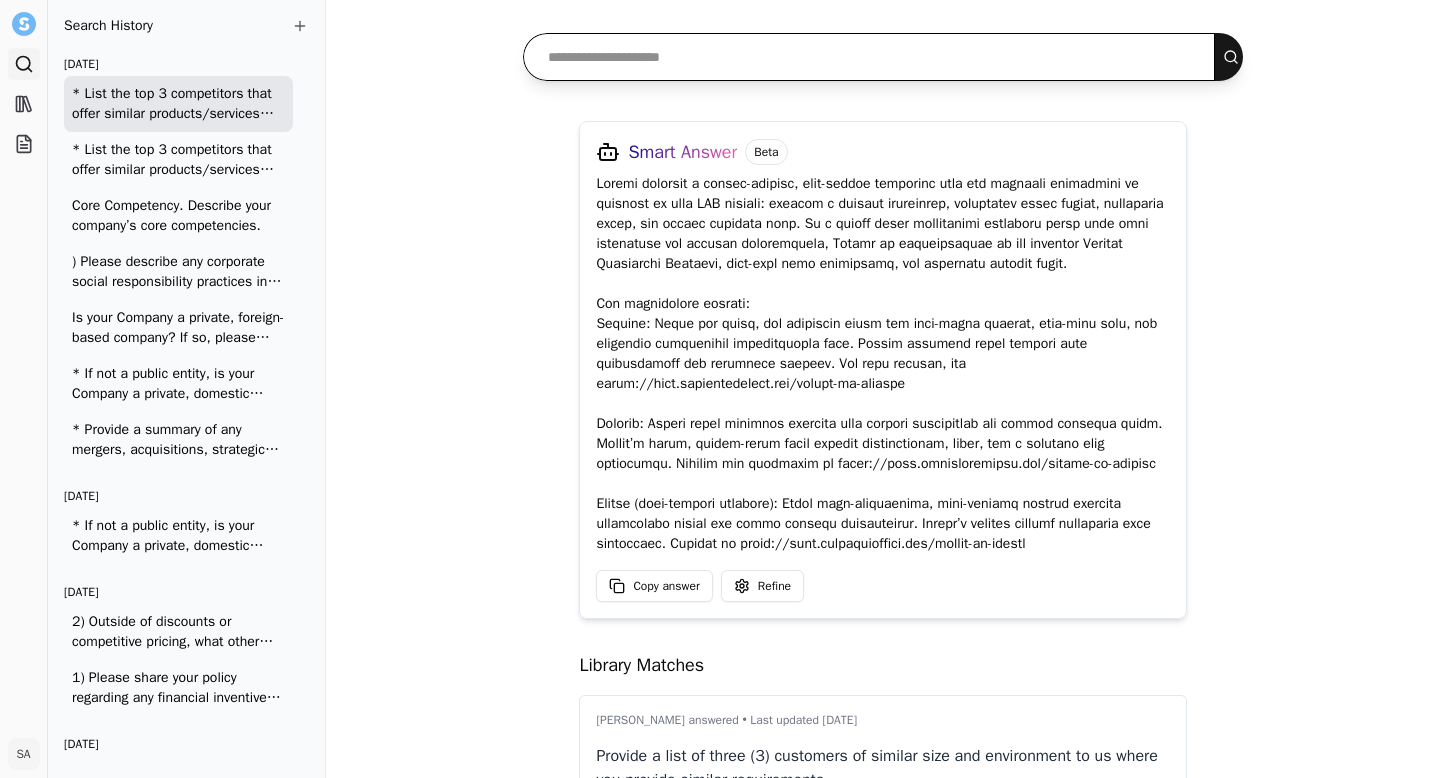 paste on "**********" 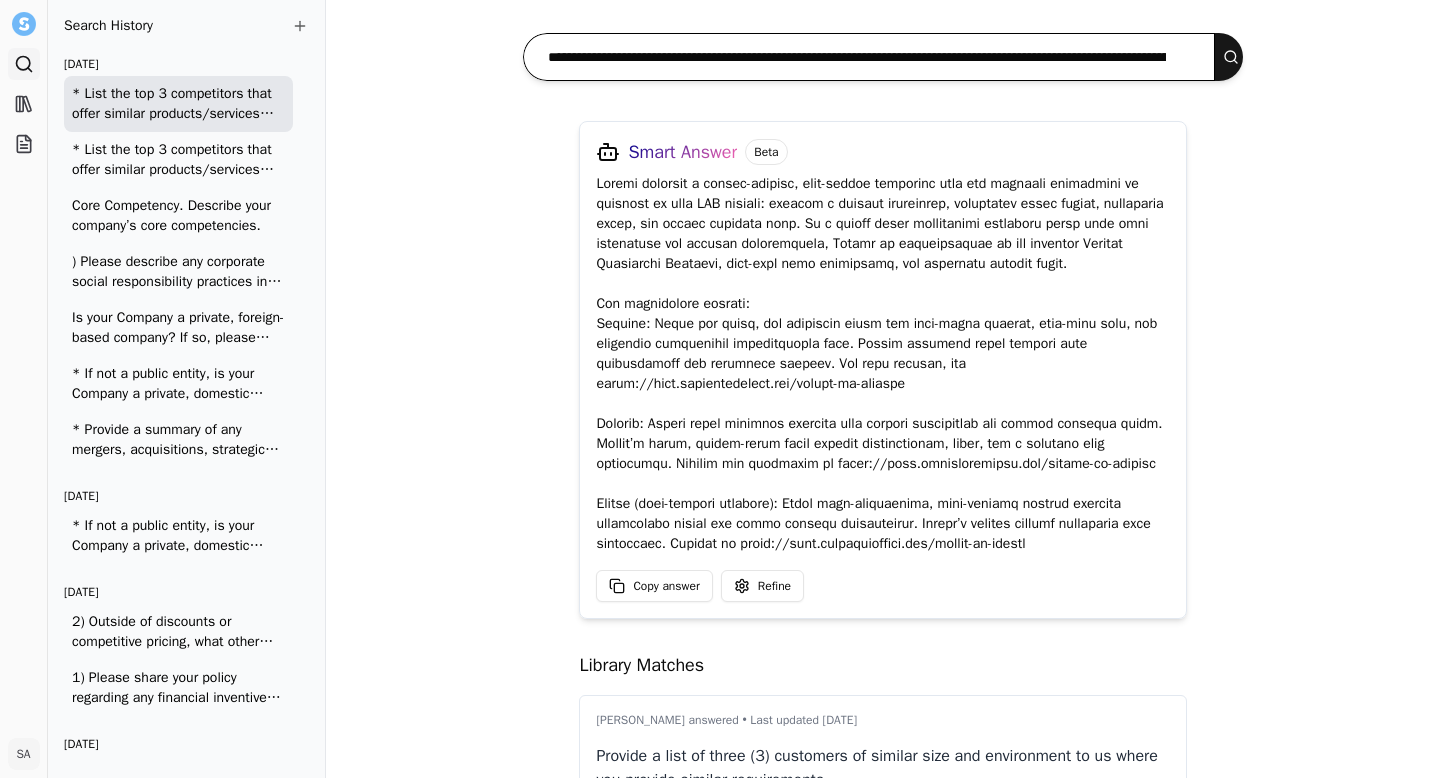 scroll, scrollTop: 0, scrollLeft: 452, axis: horizontal 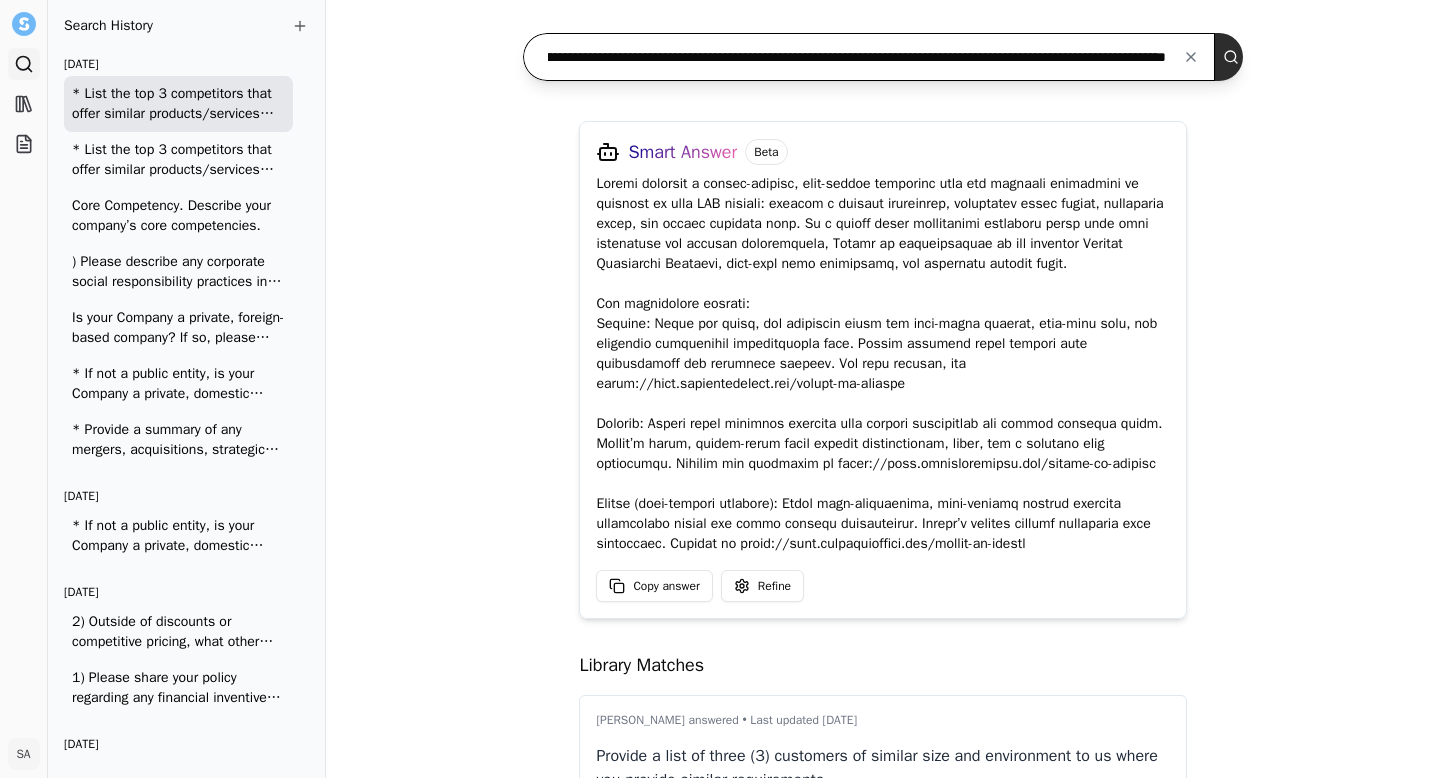 type on "**********" 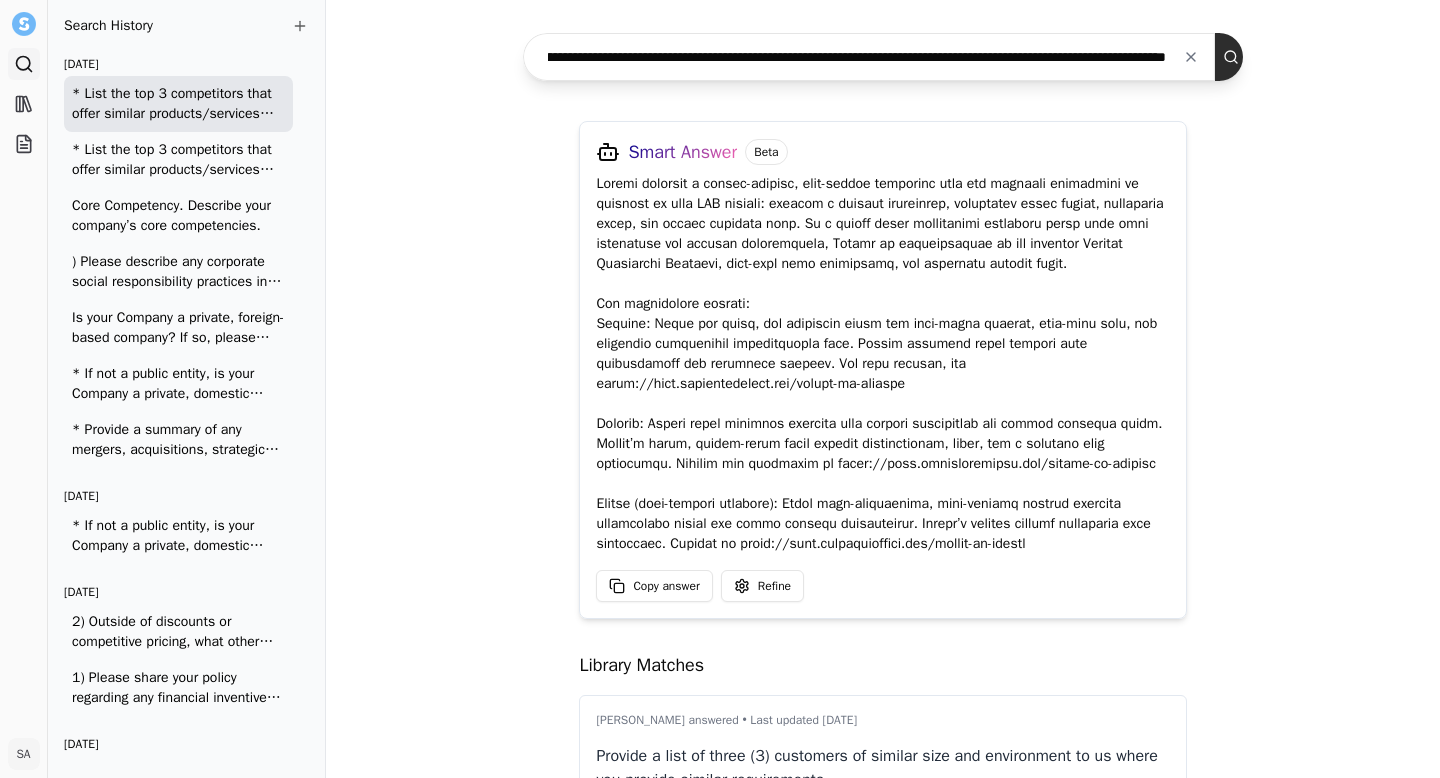 click at bounding box center [1235, 57] 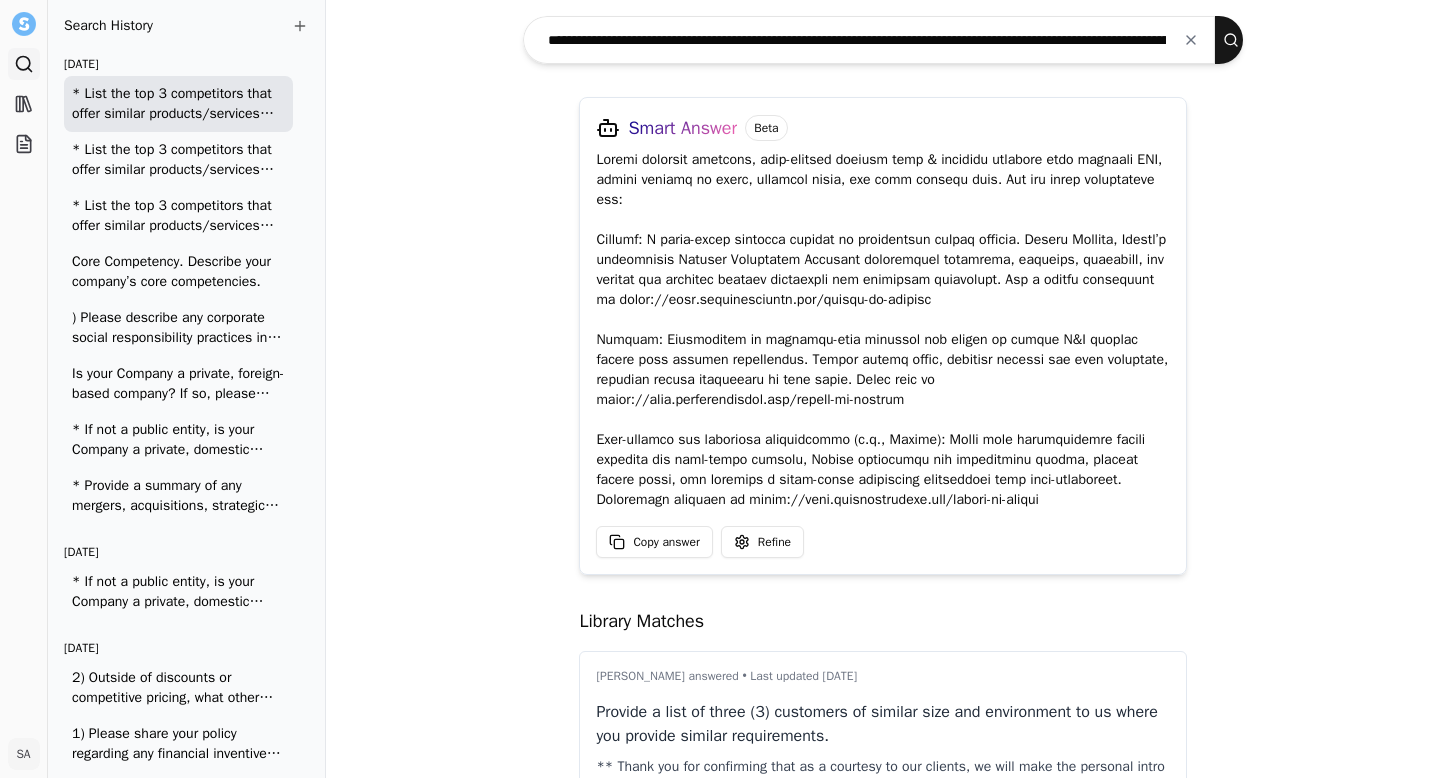 scroll, scrollTop: 161, scrollLeft: 0, axis: vertical 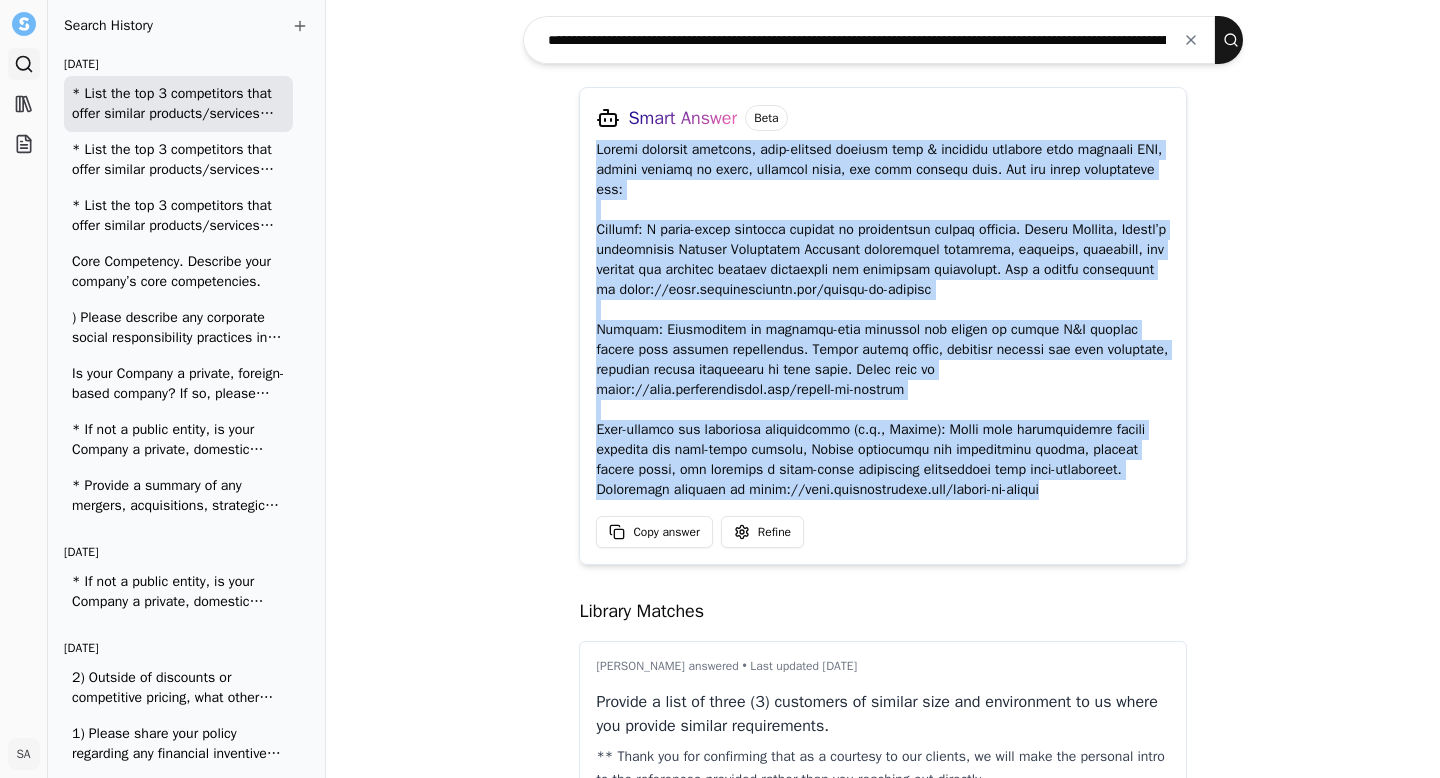 drag, startPoint x: 584, startPoint y: 146, endPoint x: 996, endPoint y: 509, distance: 549.102 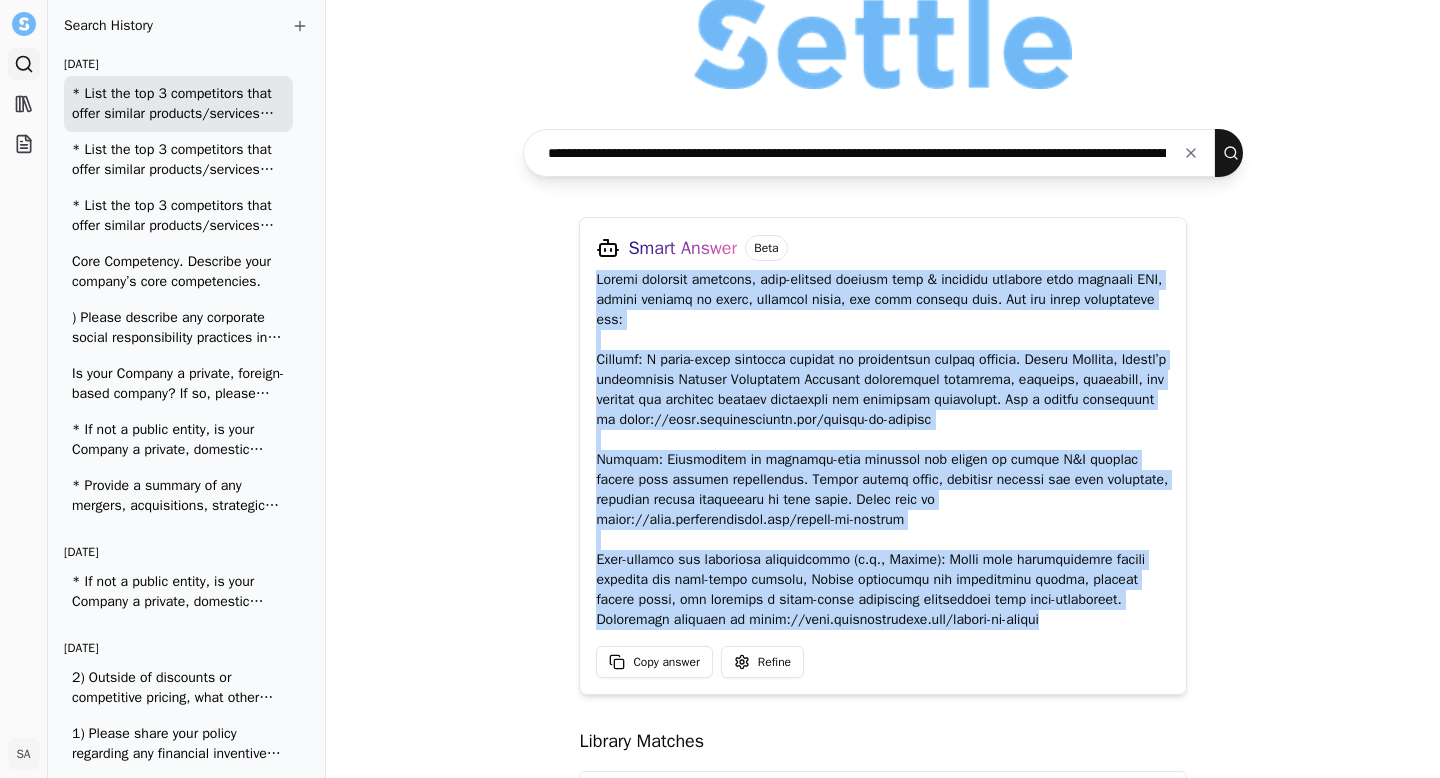 scroll, scrollTop: 26, scrollLeft: 0, axis: vertical 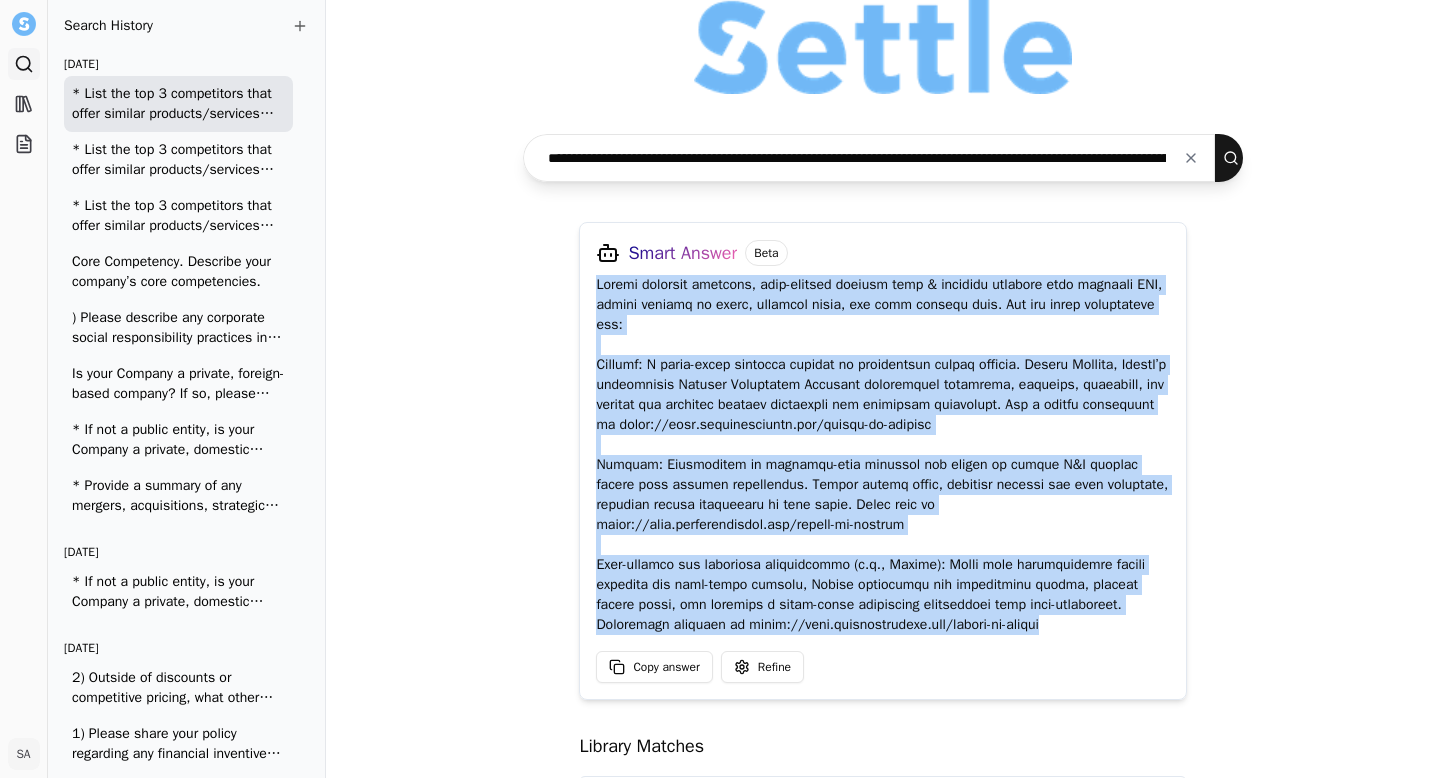 click at bounding box center [1191, 158] 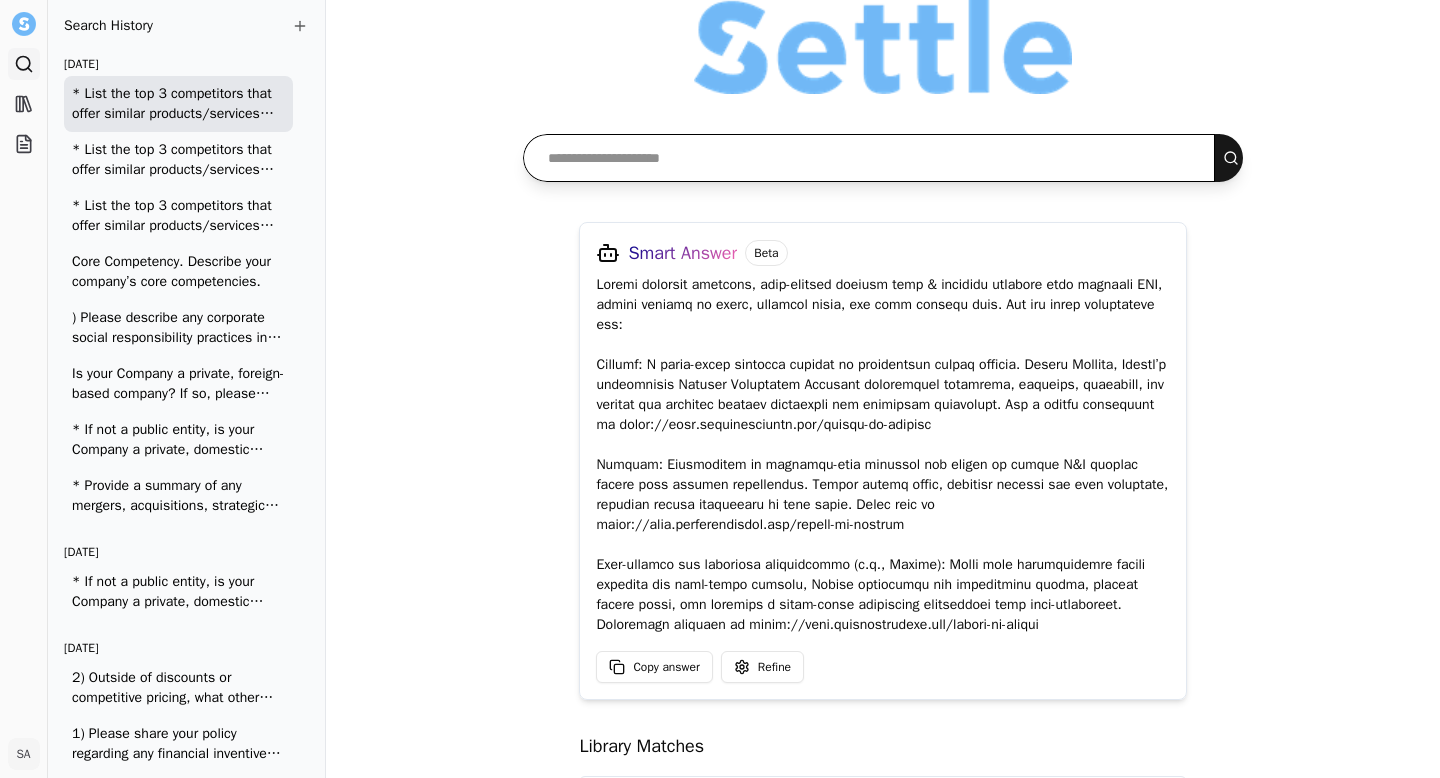 click at bounding box center (869, 158) 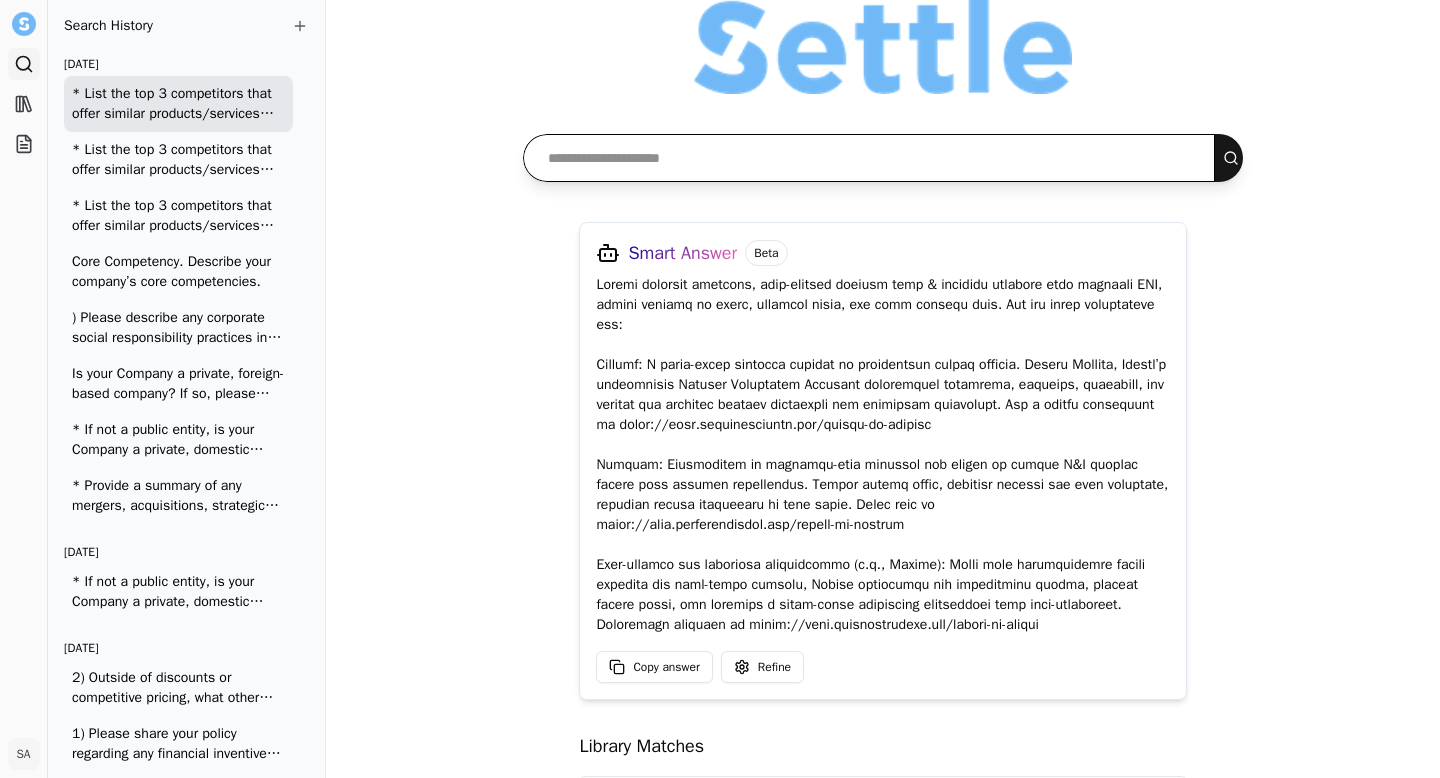 paste on "**********" 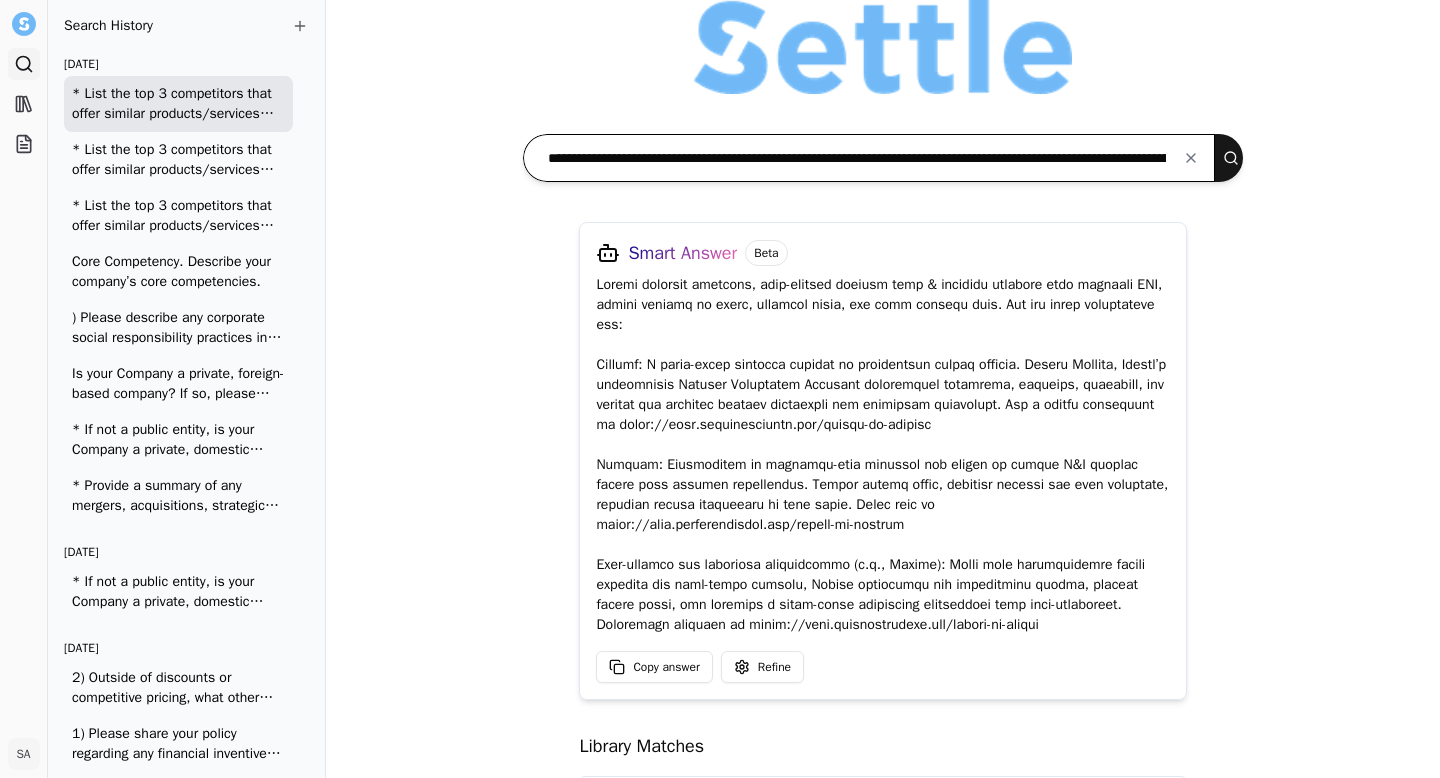 scroll, scrollTop: 0, scrollLeft: 434, axis: horizontal 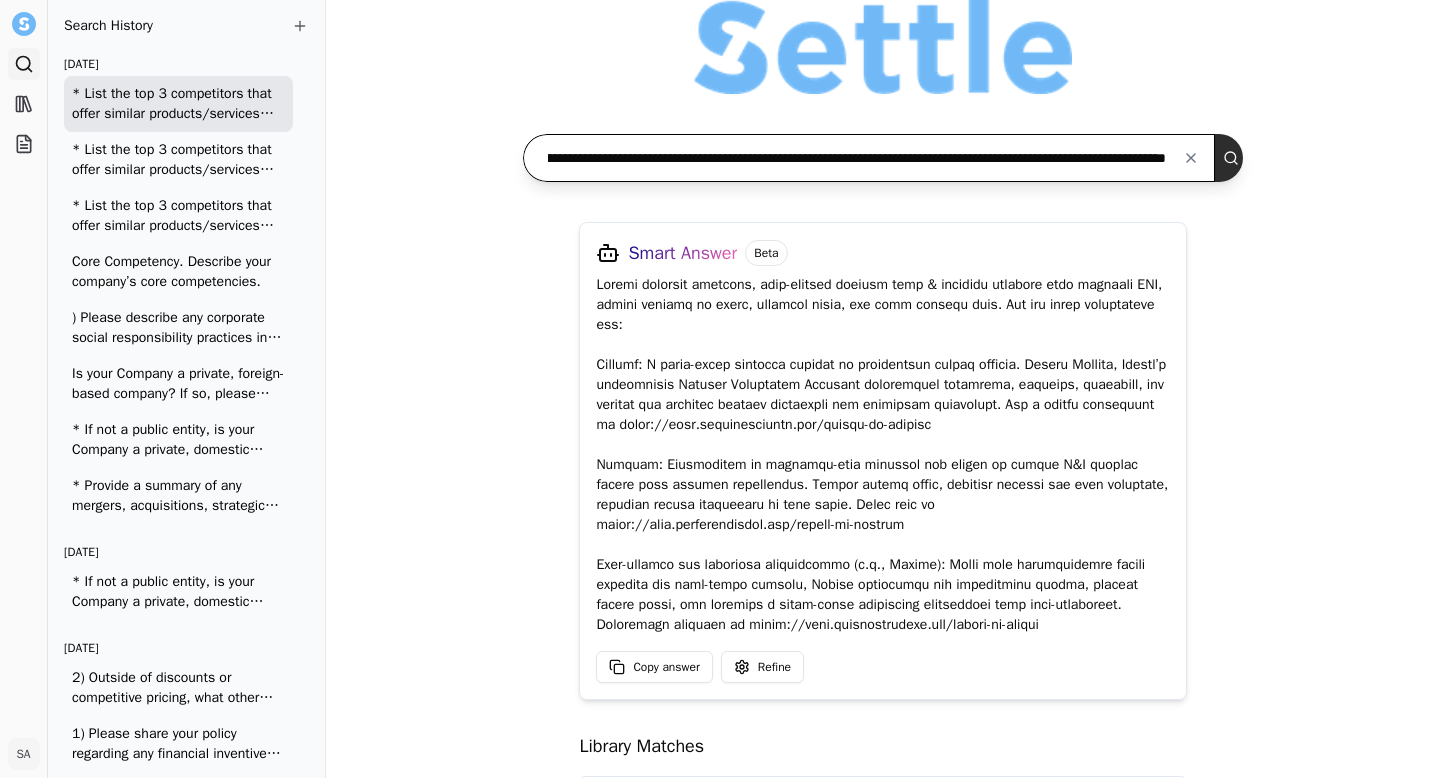 type on "**********" 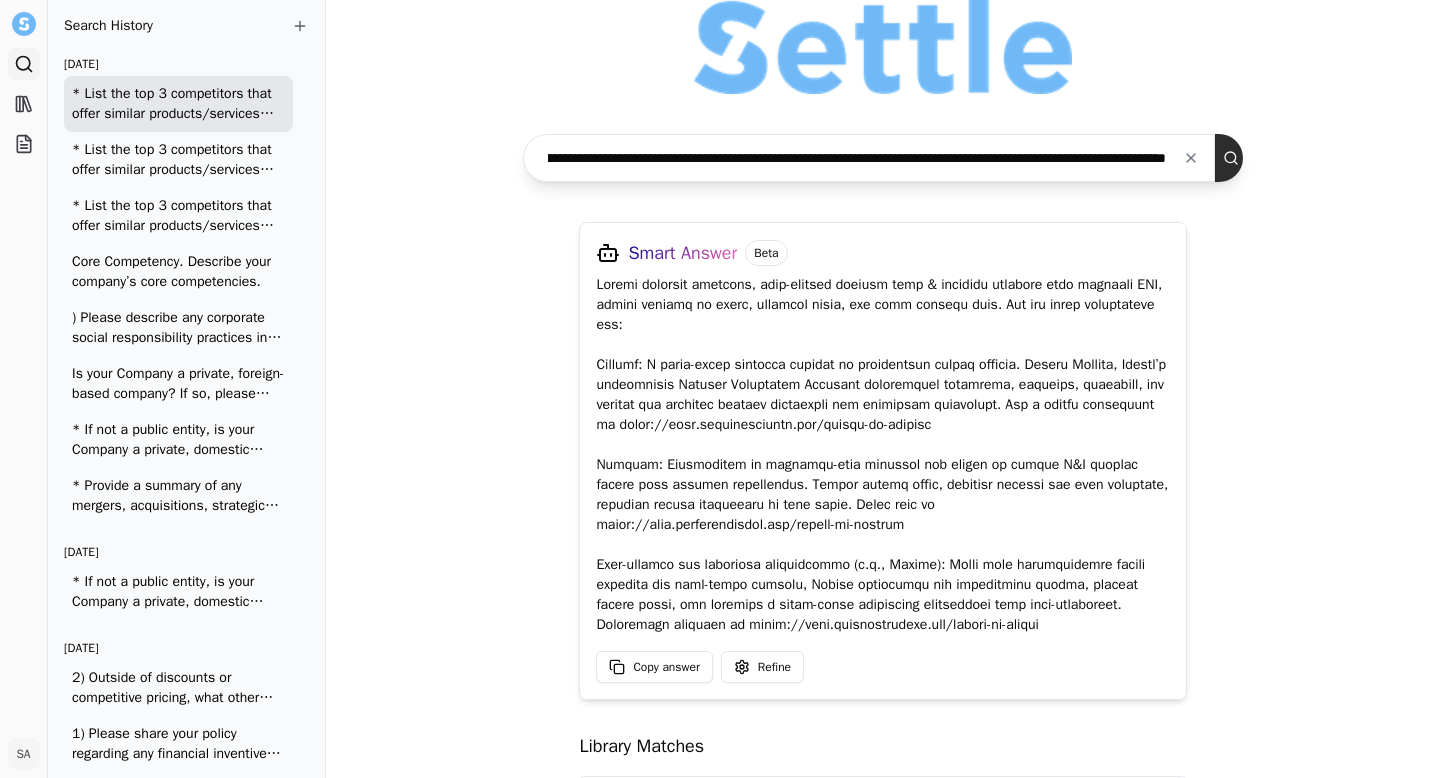 click at bounding box center (1235, 158) 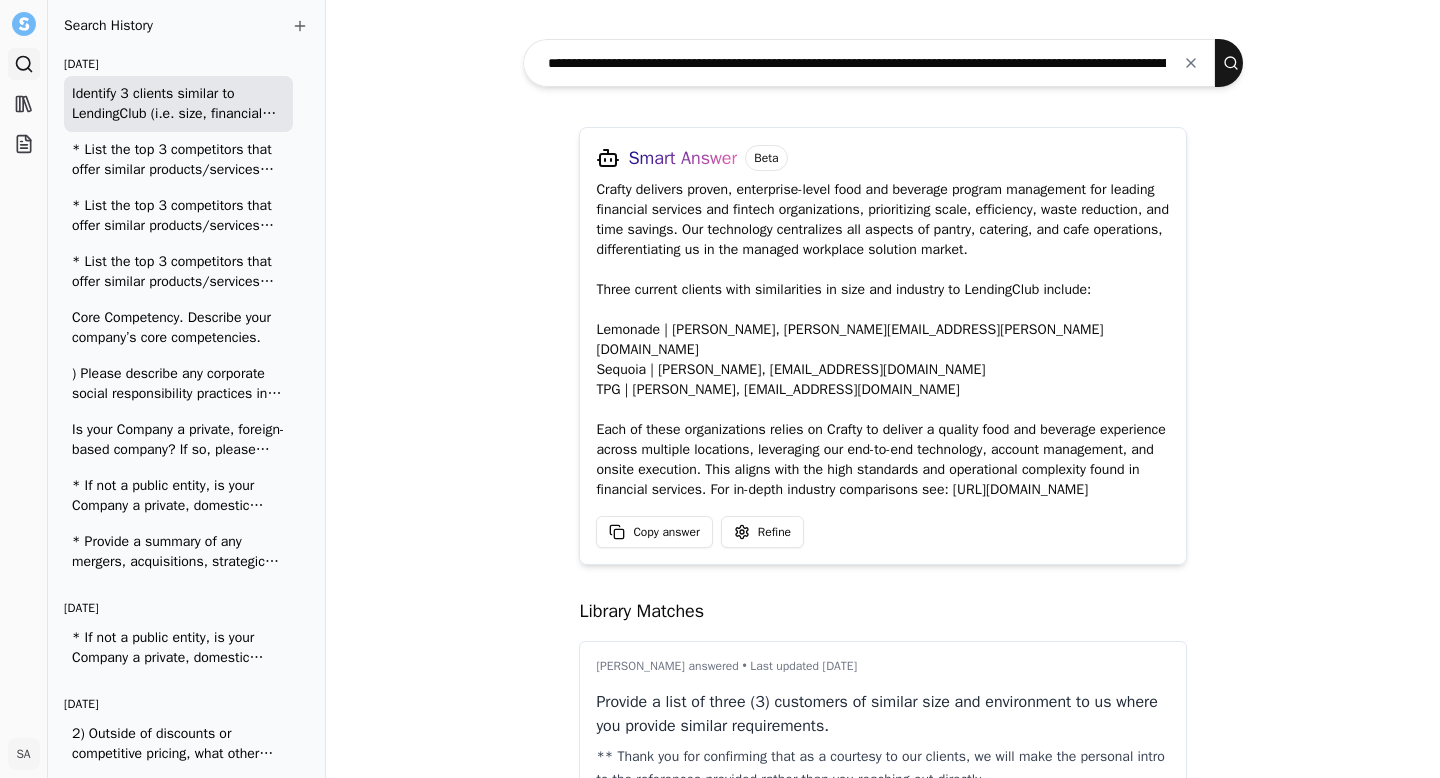scroll, scrollTop: 124, scrollLeft: 0, axis: vertical 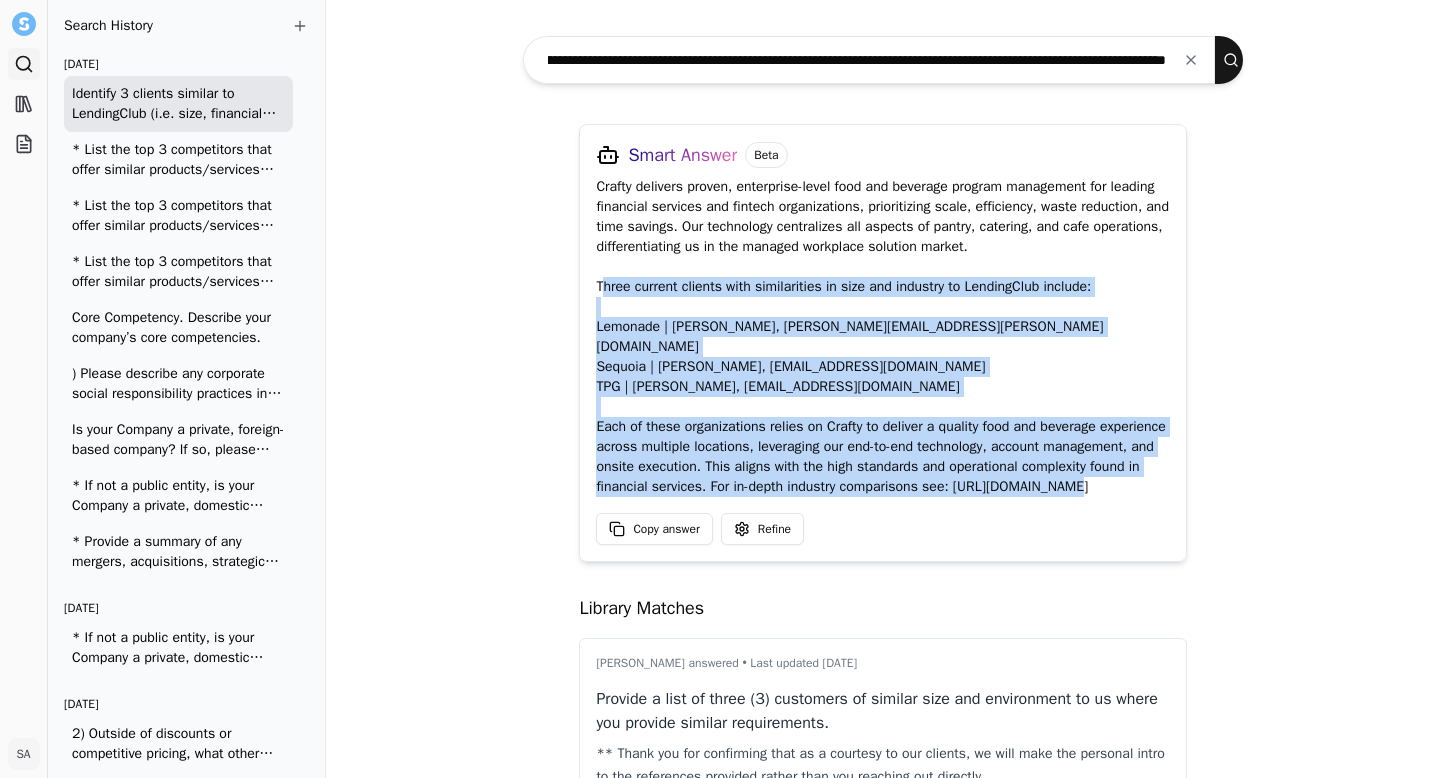 drag, startPoint x: 586, startPoint y: 286, endPoint x: 954, endPoint y: 479, distance: 415.5394 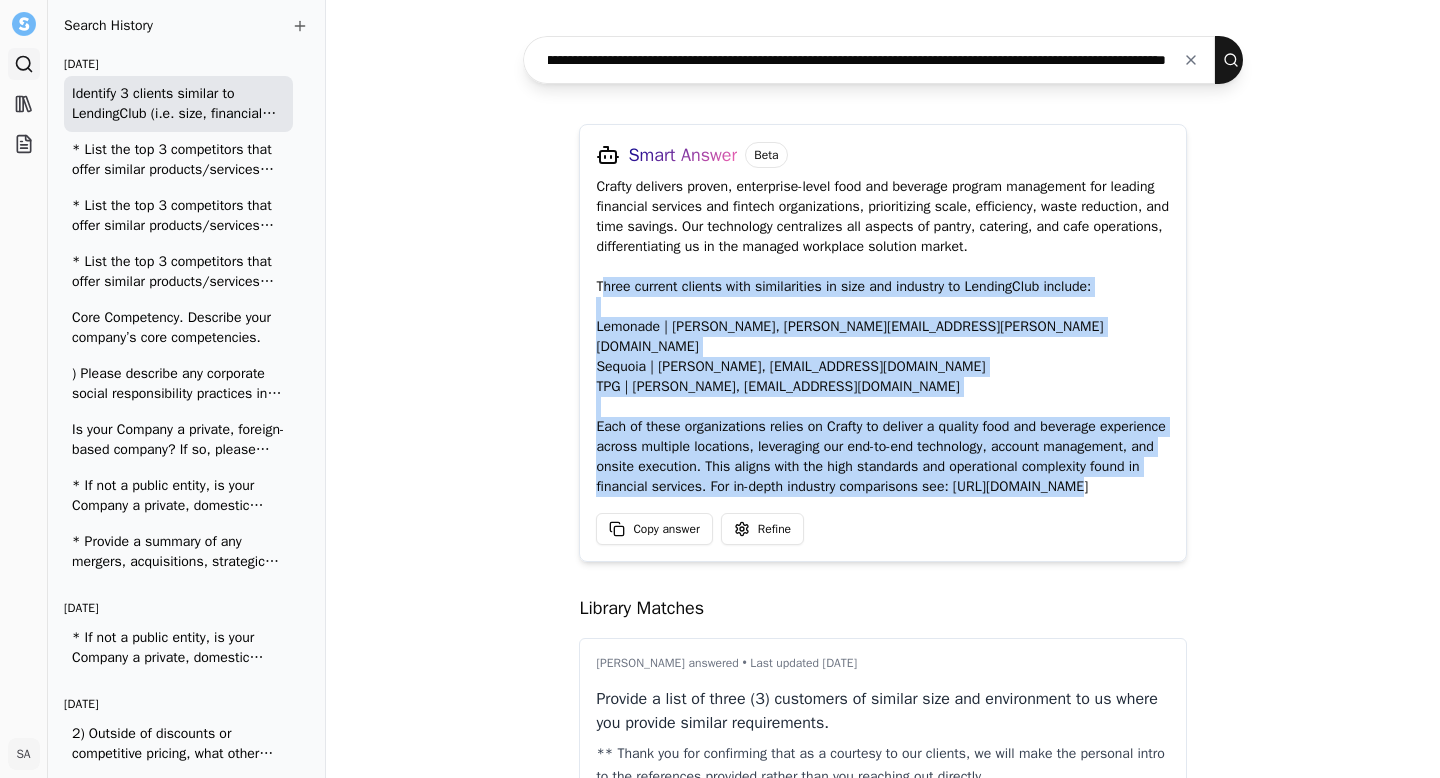 click at bounding box center (1191, 60) 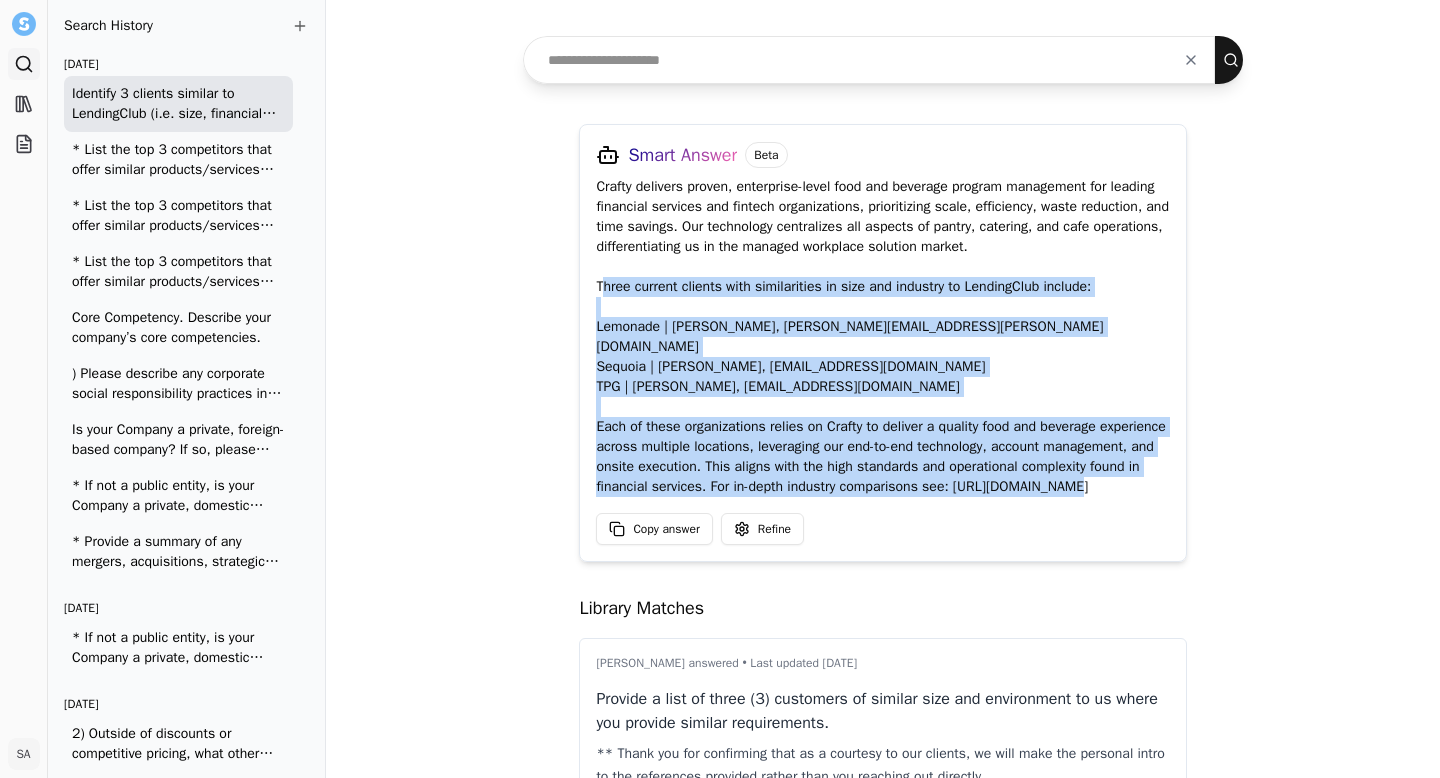 scroll, scrollTop: 0, scrollLeft: 0, axis: both 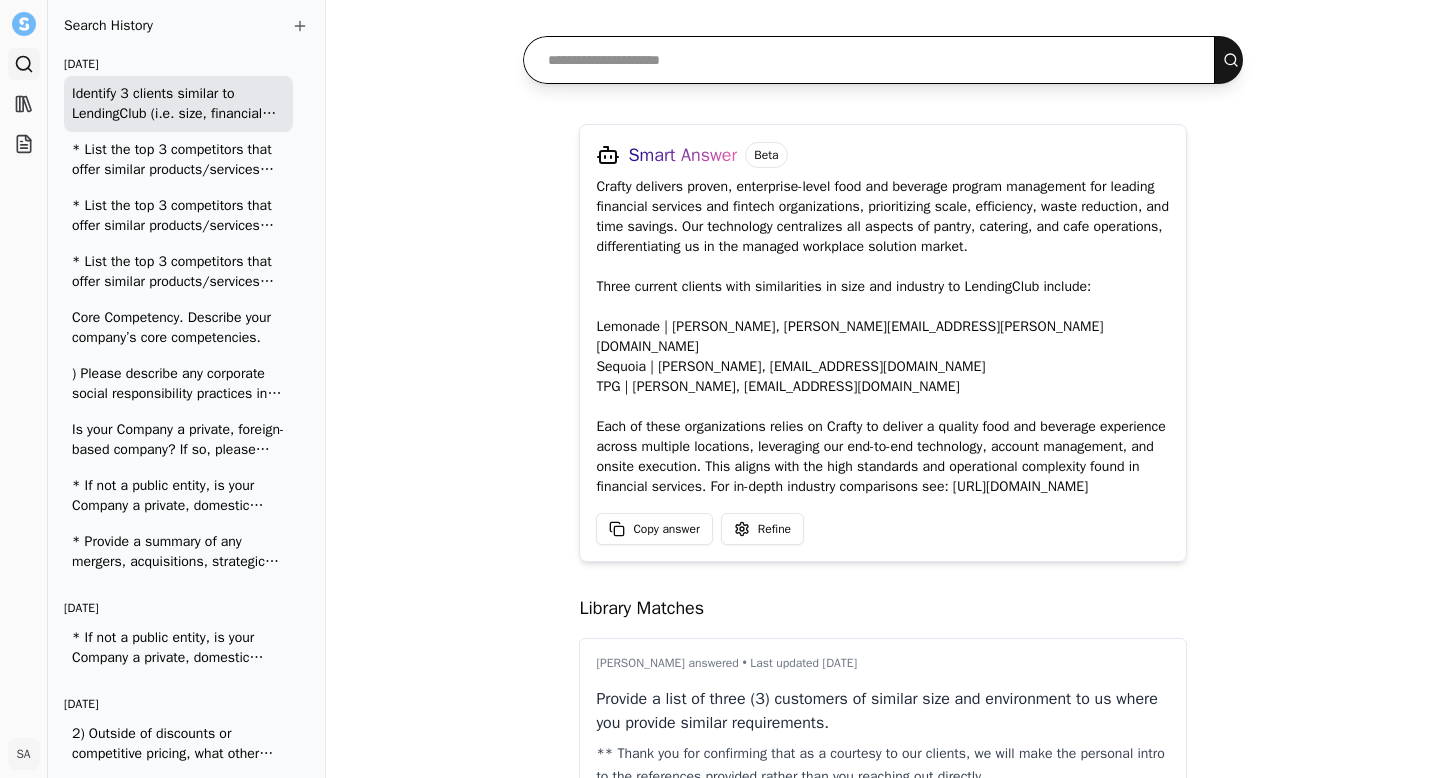 click at bounding box center (869, 60) 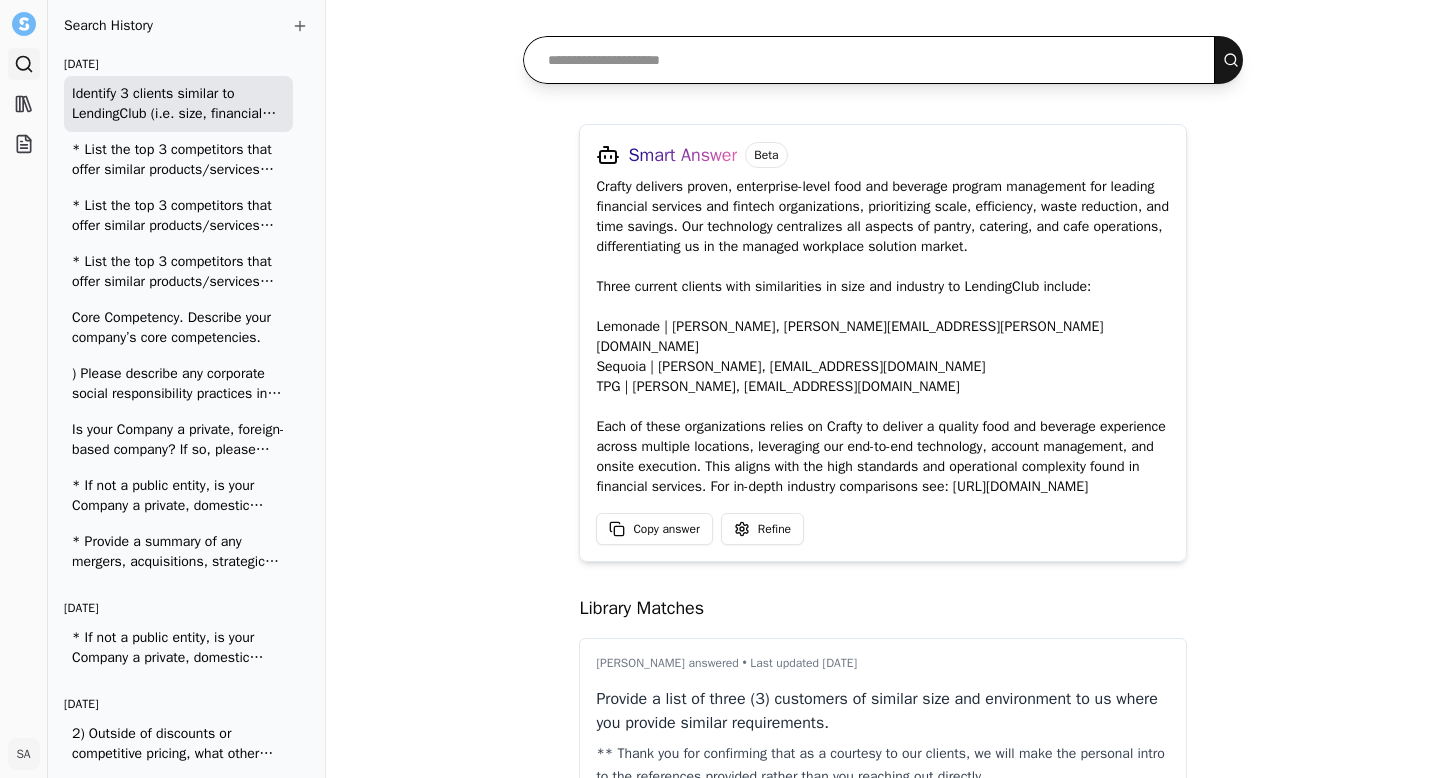 paste on "**********" 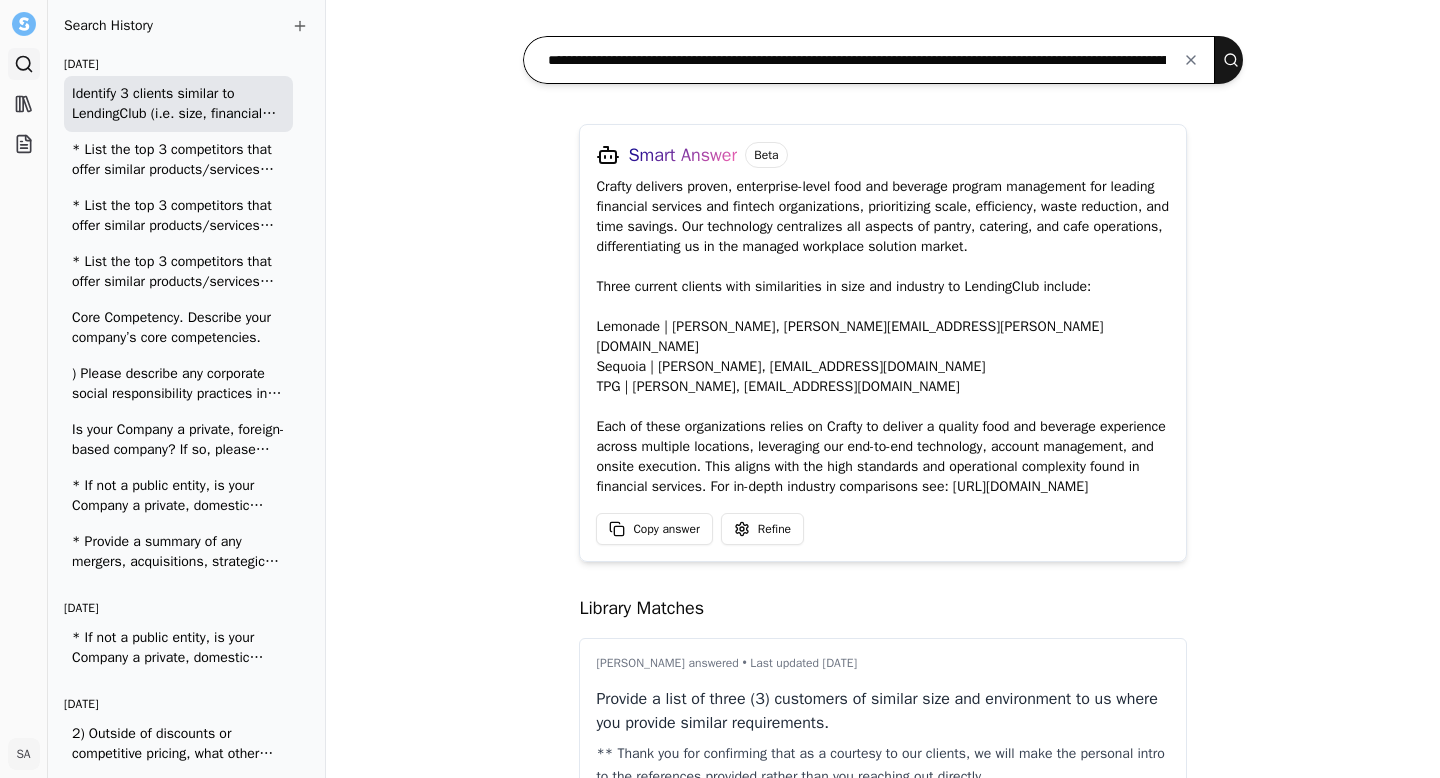 scroll, scrollTop: 0, scrollLeft: 785, axis: horizontal 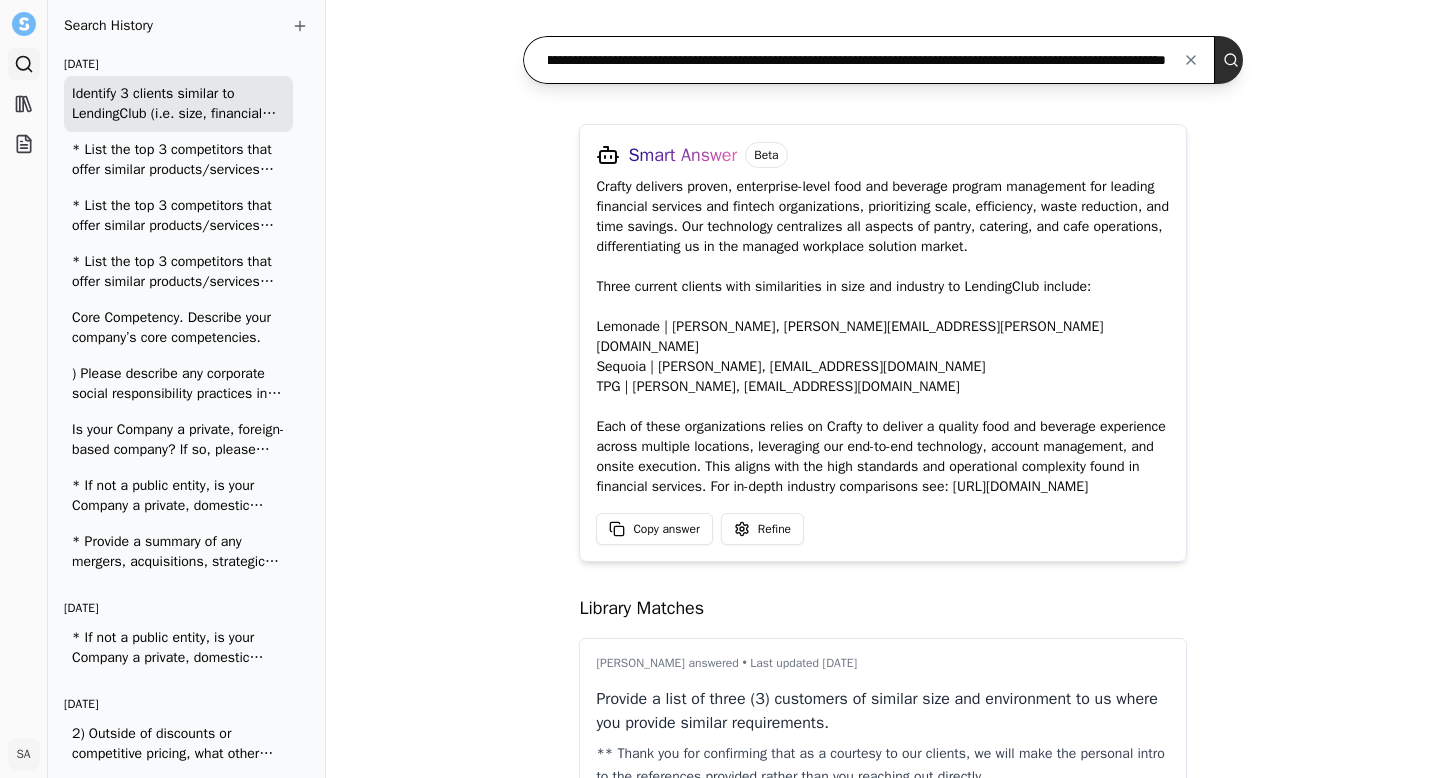 type on "**********" 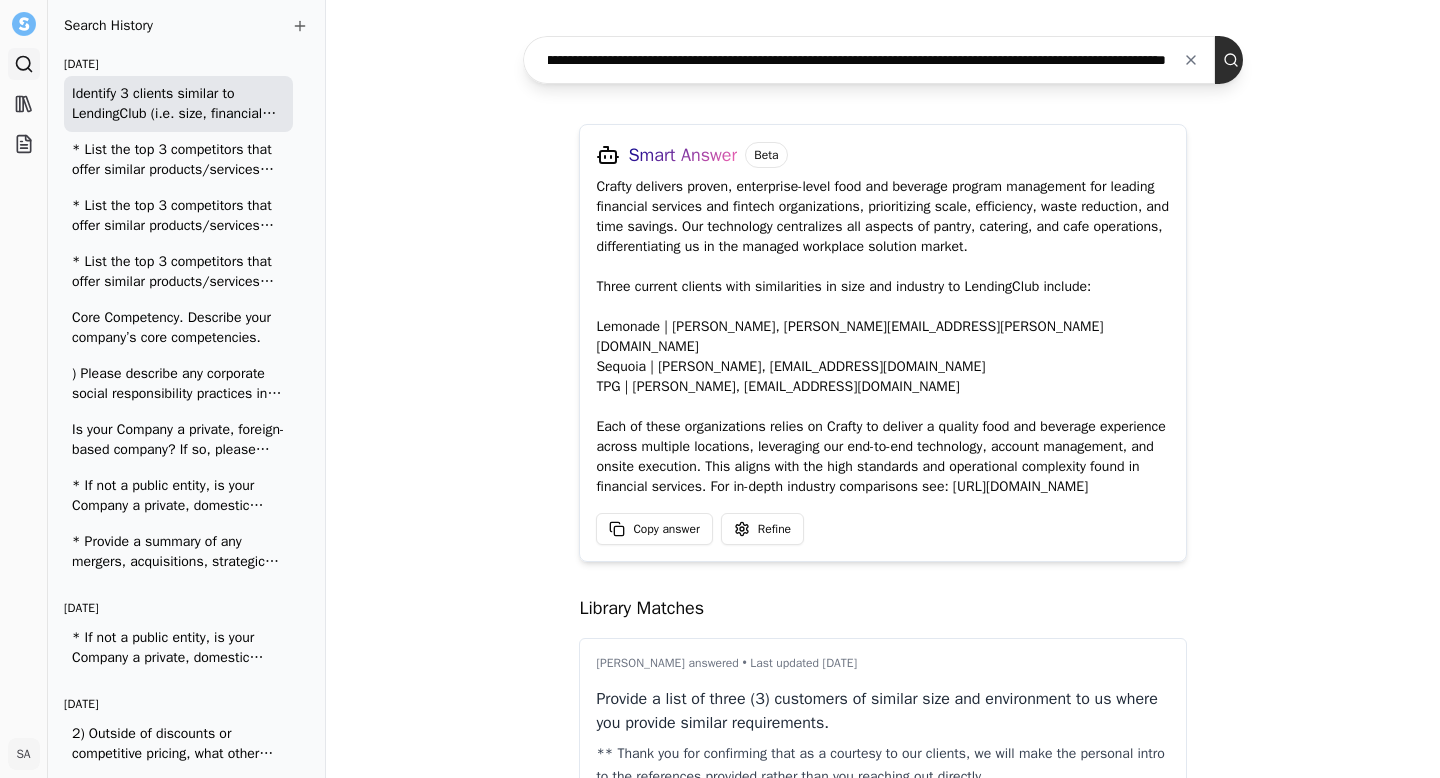 click at bounding box center [1235, 60] 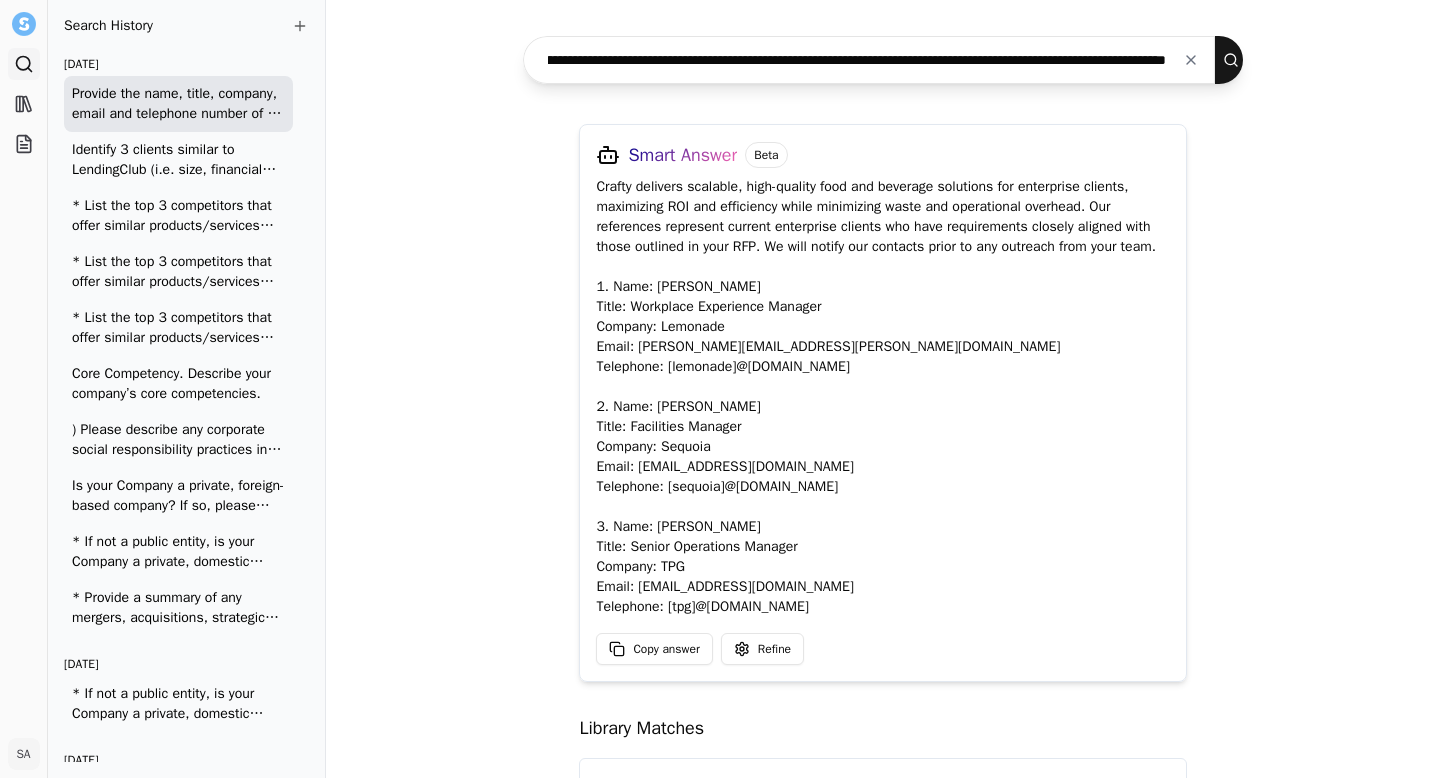 scroll, scrollTop: 0, scrollLeft: 785, axis: horizontal 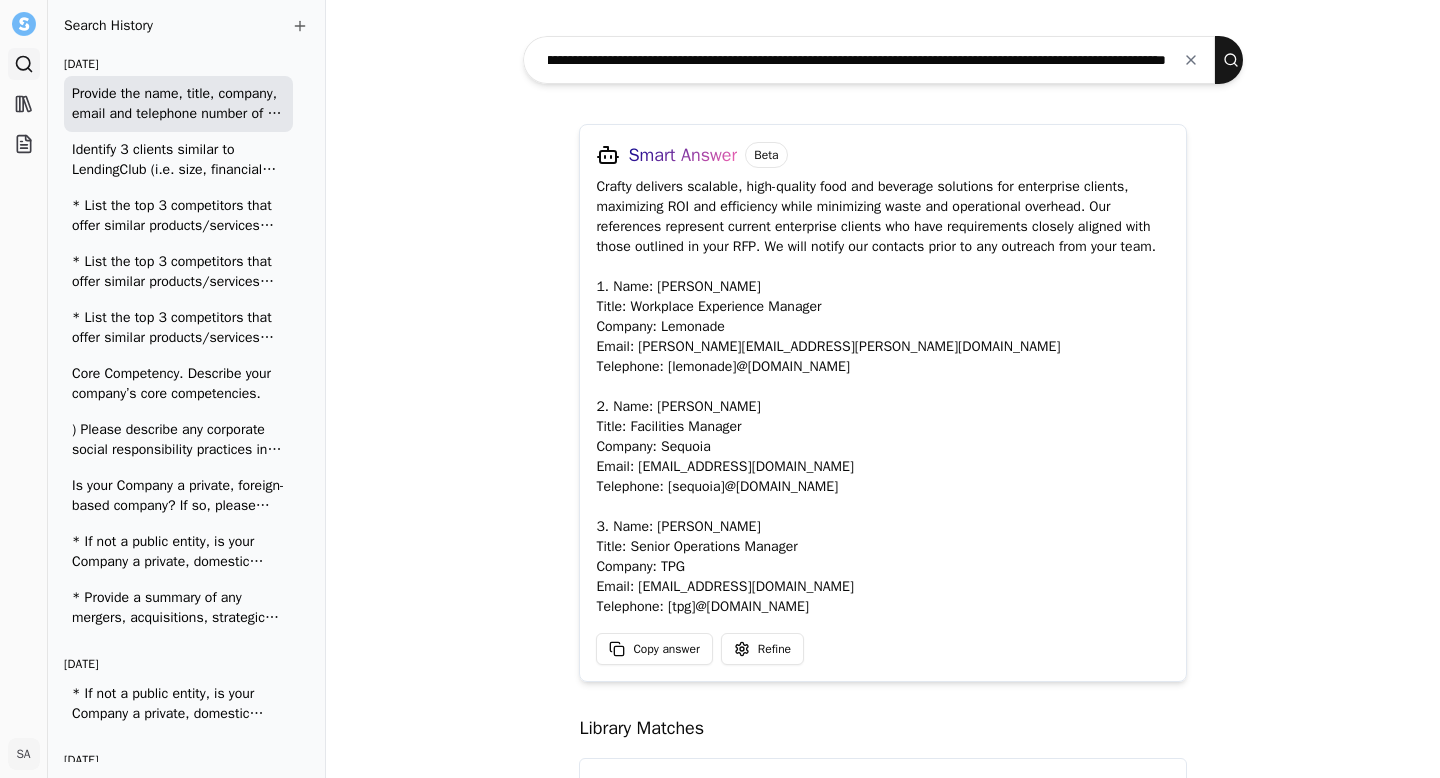 click on "Crafty delivers scalable, high-quality food and beverage solutions for enterprise clients, maximizing ROI and efficiency while minimizing waste and operational overhead. Our references represent current enterprise clients who have requirements closely aligned with those outlined in your RFP. We will notify our contacts prior to any outreach from your team.
1. Name: Sara Benjamin
Title: Workplace Experience Manager
Company: Lemonade
Email: sara.benjamin@lemonade.com
Telephone: [lemonade]@craftydelivers.com
2. Name: Samantha Petty
Title: Facilities Manager
Company: Sequoia
Email: spetty@sequoiacap.com
Telephone: [sequoia]@craftydelivers.com
3. Name: Allison Paleno
Title: Senior Operations Manager
Company: TPG
Email: apaleno@tpg.com
Telephone: [tpg]@craftydelivers.com" at bounding box center (883, 397) 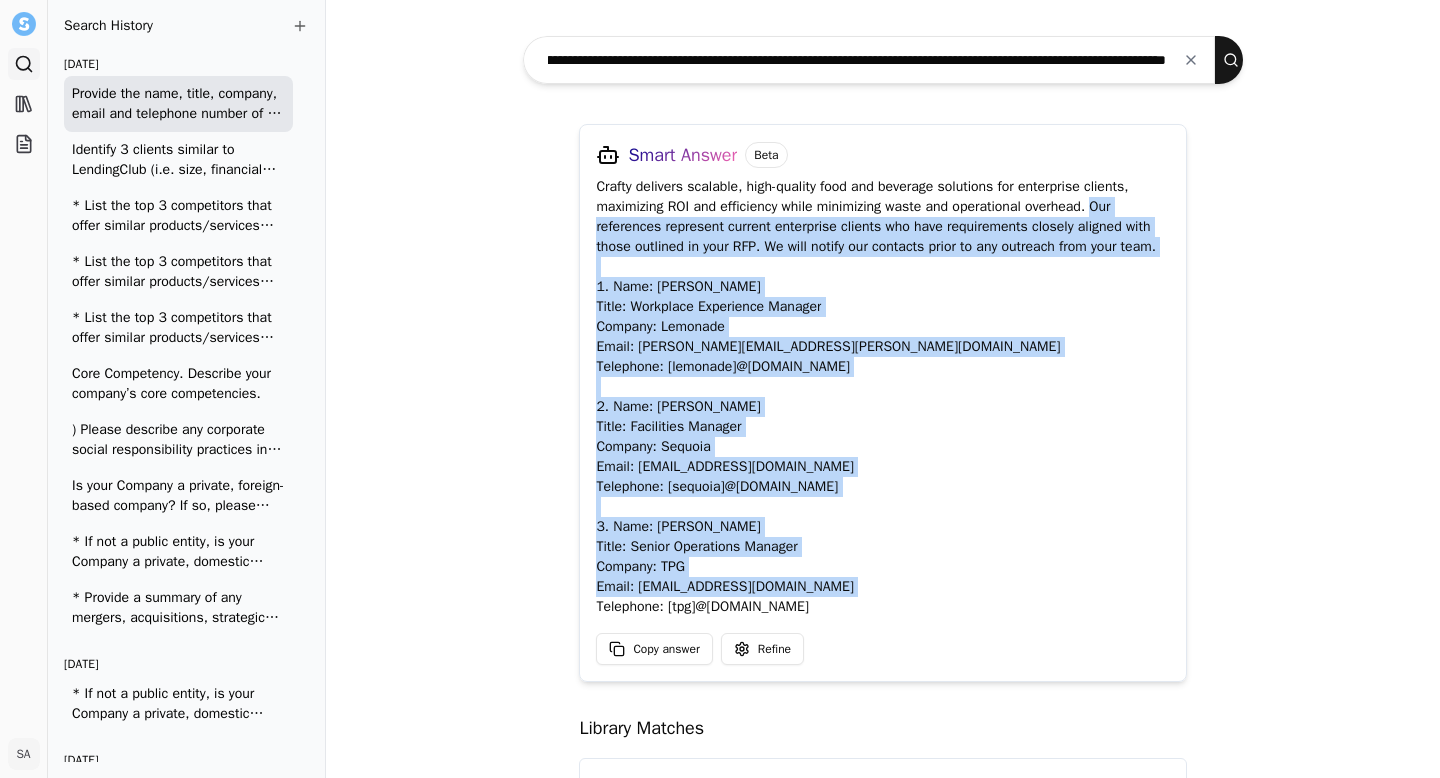 drag, startPoint x: 1103, startPoint y: 206, endPoint x: 1070, endPoint y: 603, distance: 398.36917 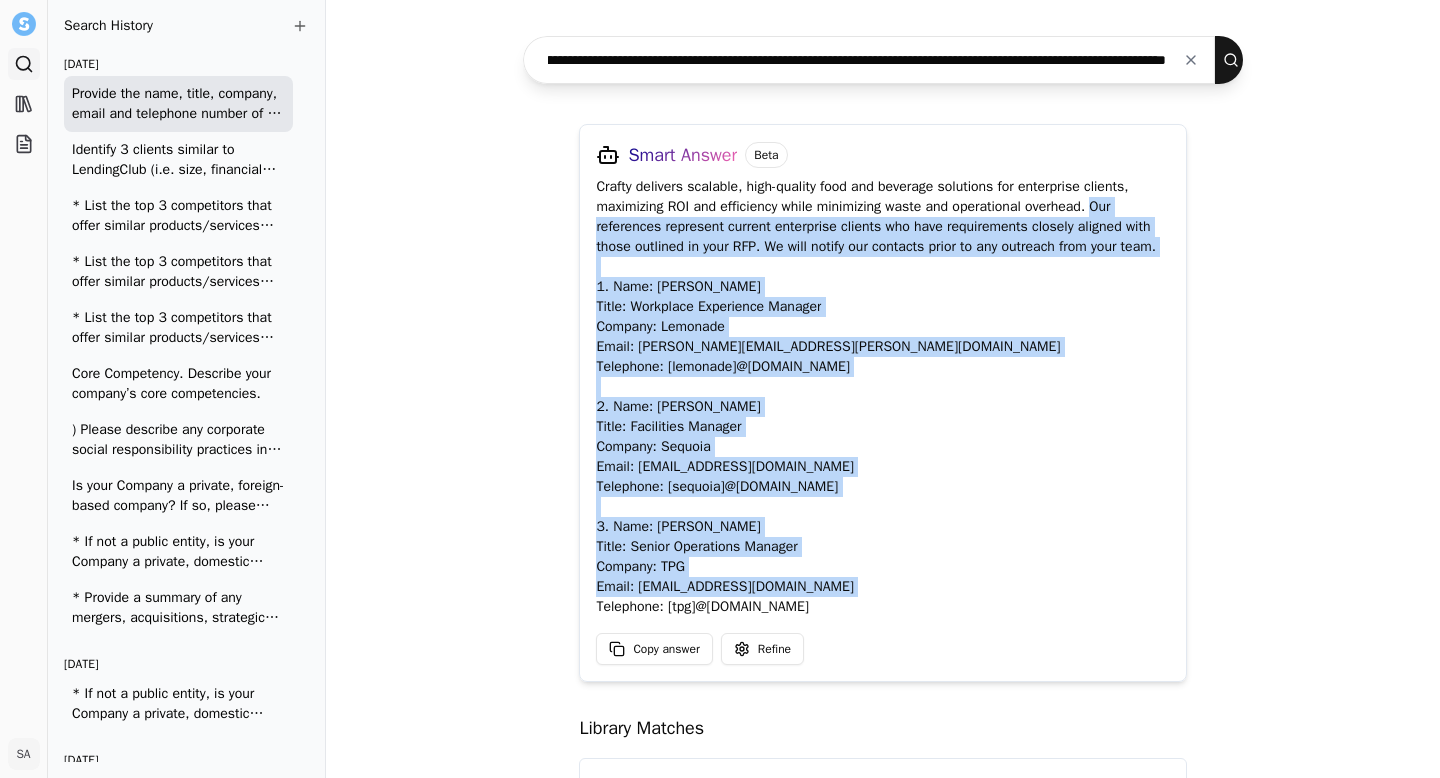 click at bounding box center (1191, 60) 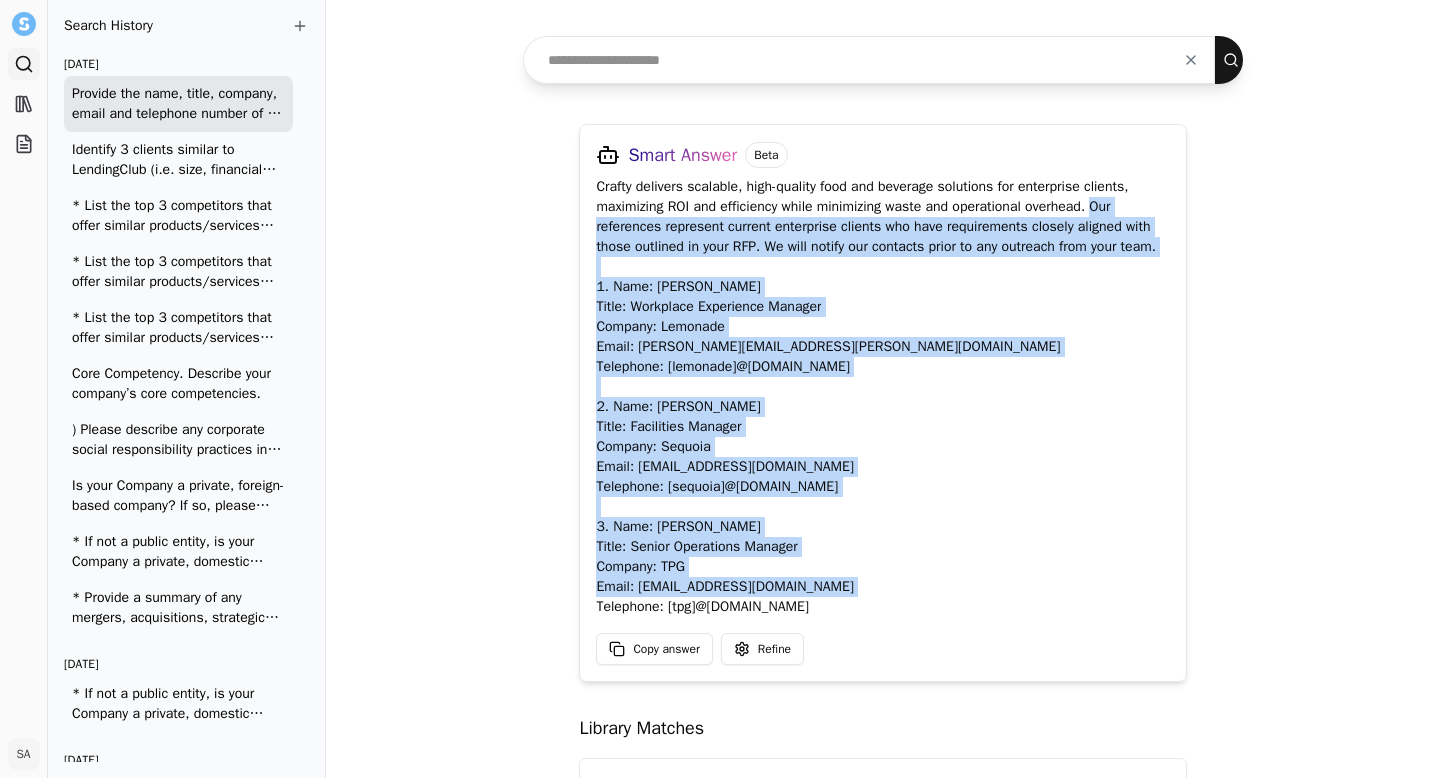 scroll, scrollTop: 0, scrollLeft: 0, axis: both 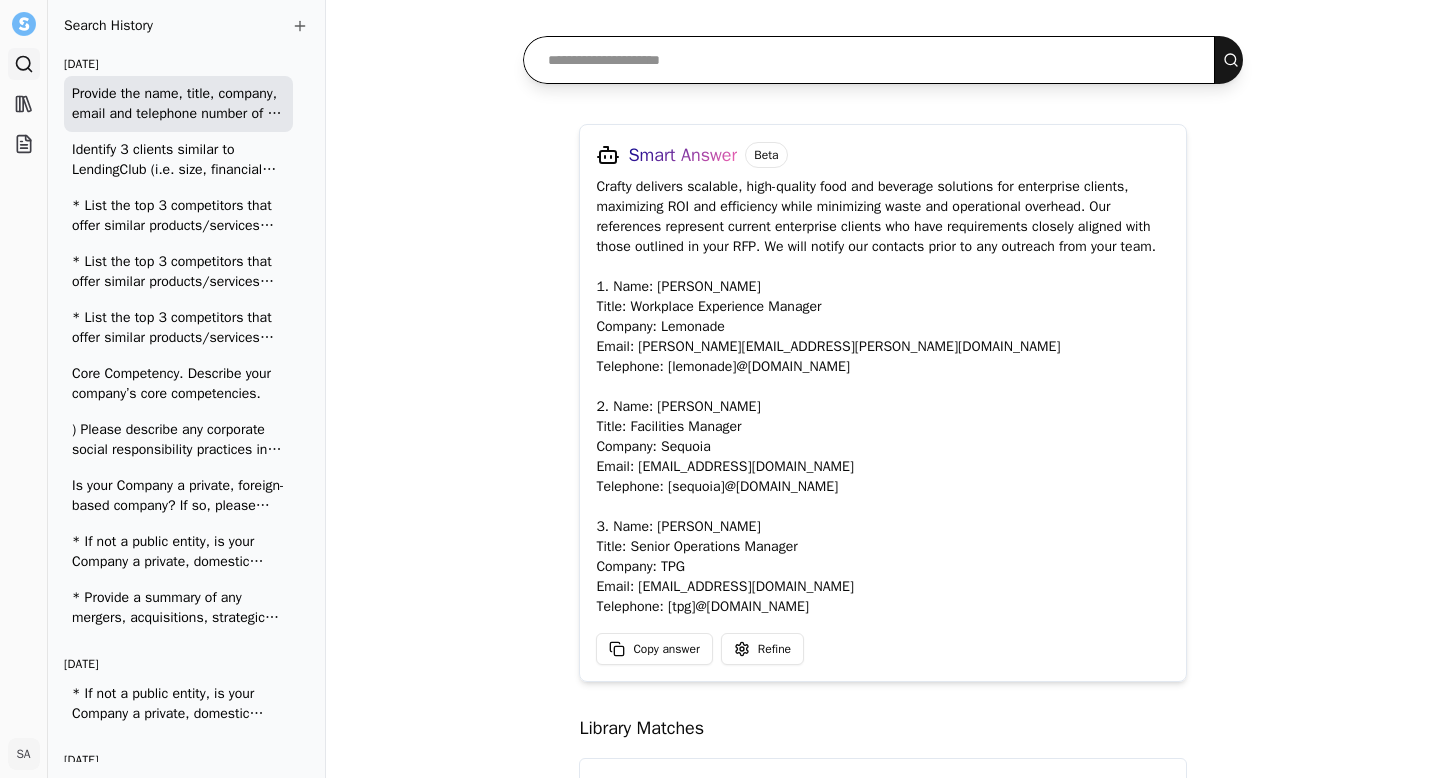 click at bounding box center (869, 60) 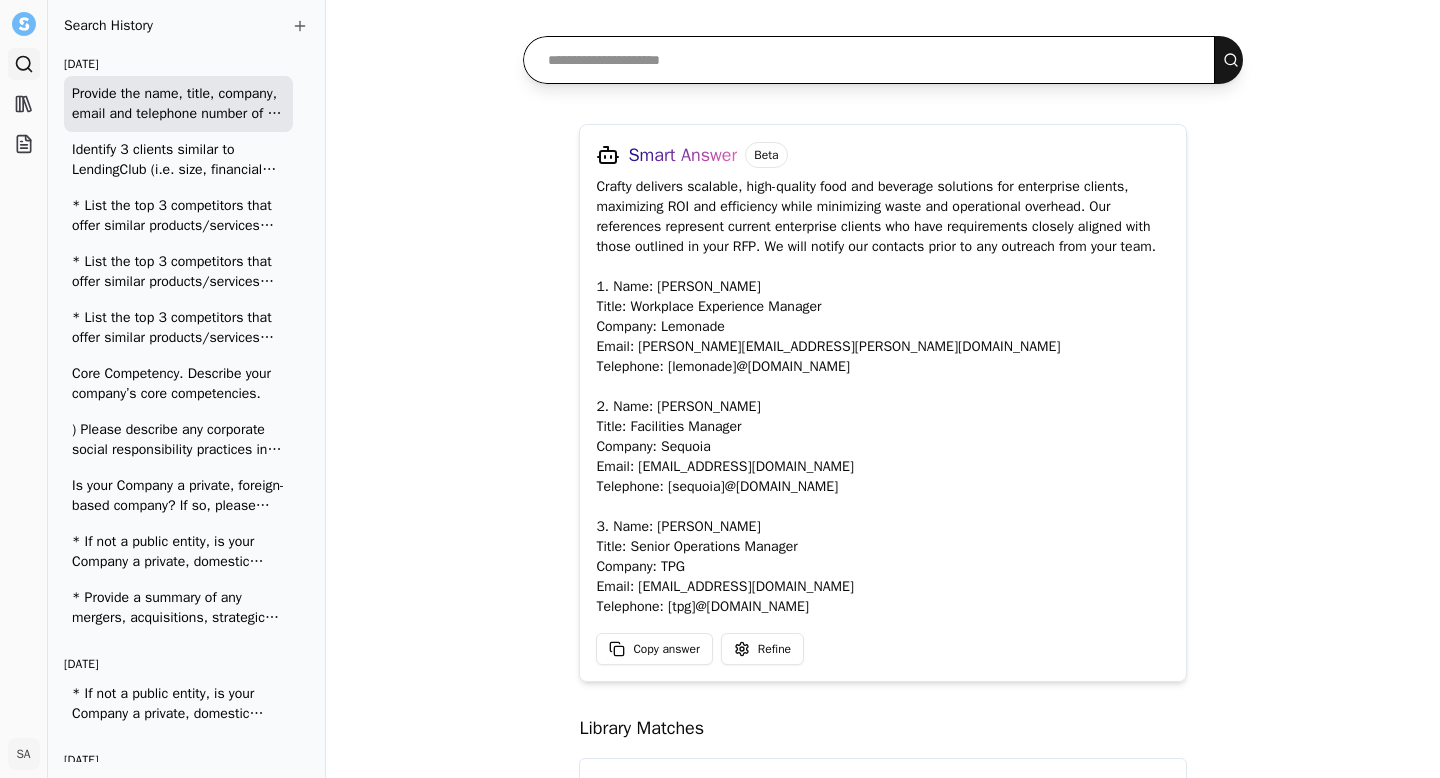 click at bounding box center (869, 60) 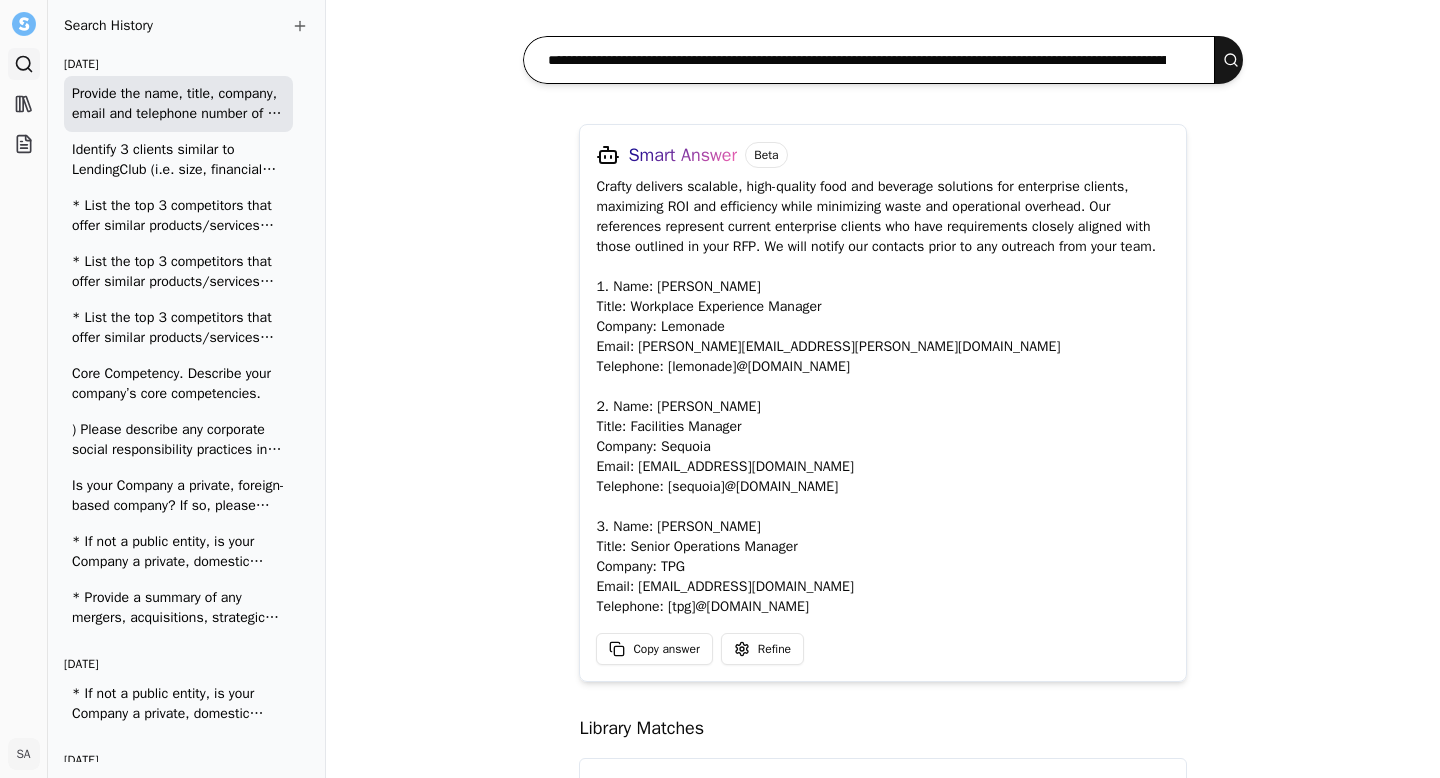 scroll, scrollTop: 0, scrollLeft: 677, axis: horizontal 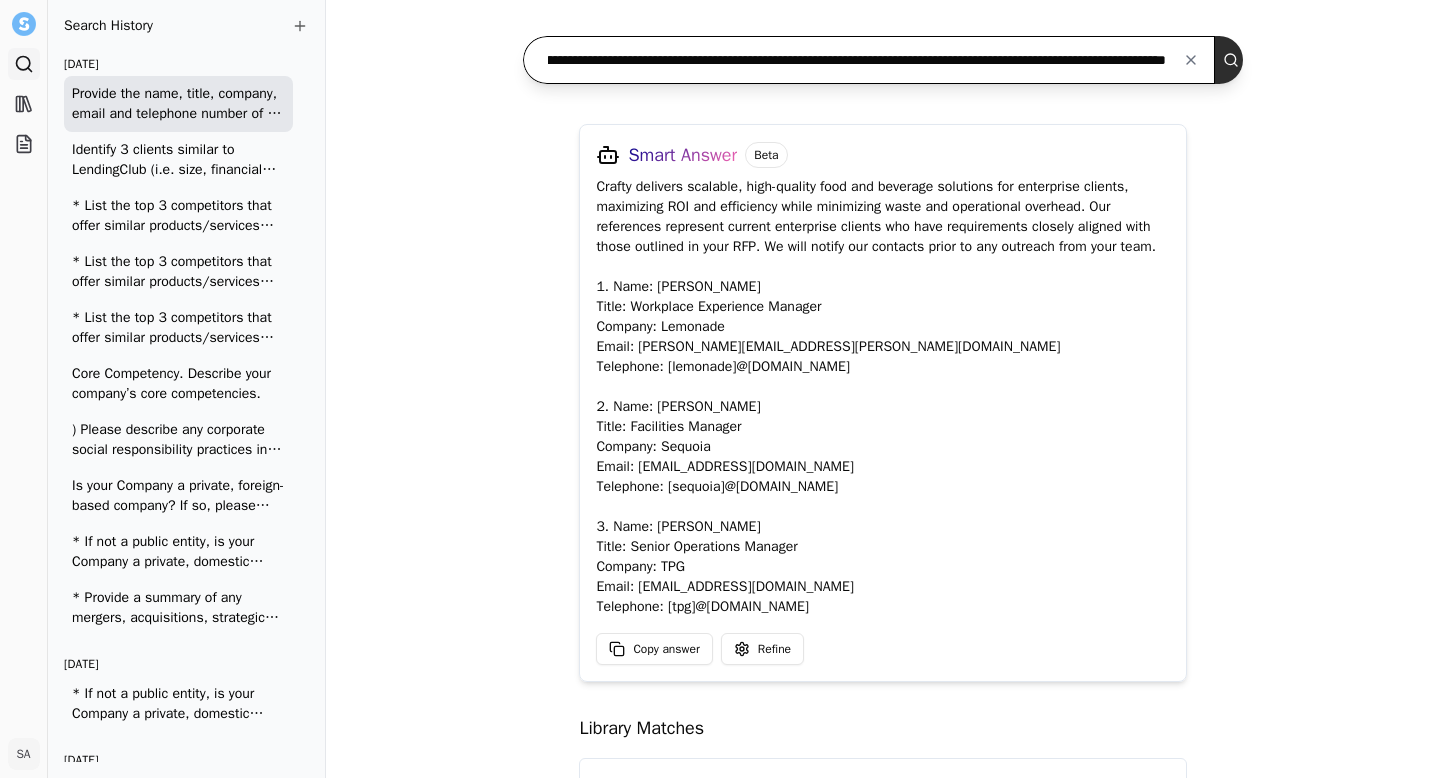 type on "**********" 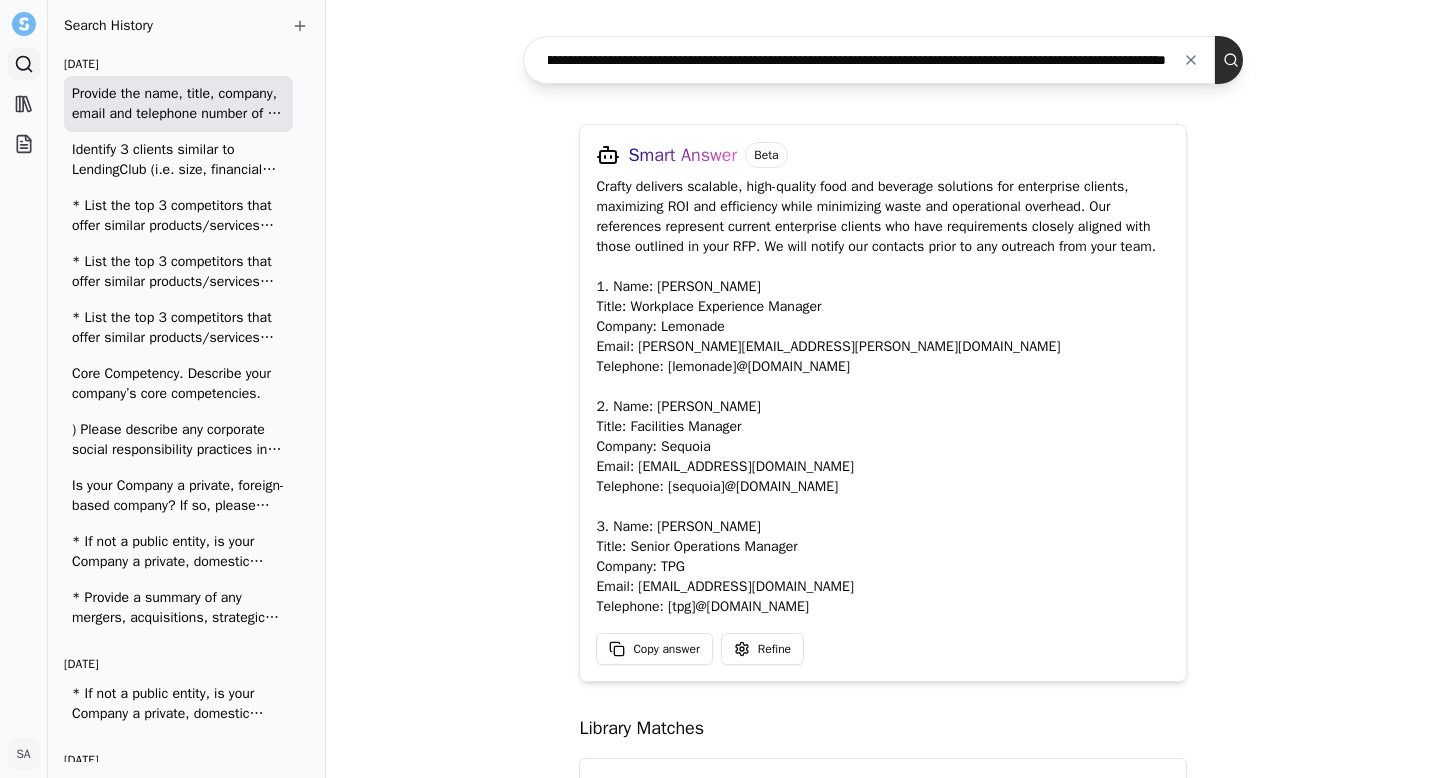 click at bounding box center (1235, 60) 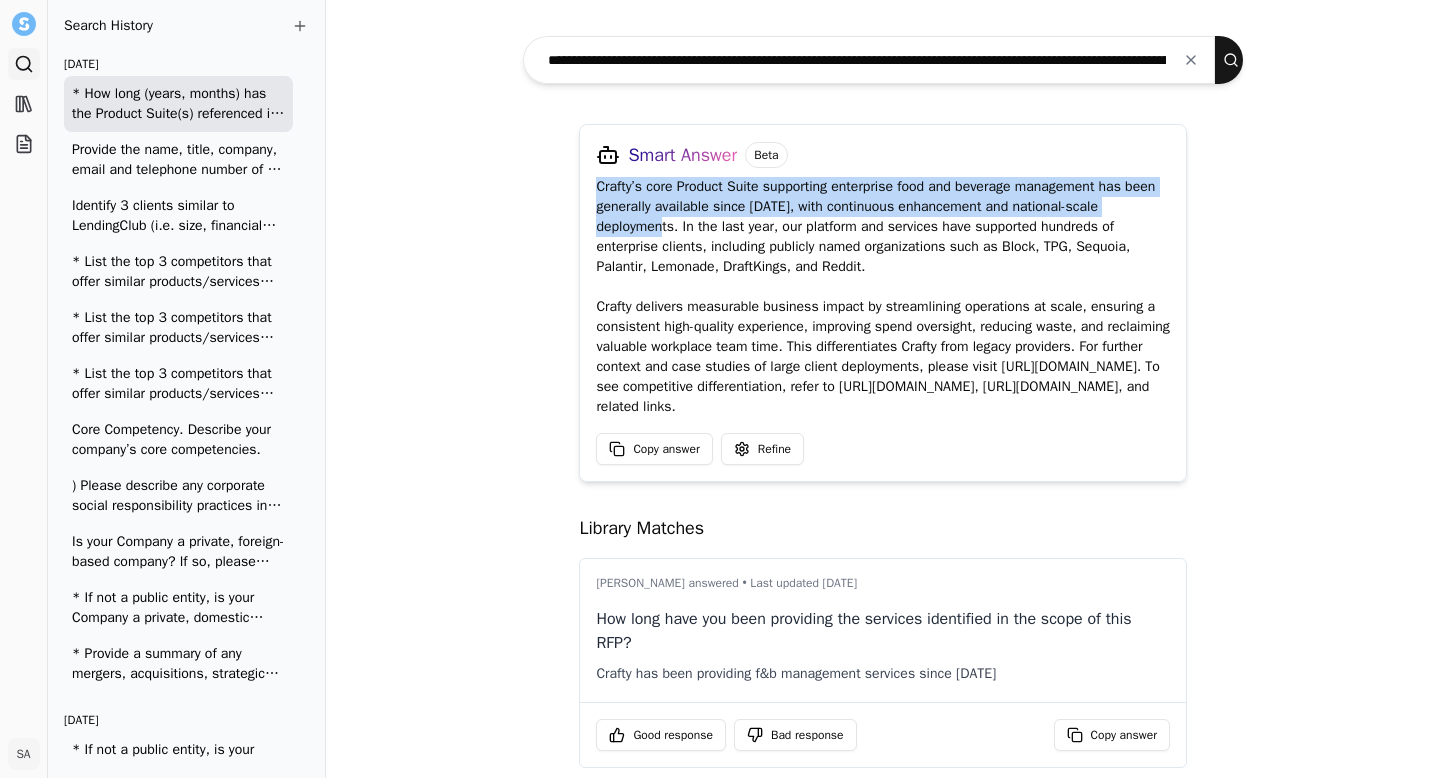 drag, startPoint x: 664, startPoint y: 228, endPoint x: 576, endPoint y: 189, distance: 96.25487 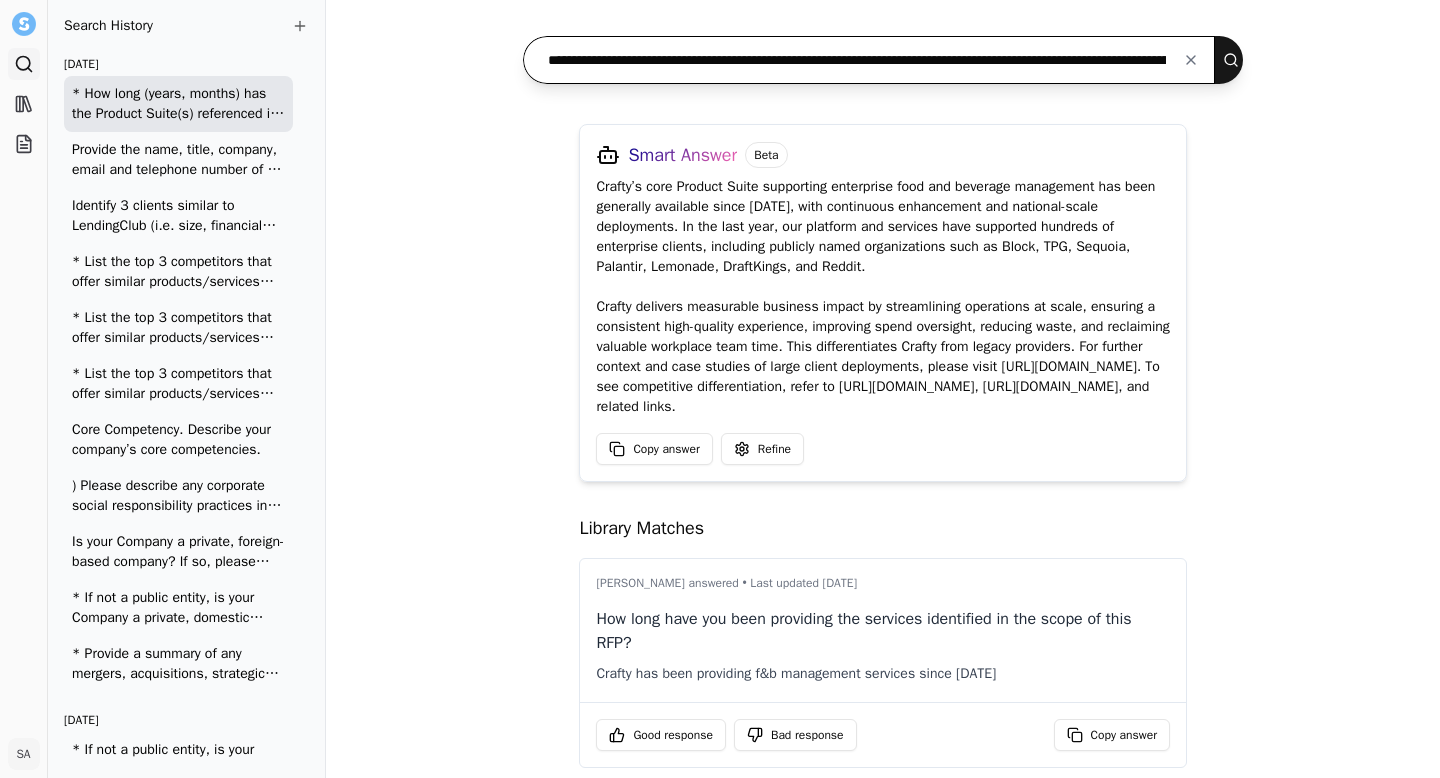 click on "**********" at bounding box center [869, 60] 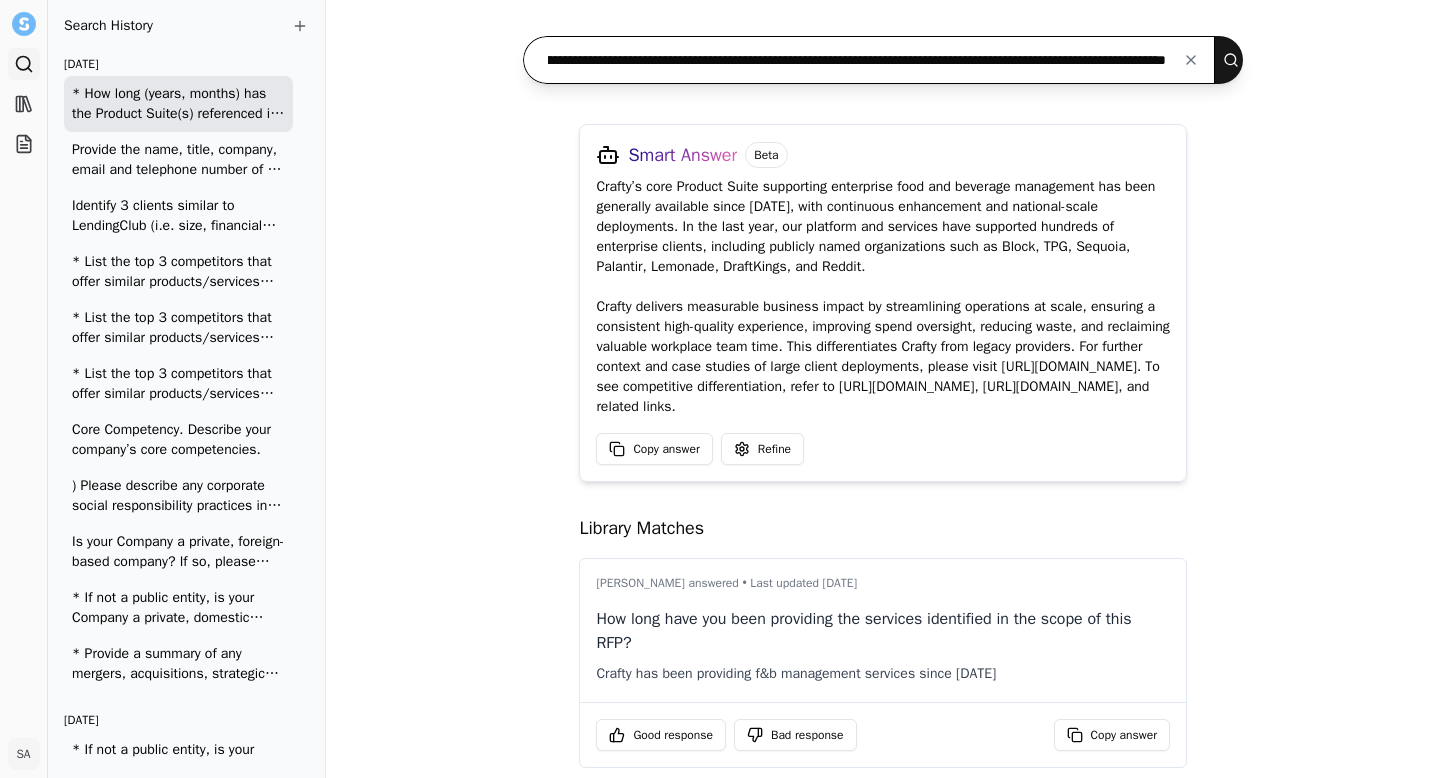 scroll, scrollTop: 0, scrollLeft: 677, axis: horizontal 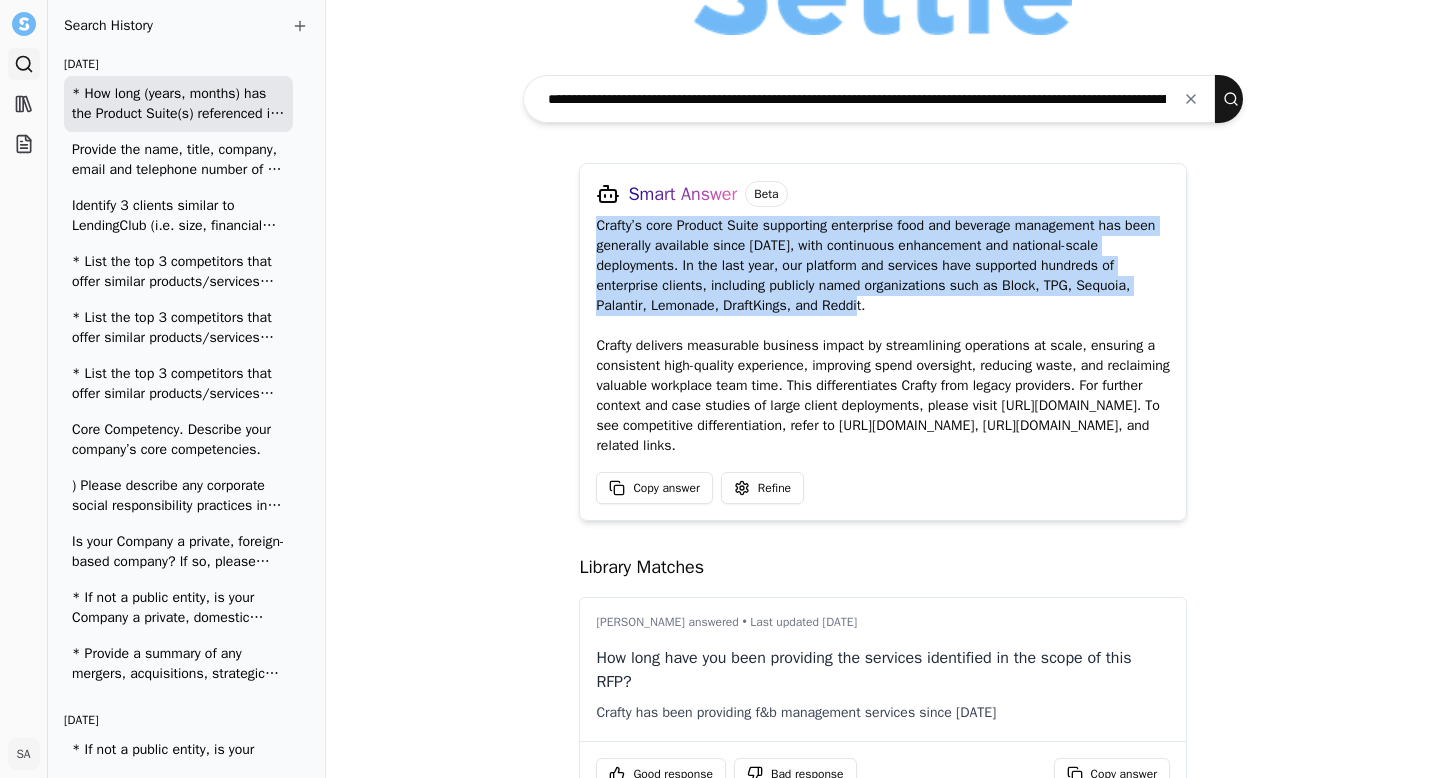 drag, startPoint x: 584, startPoint y: 226, endPoint x: 874, endPoint y: 302, distance: 299.79327 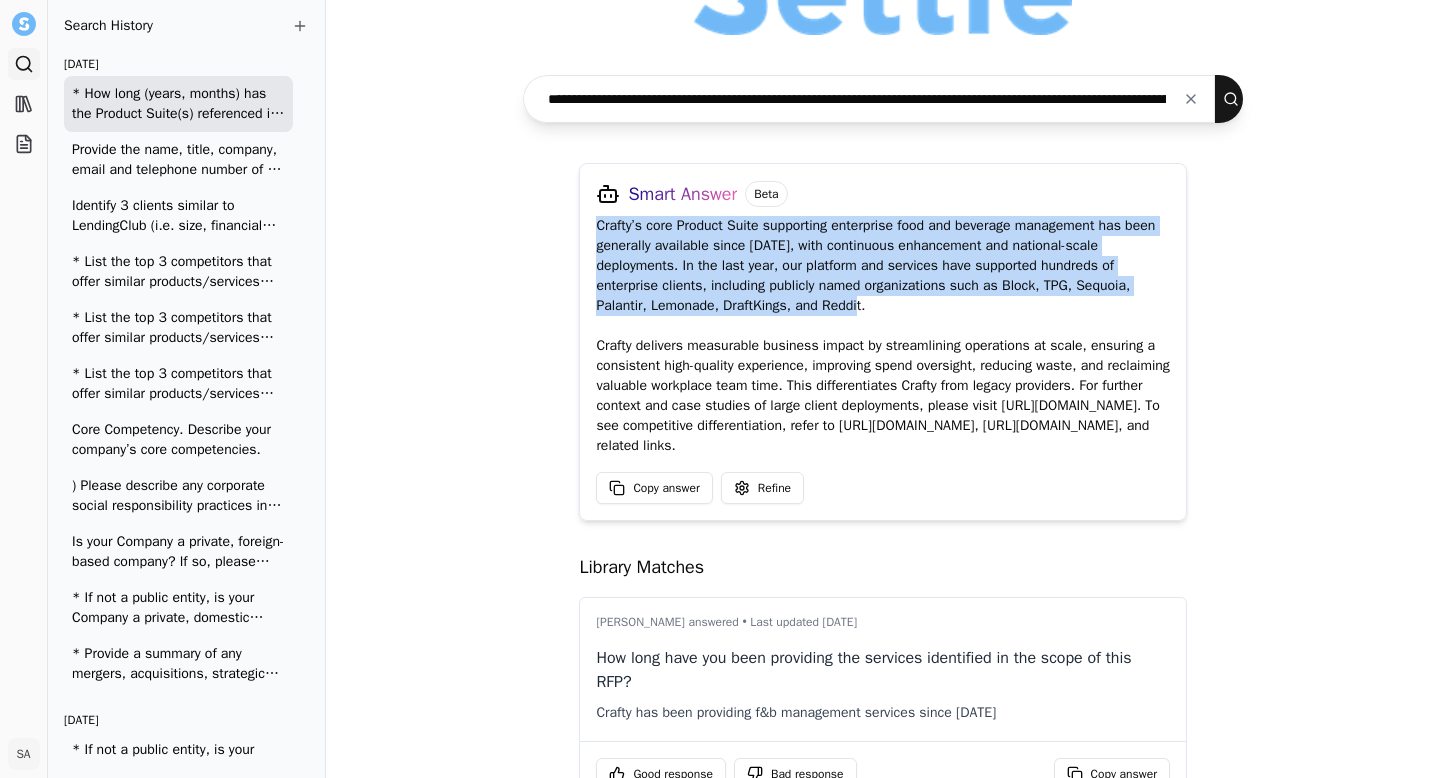 click at bounding box center [1191, 99] 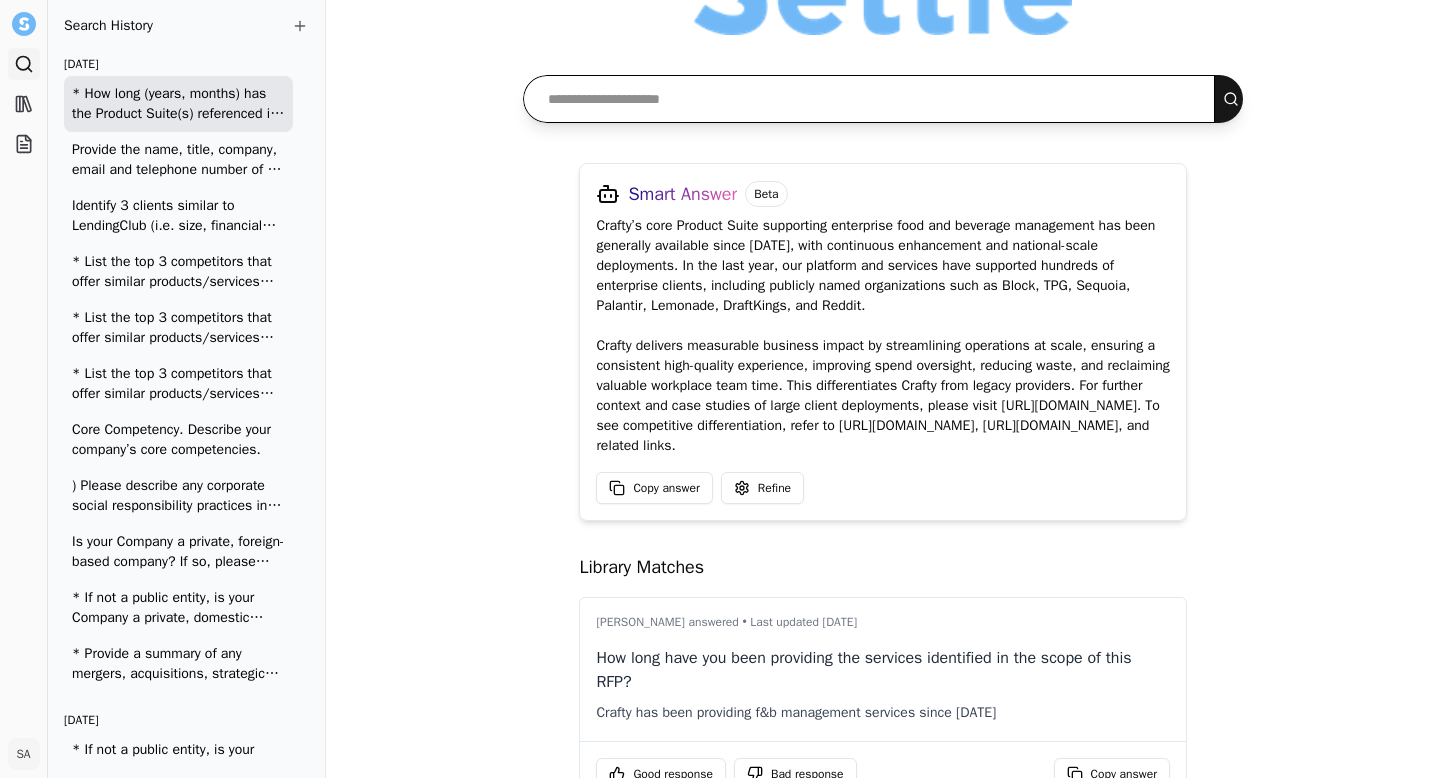 click at bounding box center [869, 99] 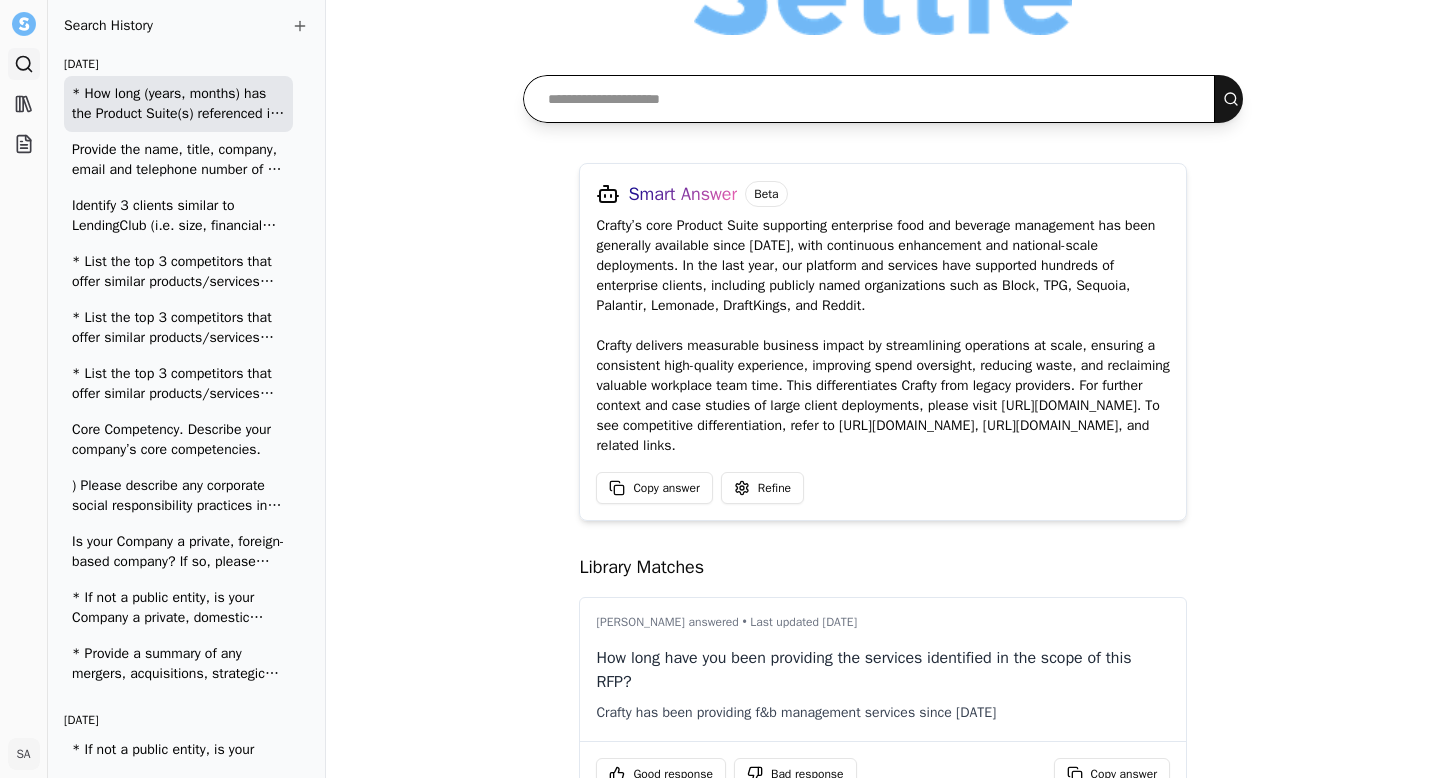paste on "**********" 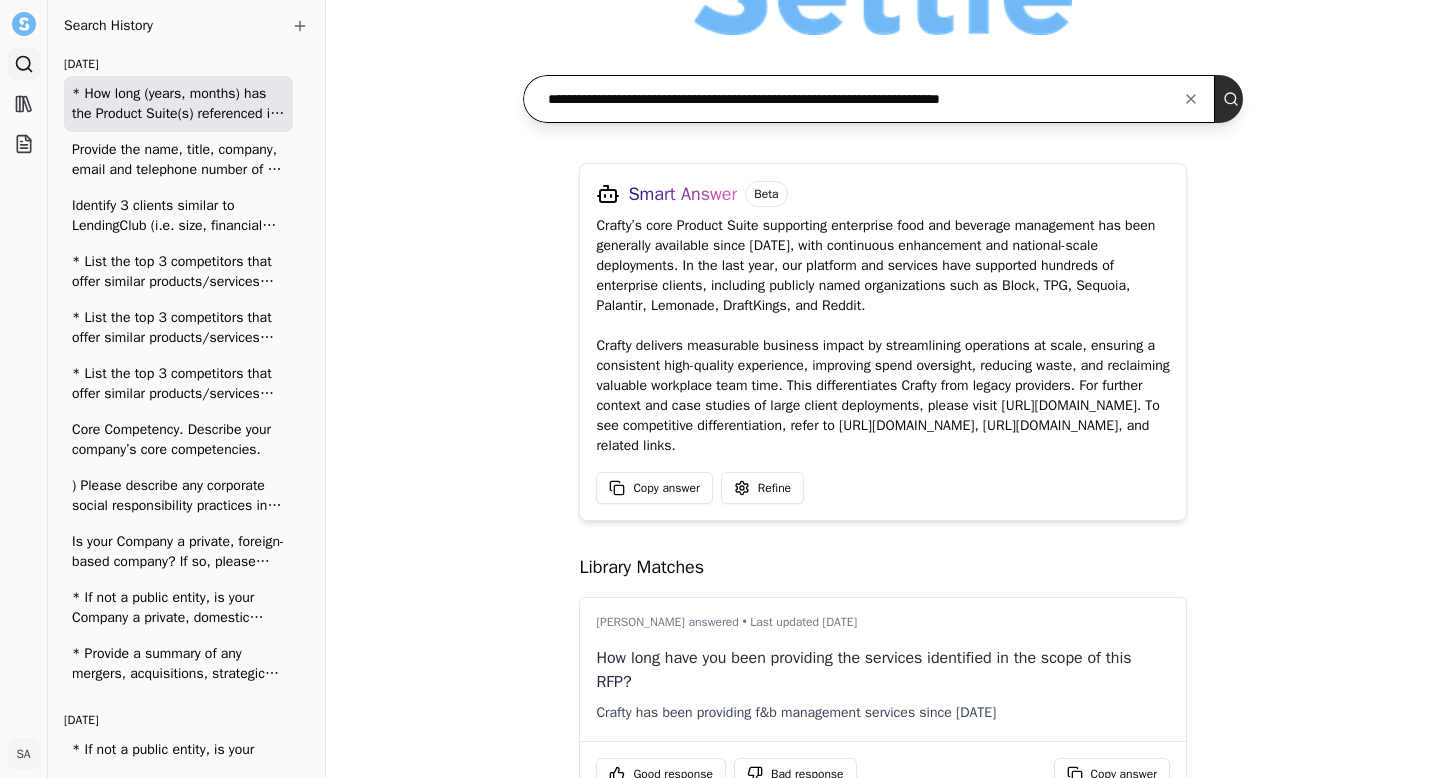 type on "**********" 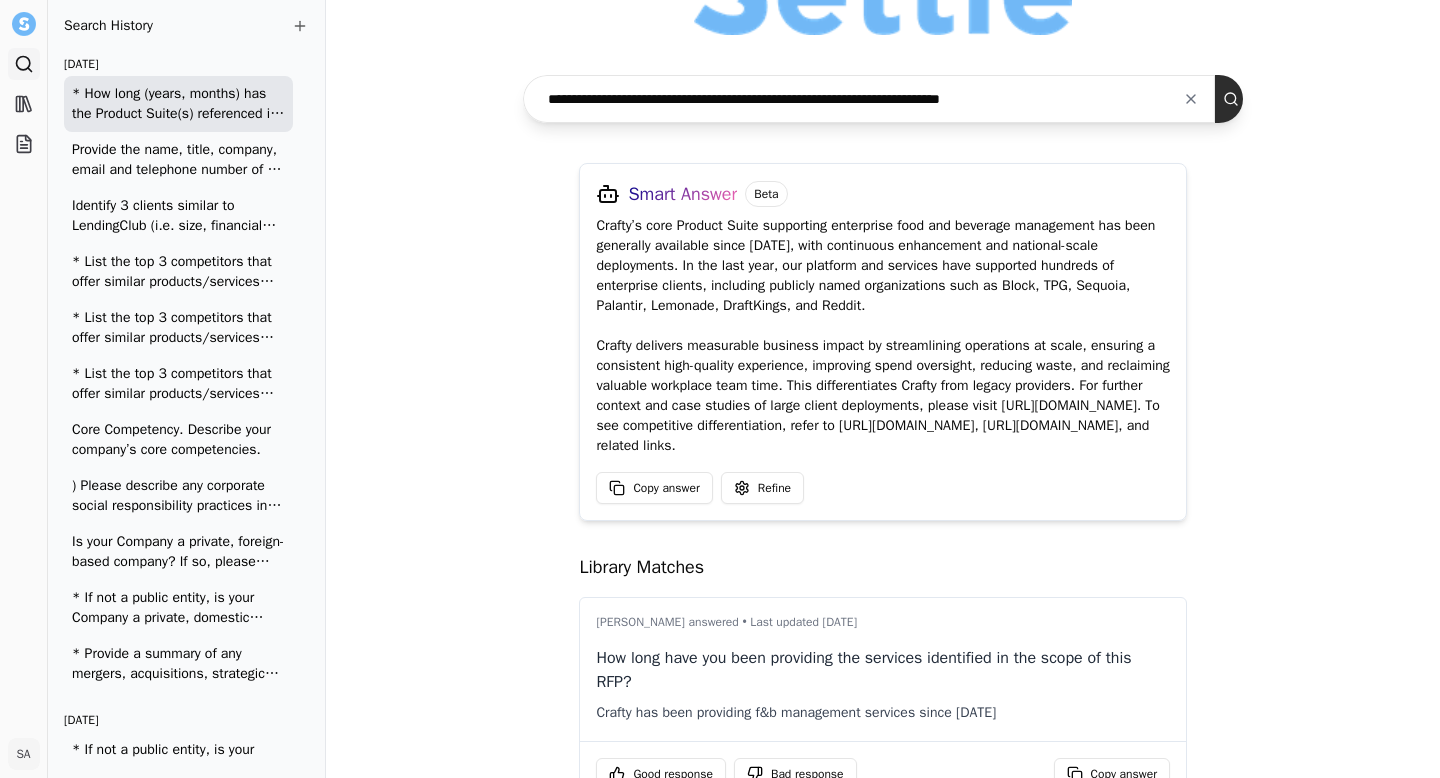 click at bounding box center (1235, 99) 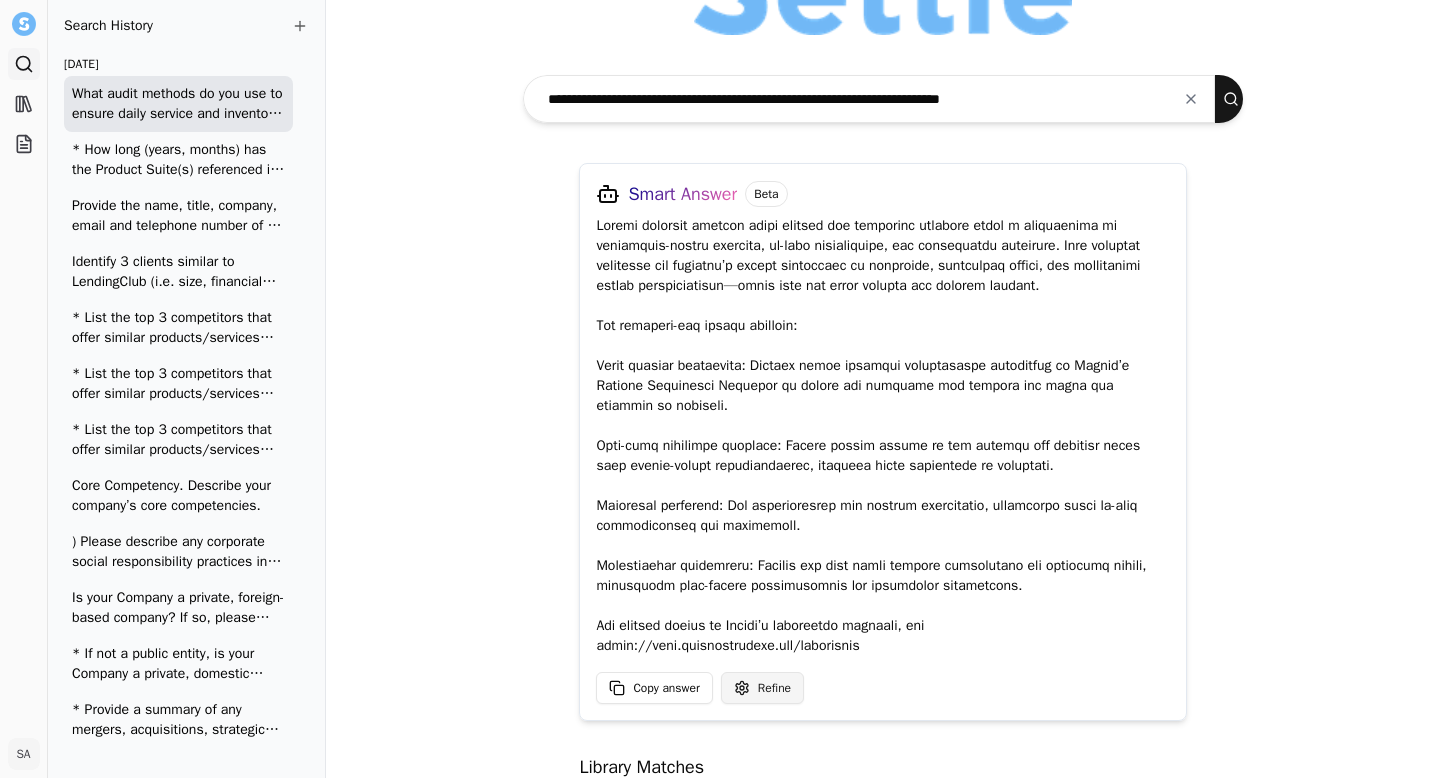 click on "Search Library Projects SA Shenise Alexander Toggle Sidebar Search Search History Today  What audit methods do you use to ensure daily service and inventory accuracy? * How long (years, months) has the Product Suite(s) referenced in this RFP been (GA) Generally Available ? How many customers using this produce suite over the last year have you disclosed publicly ? Provide the name, title, company, email and telephone number of 3 current client references receiving the products/services contemplated in this RFP. (We will notify the RFP Contact before contacting your references.)  Identify 3 clients similar to LendingClub (i.e. size, financial services/banking industry) for whom you presently perform services like those contemplated in this RFP. * List the top 3 competitors that offer similar products/services contemplated in this RFP, along with a brief summary of what distinguishes you from your competitors.  Core Competency. Describe your company’s core competencies. Yesterday June 2025 May 2025 Beta" at bounding box center [720, 389] 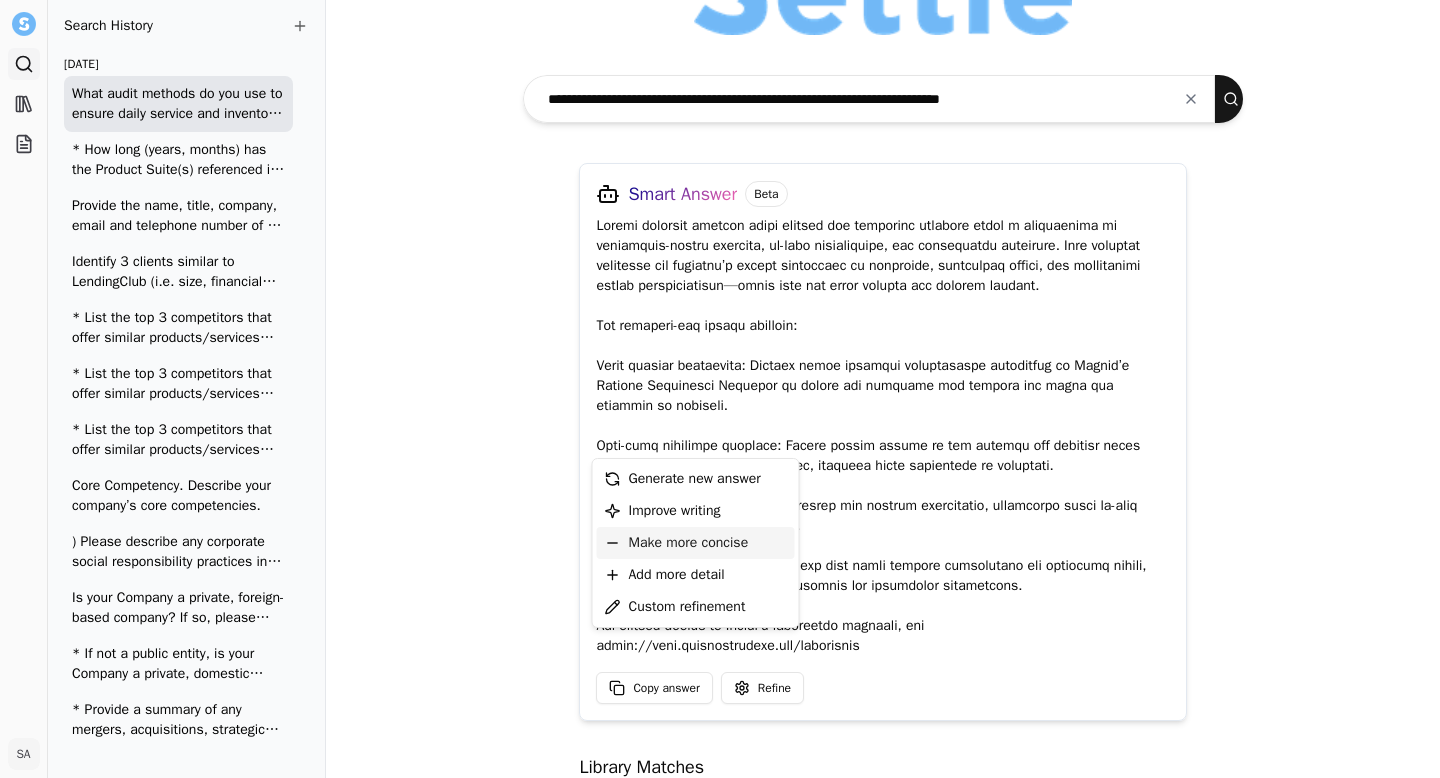click on "Make more concise" at bounding box center [689, 543] 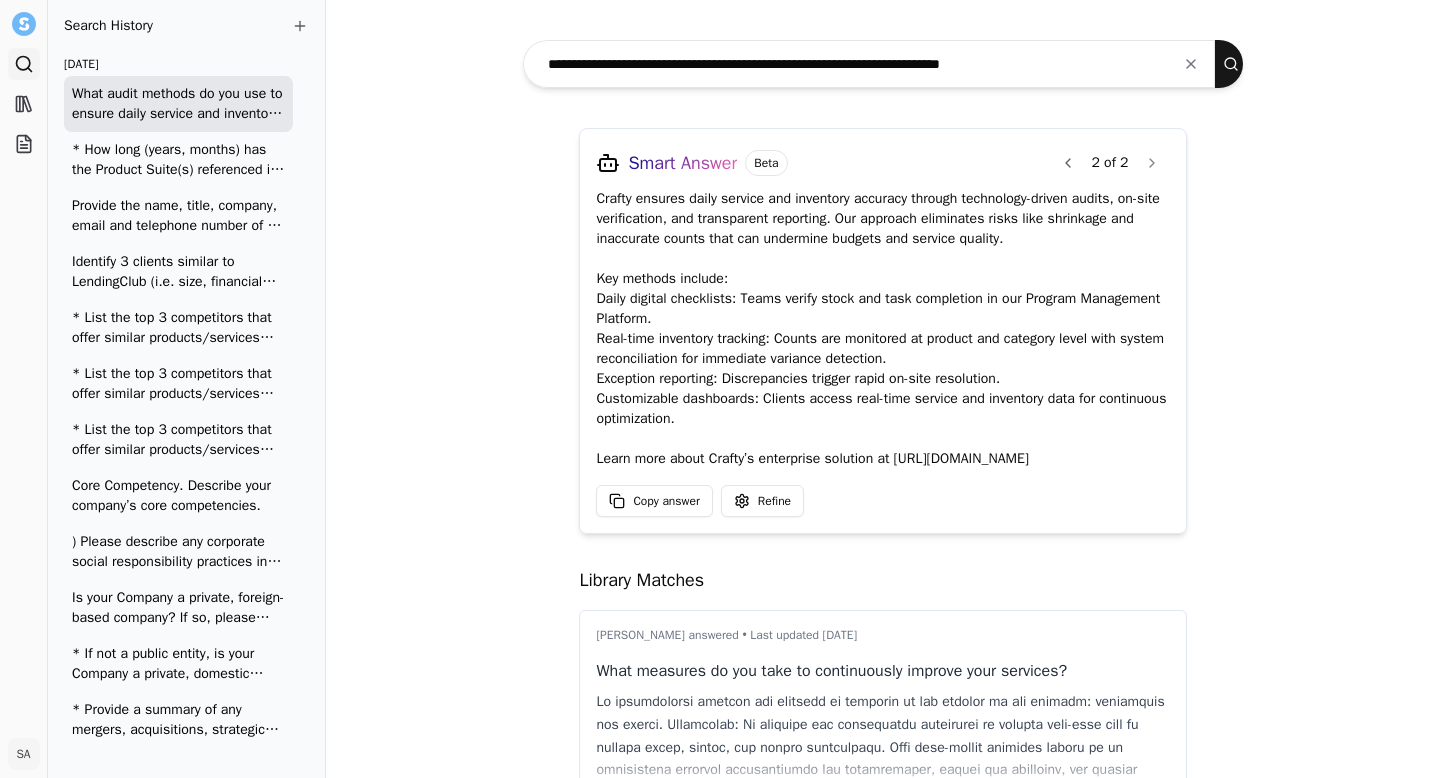 scroll, scrollTop: 115, scrollLeft: 0, axis: vertical 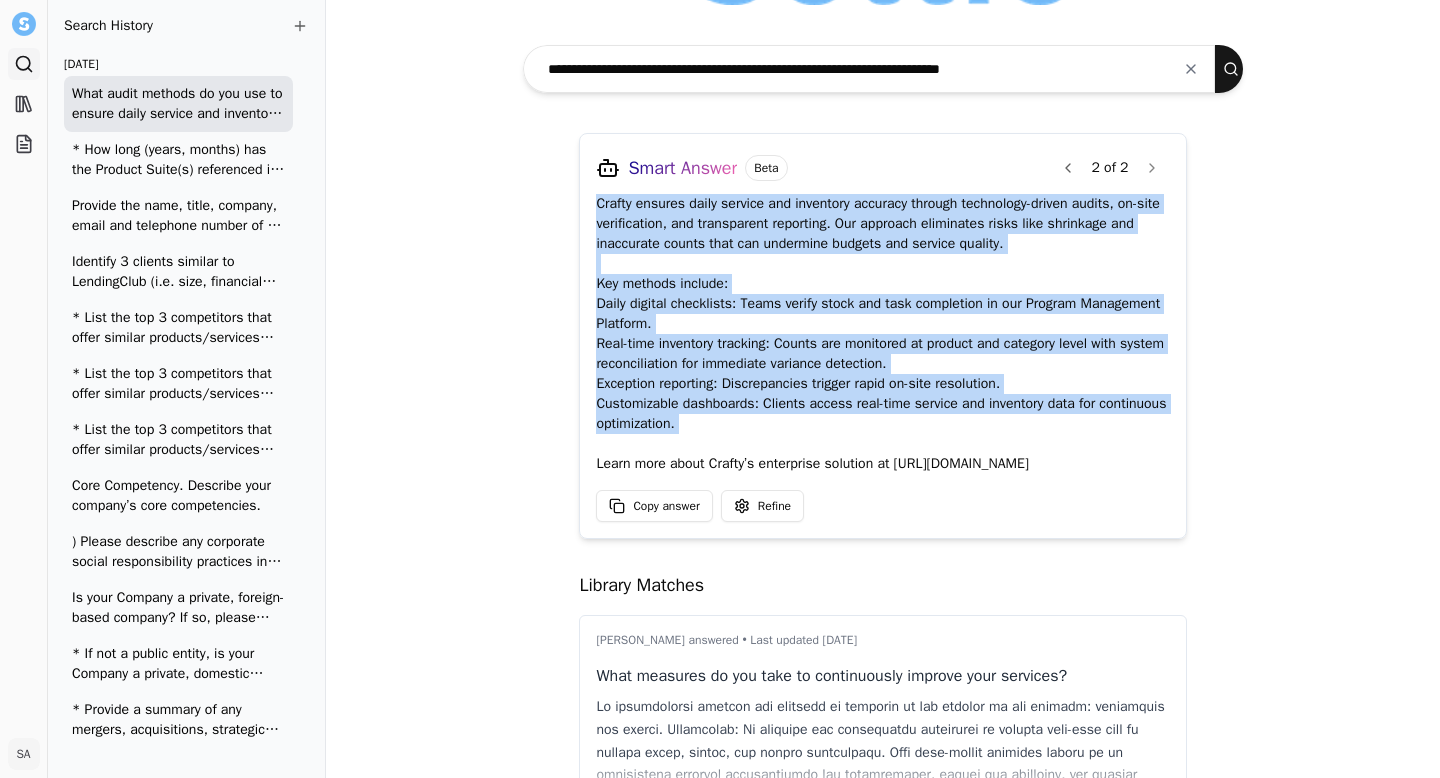 drag, startPoint x: 583, startPoint y: 202, endPoint x: 834, endPoint y: 436, distance: 343.1574 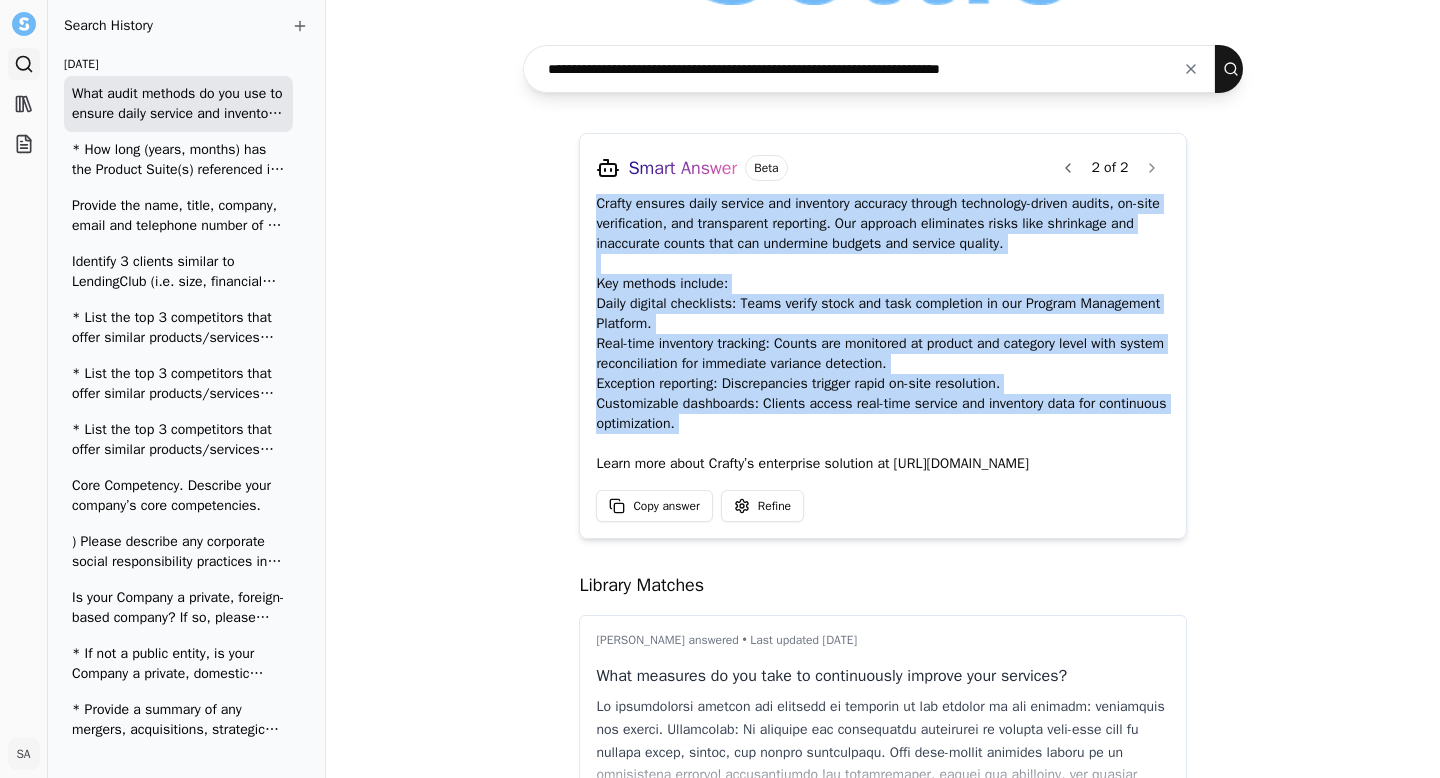 click at bounding box center [1191, 69] 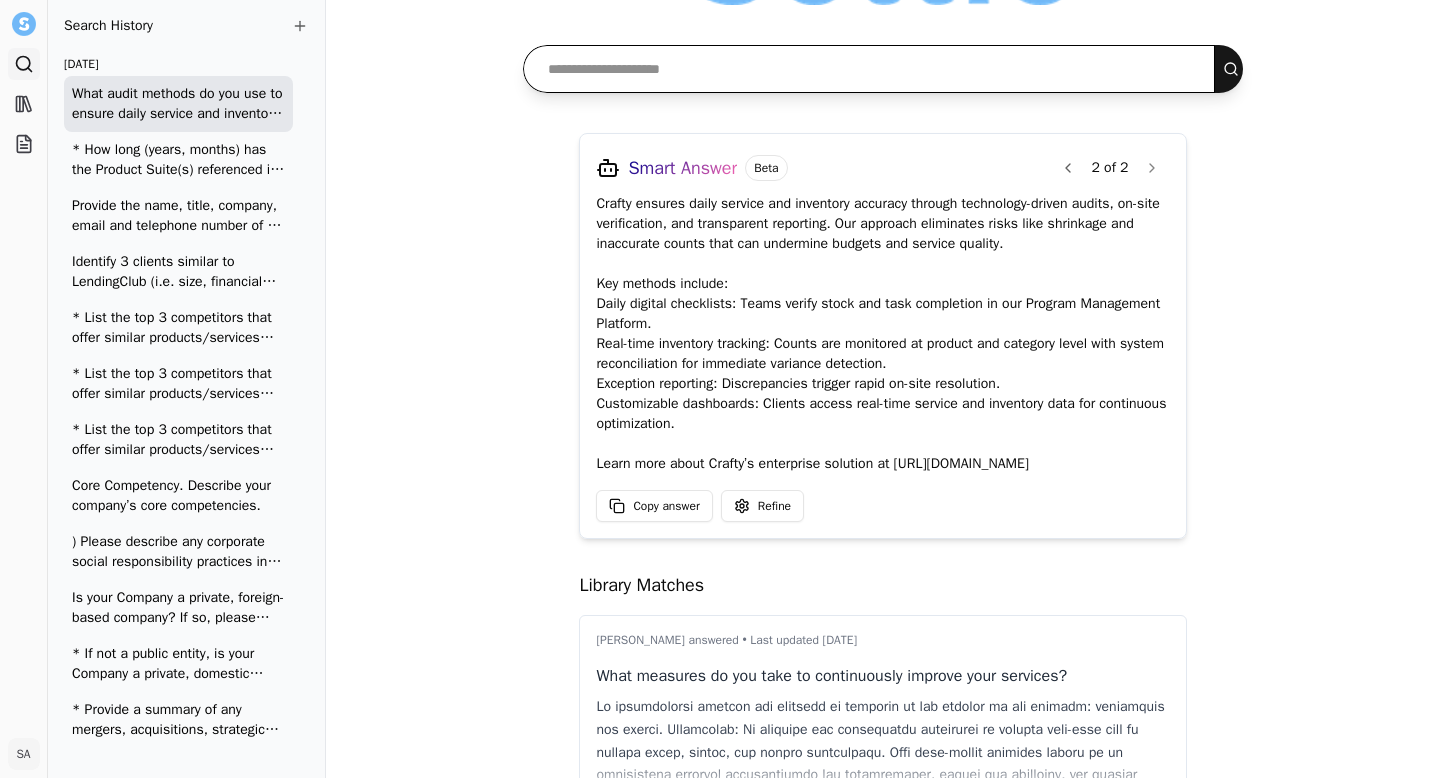 click at bounding box center (869, 69) 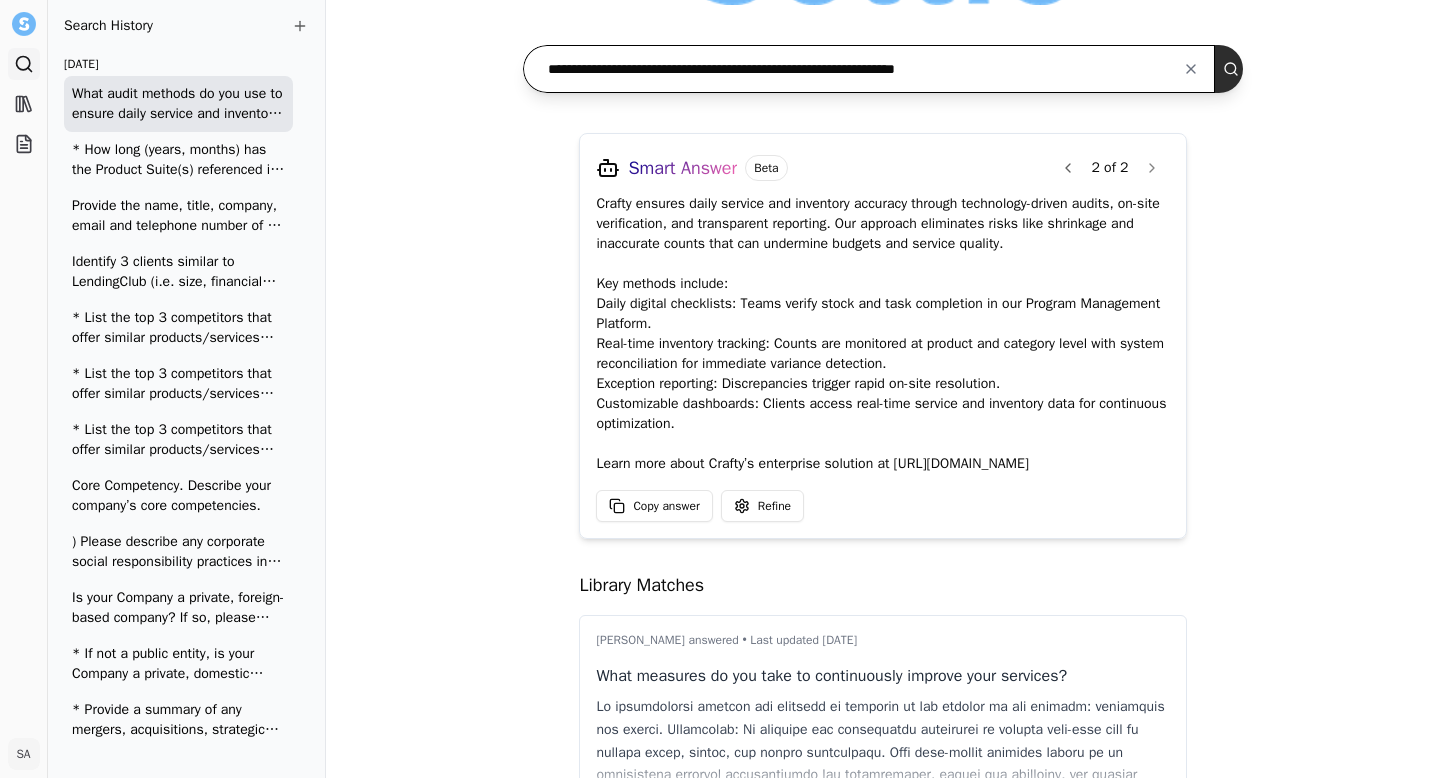 type on "**********" 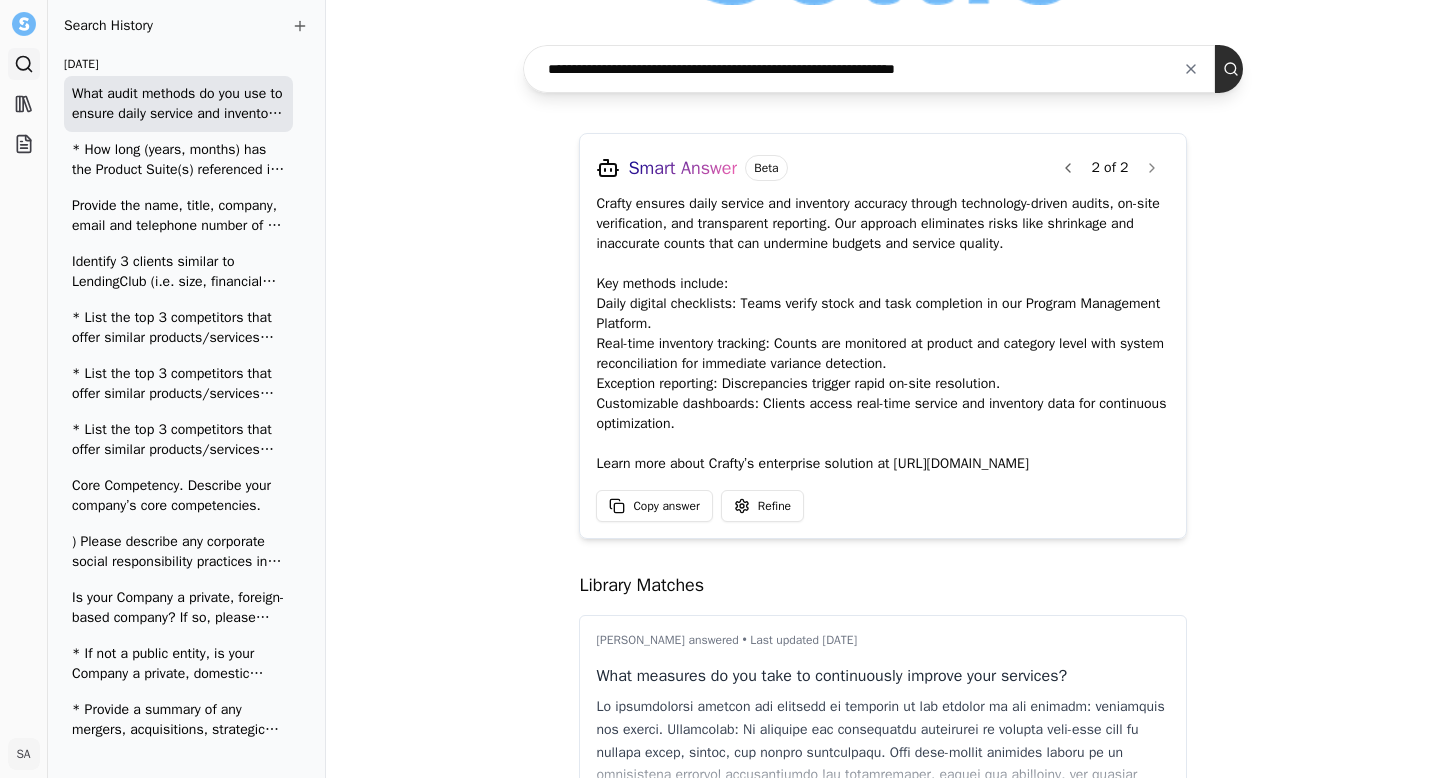 click at bounding box center (1235, 69) 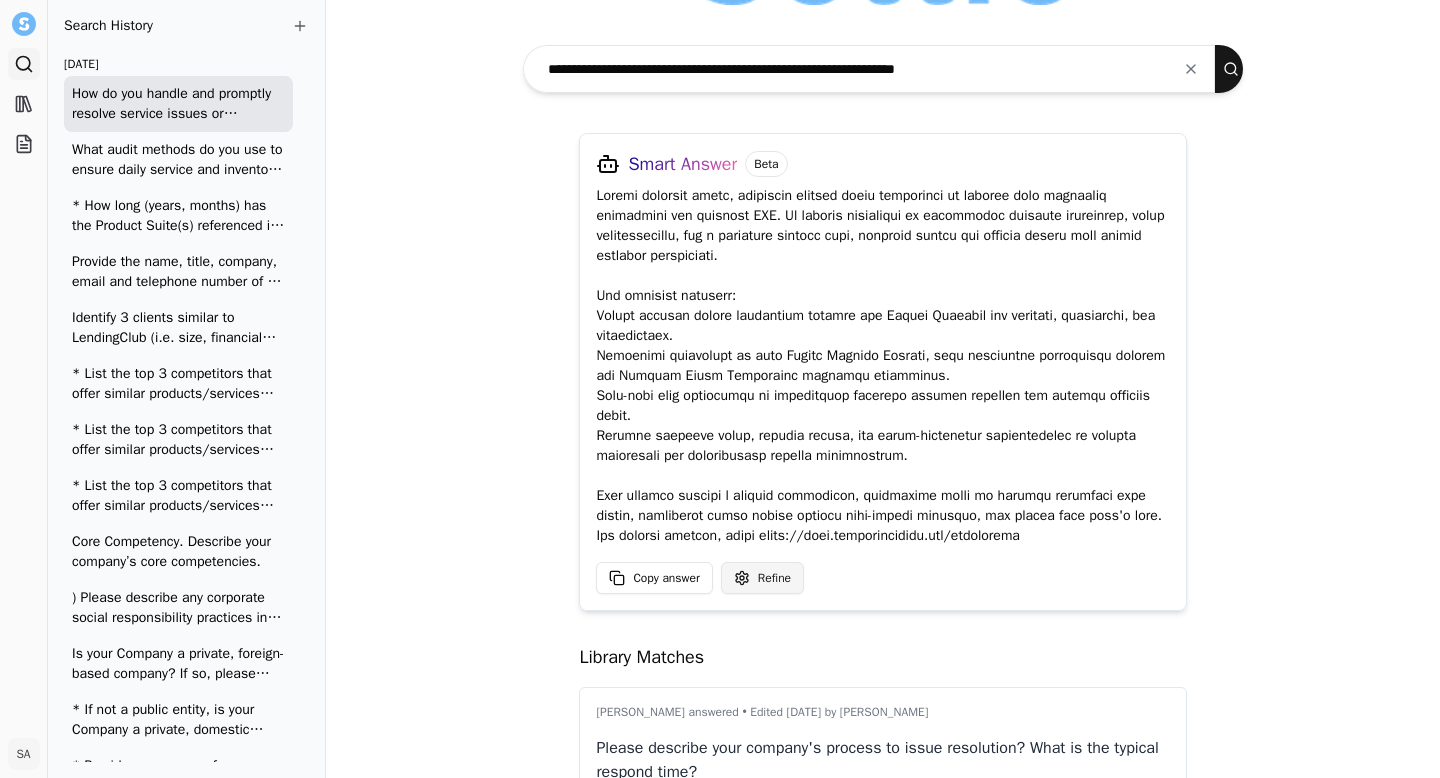 click on "Search Library Projects SA Shenise Alexander Toggle Sidebar Search Search History Today  How do you handle and promptly resolve service issues or complaints?  What audit methods do you use to ensure daily service and inventory accuracy? * How long (years, months) has the Product Suite(s) referenced in this RFP been (GA) Generally Available ? How many customers using this produce suite over the last year have you disclosed publicly ? Provide the name, title, company, email and telephone number of 3 current client references receiving the products/services contemplated in this RFP. (We will notify the RFP Contact before contacting your references.)  Identify 3 clients similar to LendingClub (i.e. size, financial services/banking industry) for whom you presently perform services like those contemplated in this RFP. * List the top 3 competitors that offer similar products/services contemplated in this RFP, along with a brief summary of what distinguishes you from your competitors. Yesterday June 2025 May 2025" at bounding box center (720, 389) 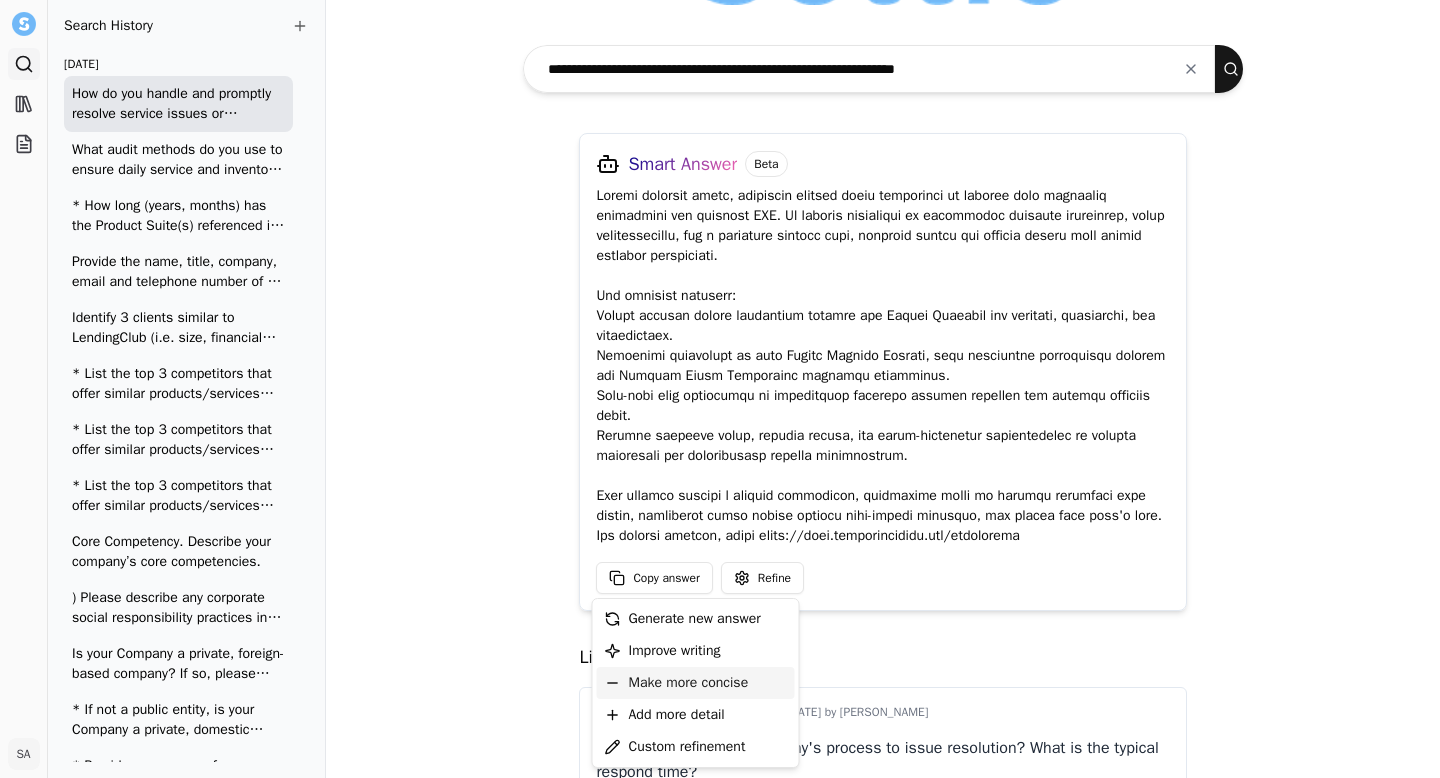click on "Make more concise" at bounding box center (689, 683) 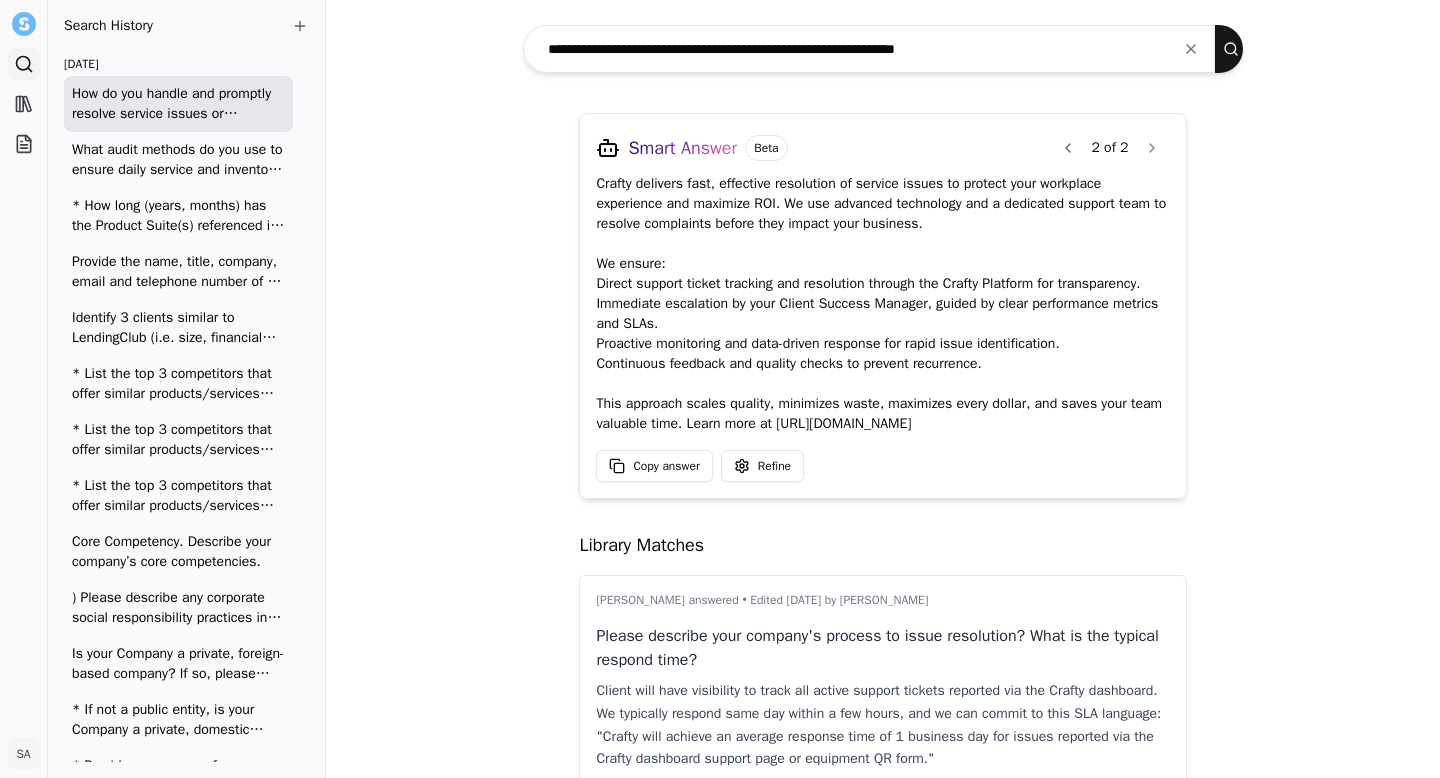 scroll, scrollTop: 125, scrollLeft: 0, axis: vertical 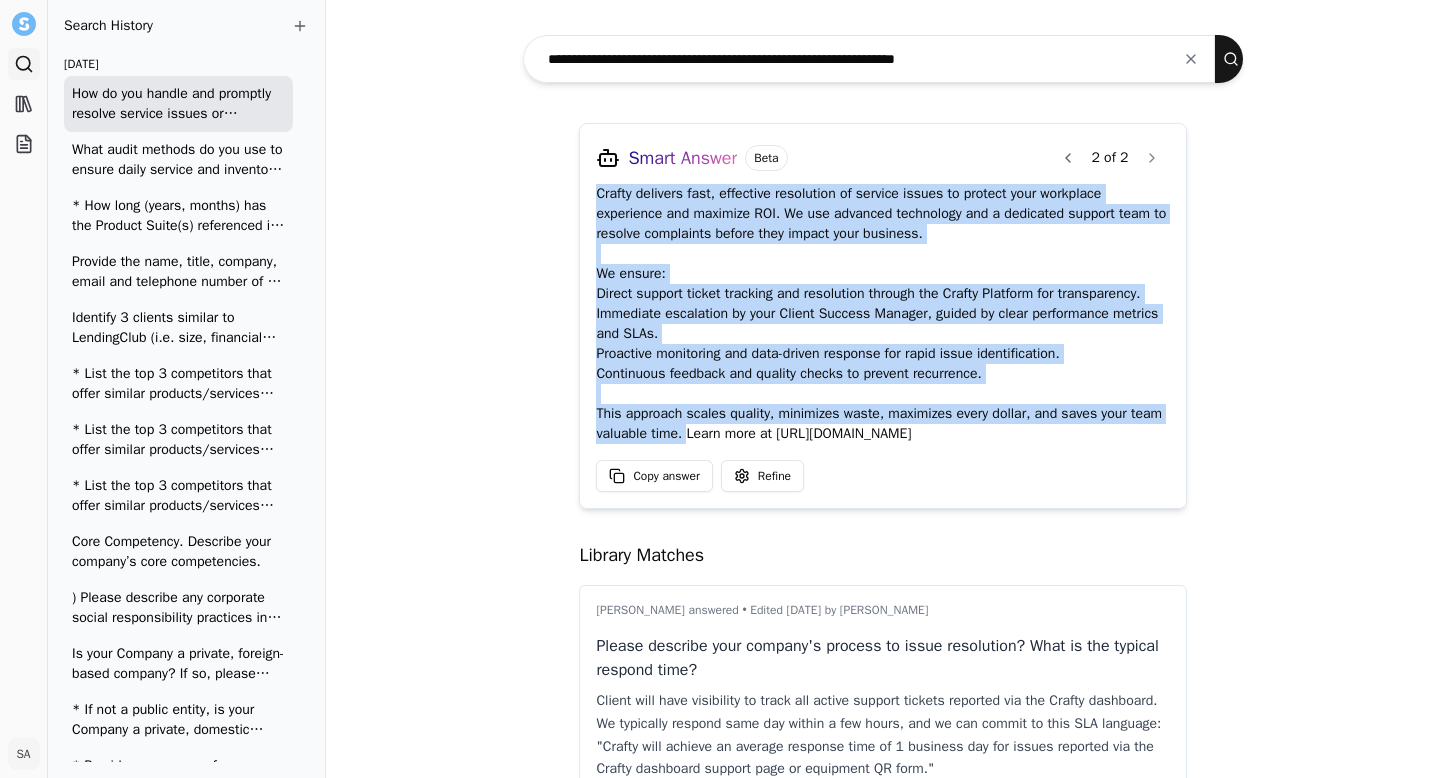 drag, startPoint x: 583, startPoint y: 193, endPoint x: 673, endPoint y: 433, distance: 256.3201 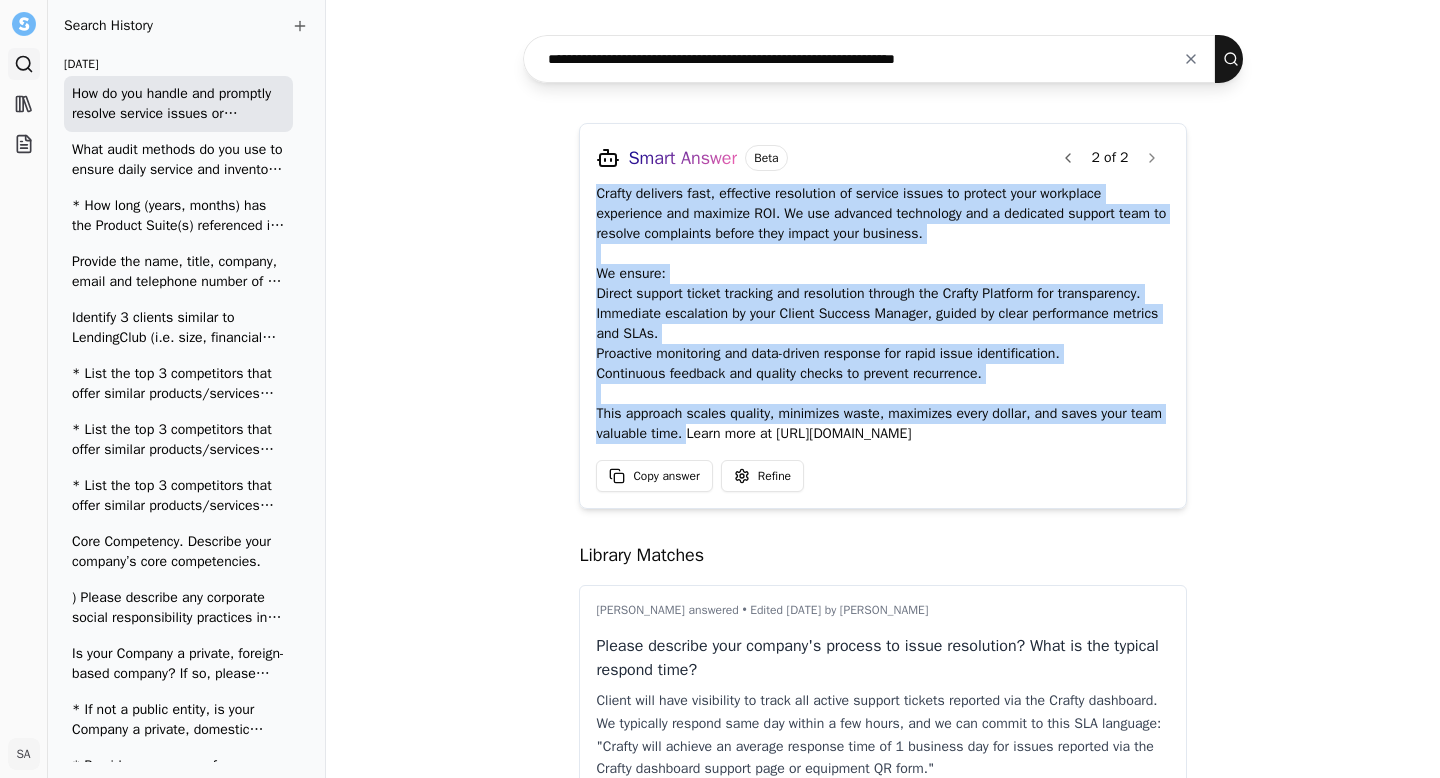 click at bounding box center (1191, 59) 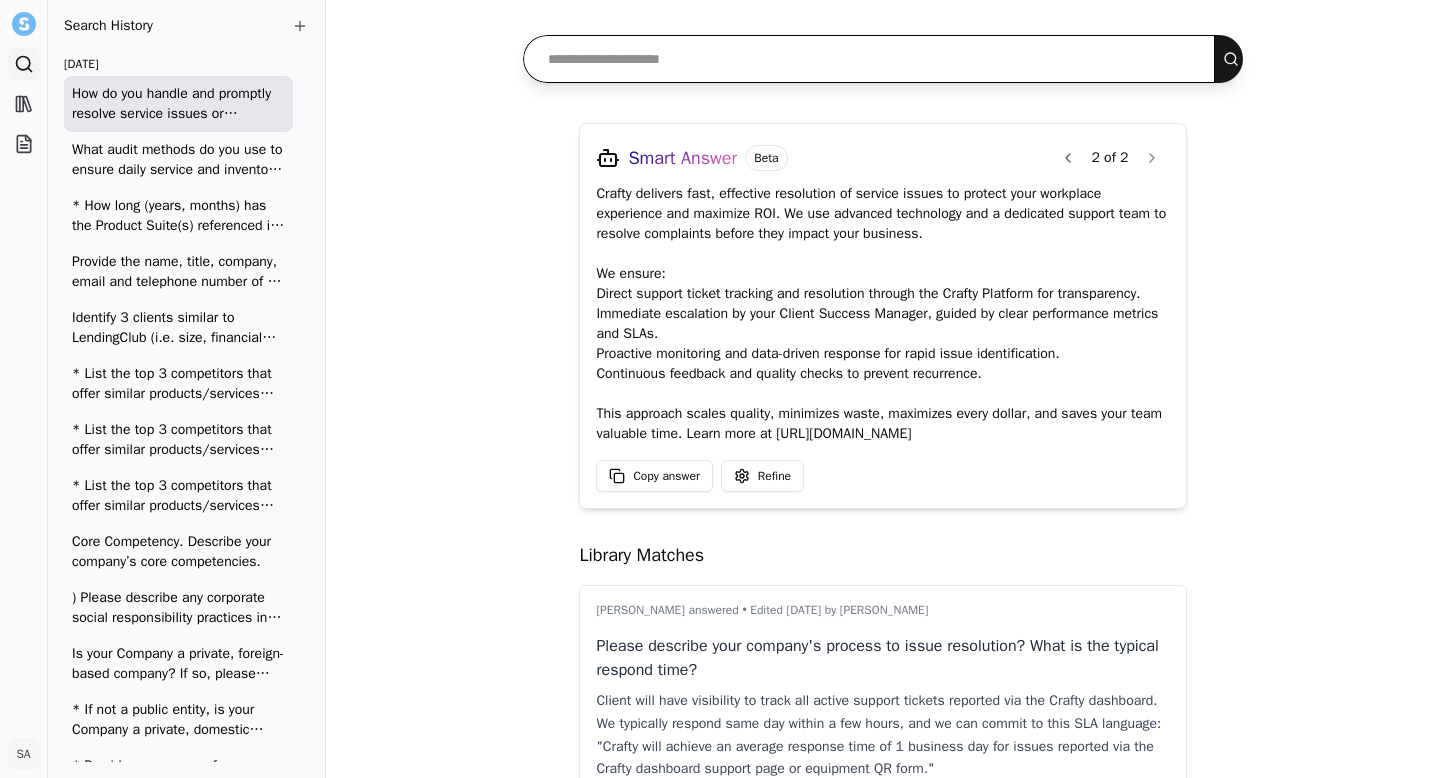 click at bounding box center (869, 59) 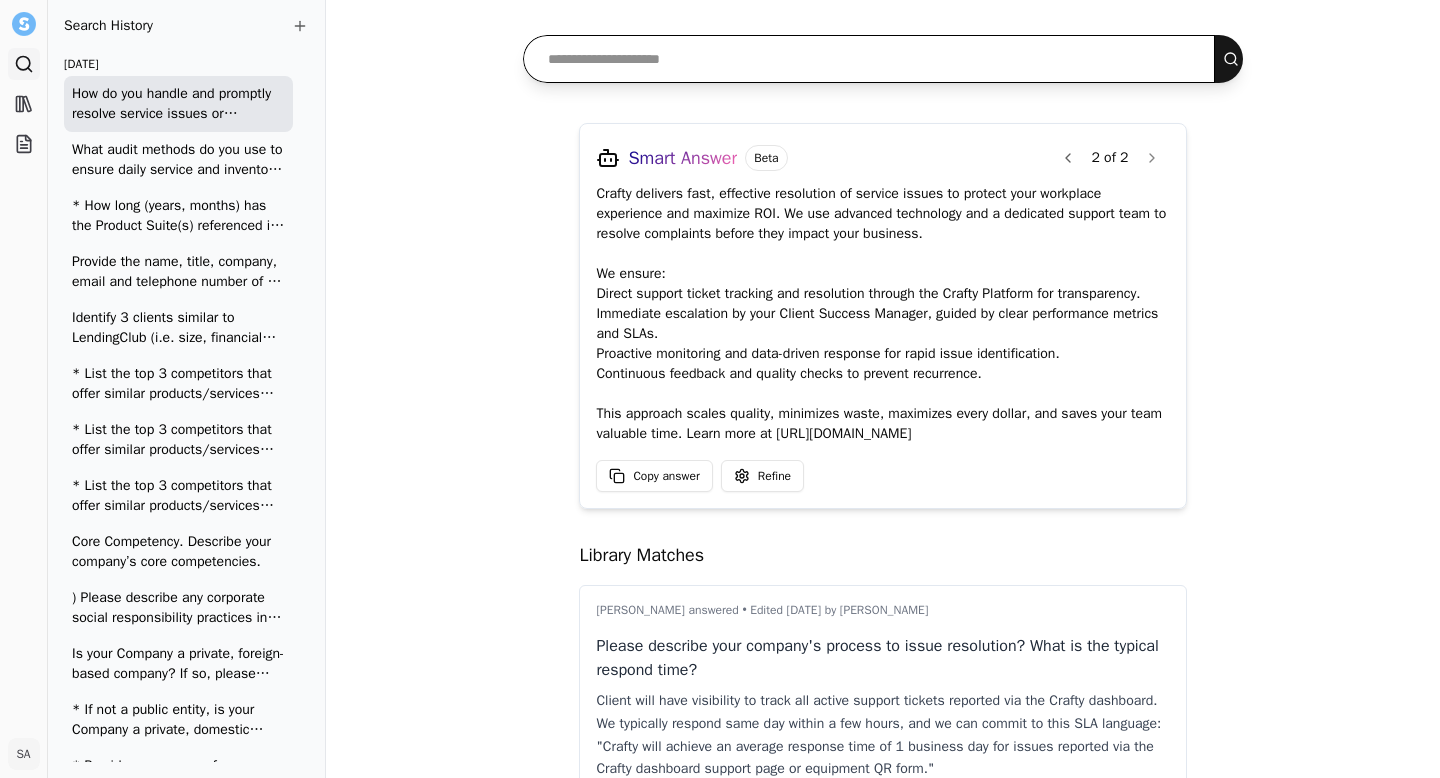 paste on "**********" 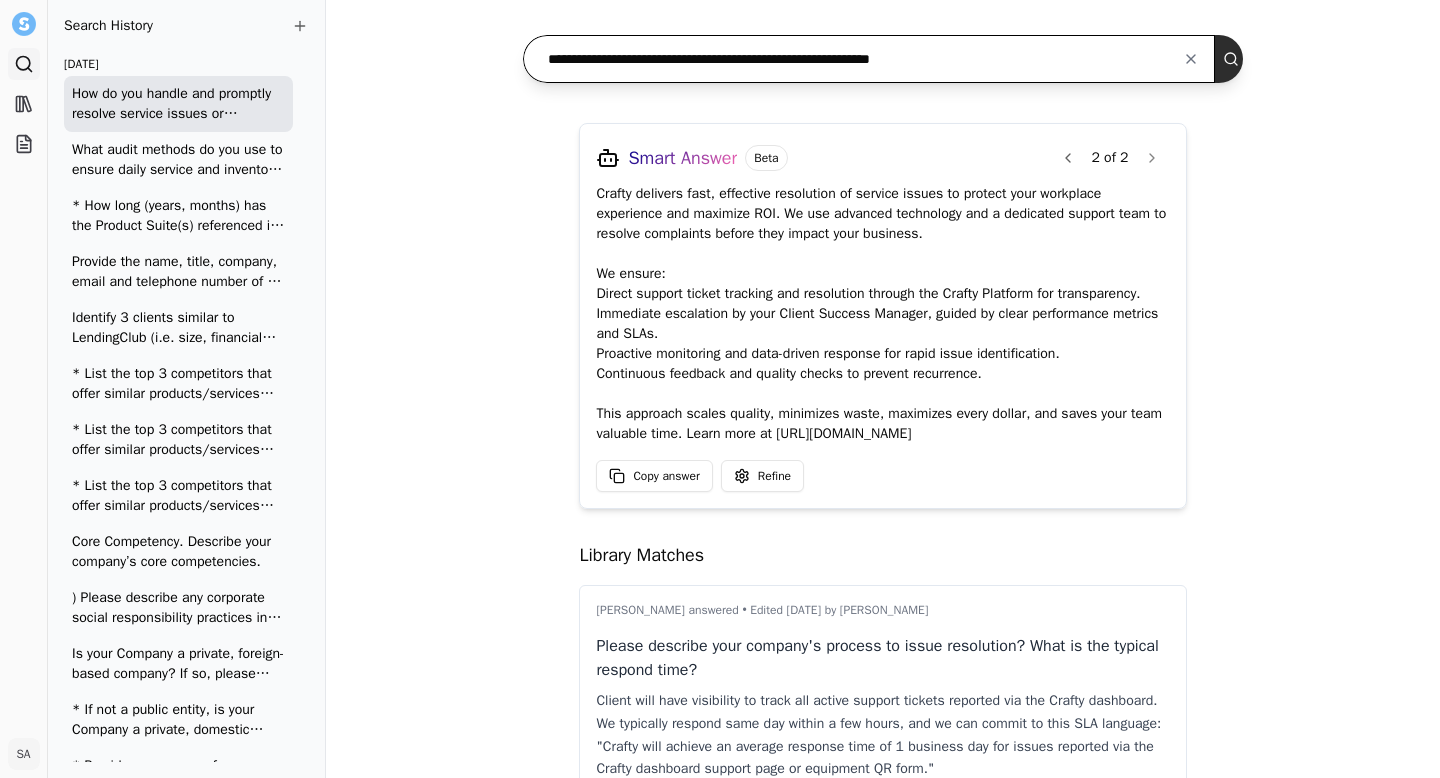 type on "**********" 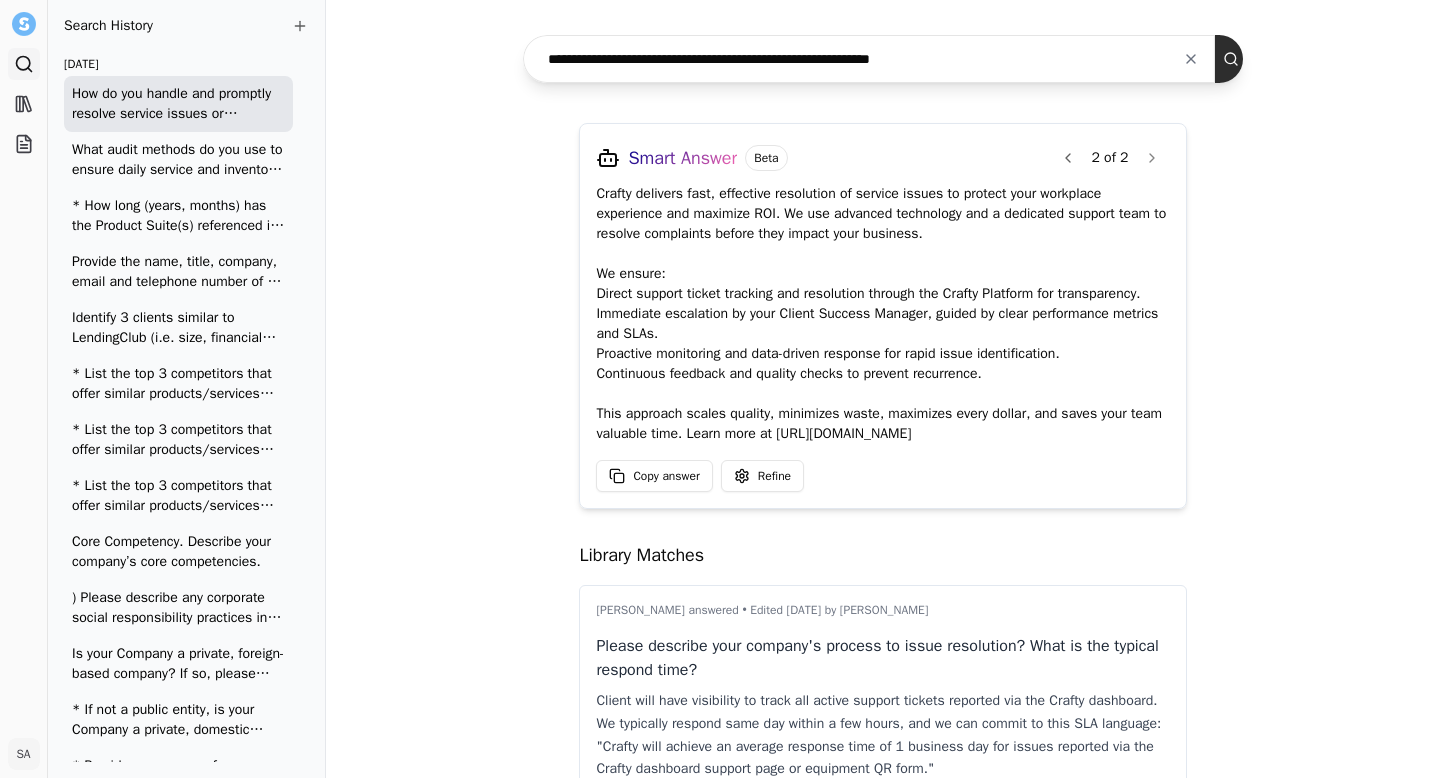 click at bounding box center (1235, 59) 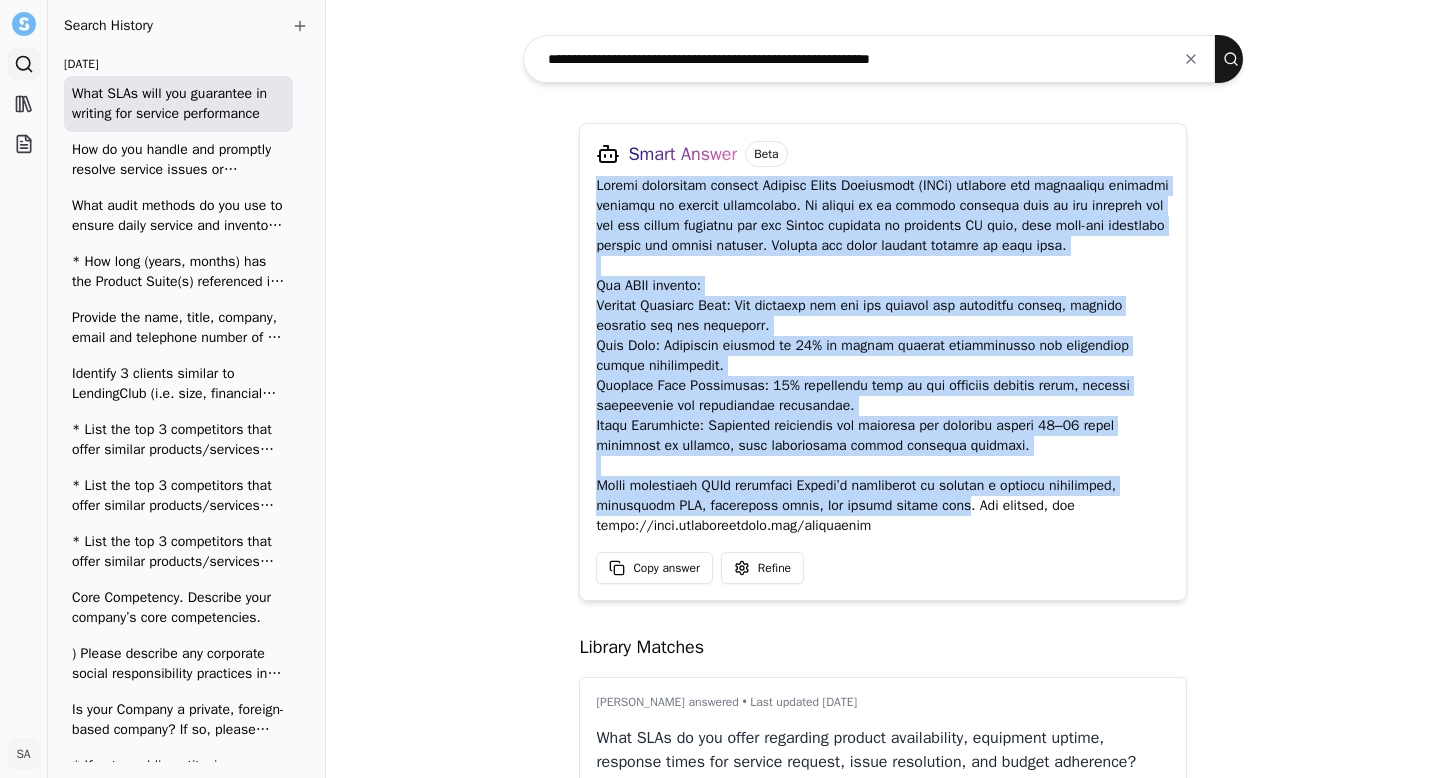 drag, startPoint x: 582, startPoint y: 185, endPoint x: 947, endPoint y: 513, distance: 490.72293 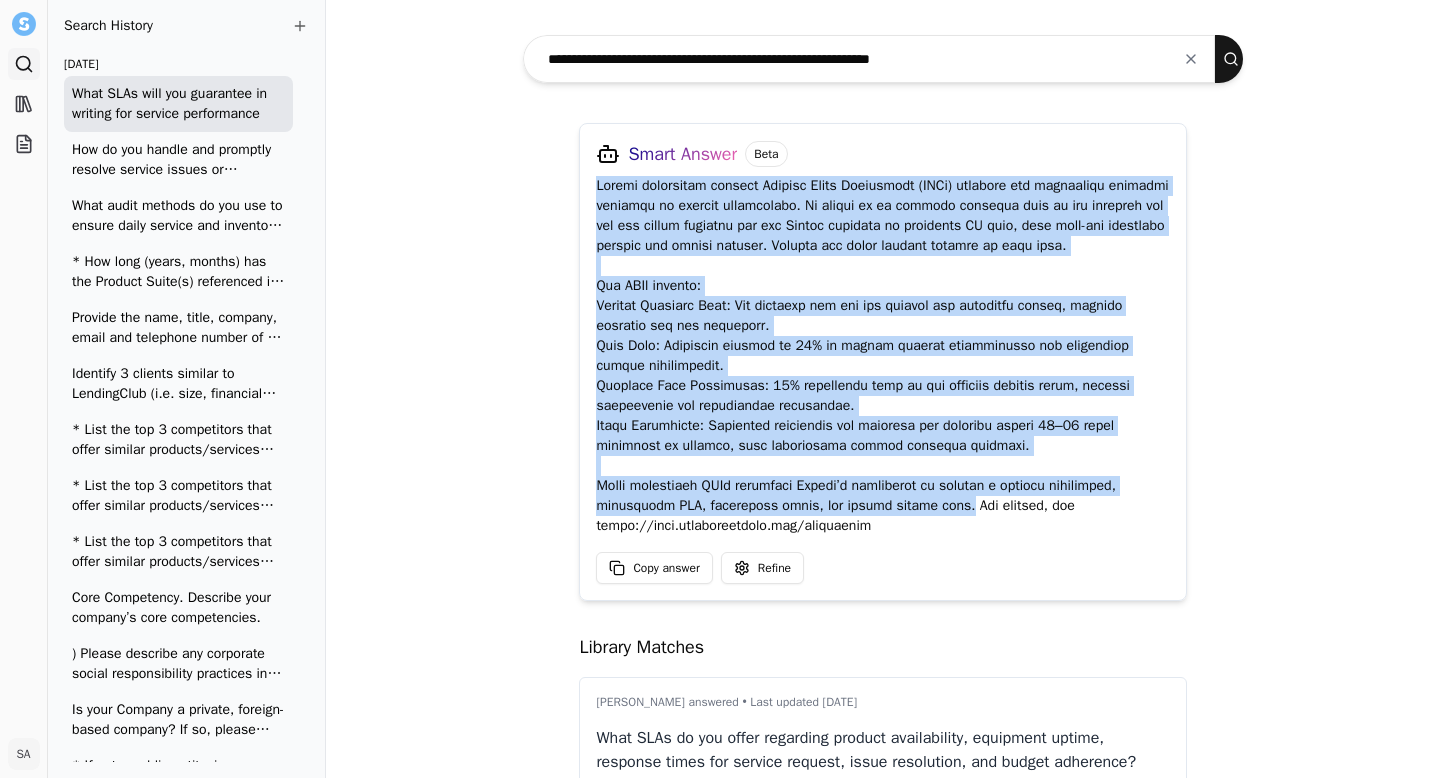 drag, startPoint x: 949, startPoint y: 507, endPoint x: 575, endPoint y: 185, distance: 493.51797 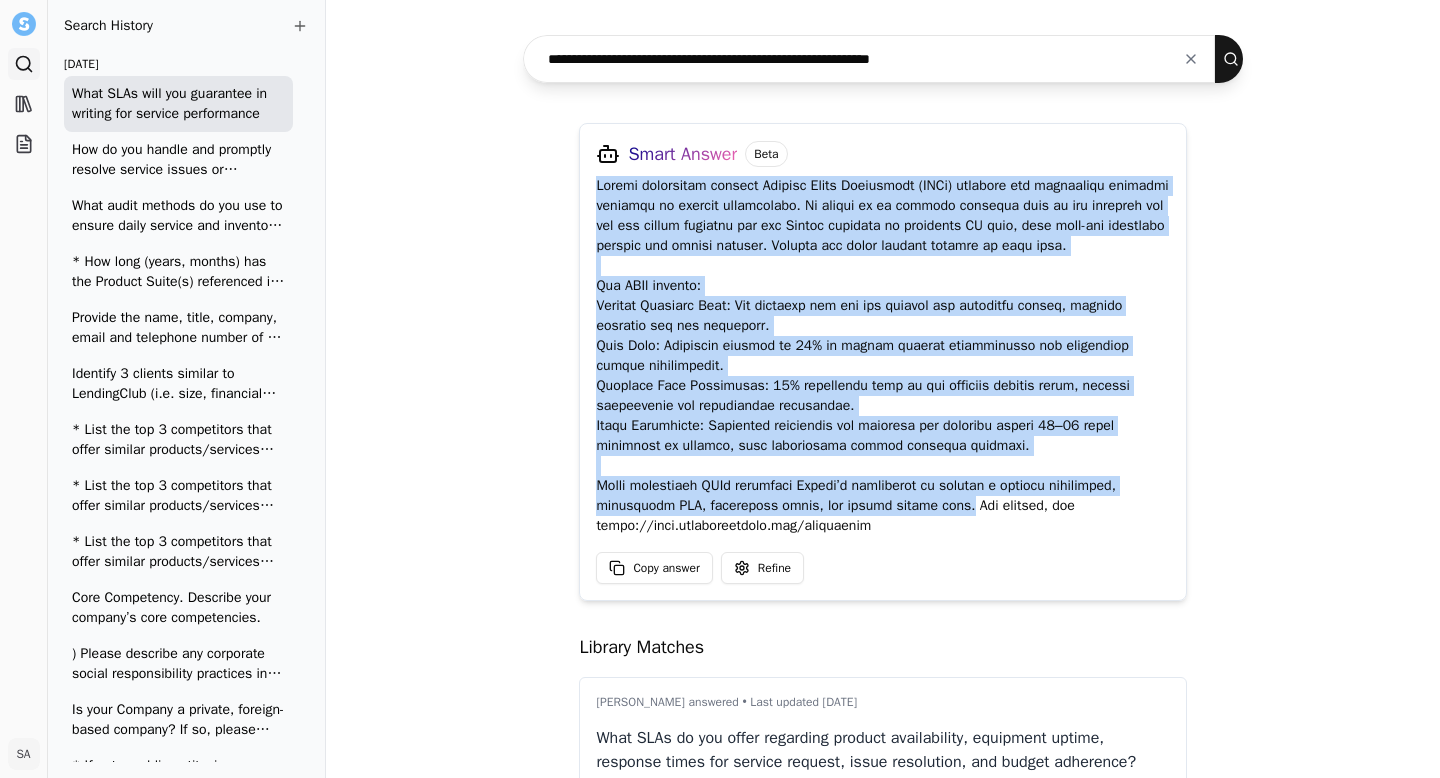 click at bounding box center (1191, 59) 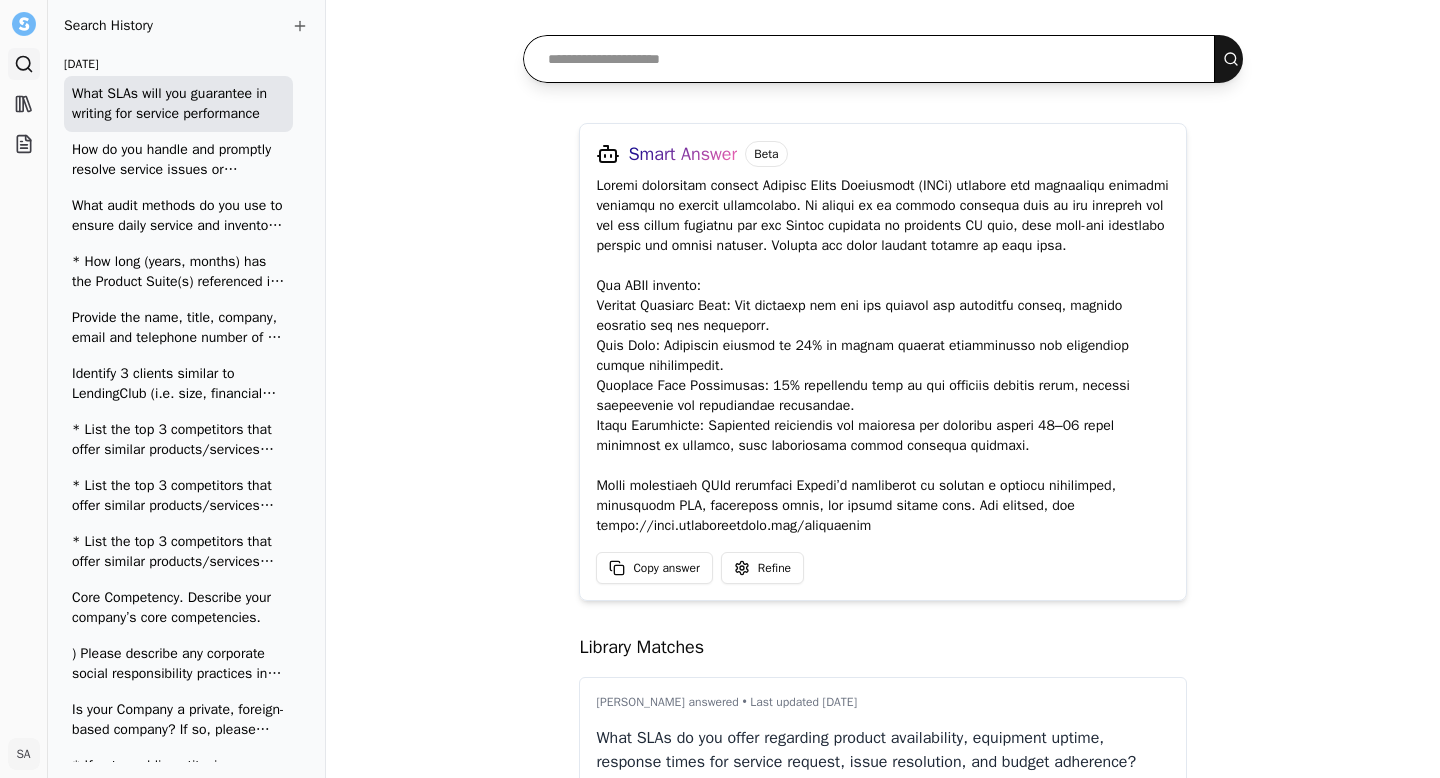 click at bounding box center [869, 59] 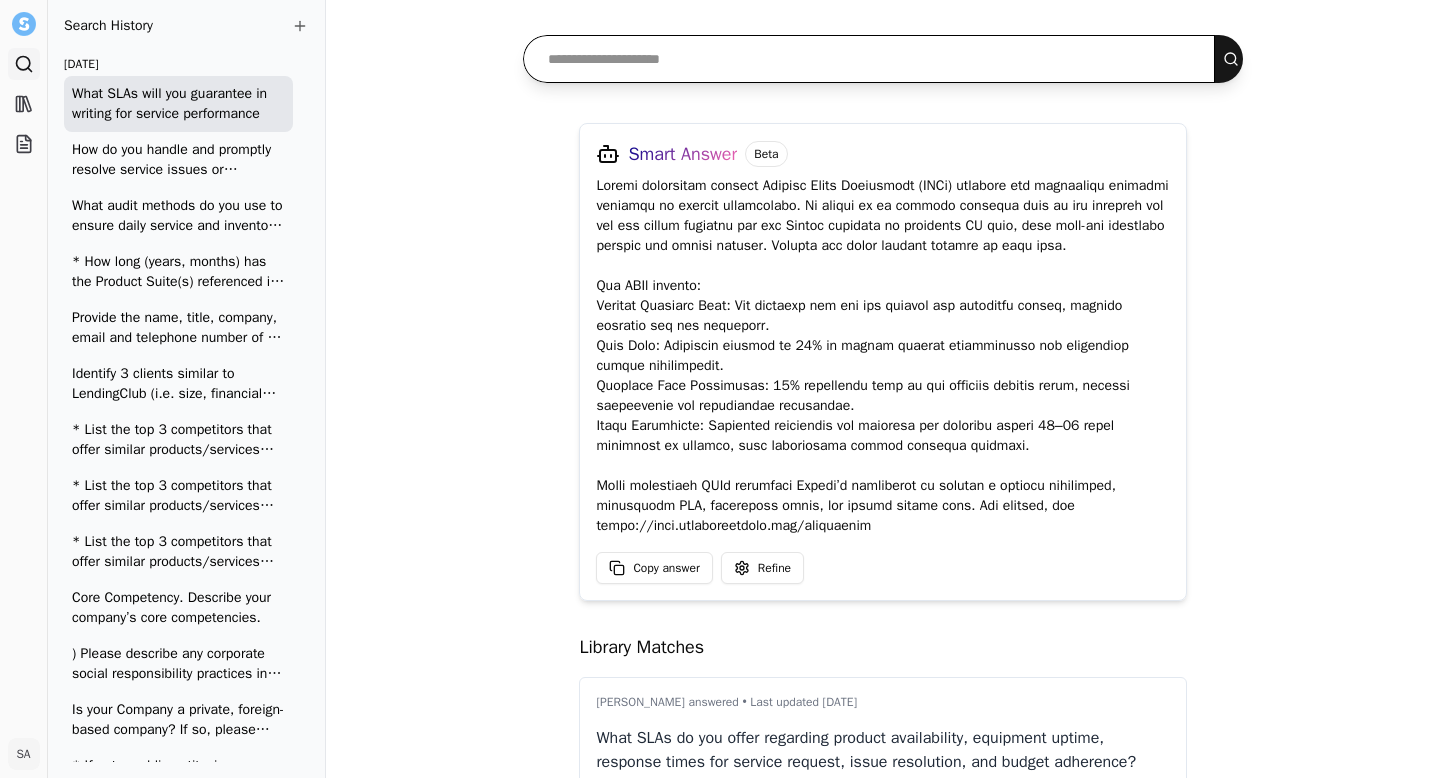 paste on "**********" 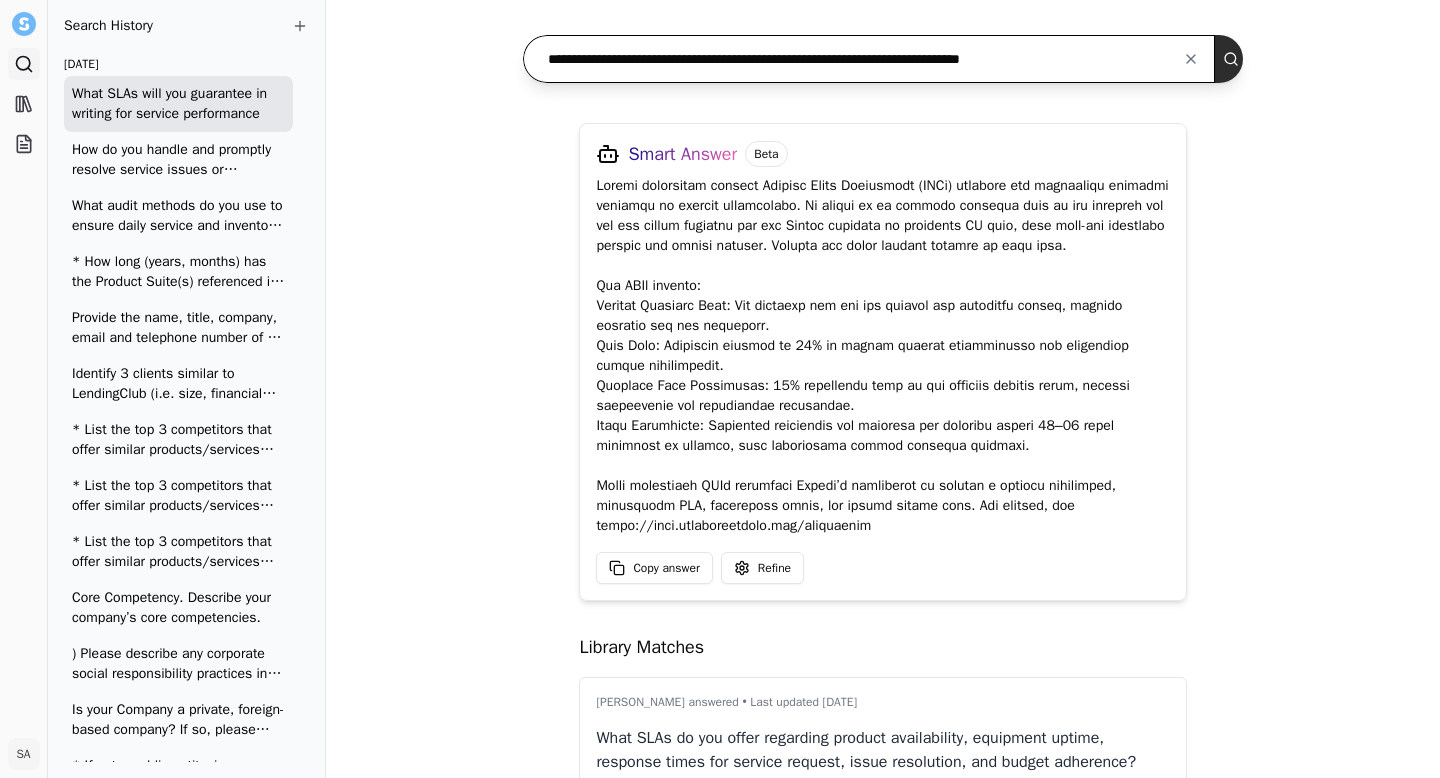 type on "**********" 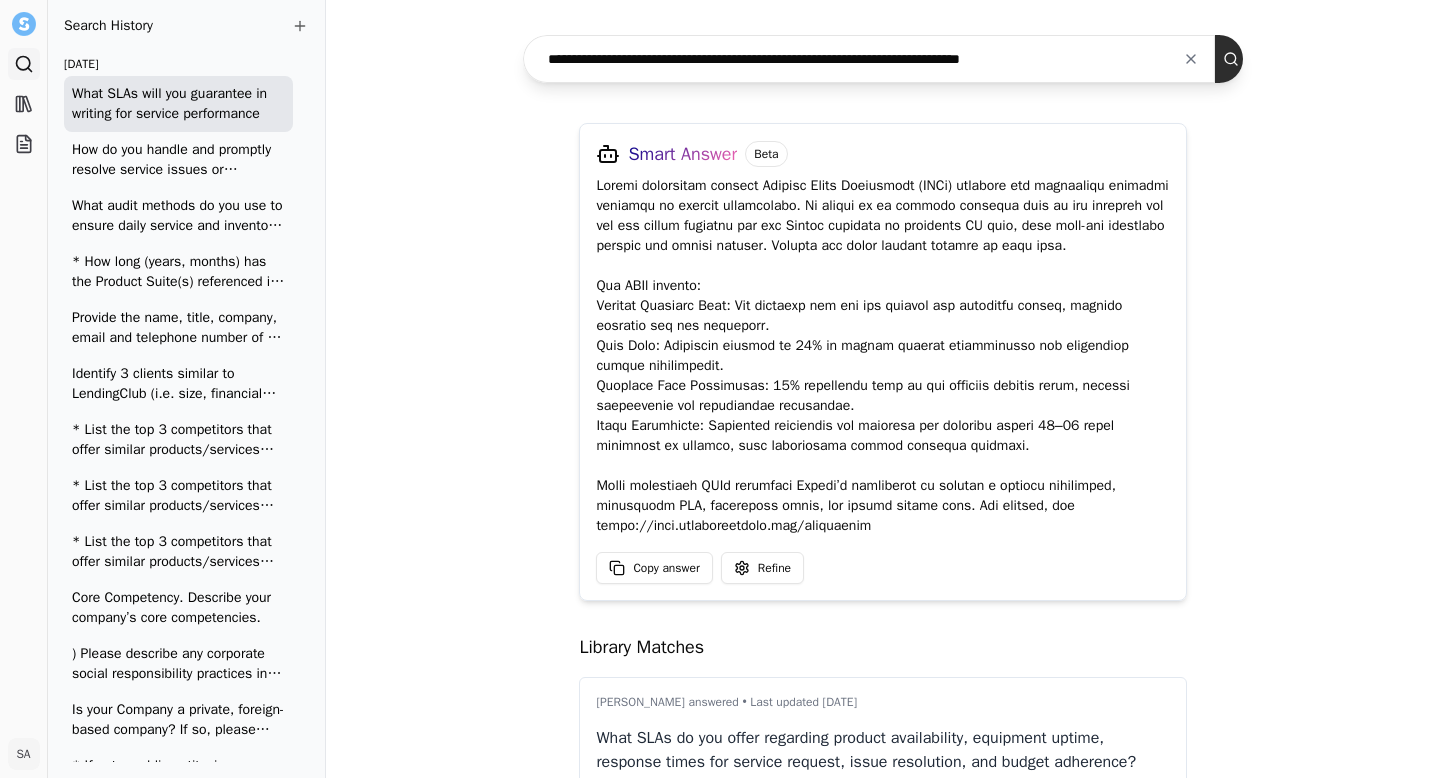 click at bounding box center (1235, 59) 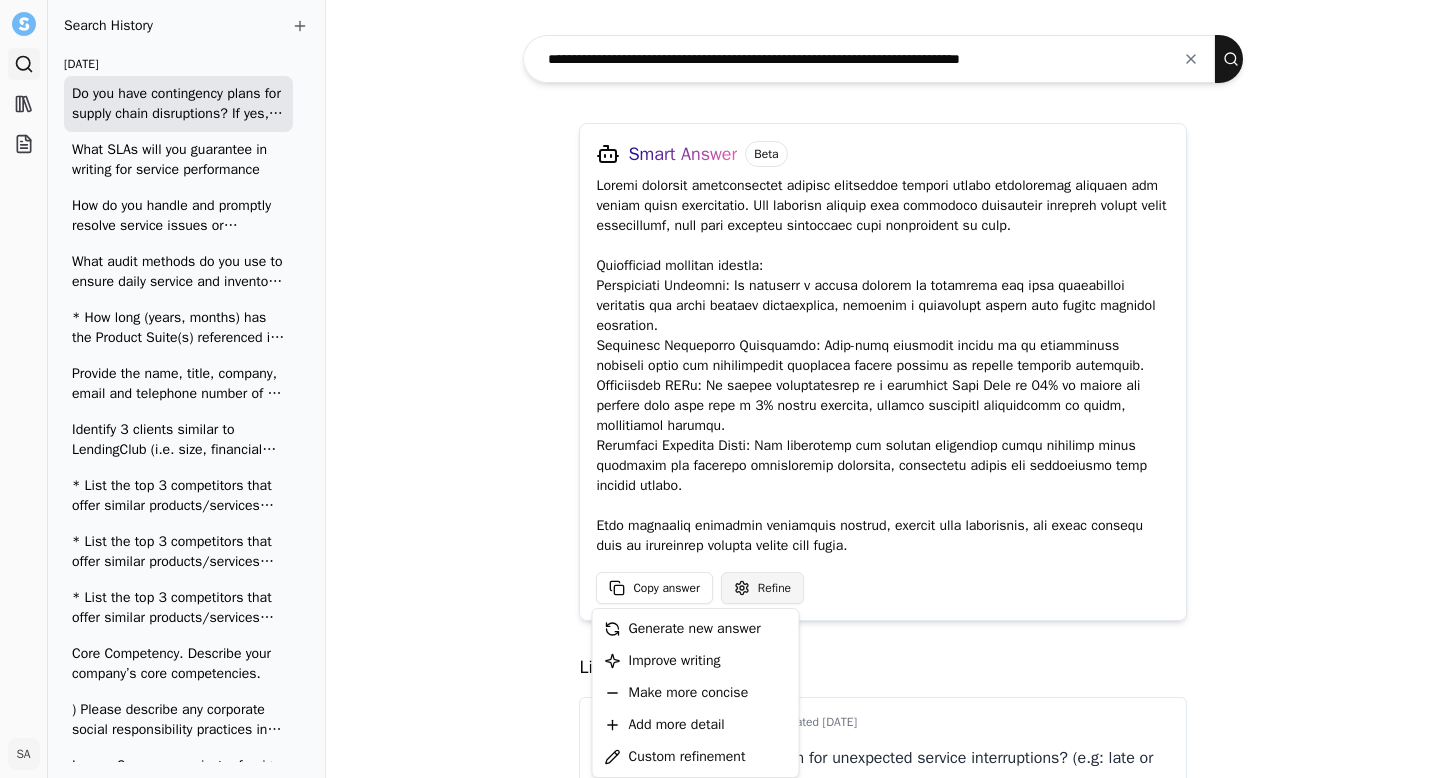 click on "Search Library Projects SA Shenise Alexander Toggle Sidebar Search Search History Today Do you have contingency plans for supply chain disruptions? If yes, please explain  What SLAs will you guarantee in writing for service performance  How do you handle and promptly resolve service issues or complaints?  What audit methods do you use to ensure daily service and inventory accuracy? * How long (years, months) has the Product Suite(s) referenced in this RFP been (GA) Generally Available ? How many customers using this produce suite over the last year have you disclosed publicly ? Provide the name, title, company, email and telephone number of 3 current client references receiving the products/services contemplated in this RFP. (We will notify the RFP Contact before contacting your references.)  Identify 3 clients similar to LendingClub (i.e. size, financial services/banking industry) for whom you presently perform services like those contemplated in this RFP. Yesterday June 2025 May 2025 help with RFP Beta" at bounding box center (720, 389) 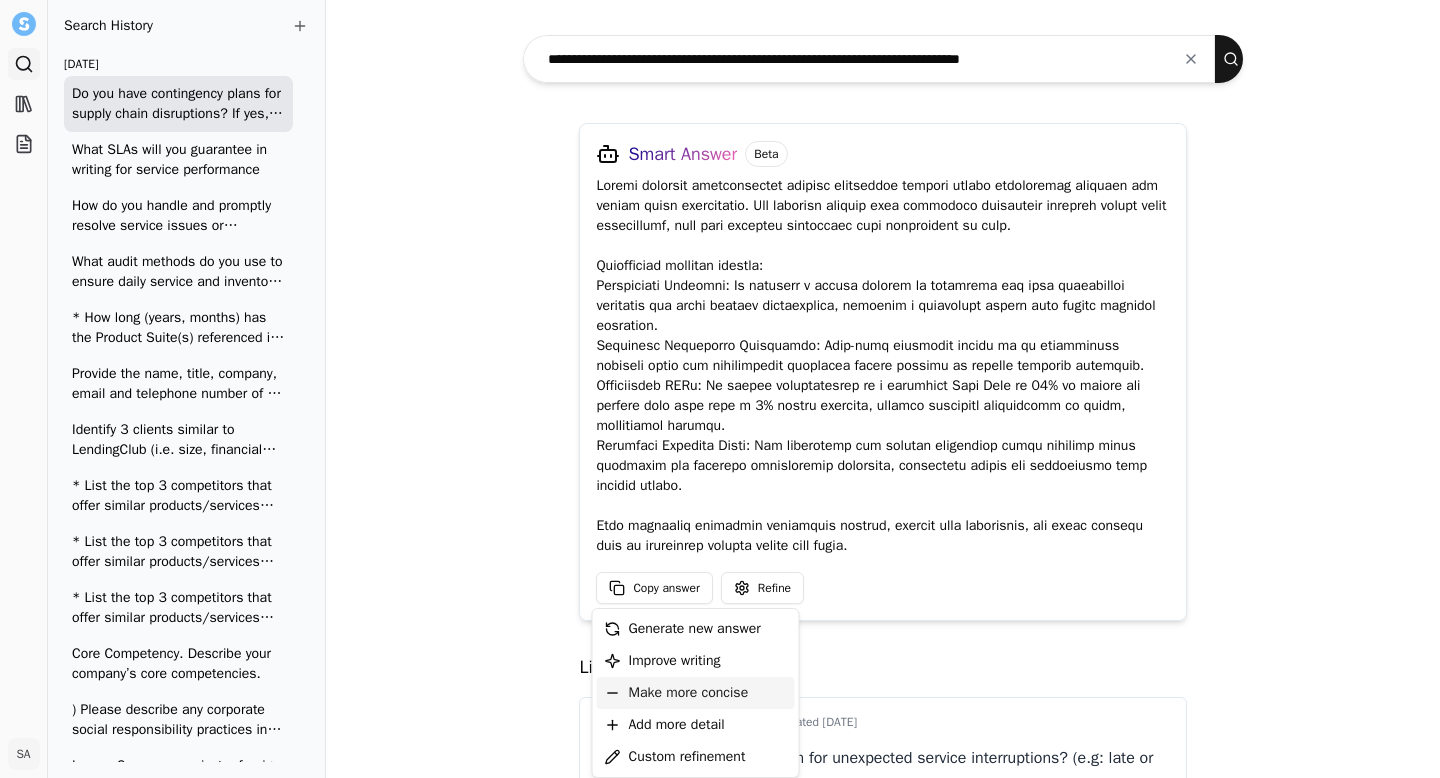 click on "Make more concise" at bounding box center [689, 693] 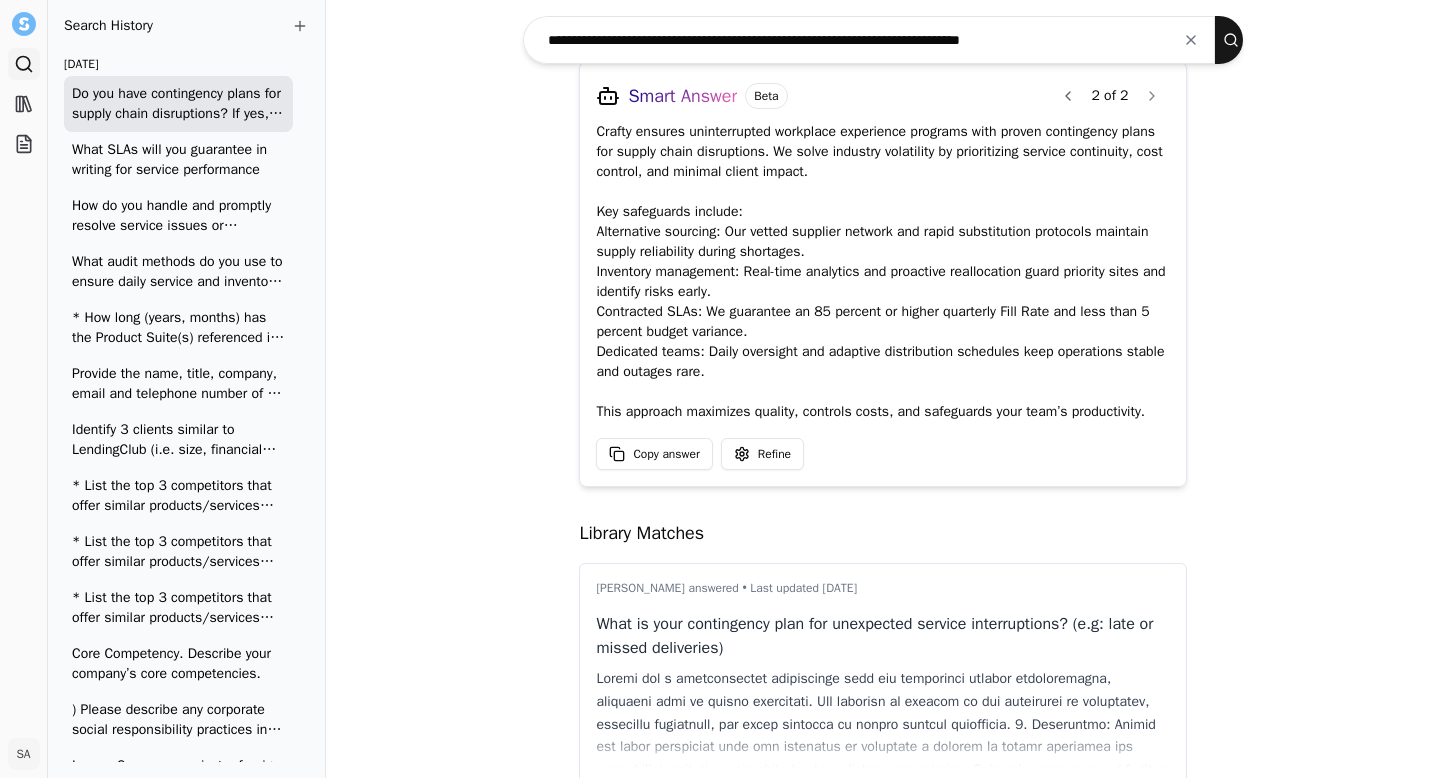 scroll, scrollTop: 169, scrollLeft: 0, axis: vertical 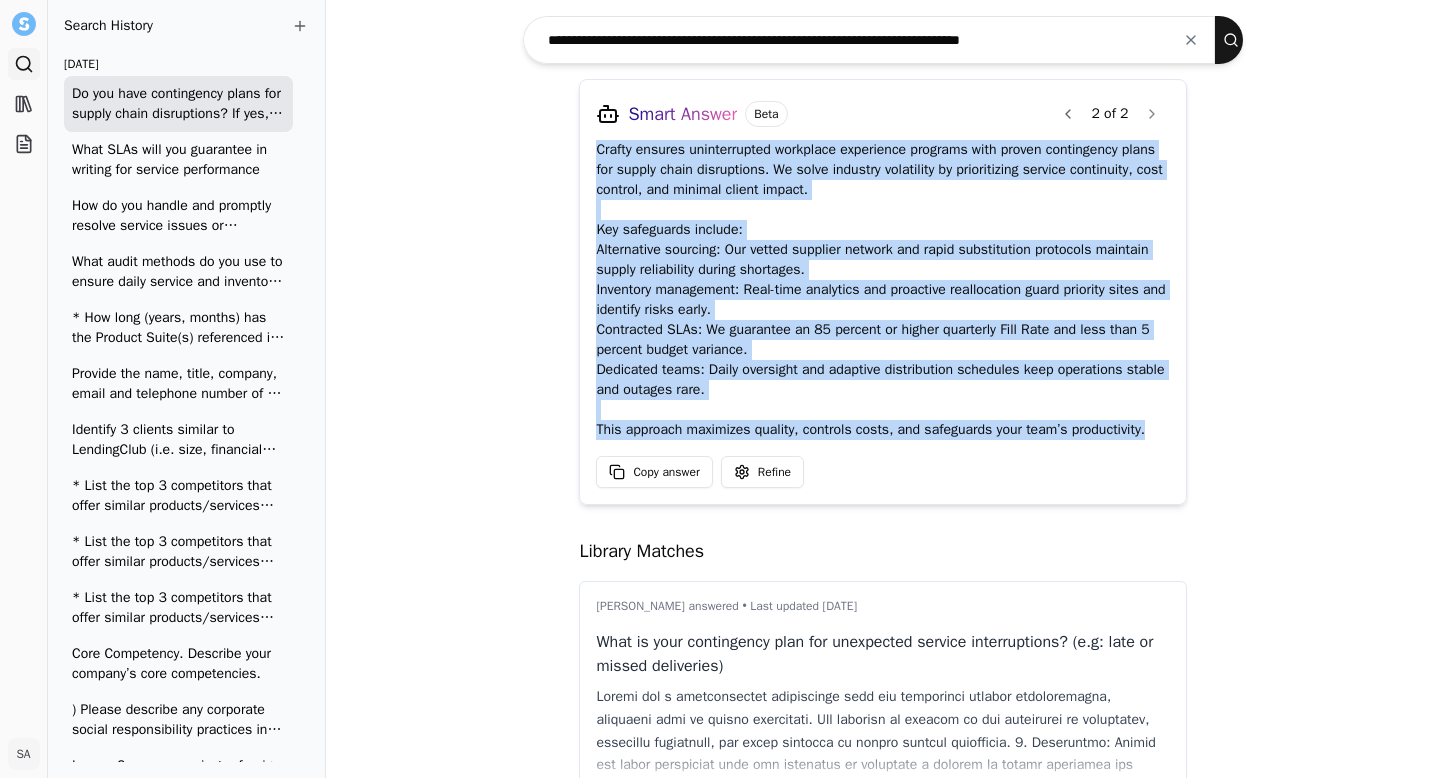 drag, startPoint x: 582, startPoint y: 150, endPoint x: 1166, endPoint y: 440, distance: 652.03986 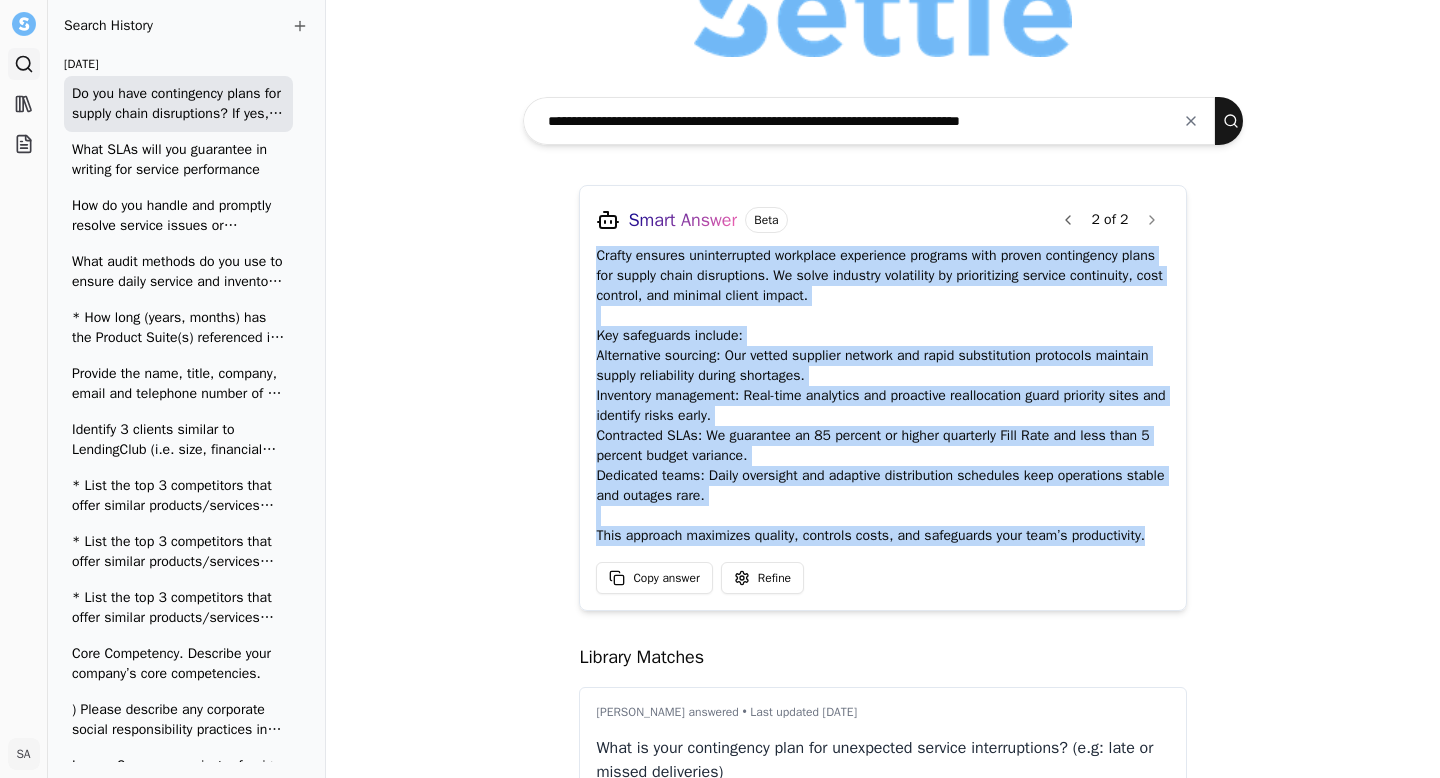 scroll, scrollTop: 0, scrollLeft: 0, axis: both 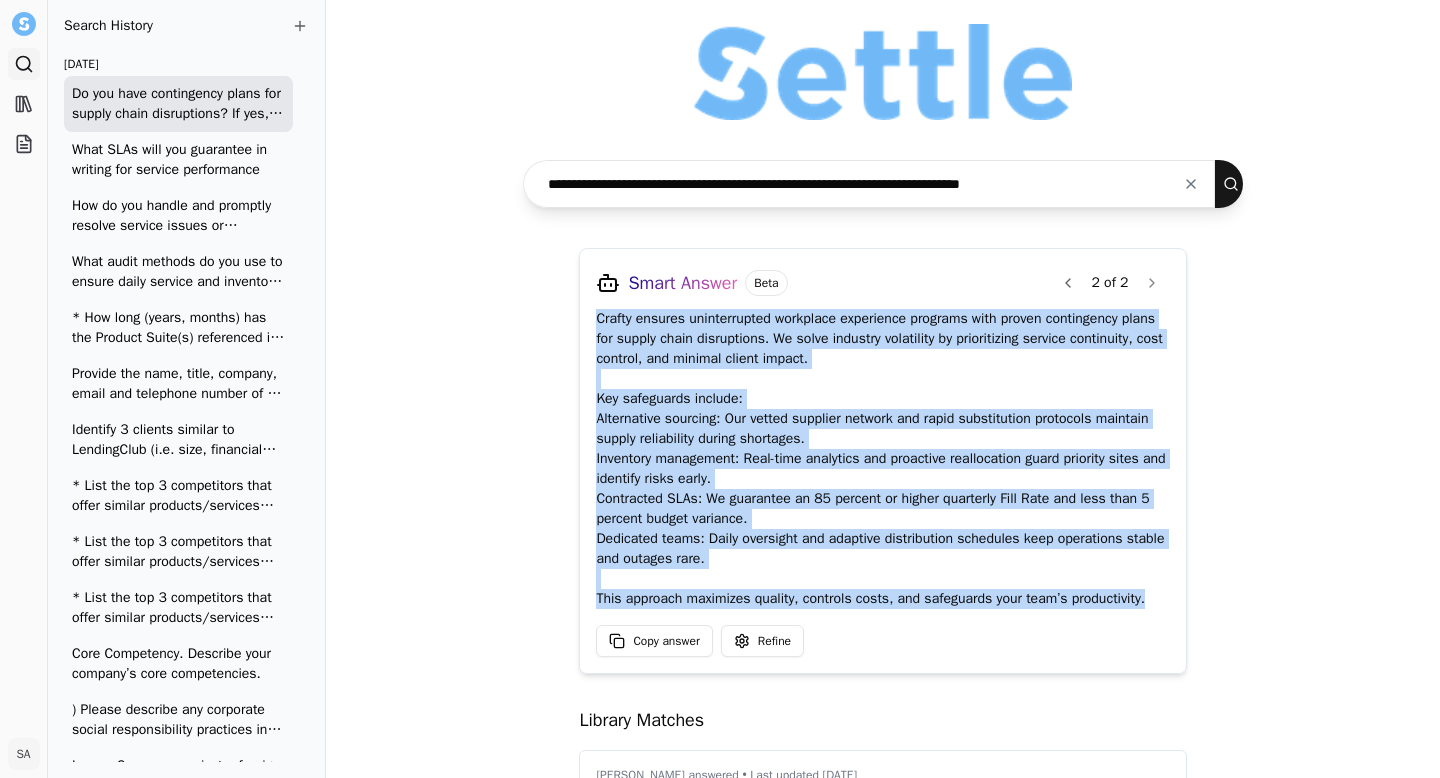 click at bounding box center (1191, 184) 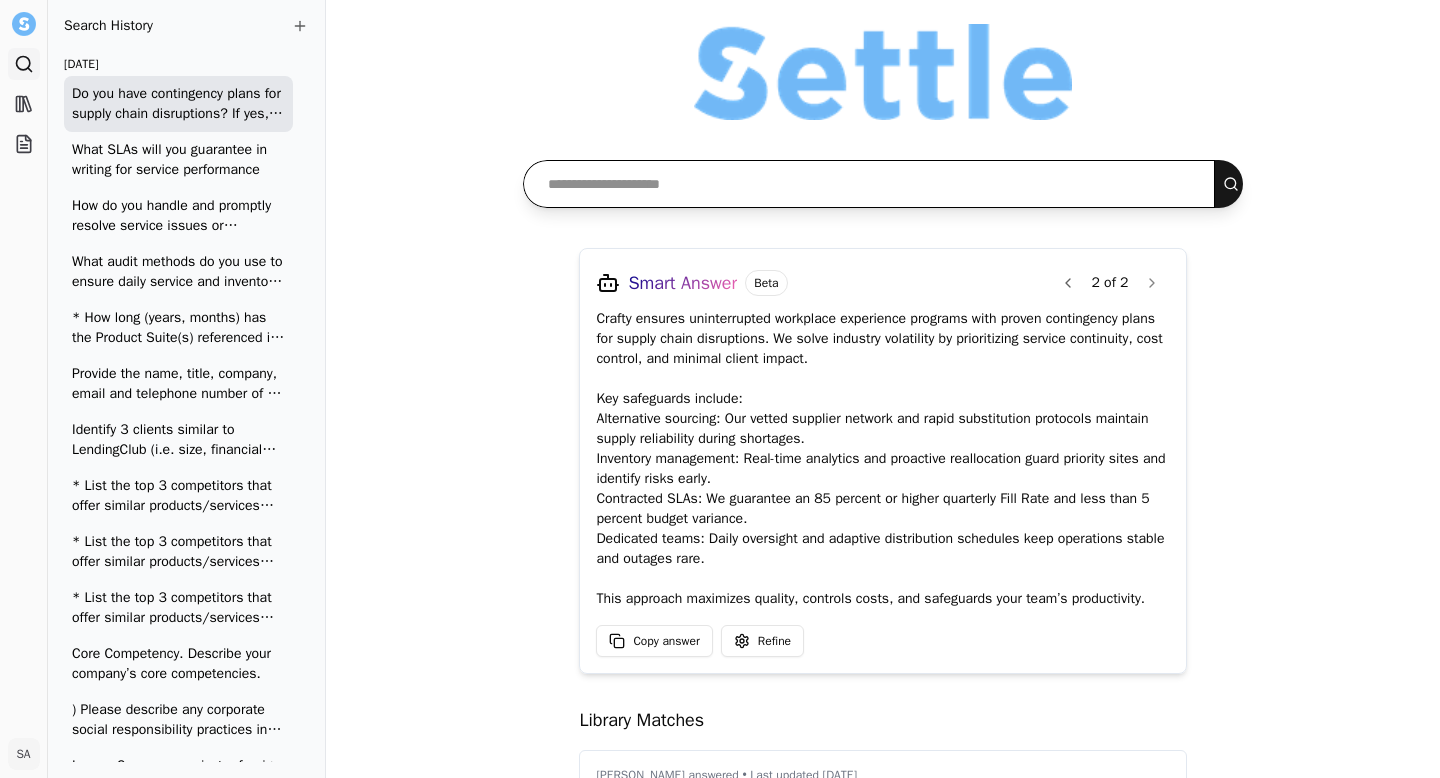 click at bounding box center [869, 184] 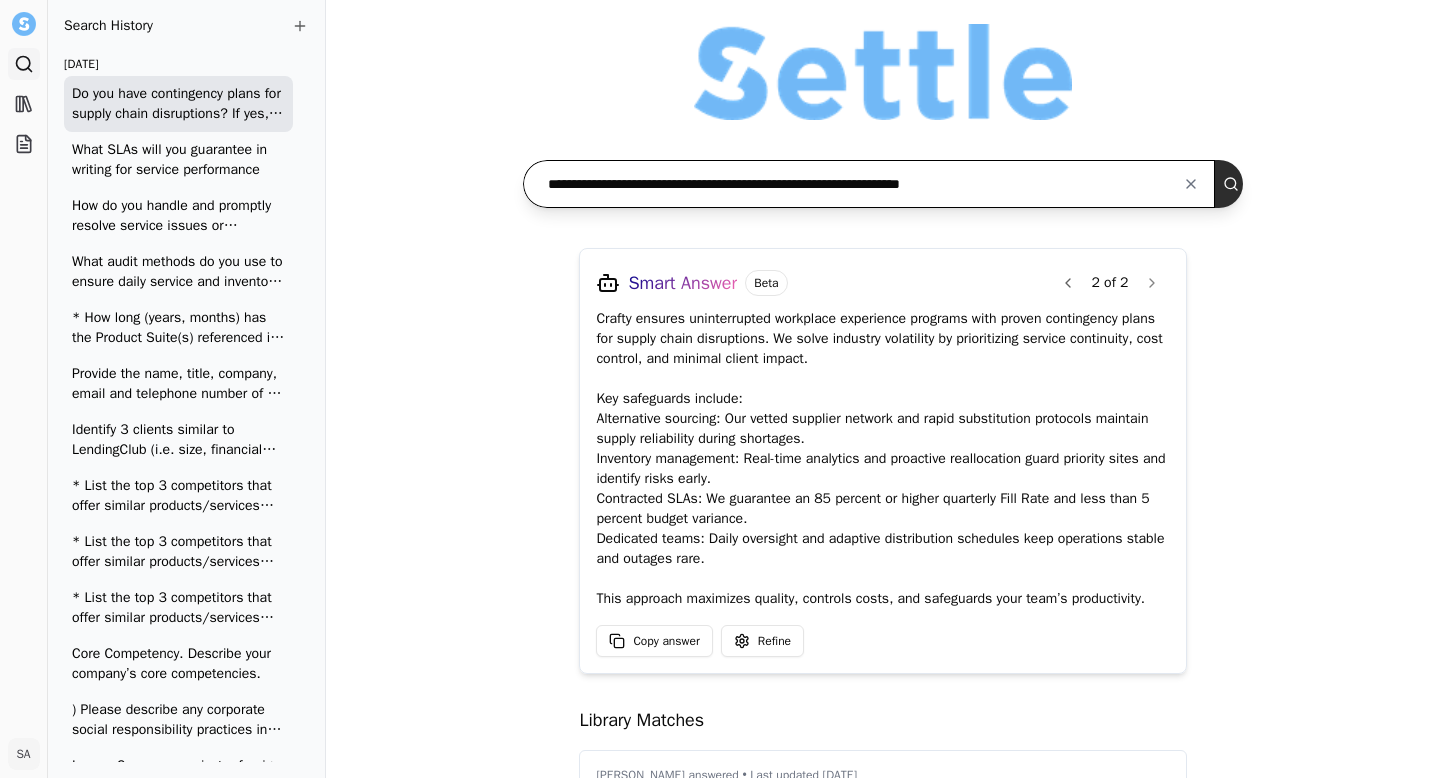 type on "**********" 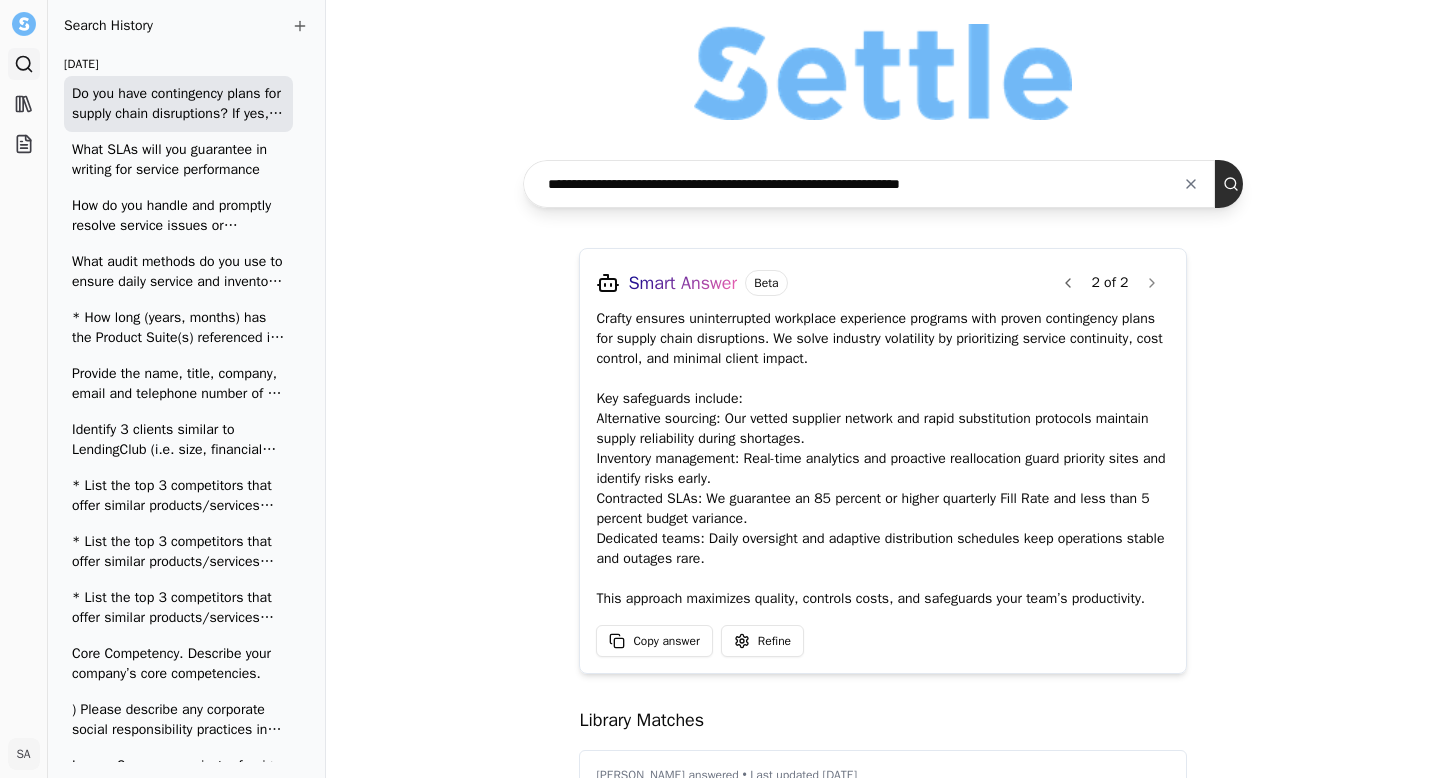 click at bounding box center (1235, 184) 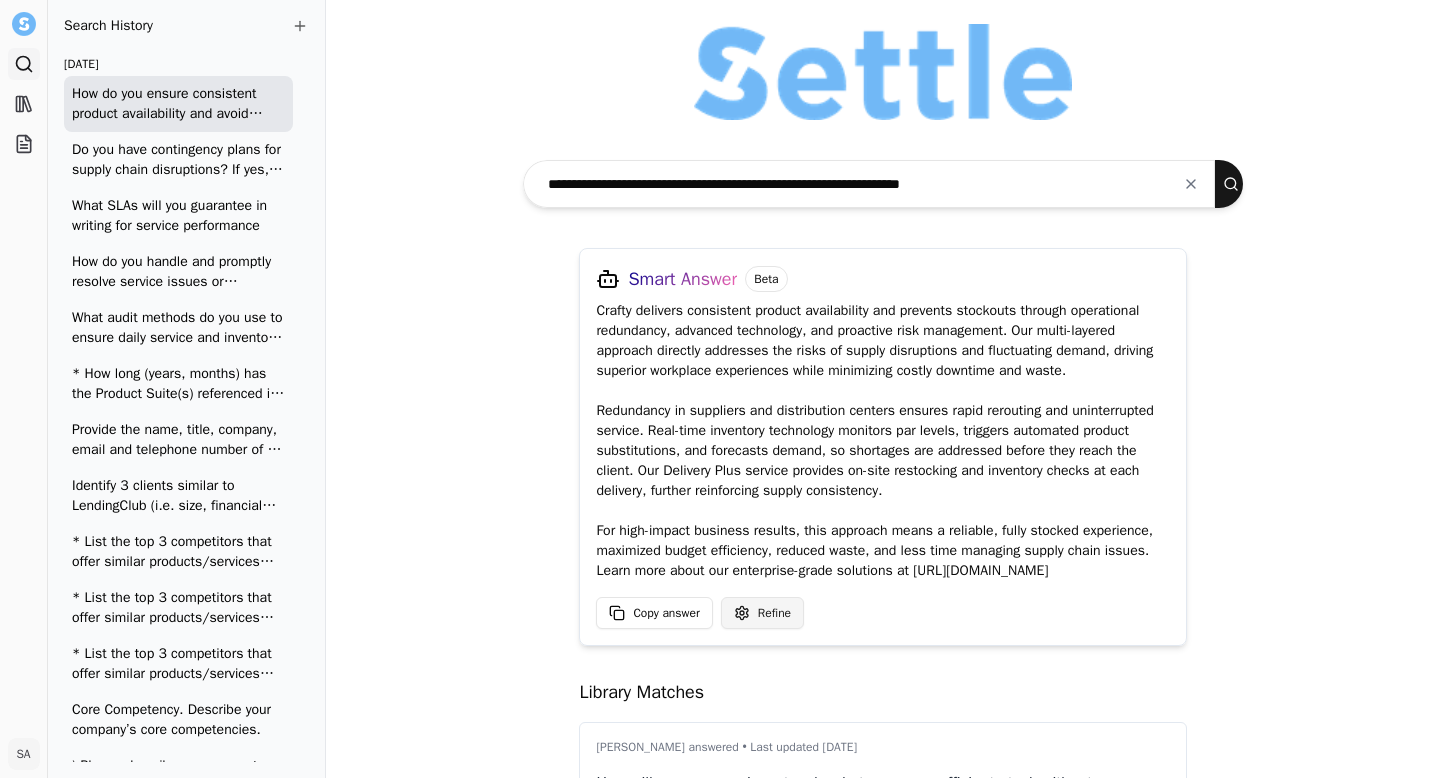 click on "Search Library Projects SA Shenise Alexander Toggle Sidebar Search Search History Today How do you ensure consistent product availability and avoid stockouts? Do you have contingency plans for supply chain disruptions? If yes, please explain  What SLAs will you guarantee in writing for service performance  How do you handle and promptly resolve service issues or complaints?  What audit methods do you use to ensure daily service and inventory accuracy? * How long (years, months) has the Product Suite(s) referenced in this RFP been (GA) Generally Available ? How many customers using this produce suite over the last year have you disclosed publicly ? Provide the name, title, company, email and telephone number of 3 current client references receiving the products/services contemplated in this RFP. (We will notify the RFP Contact before contacting your references.)  Core Competency. Describe your company’s core competencies. Yesterday June 2025 May 2025 help with RFP Smart Answer Beta Copy answer Refine" at bounding box center [720, 389] 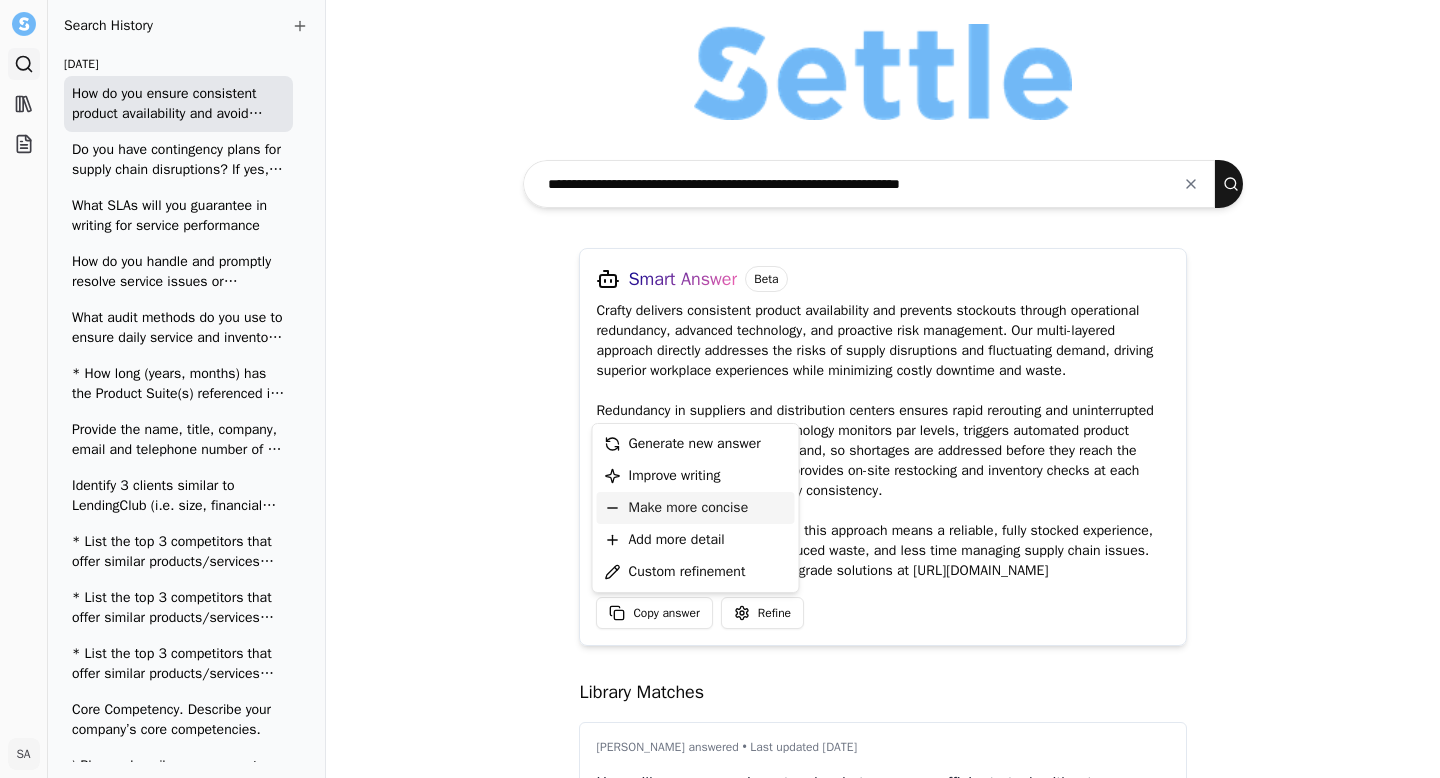 click on "Make more concise" at bounding box center (689, 508) 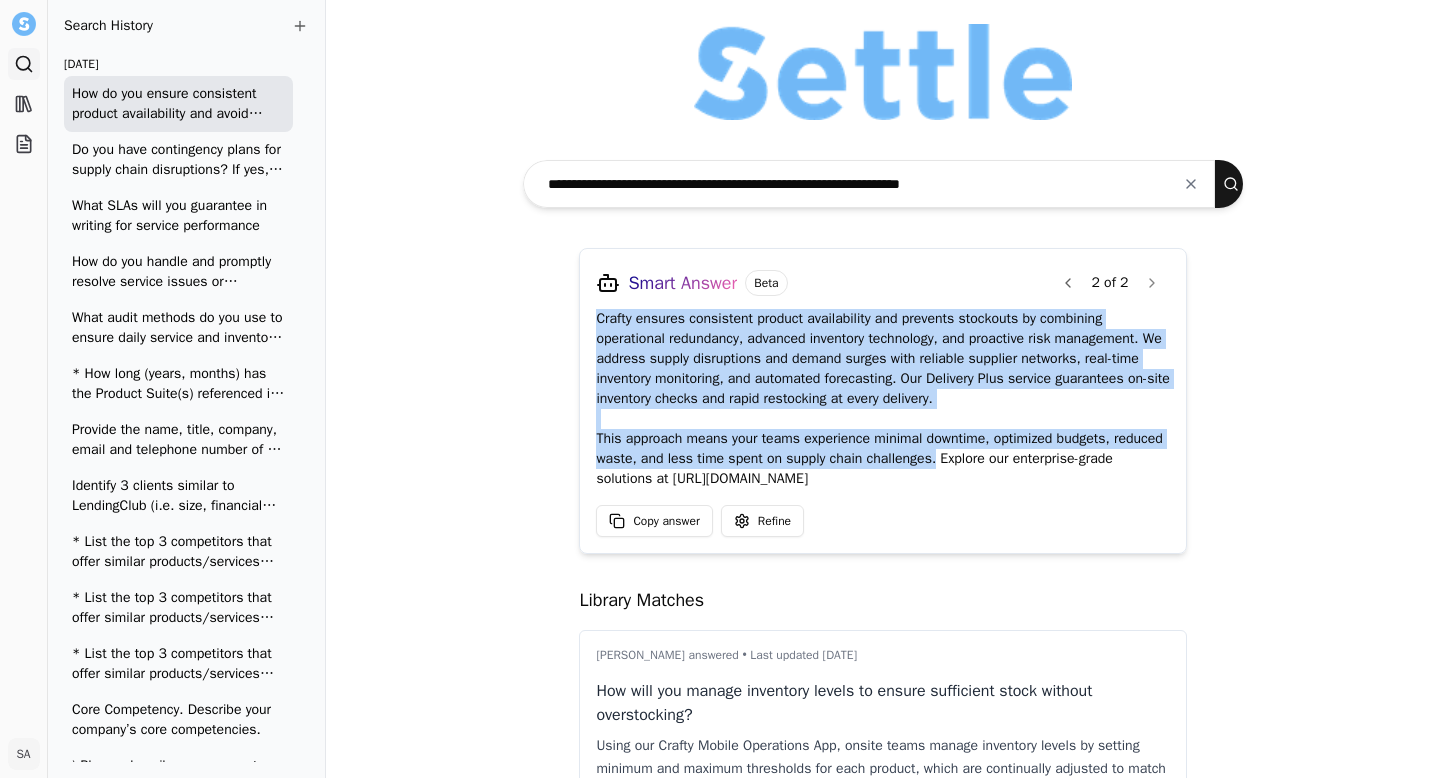 drag, startPoint x: 585, startPoint y: 316, endPoint x: 933, endPoint y: 460, distance: 376.61652 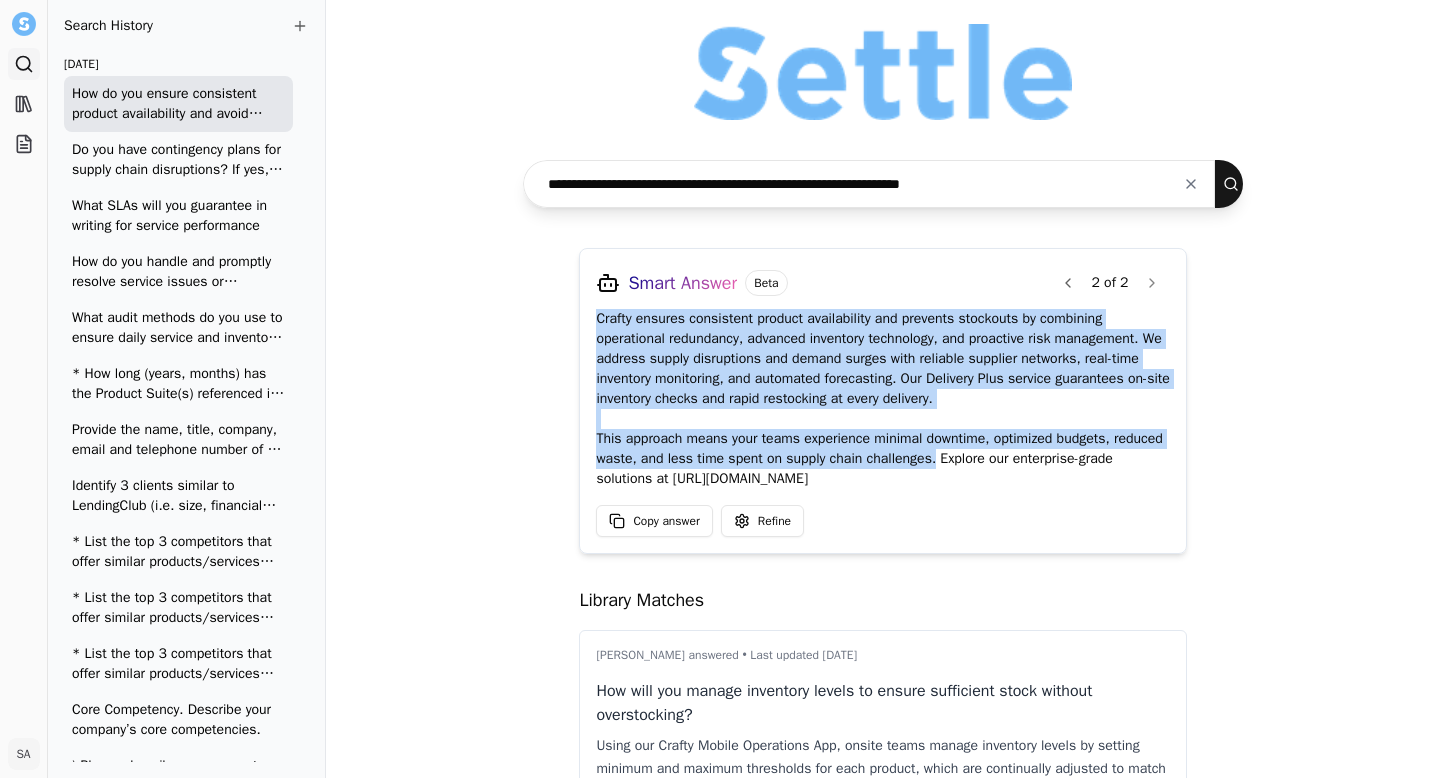 click at bounding box center [1191, 184] 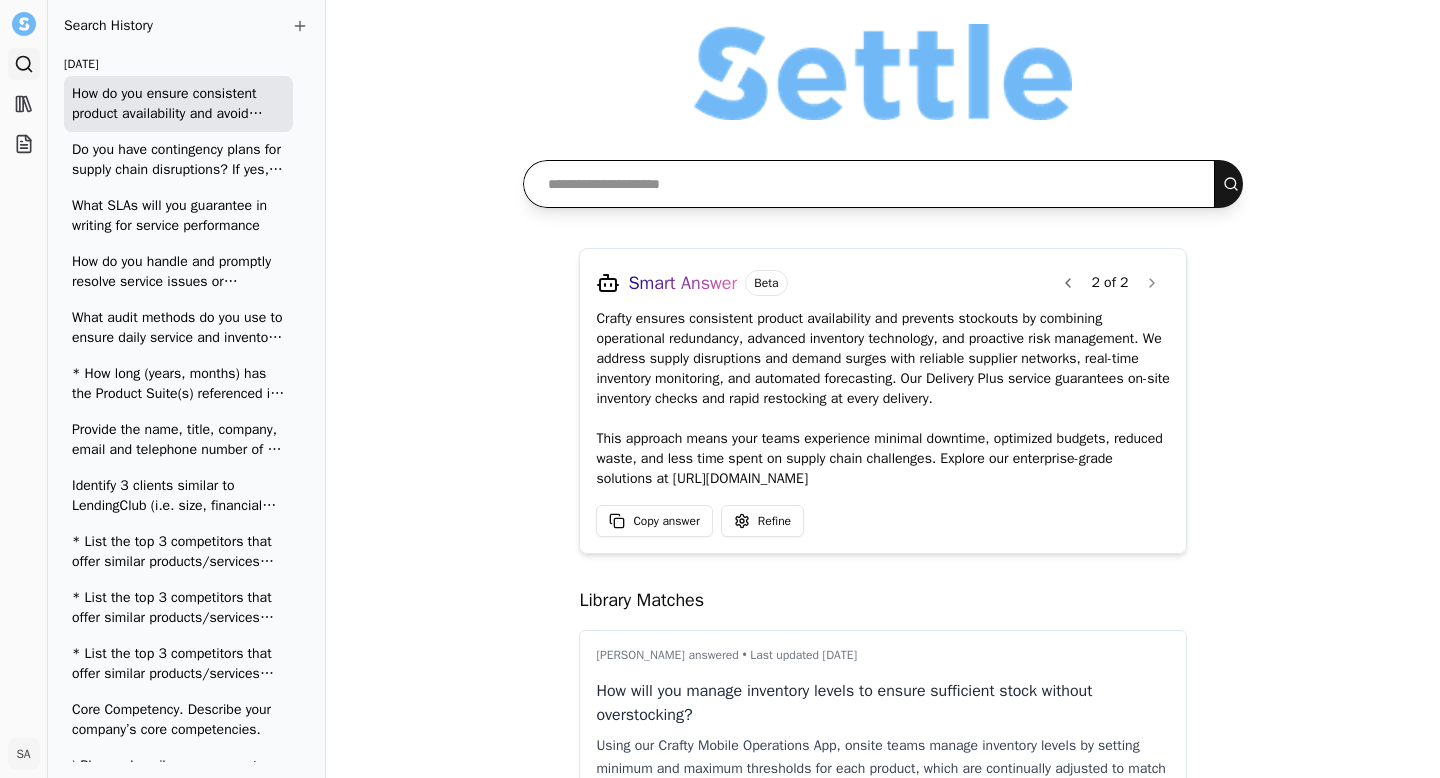 click at bounding box center [869, 184] 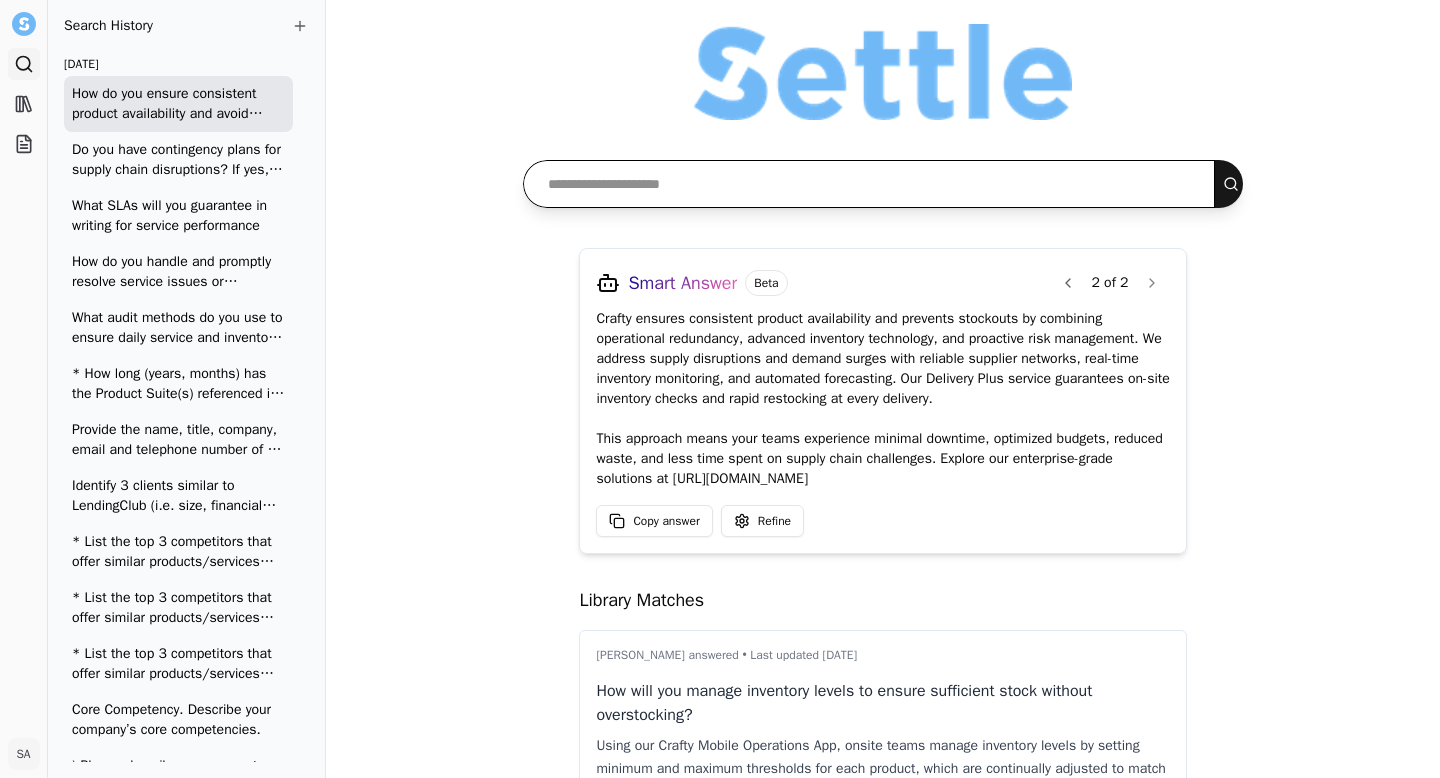 paste on "**********" 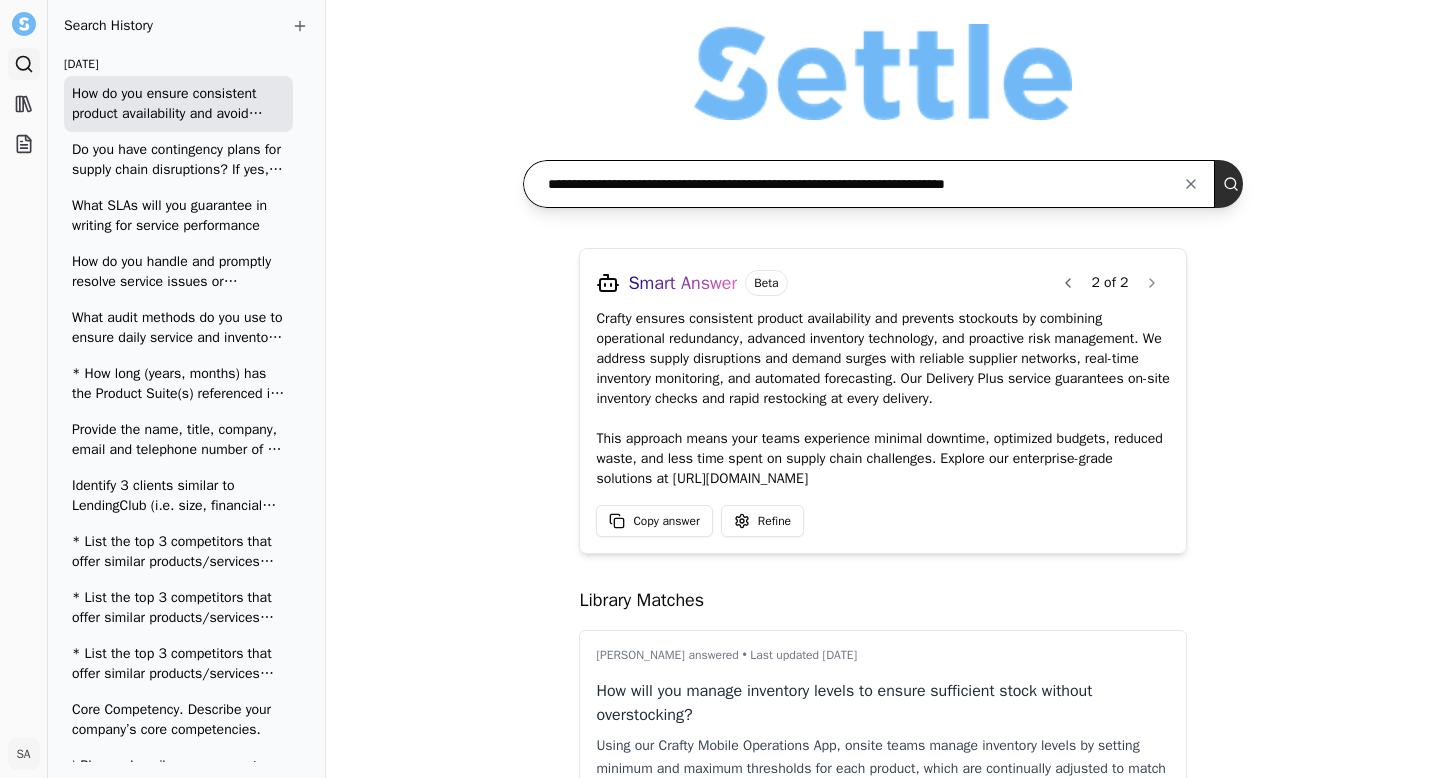 type on "**********" 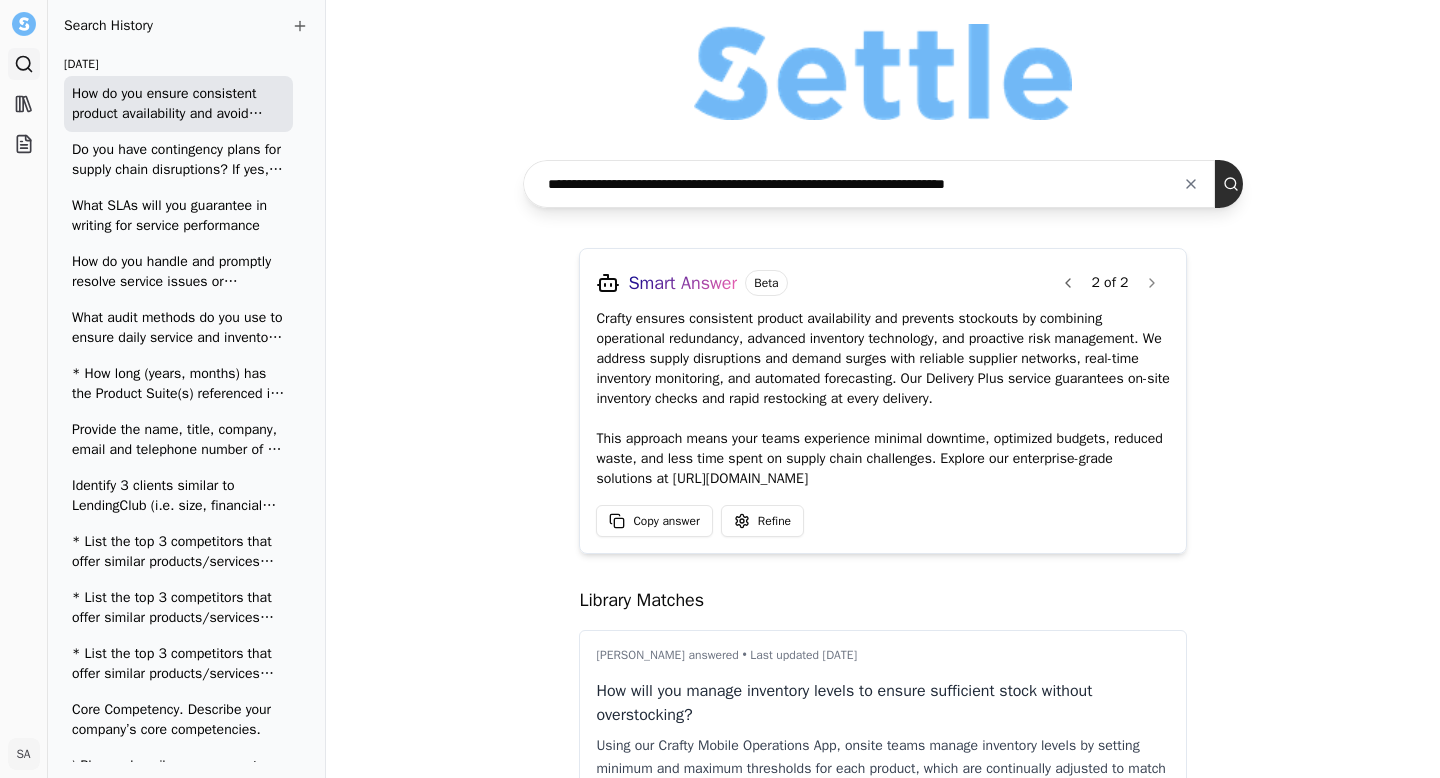 click at bounding box center [1235, 184] 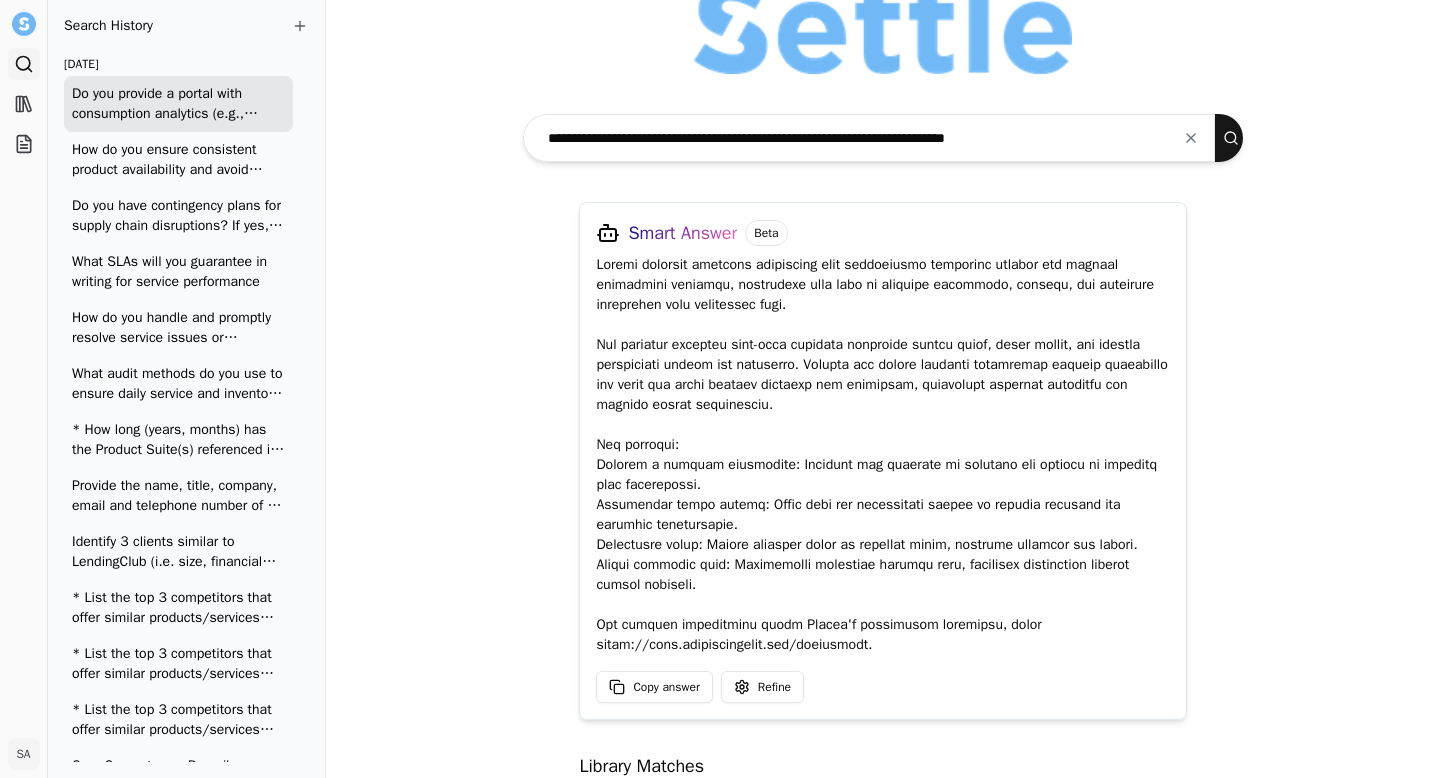 scroll, scrollTop: 51, scrollLeft: 0, axis: vertical 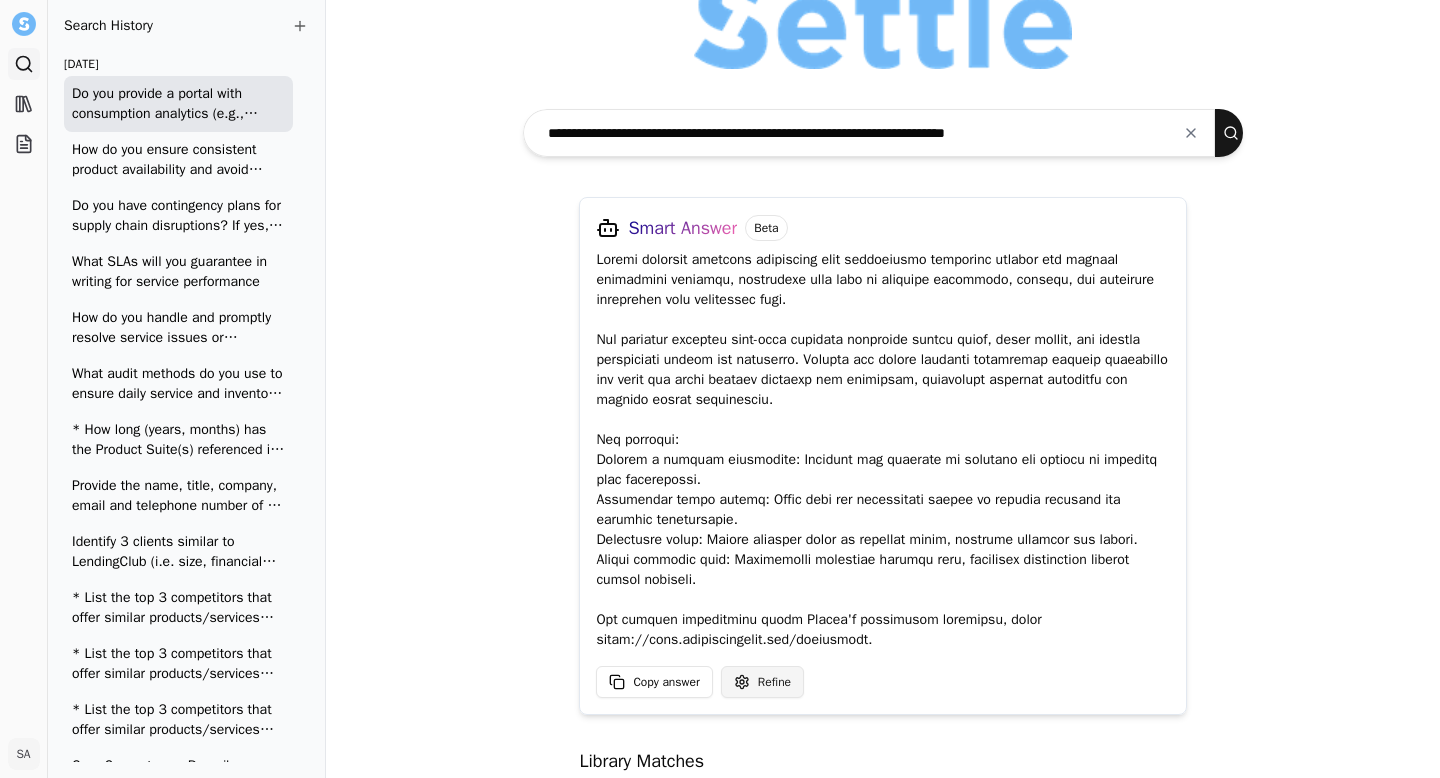 click on "Search Library Projects SA Shenise Alexander Toggle Sidebar Search Search History Today Do you provide a portal with consumption analytics (e.g., common items, trends) How do you ensure consistent product availability and avoid stockouts? Do you have contingency plans for supply chain disruptions? If yes, please explain  What SLAs will you guarantee in writing for service performance  How do you handle and promptly resolve service issues or complaints?  What audit methods do you use to ensure daily service and inventory accuracy? * How long (years, months) has the Product Suite(s) referenced in this RFP been (GA) Generally Available ? How many customers using this produce suite over the last year have you disclosed publicly ? Provide the name, title, company, email and telephone number of 3 current client references receiving the products/services contemplated in this RFP. (We will notify the RFP Contact before contacting your references.)  Core Competency. Describe your company’s core competencies. Beta" at bounding box center [720, 389] 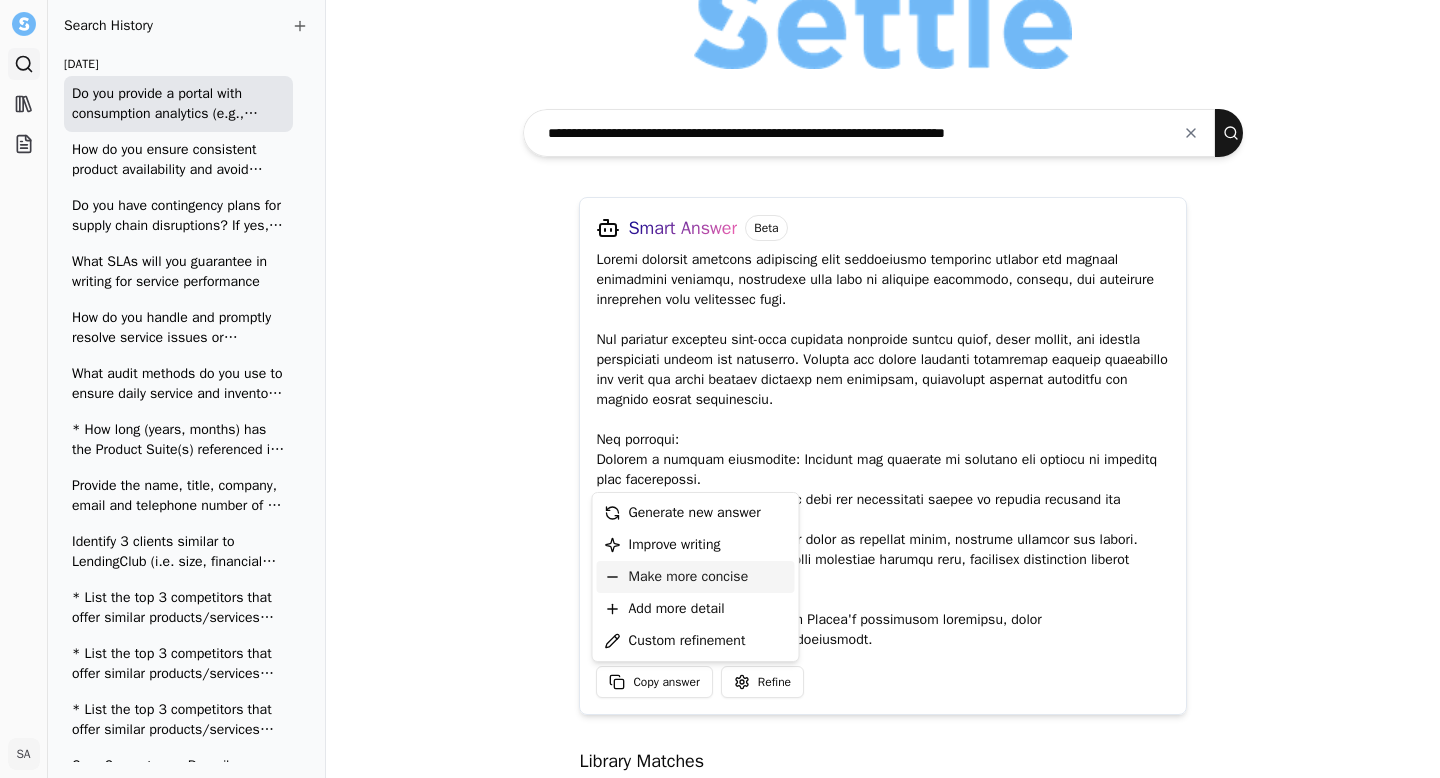 click on "Make more concise" at bounding box center [689, 577] 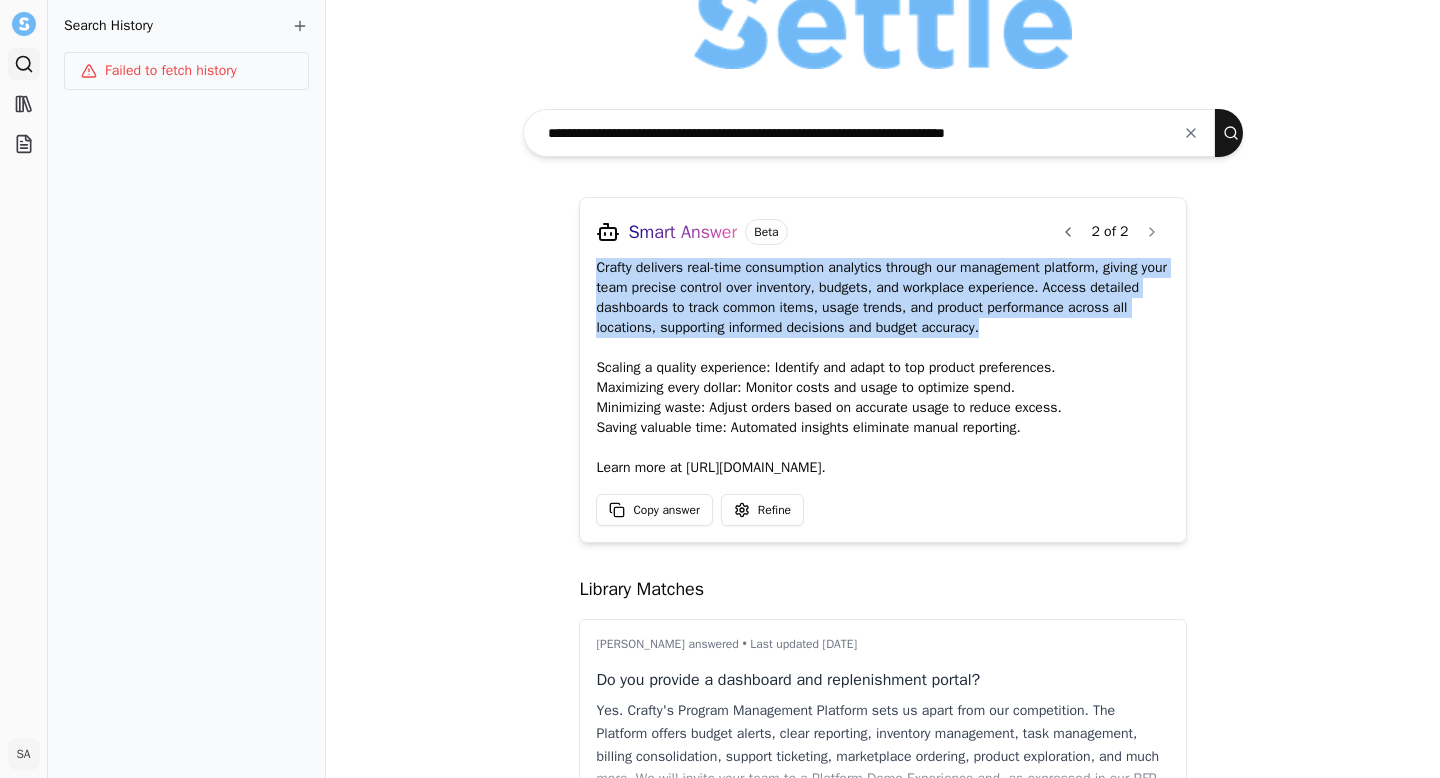 drag, startPoint x: 584, startPoint y: 267, endPoint x: 1009, endPoint y: 317, distance: 427.93106 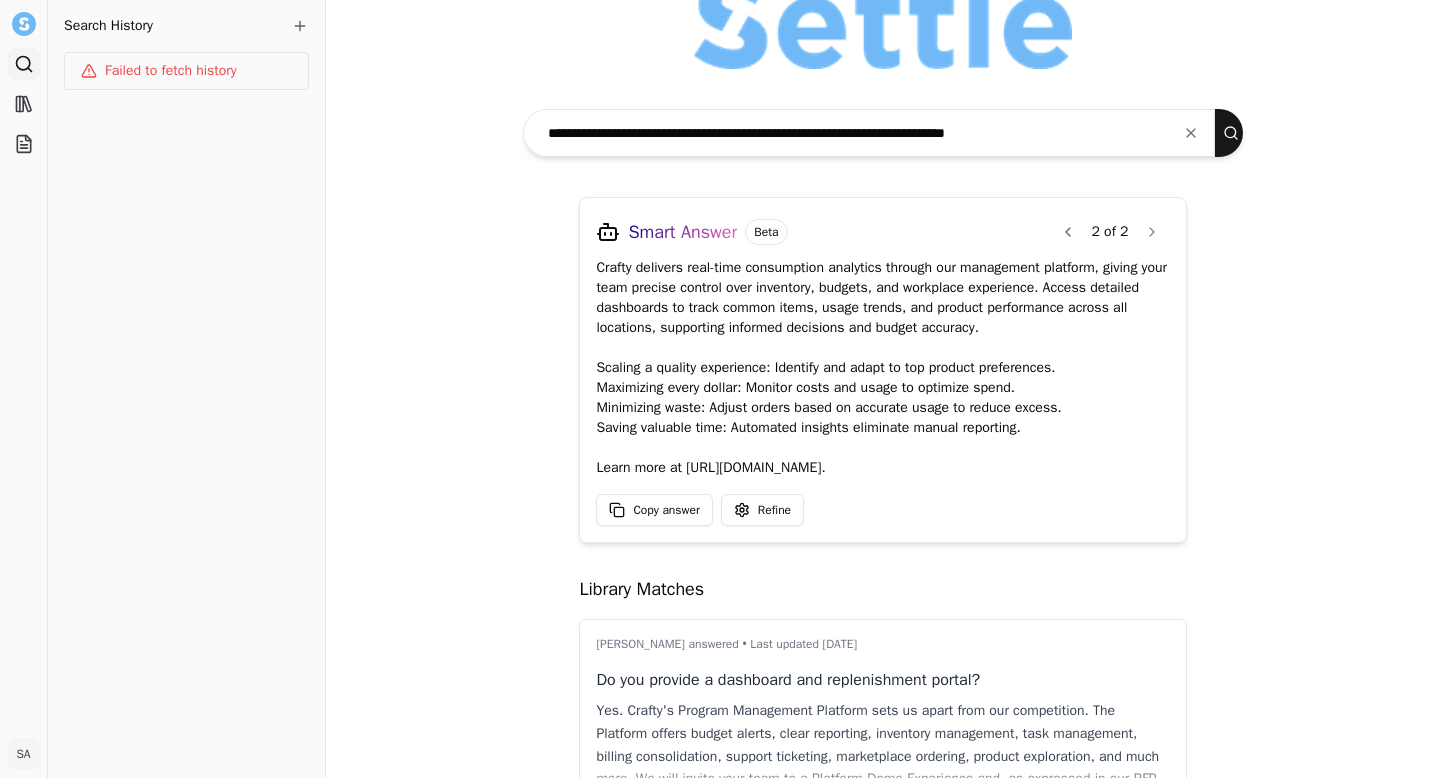 click on "Crafty delivers real-time consumption analytics through our management platform, giving your team precise control over inventory, budgets, and workplace experience. Access detailed dashboards to track common items, usage trends, and product performance across all locations, supporting informed decisions and budget accuracy.
Scaling a quality experience: Identify and adapt to top product preferences.
Maximizing every dollar: Monitor costs and usage to optimize spend.
Minimizing waste: Adjust orders based on accurate usage to reduce excess.
Saving valuable time: Automated insights eliminate manual reporting.
Learn more at https://info.craftydelivers.com/enterprise." at bounding box center (883, 368) 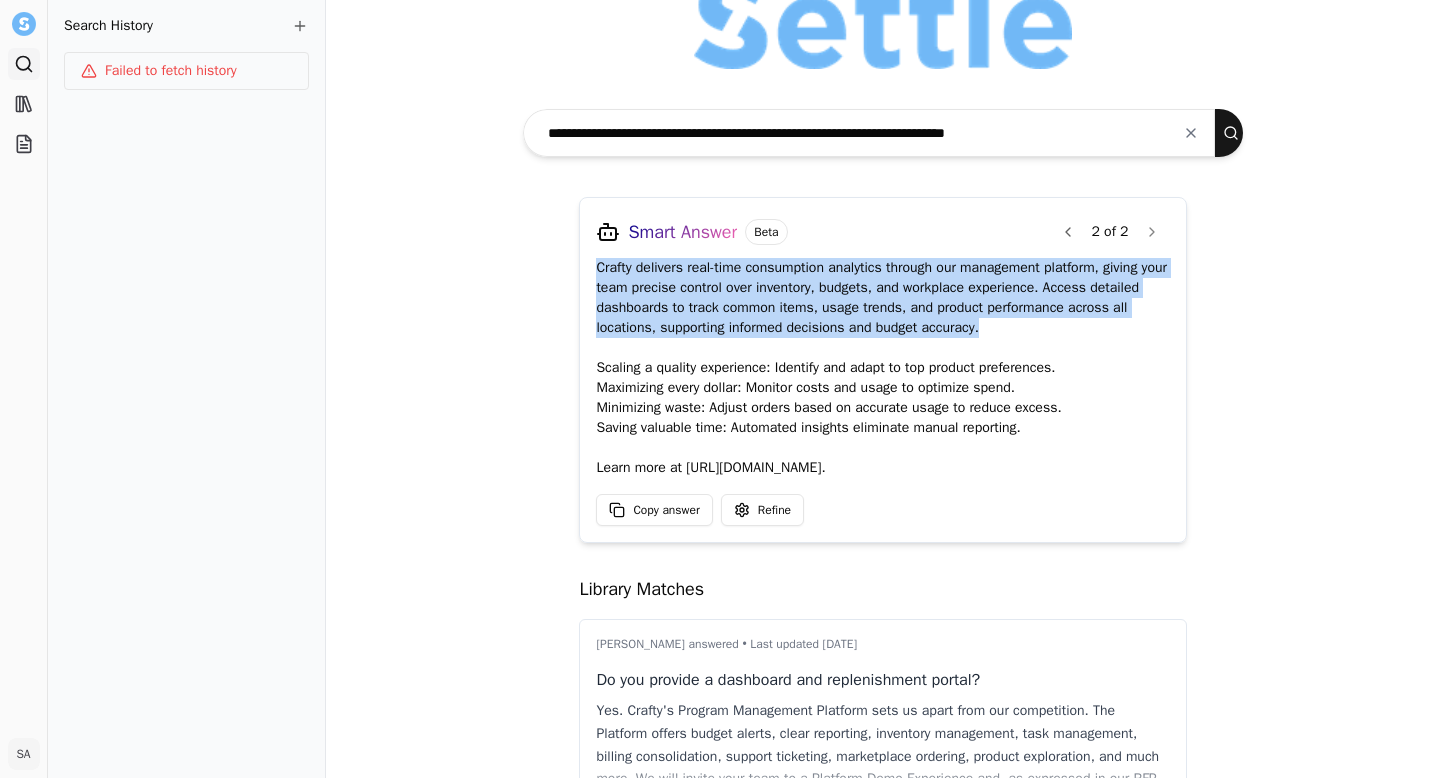 drag, startPoint x: 1005, startPoint y: 332, endPoint x: 575, endPoint y: 270, distance: 434.44678 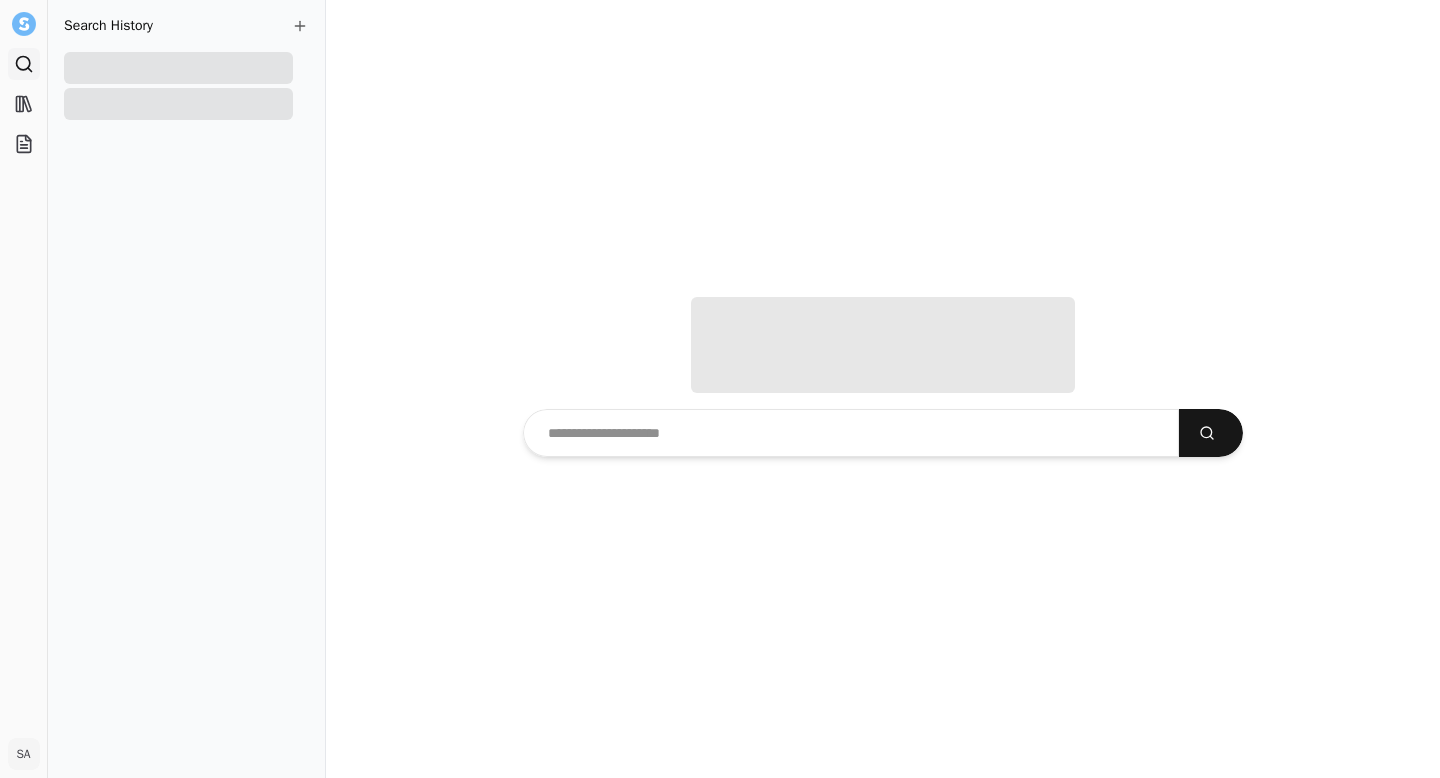 scroll, scrollTop: 0, scrollLeft: 0, axis: both 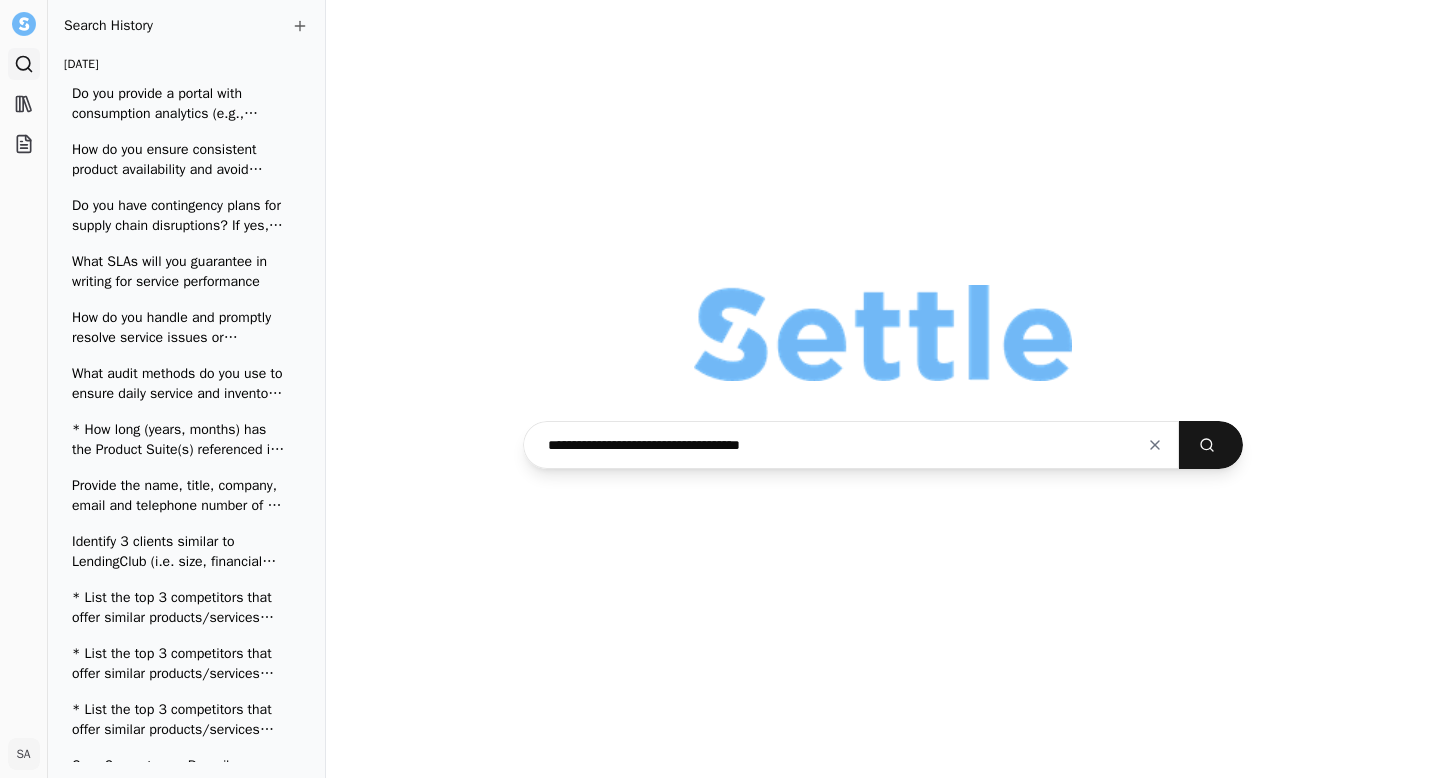 type on "**********" 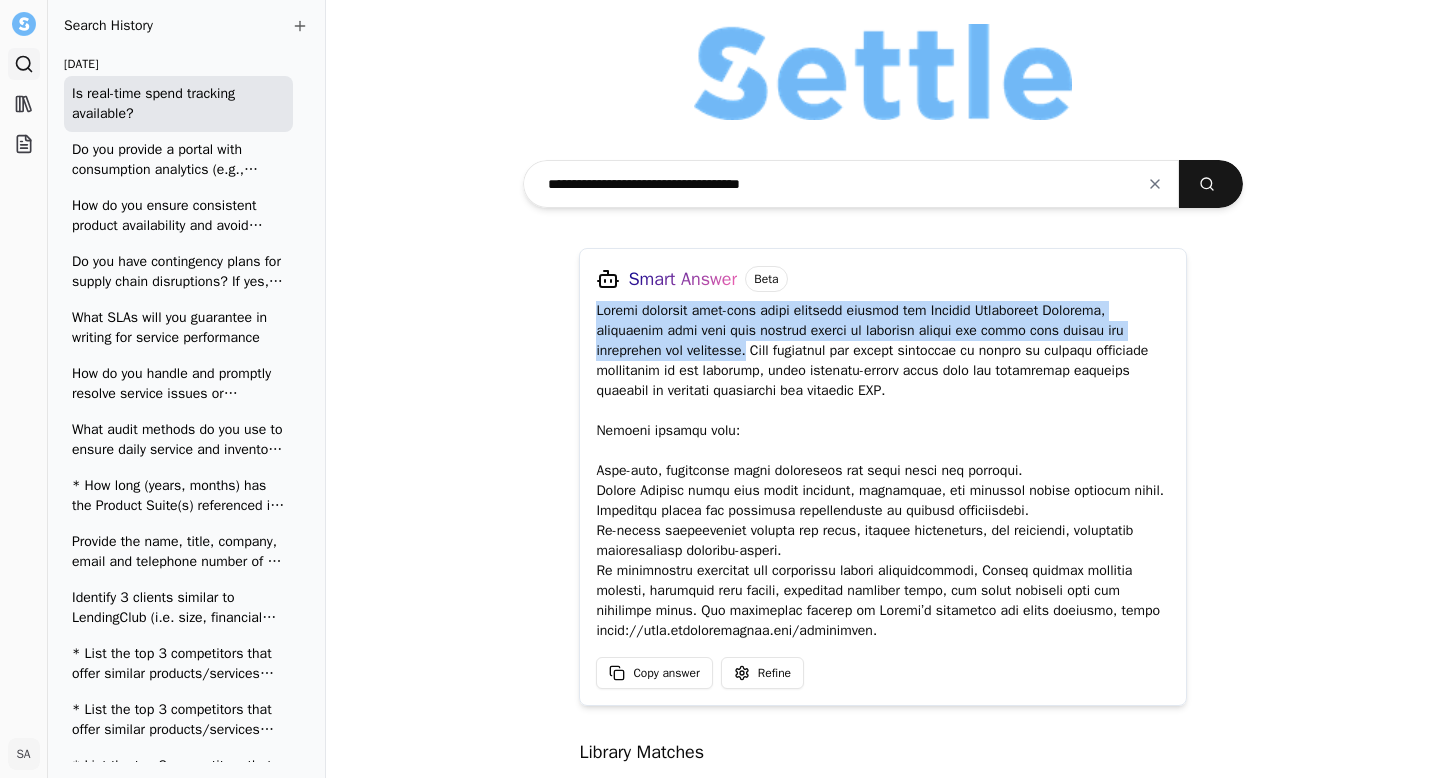 drag, startPoint x: 583, startPoint y: 309, endPoint x: 741, endPoint y: 350, distance: 163.23296 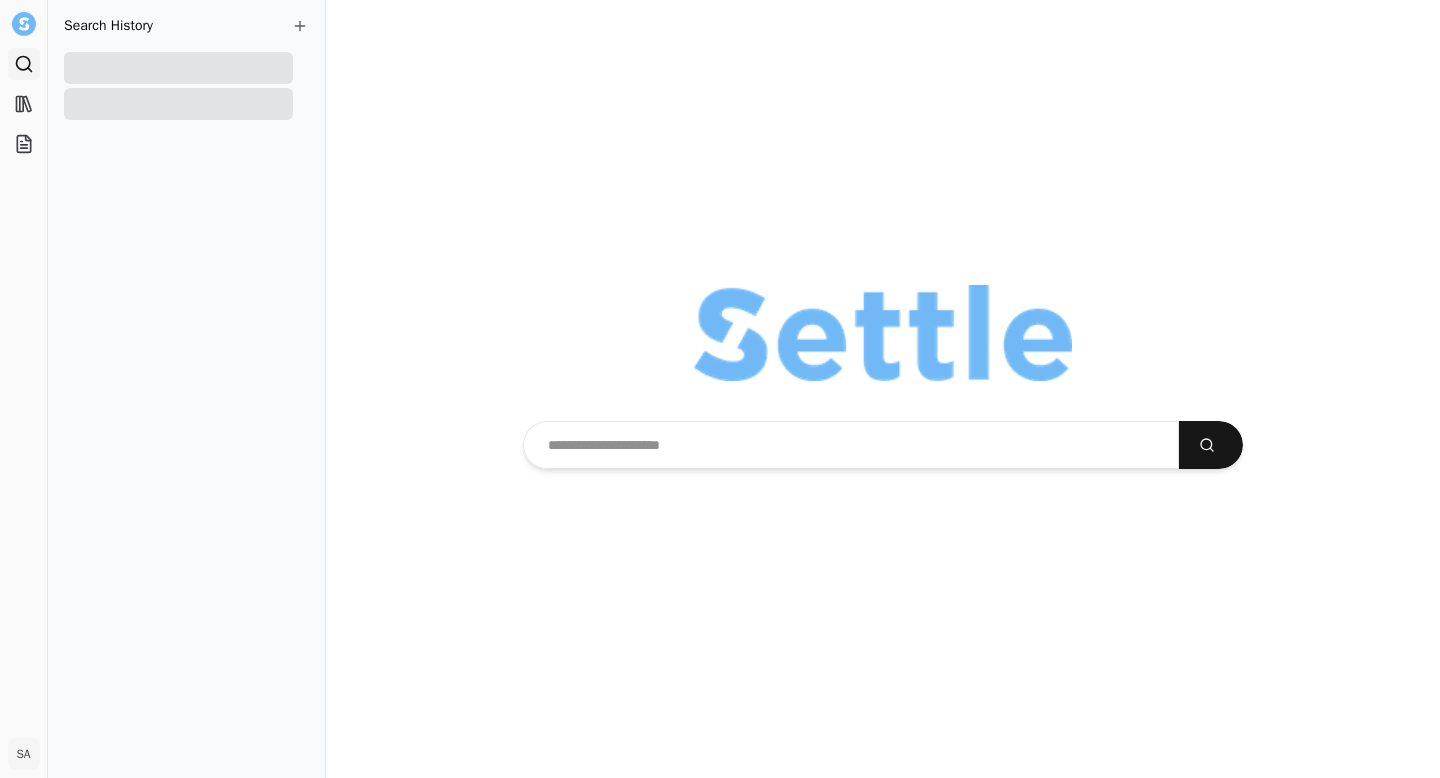 scroll, scrollTop: 0, scrollLeft: 0, axis: both 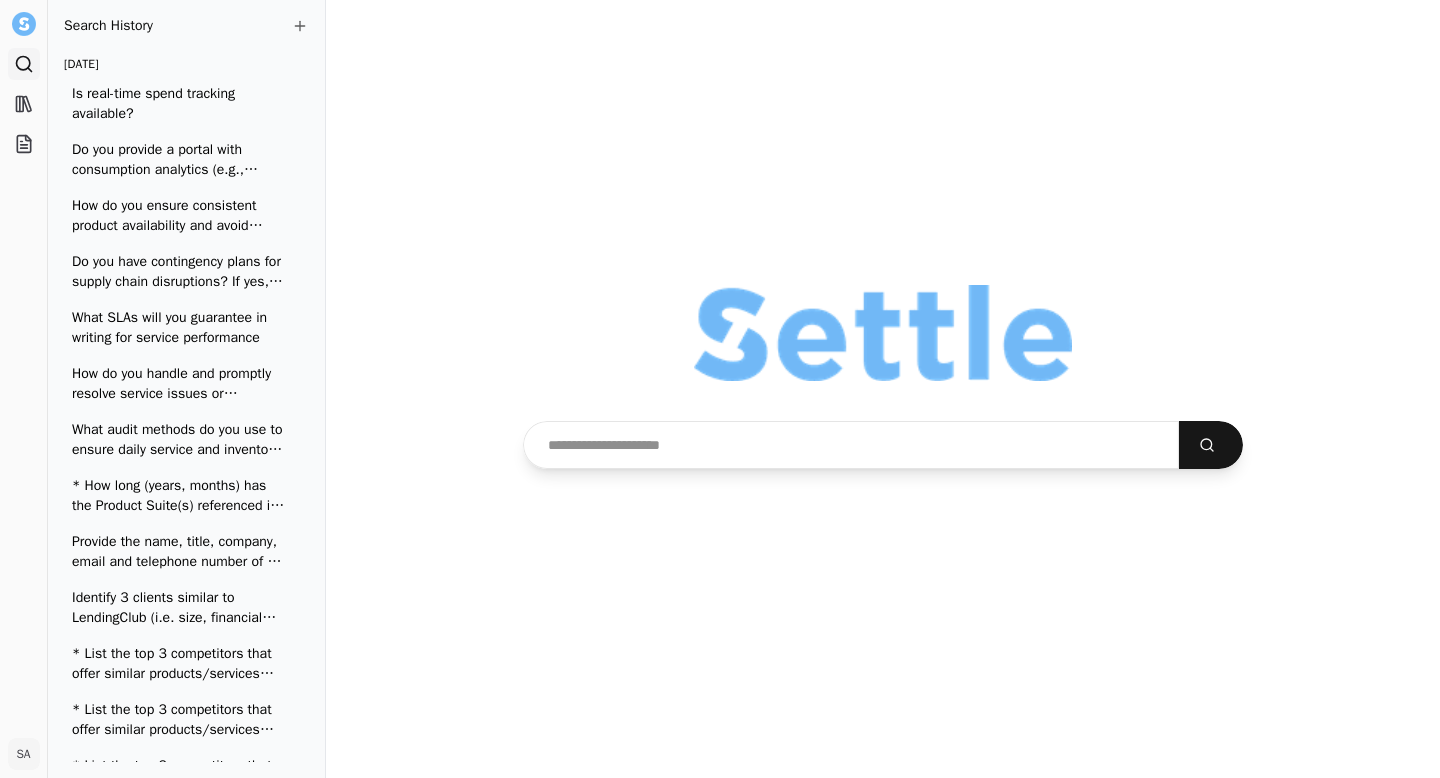 click at bounding box center (851, 445) 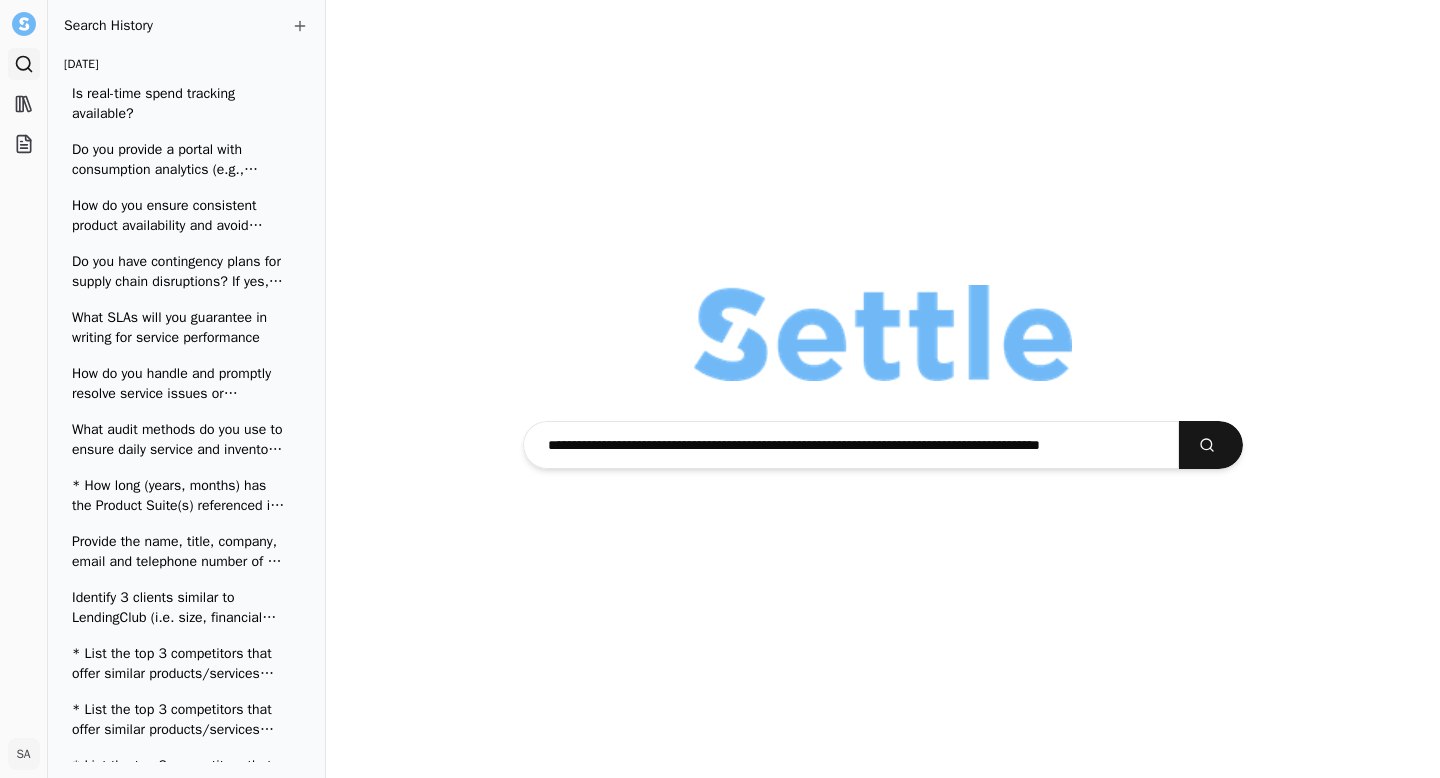 scroll, scrollTop: 0, scrollLeft: 36, axis: horizontal 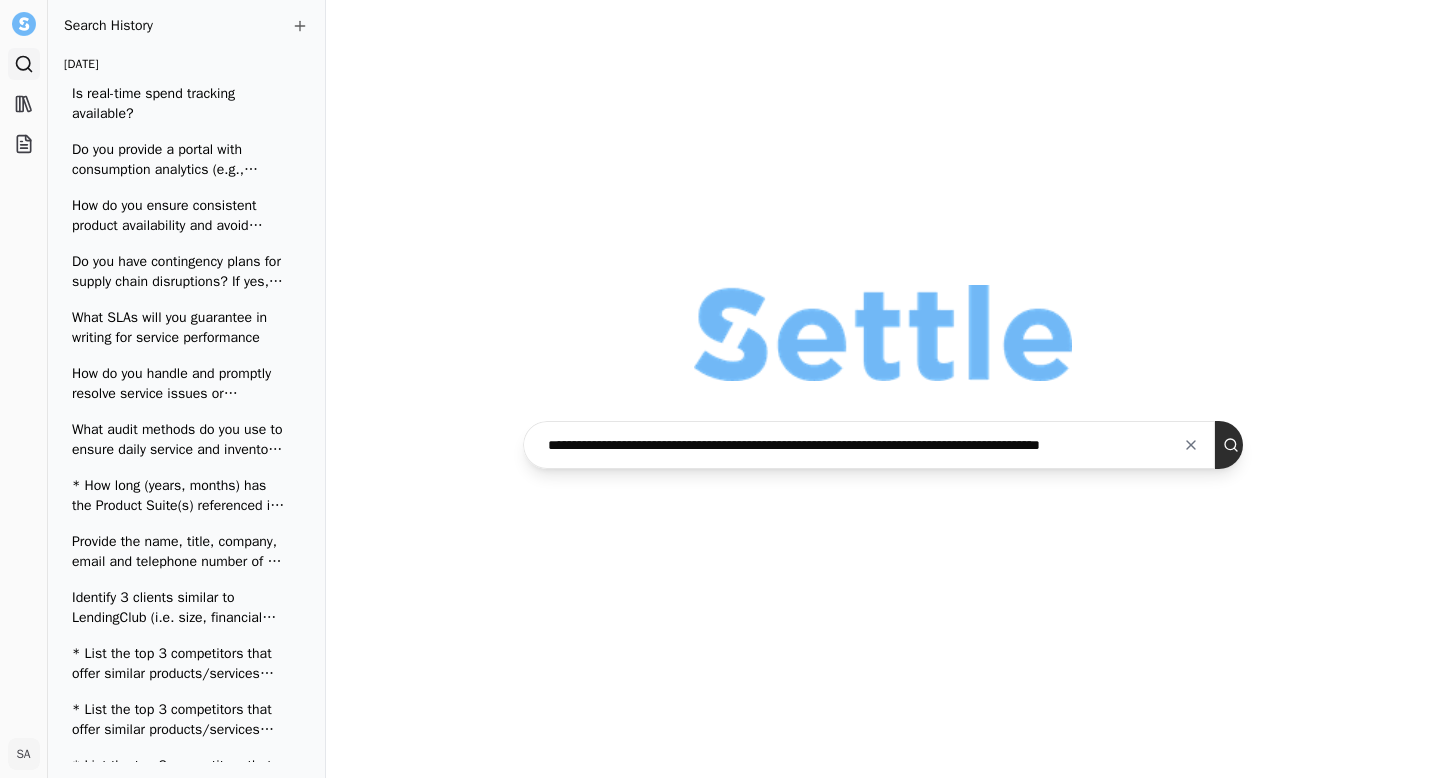 type on "**********" 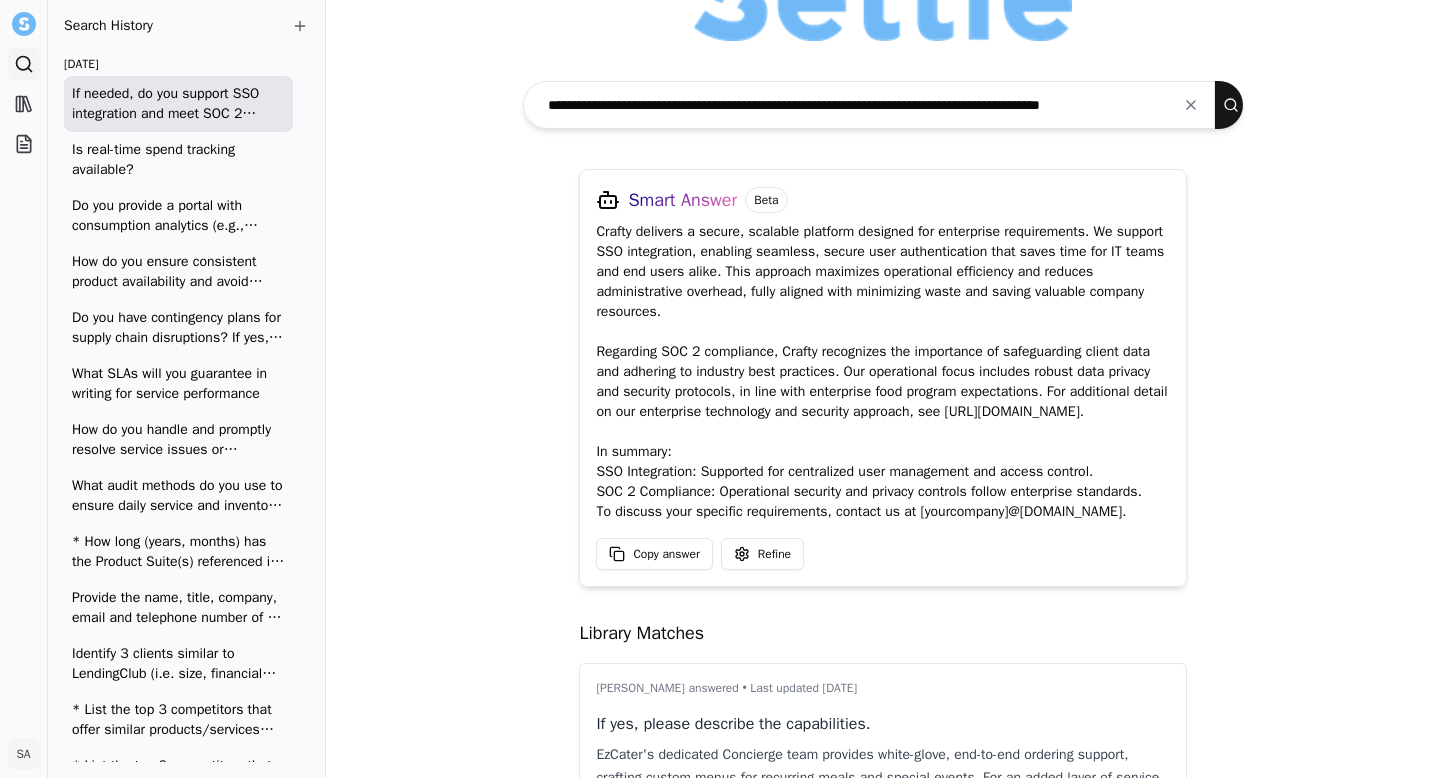 scroll, scrollTop: 81, scrollLeft: 0, axis: vertical 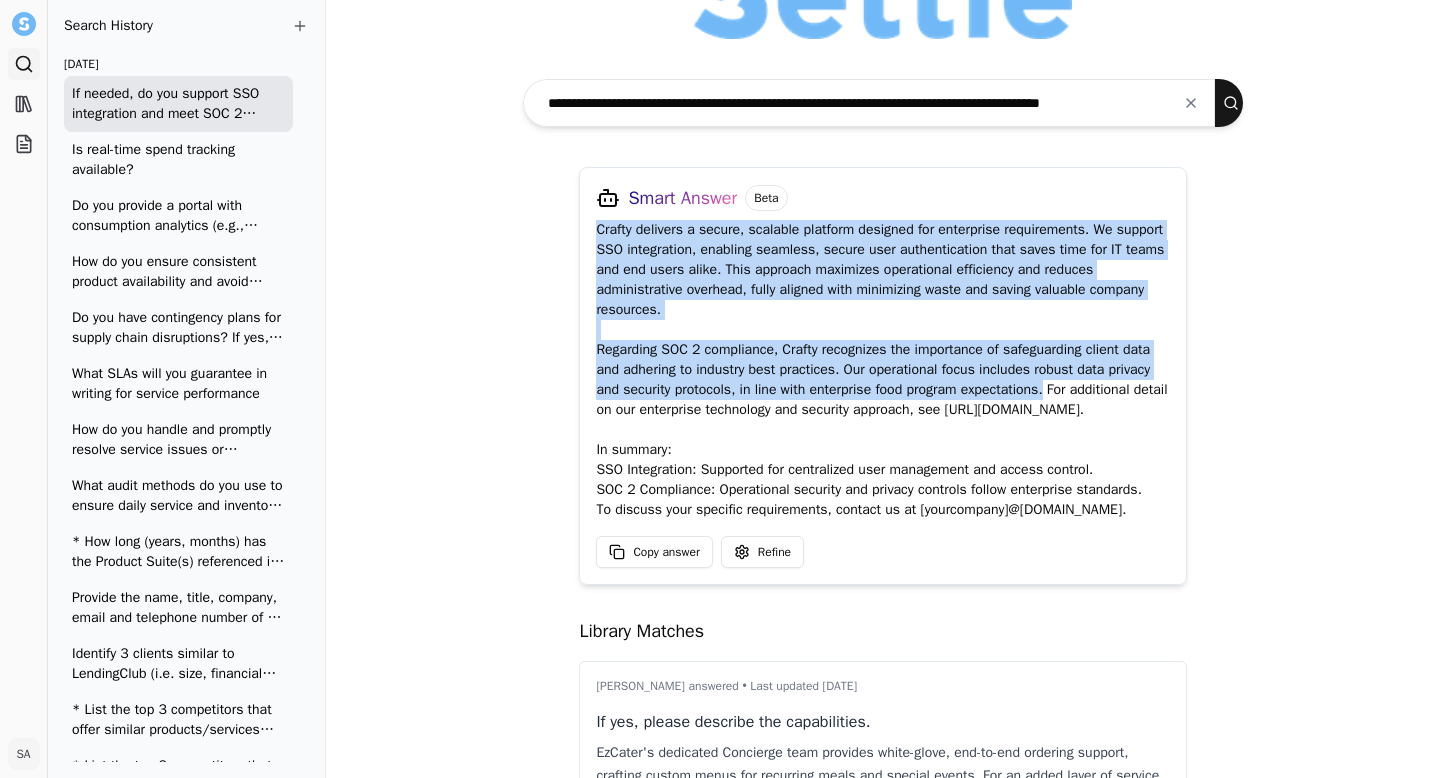 drag, startPoint x: 1054, startPoint y: 394, endPoint x: 581, endPoint y: 233, distance: 499.64987 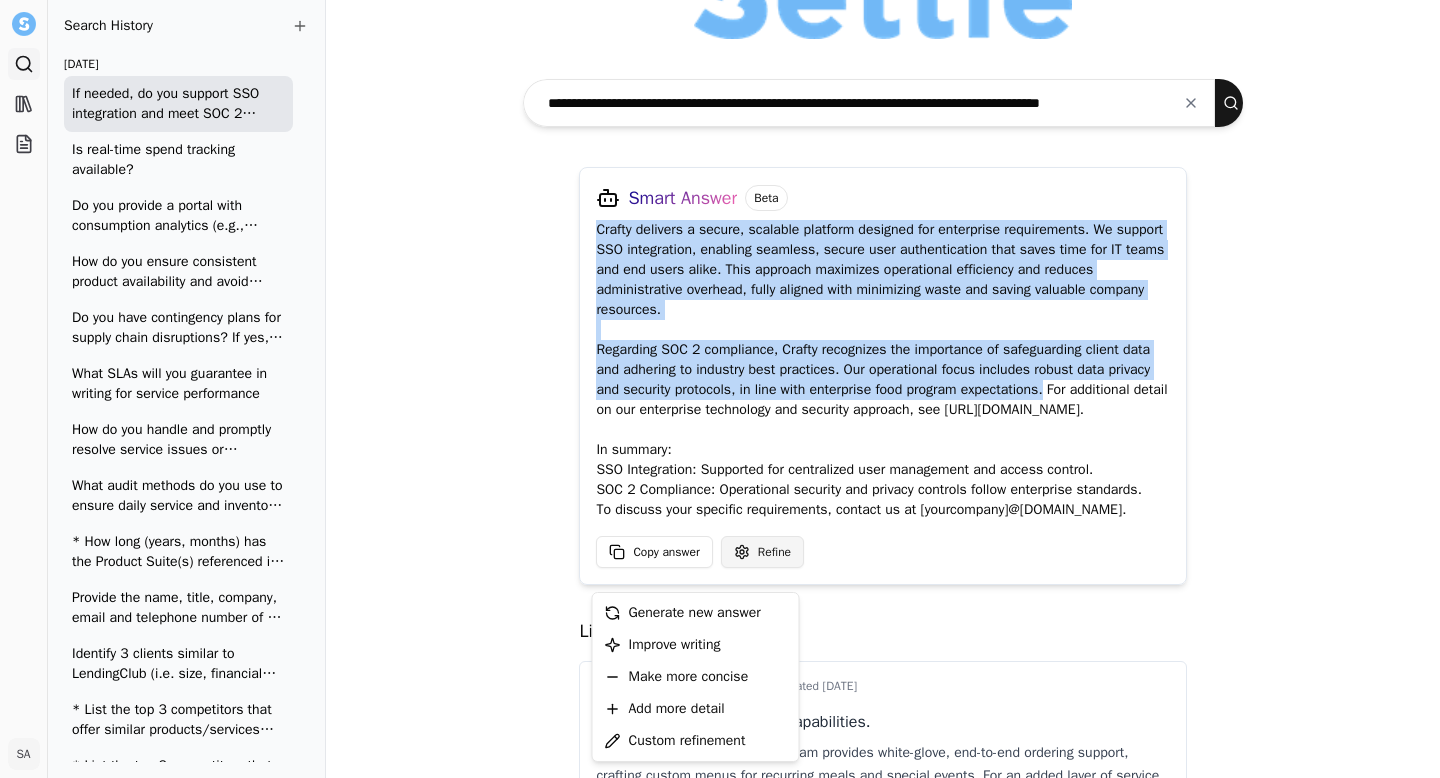 click on "Search Library Projects SA Shenise Alexander Toggle Sidebar Search Search History Today  If needed, do you support SSO integration and meet SOC 2 compliance requirements? If no, describe Is real-time spend tracking available? Do you provide a portal with consumption analytics (e.g., common items, trends) How do you ensure consistent product availability and avoid stockouts? Do you have contingency plans for supply chain disruptions? If yes, please explain  What SLAs will you guarantee in writing for service performance  How do you handle and promptly resolve service issues or complaints?  What audit methods do you use to ensure daily service and inventory accuracy? * How long (years, months) has the Product Suite(s) referenced in this RFP been (GA) Generally Available ? How many customers using this produce suite over the last year have you disclosed publicly ?  Core Competency. Describe your company’s core competencies. Yesterday June 2025 May 2025 help with RFP Smart Answer Beta Copy answer Refine Yes" at bounding box center (720, 389) 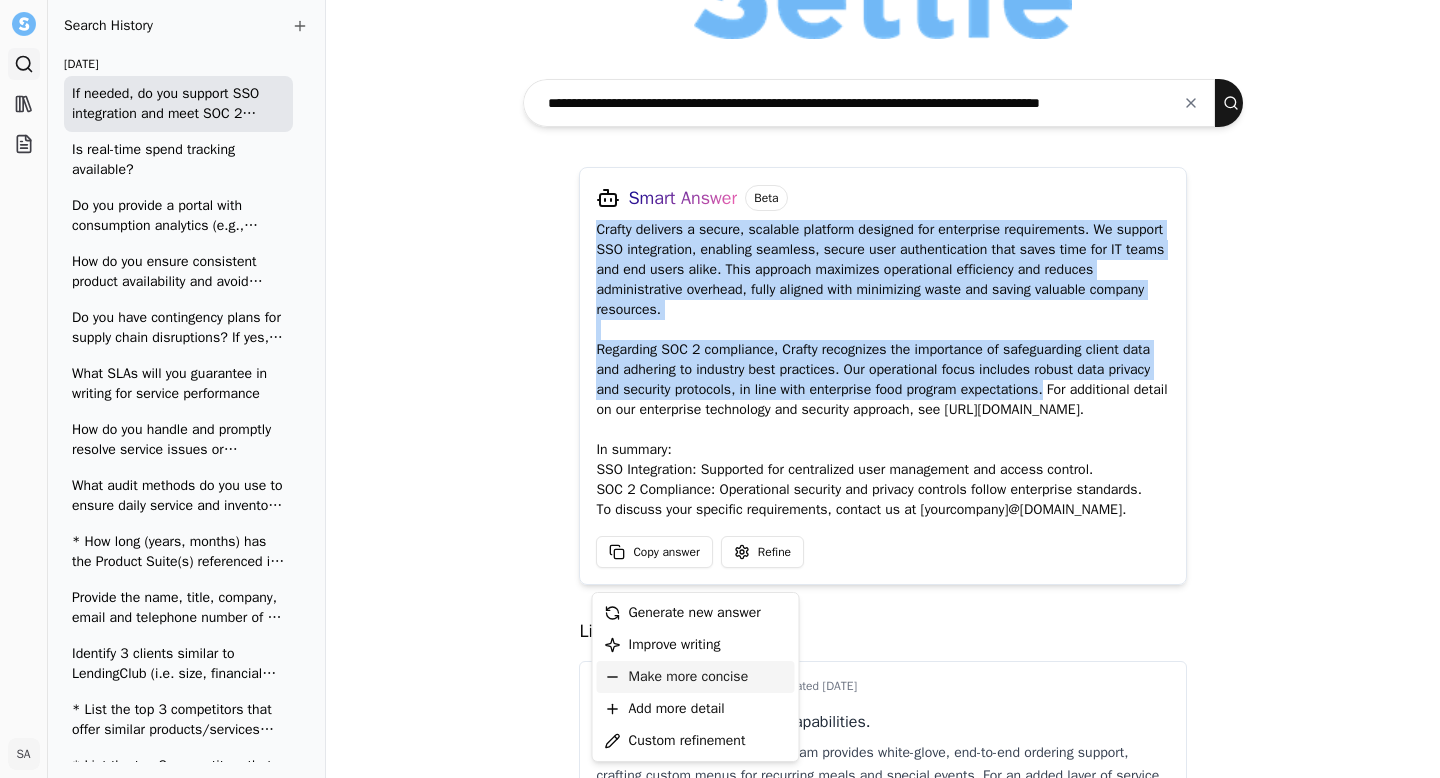 click on "Make more concise" at bounding box center [689, 677] 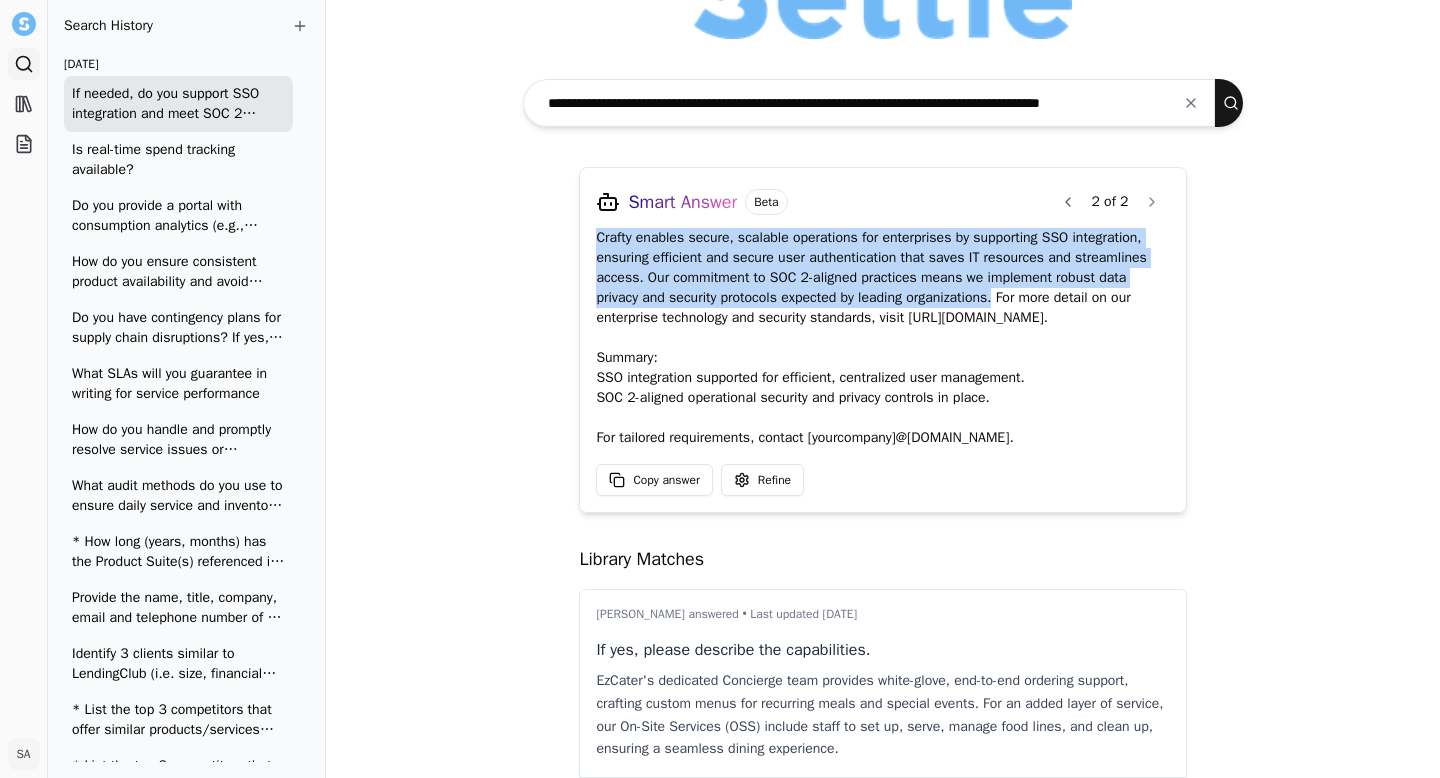 drag, startPoint x: 1004, startPoint y: 297, endPoint x: 769, endPoint y: 224, distance: 246.07722 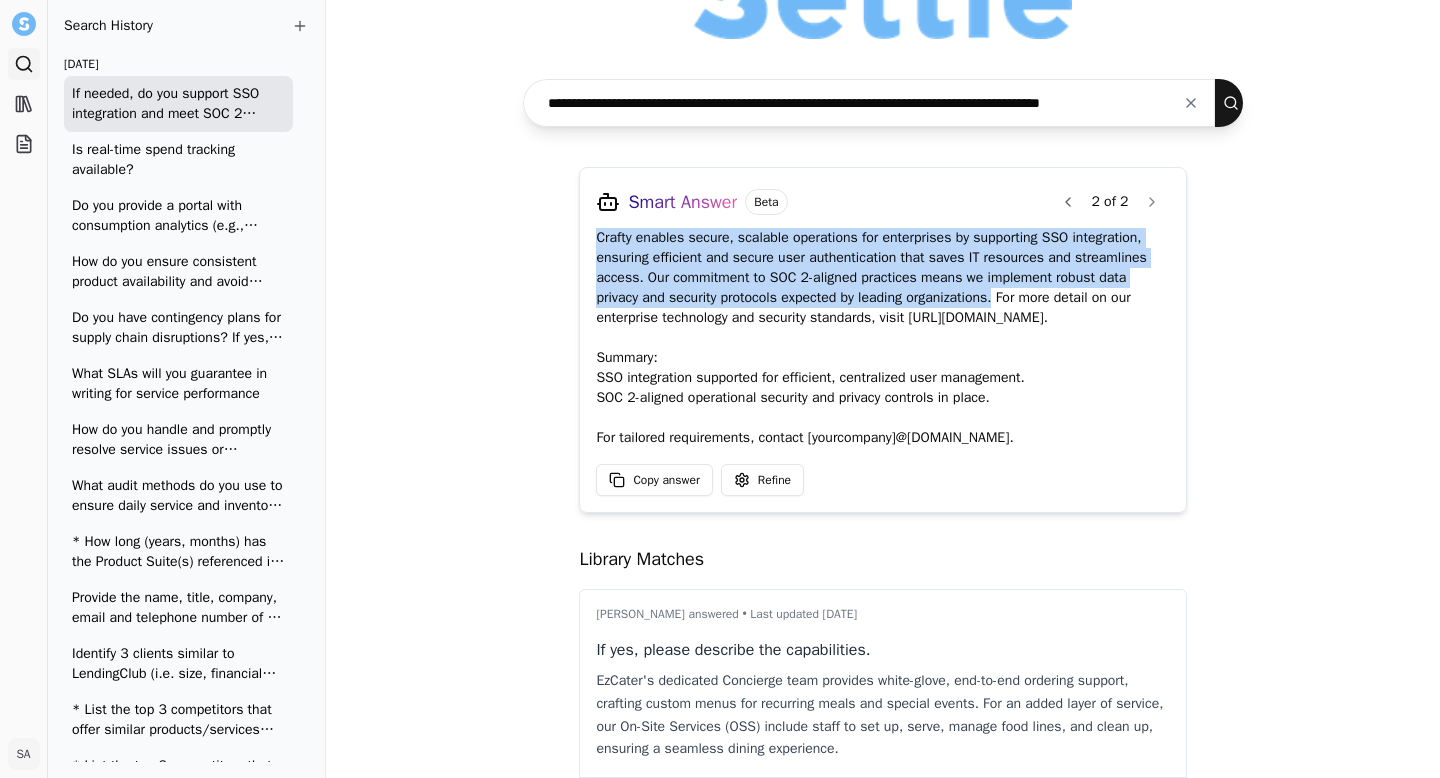 click at bounding box center [1191, 103] 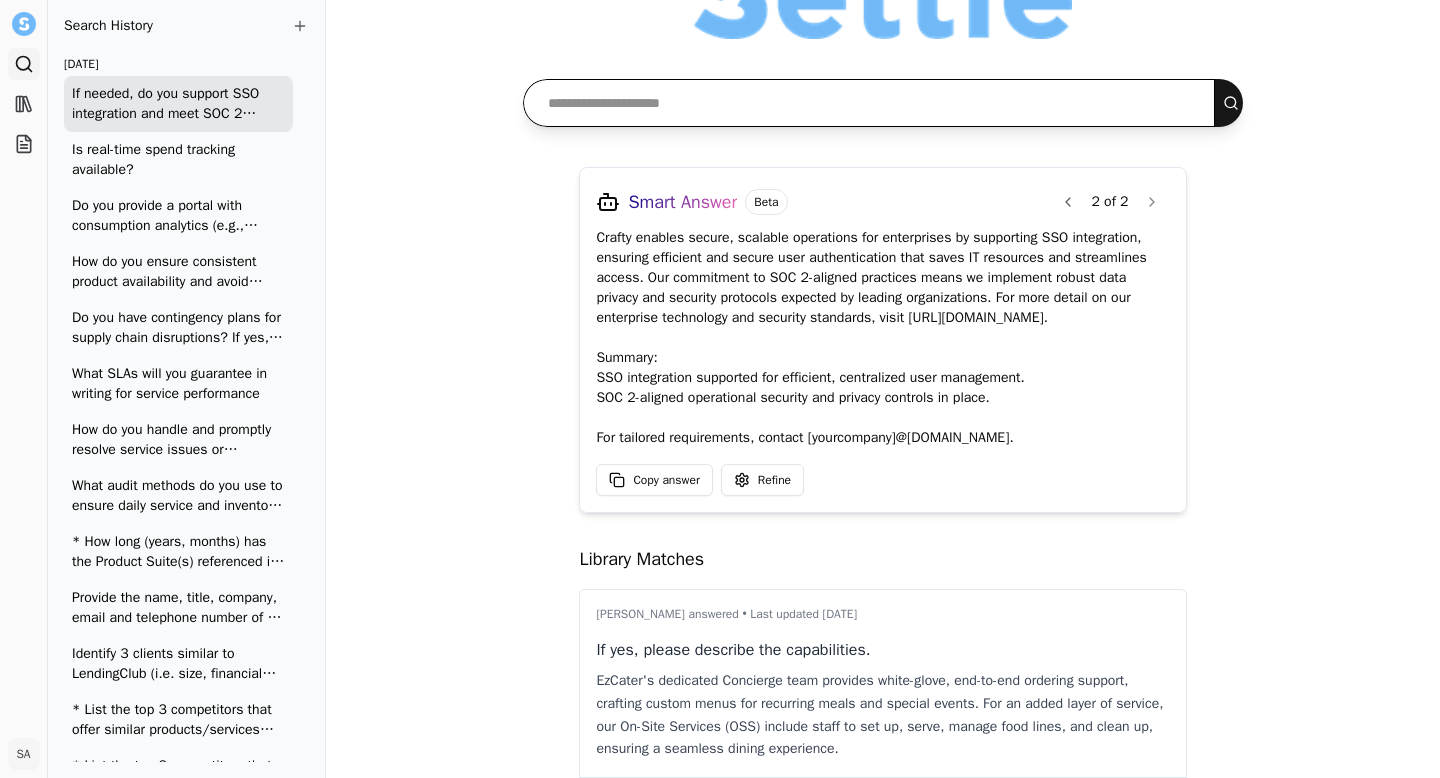 click at bounding box center (869, 103) 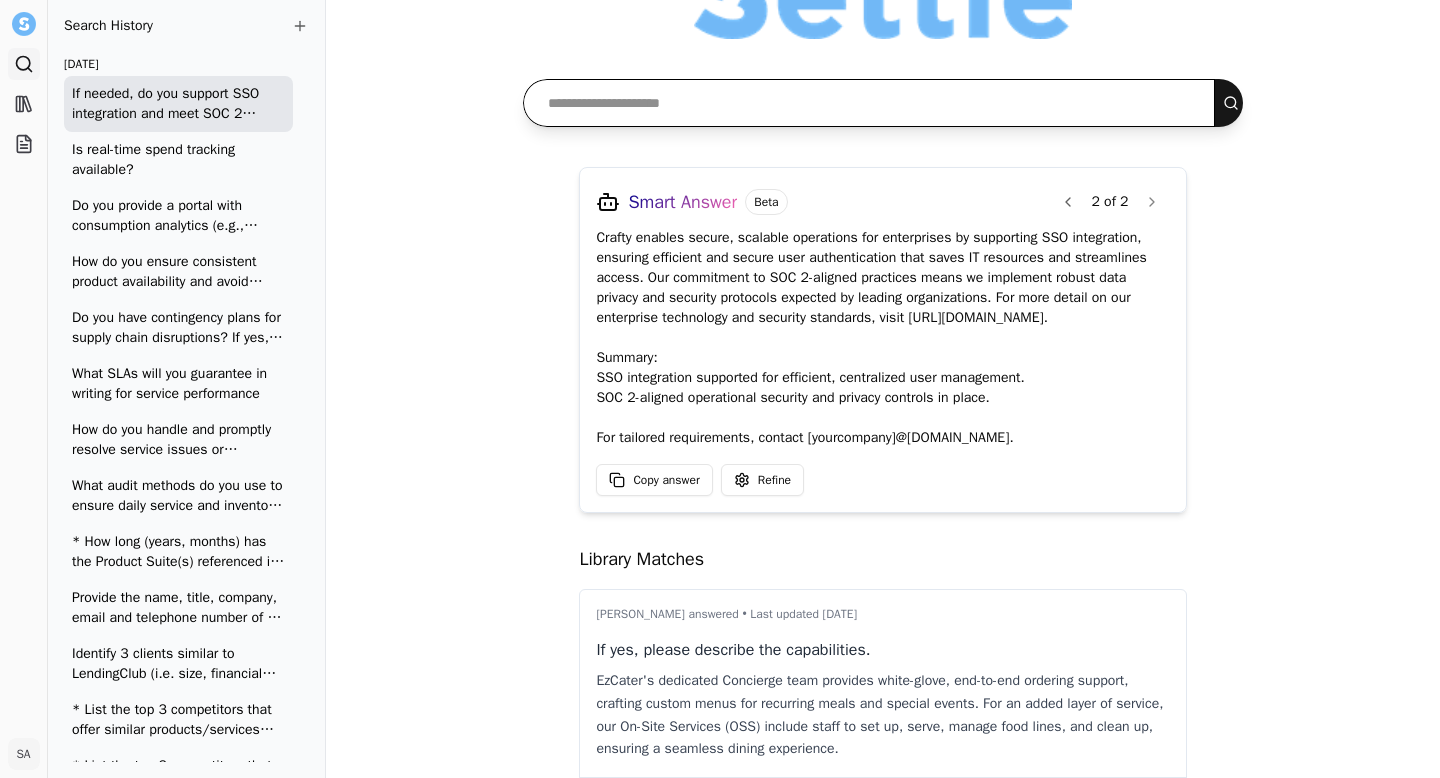 paste on "**********" 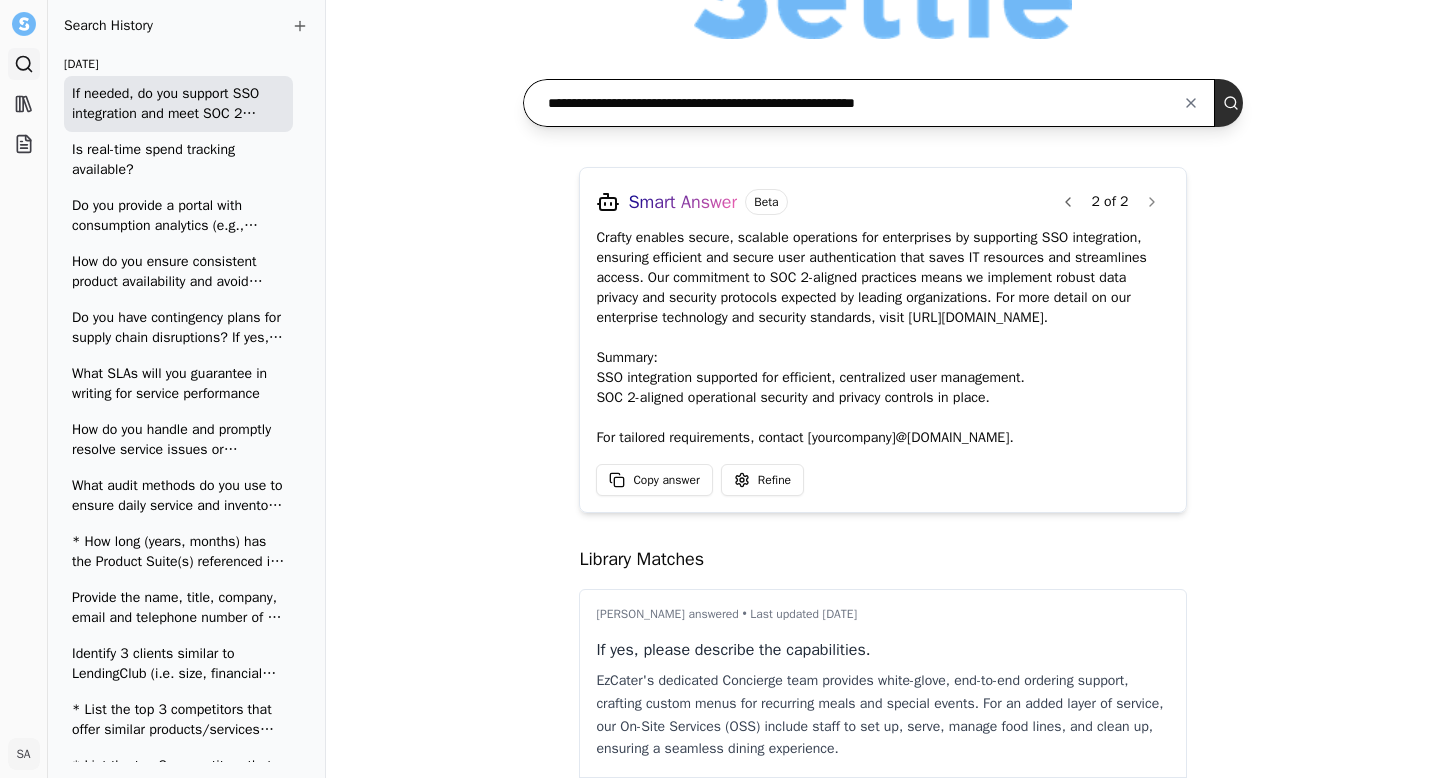 type on "**********" 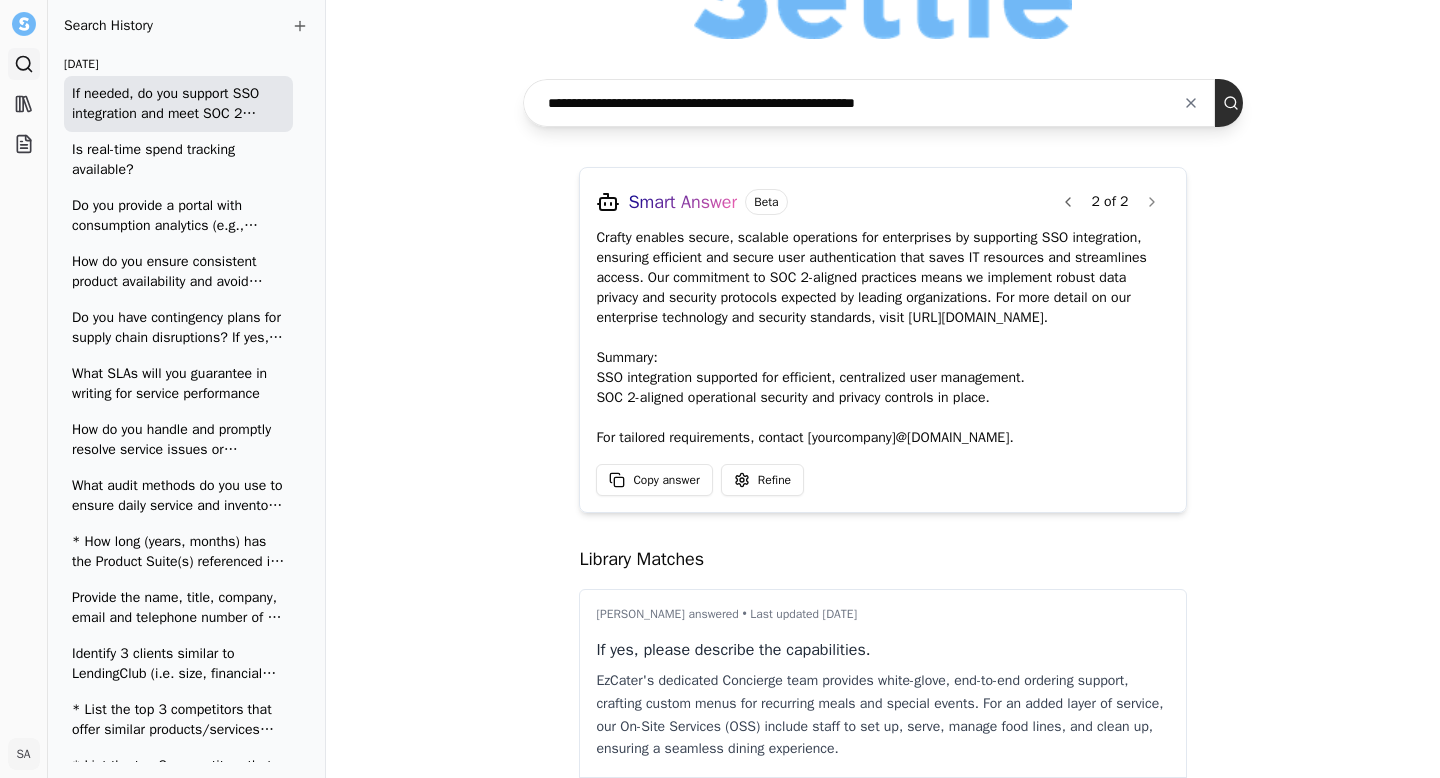 click at bounding box center [1235, 103] 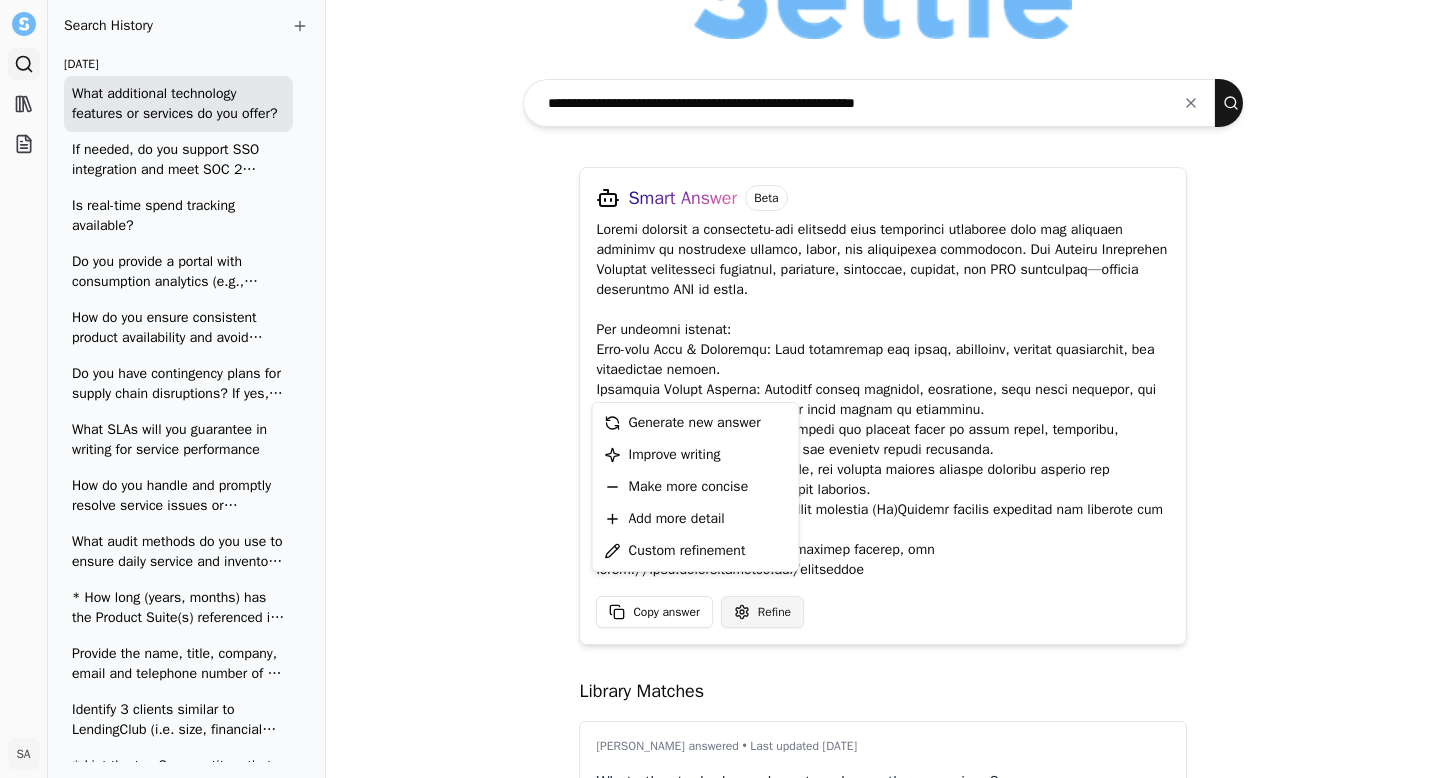 click on "Search Library Projects SA Shenise Alexander Toggle Sidebar Search Search History Today What additional technology features or services do you offer?  If needed, do you support SSO integration and meet SOC 2 compliance requirements? If no, describe Is real-time spend tracking available? Do you provide a portal with consumption analytics (e.g., common items, trends) How do you ensure consistent product availability and avoid stockouts? Do you have contingency plans for supply chain disruptions? If yes, please explain  What SLAs will you guarantee in writing for service performance  How do you handle and promptly resolve service issues or complaints?  What audit methods do you use to ensure daily service and inventory accuracy? * How long (years, months) has the Product Suite(s) referenced in this RFP been (GA) Generally Available ? How many customers using this produce suite over the last year have you disclosed publicly ?  Core Competency. Describe your company’s core competencies. Yesterday June 2025 Beta" at bounding box center (720, 389) 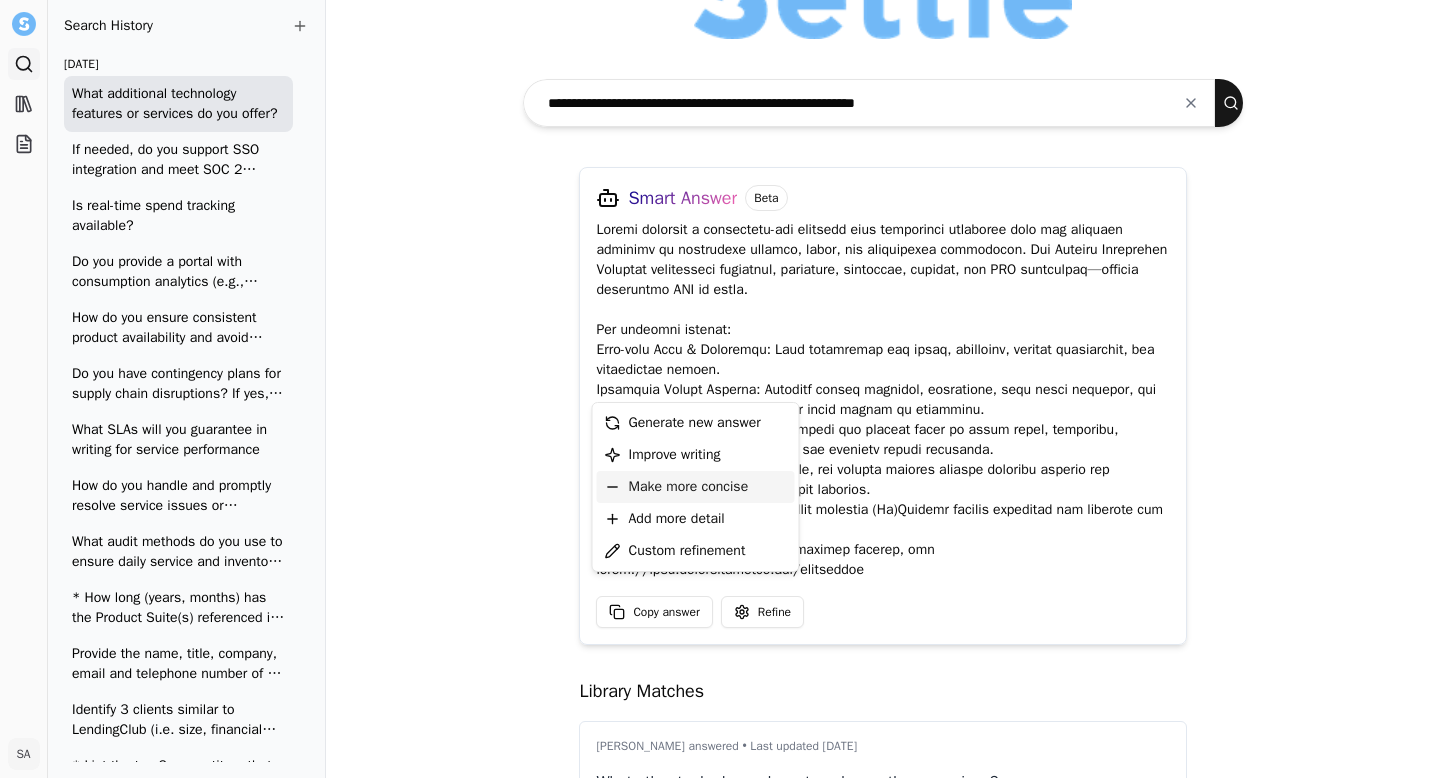 click on "Make more concise" at bounding box center (689, 487) 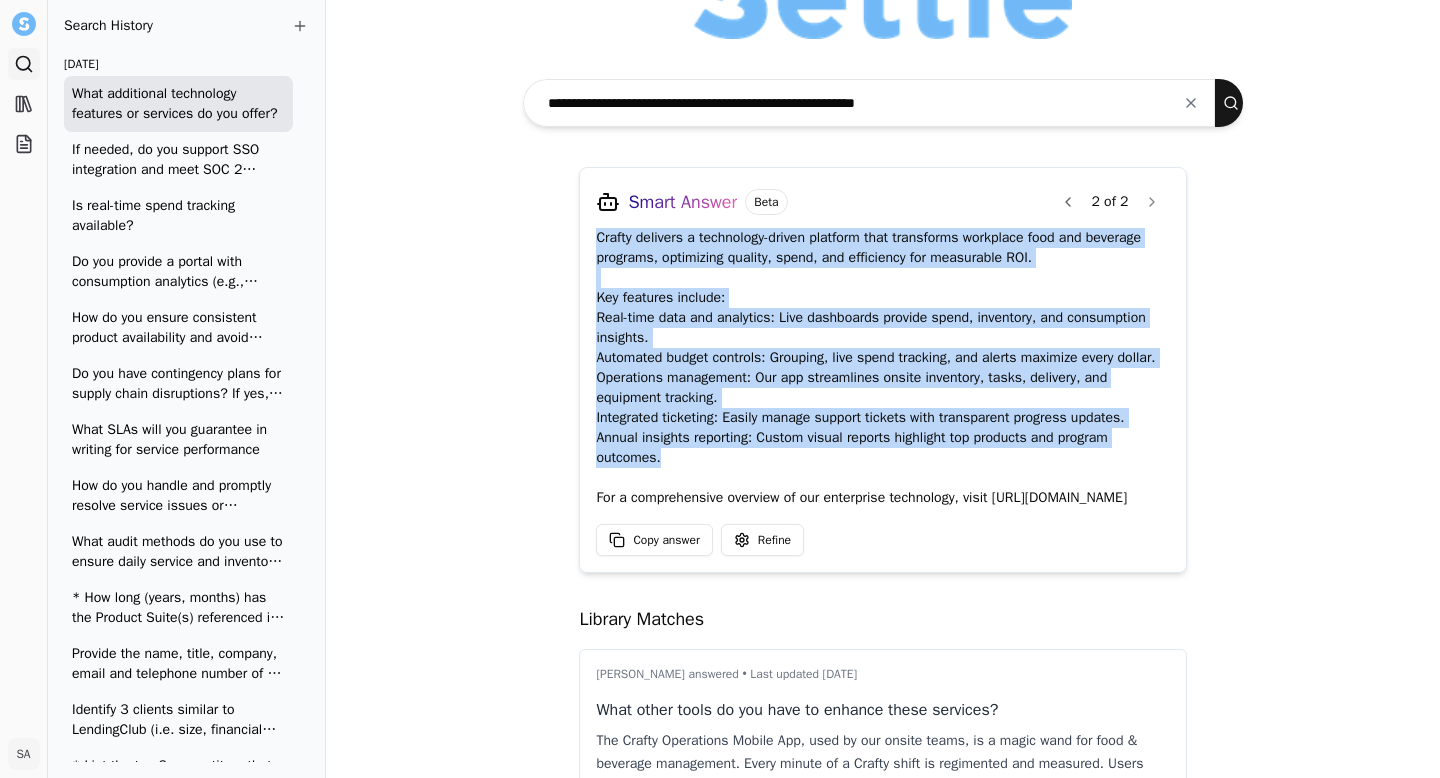 drag, startPoint x: 583, startPoint y: 235, endPoint x: 705, endPoint y: 454, distance: 250.68906 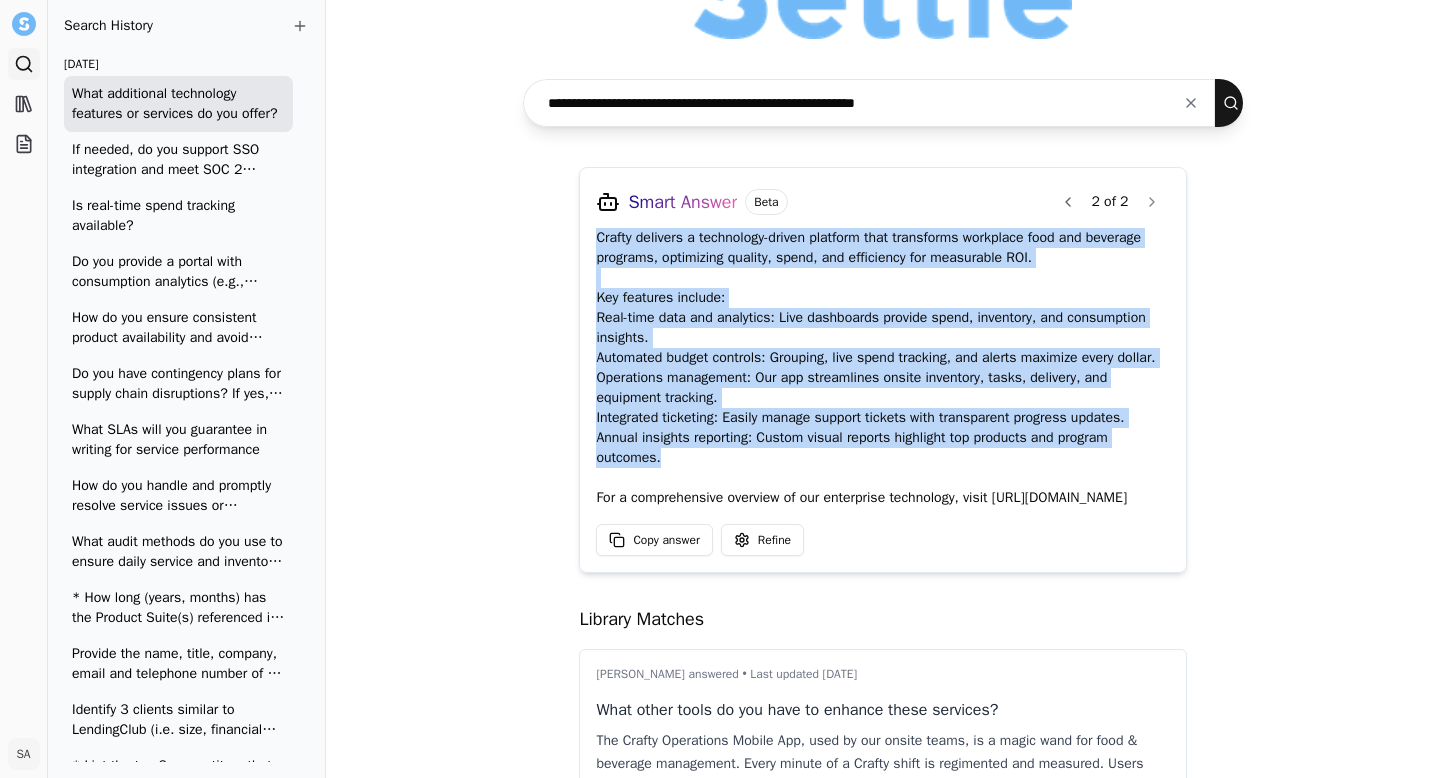 click at bounding box center [1191, 103] 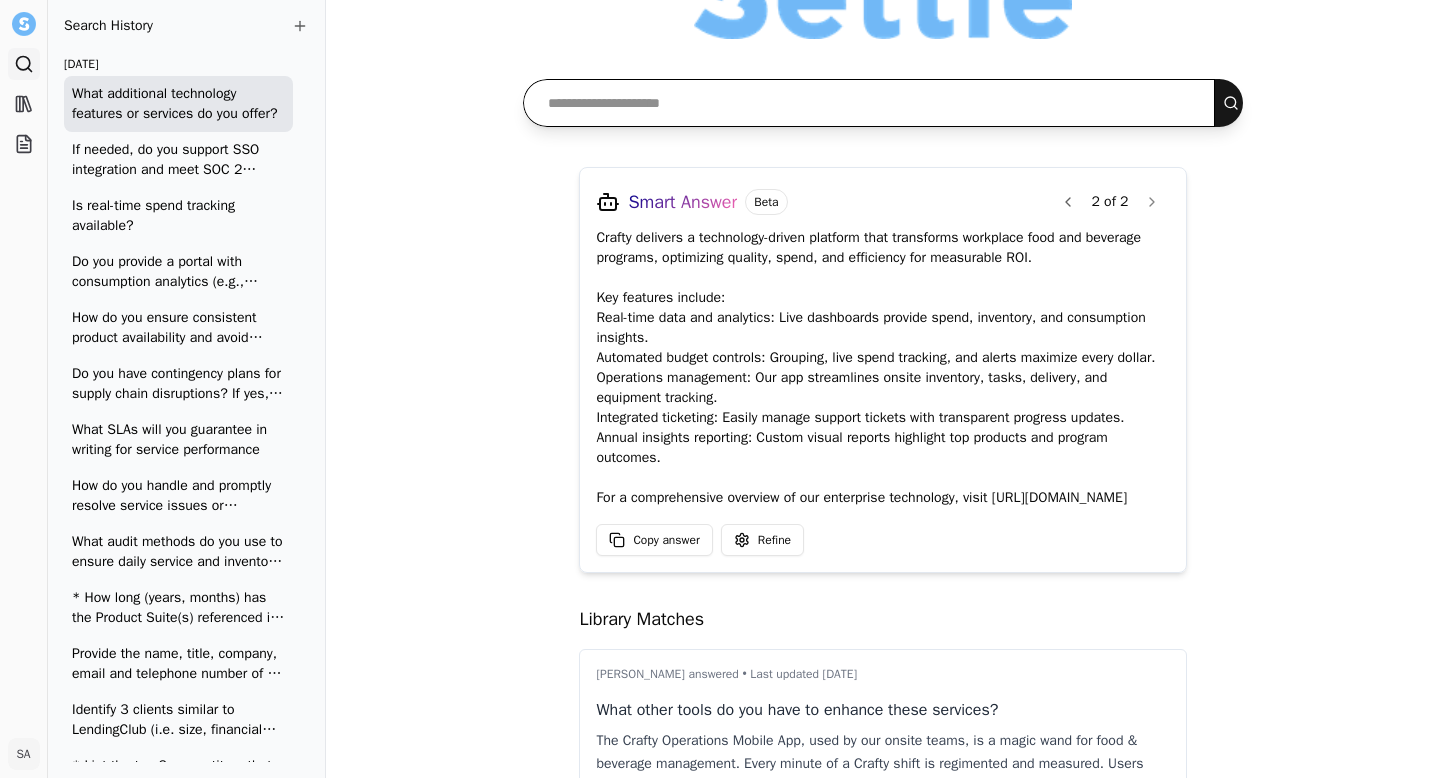 click at bounding box center [869, 103] 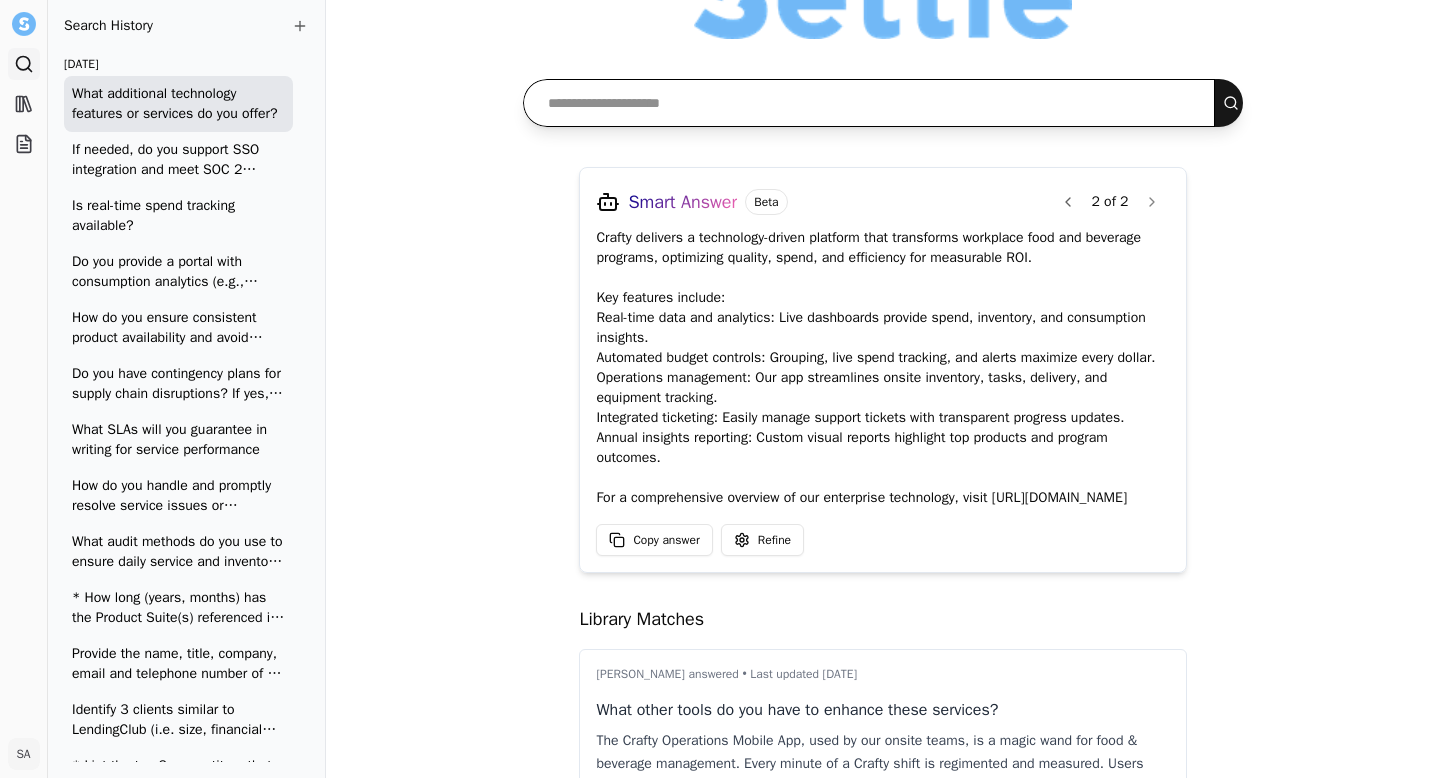 paste on "**********" 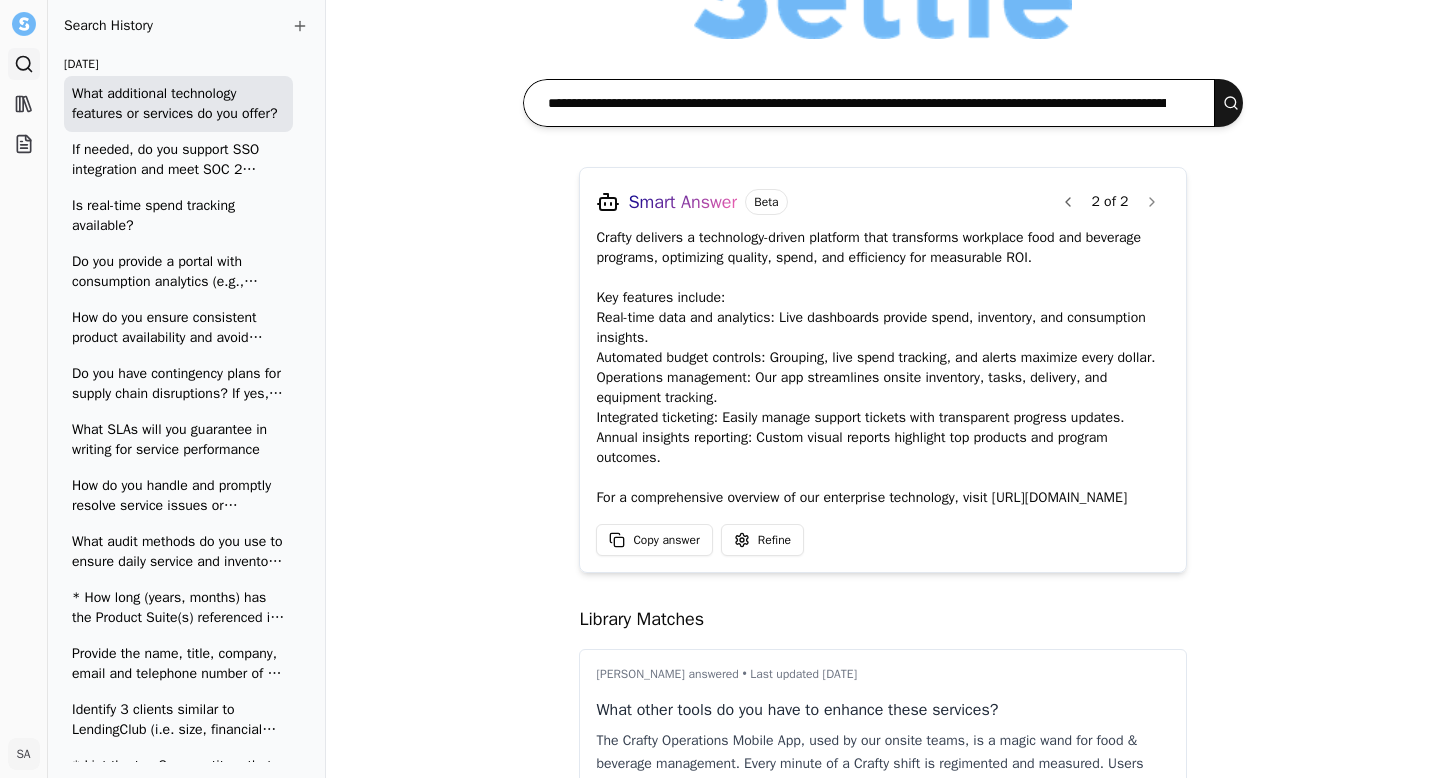 scroll, scrollTop: 0, scrollLeft: 252, axis: horizontal 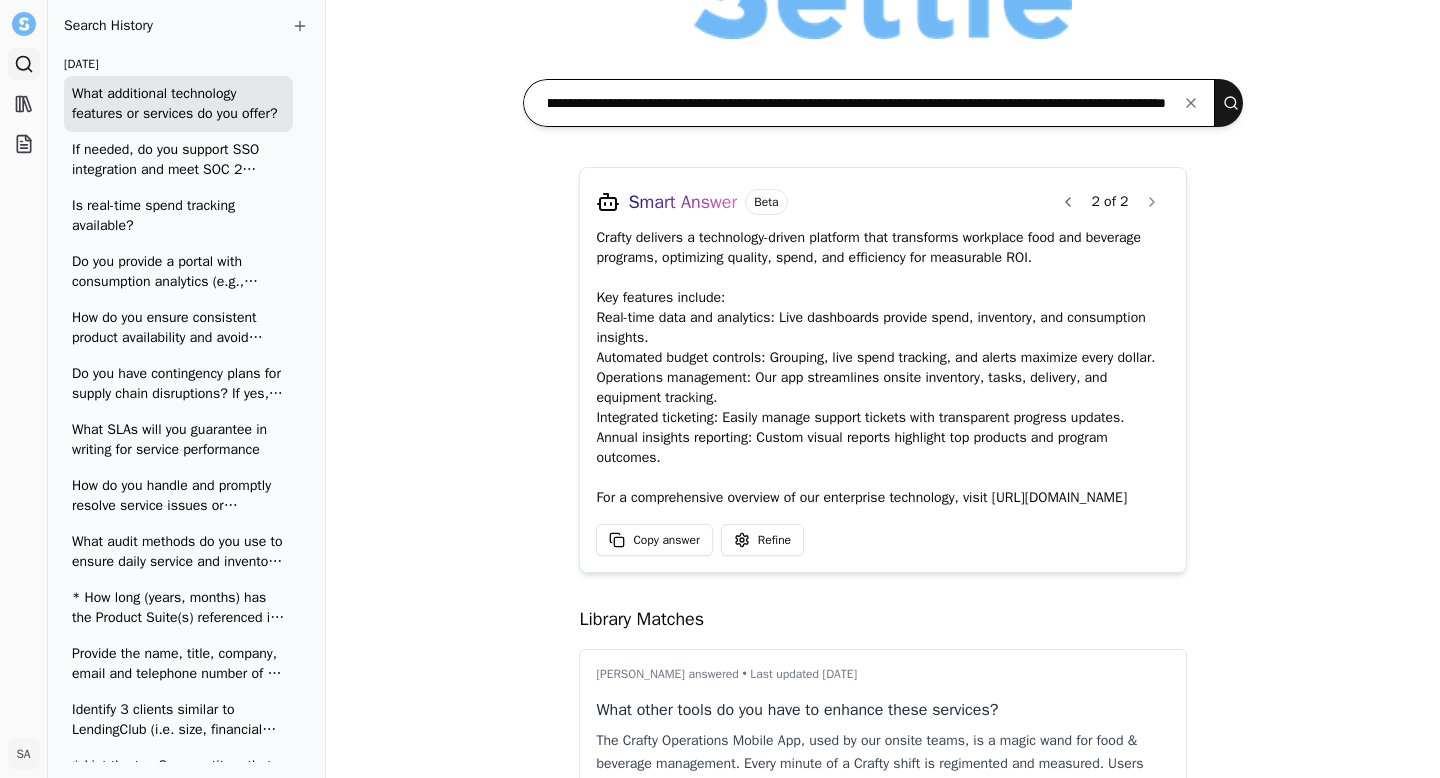 type on "**********" 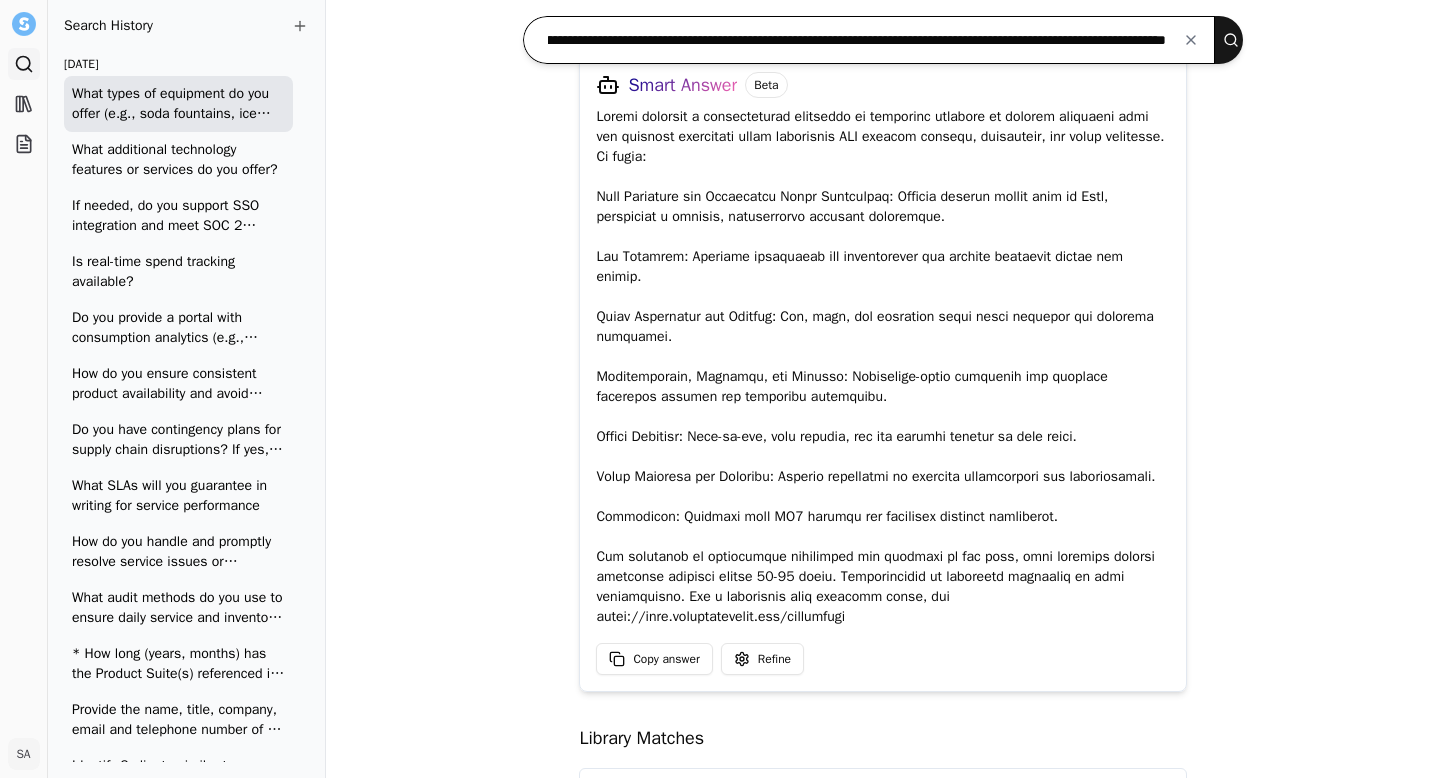 scroll, scrollTop: 137, scrollLeft: 0, axis: vertical 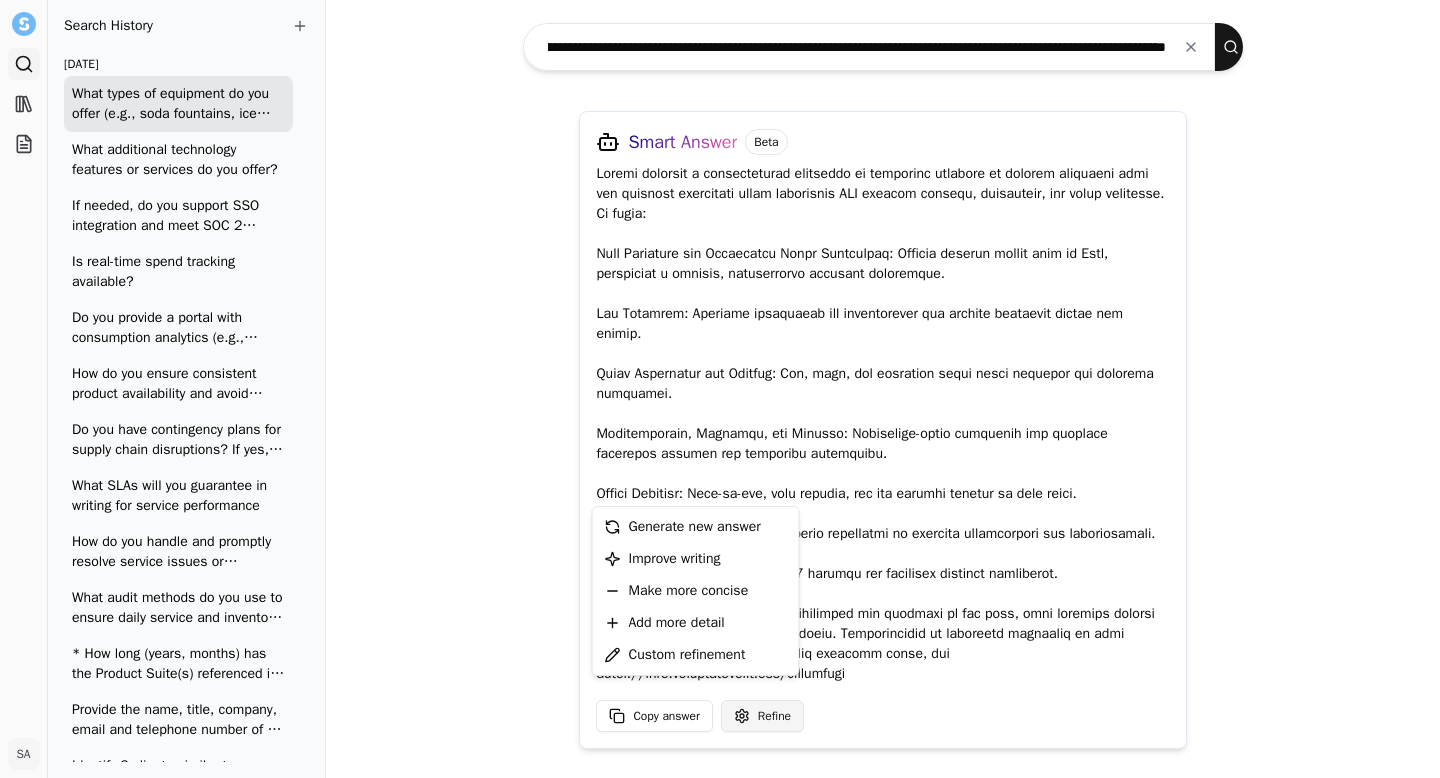 click on "Search Library Projects SA Shenise Alexander Toggle Sidebar Search Search History Today What types of equipment do you offer (e.g., soda fountains, ice machines, water dispensers, refrigerators, coolers, vending machines)? What additional technology features or services do you offer?  If needed, do you support SSO integration and meet SOC 2 compliance requirements? If no, describe Is real-time spend tracking available? Do you provide a portal with consumption analytics (e.g., common items, trends) How do you ensure consistent product availability and avoid stockouts? Do you have contingency plans for supply chain disruptions? If yes, please explain  What SLAs will you guarantee in writing for service performance  How do you handle and promptly resolve service issues or complaints?  What audit methods do you use to ensure daily service and inventory accuracy?  Core Competency. Describe your company’s core competencies. Yesterday June 2025 May 2025 help with RFP Smart Answer Beta Copy answer Refine Show more" at bounding box center [720, 389] 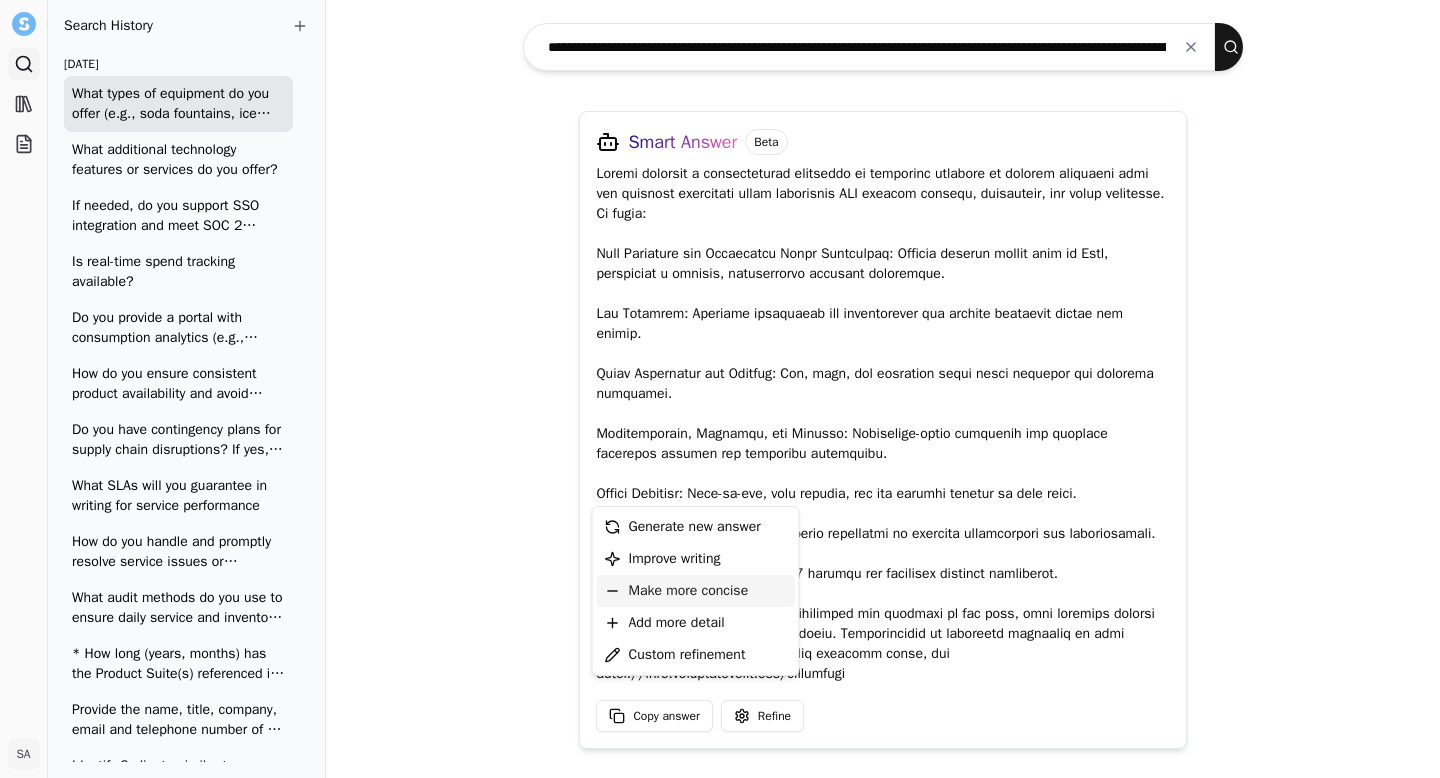 click on "Make more concise" at bounding box center [689, 591] 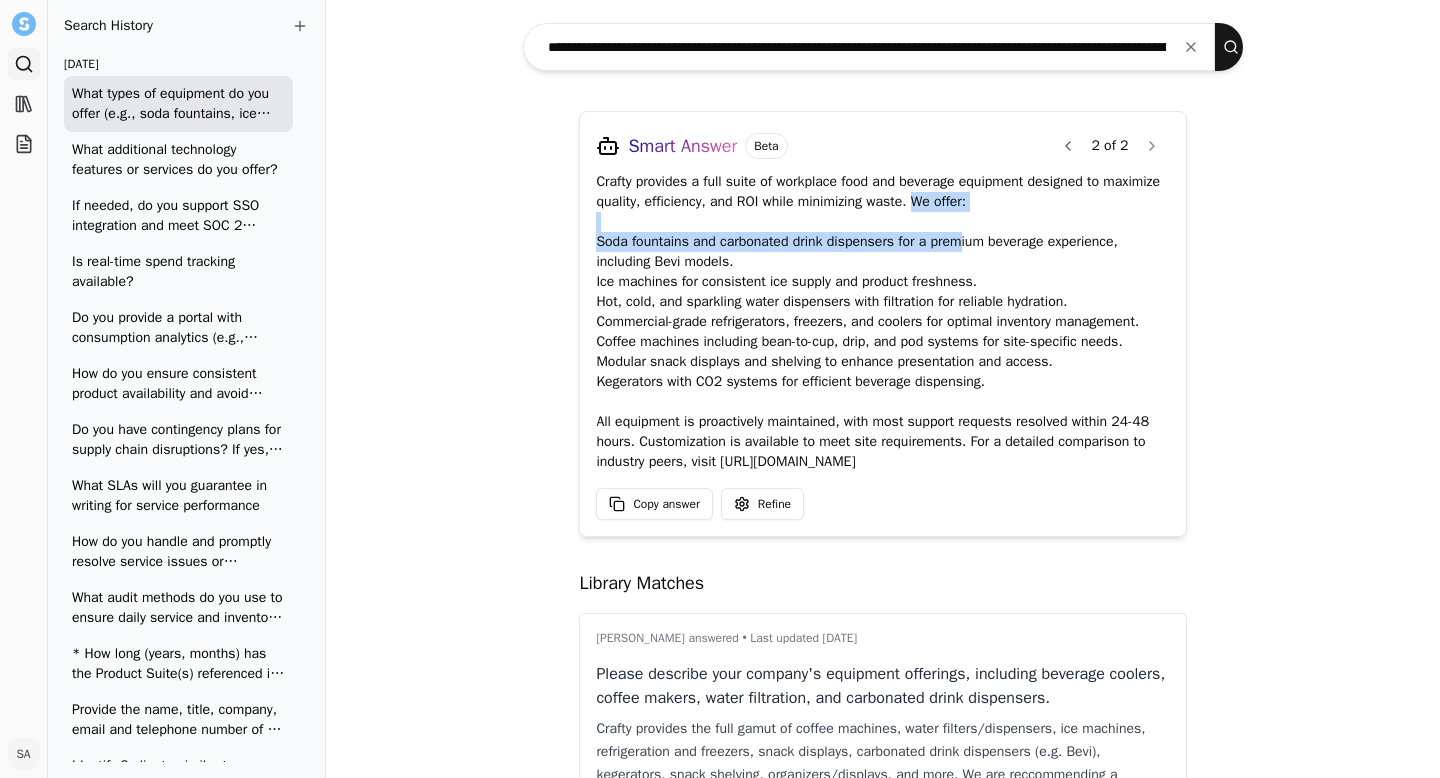 drag, startPoint x: 912, startPoint y: 203, endPoint x: 963, endPoint y: 236, distance: 60.74537 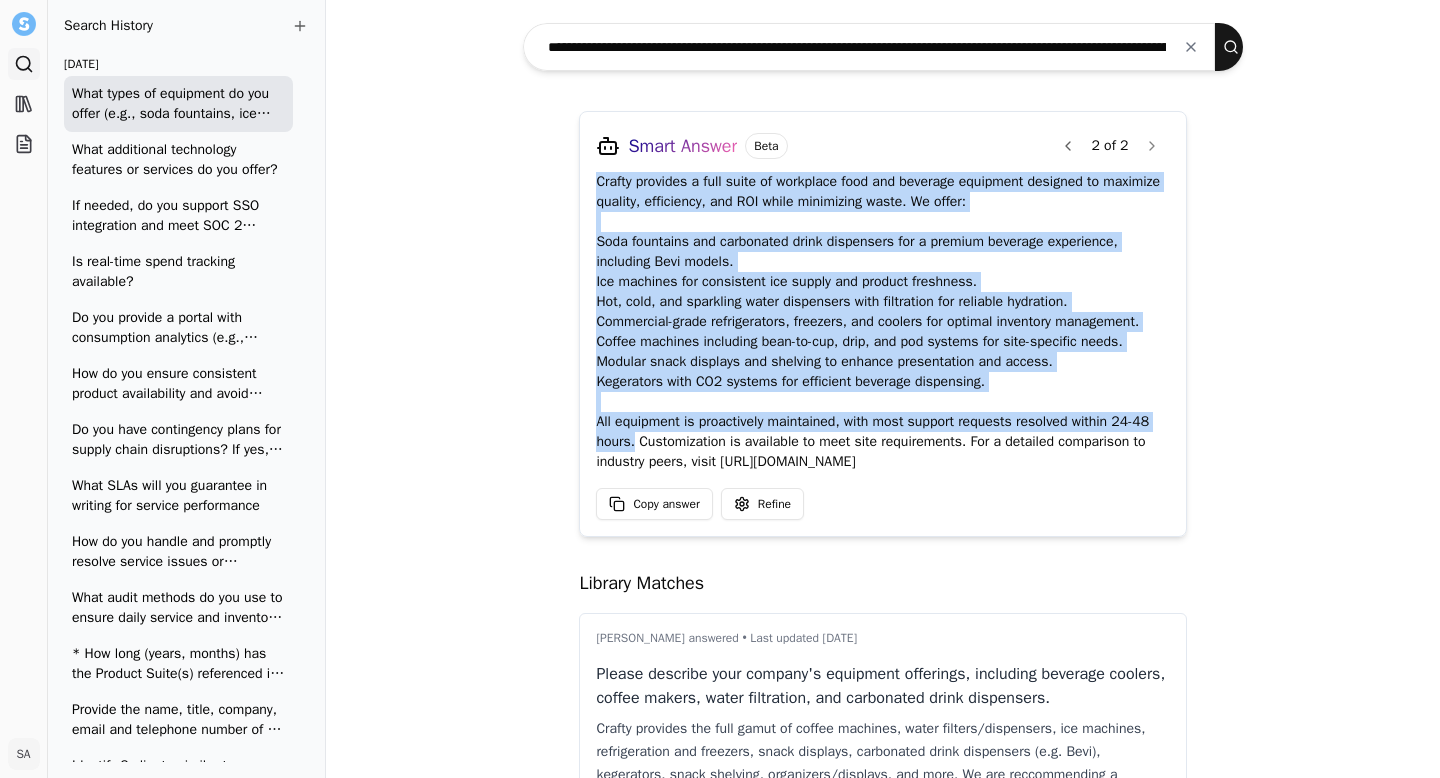 drag, startPoint x: 581, startPoint y: 181, endPoint x: 619, endPoint y: 445, distance: 266.72083 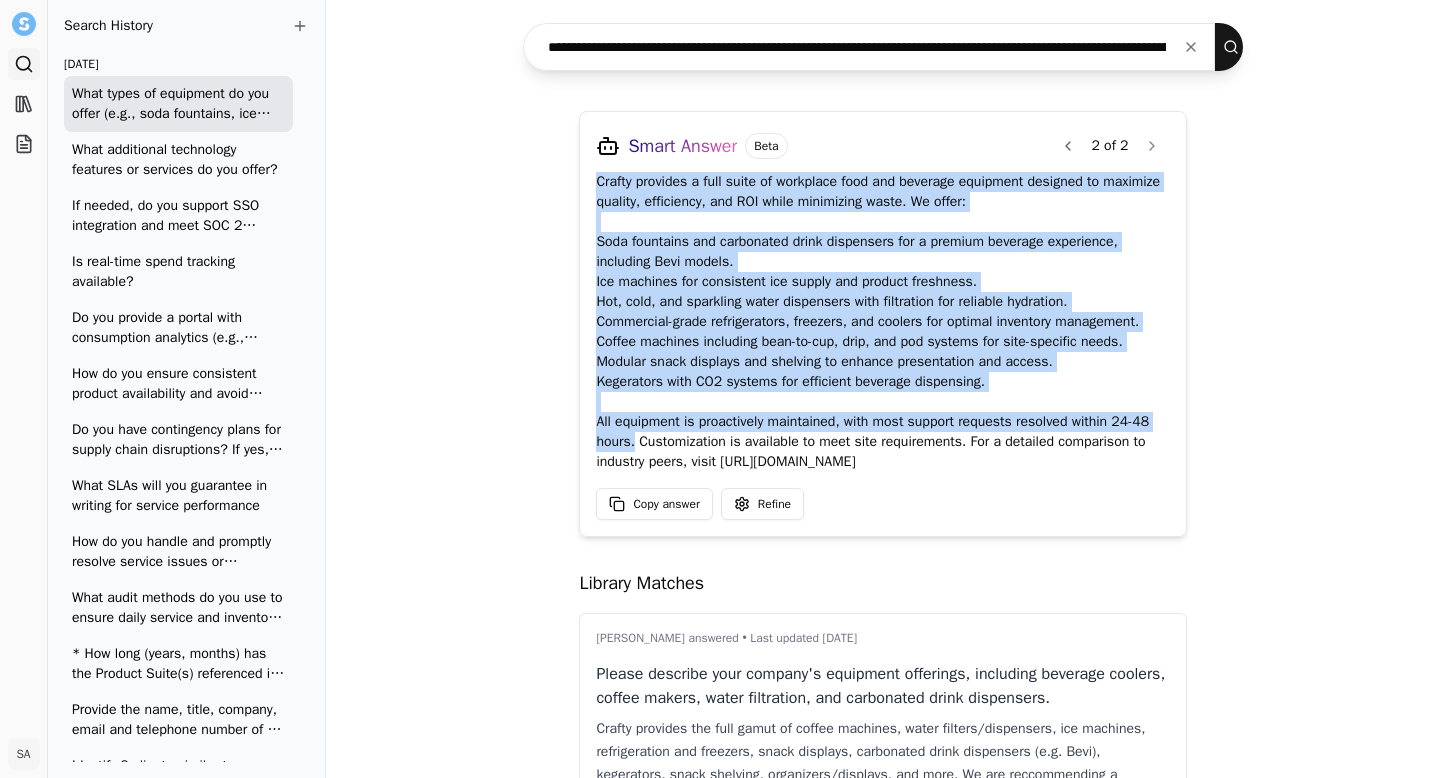 click at bounding box center [1191, 47] 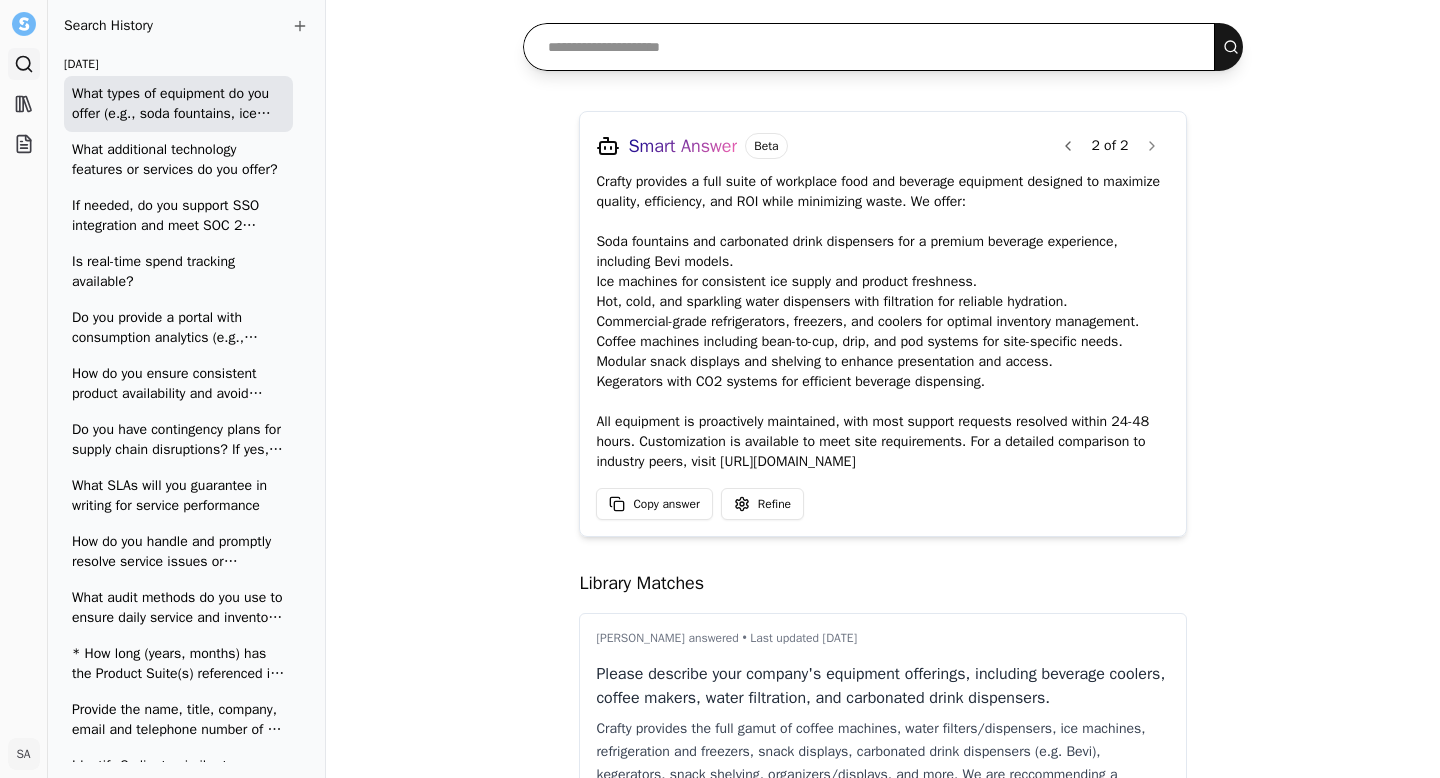click at bounding box center (869, 47) 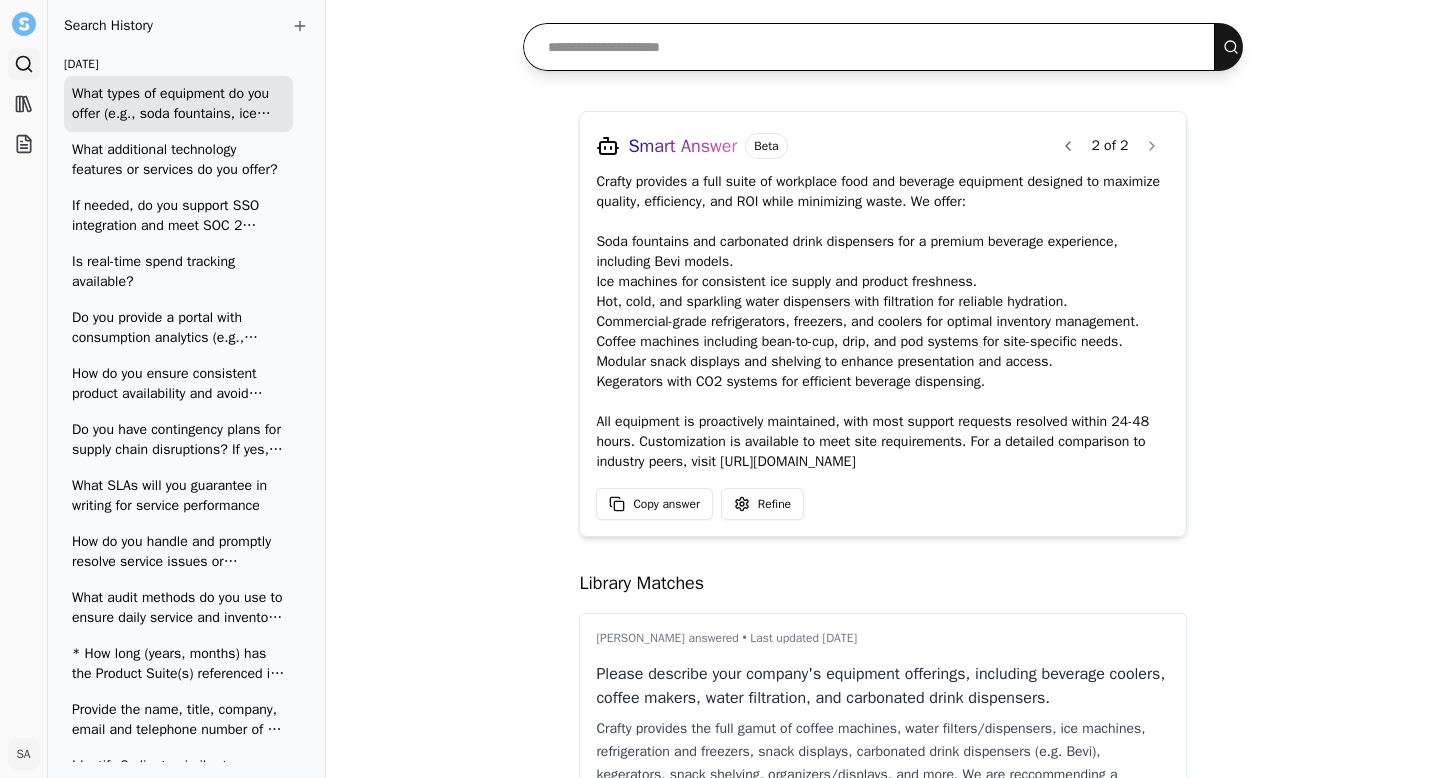 paste on "**********" 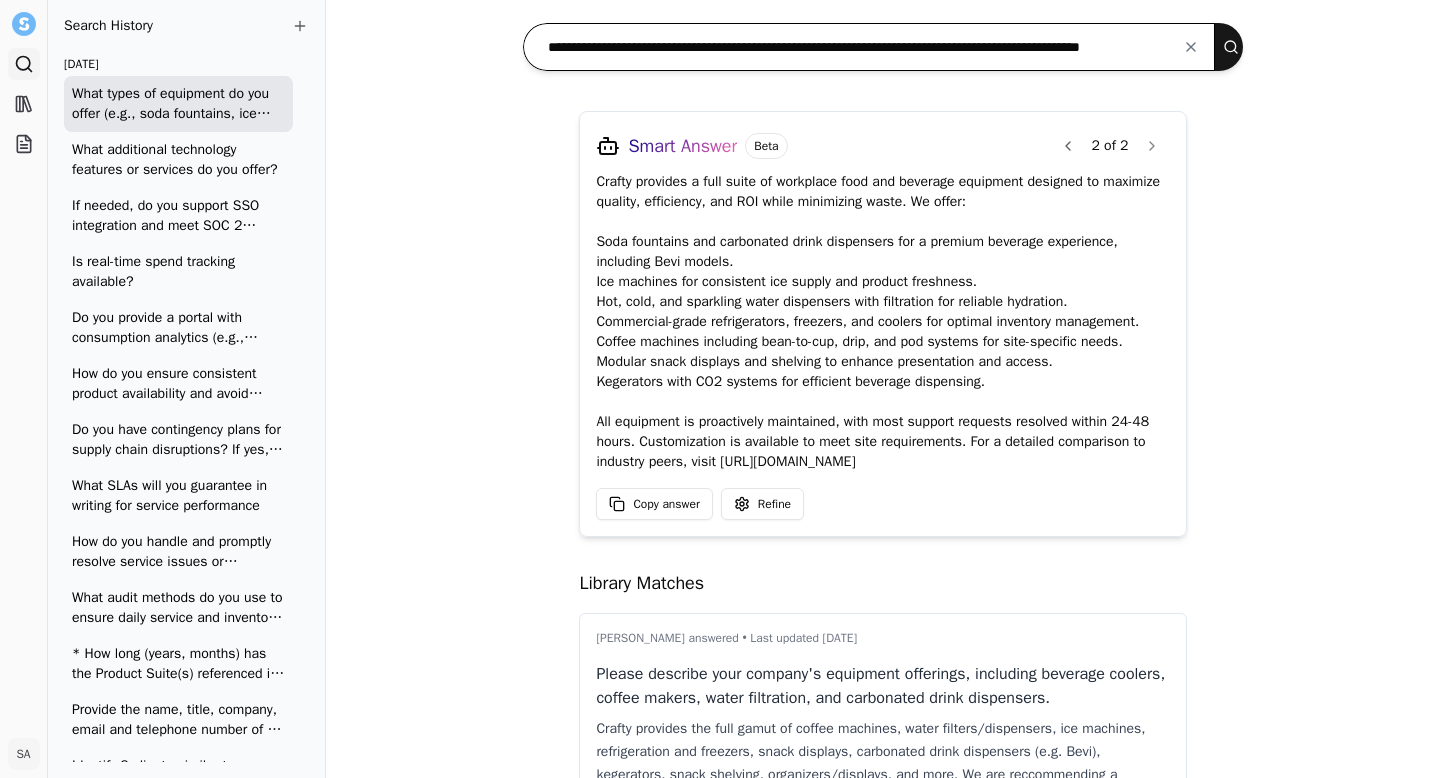 scroll, scrollTop: 0, scrollLeft: 78, axis: horizontal 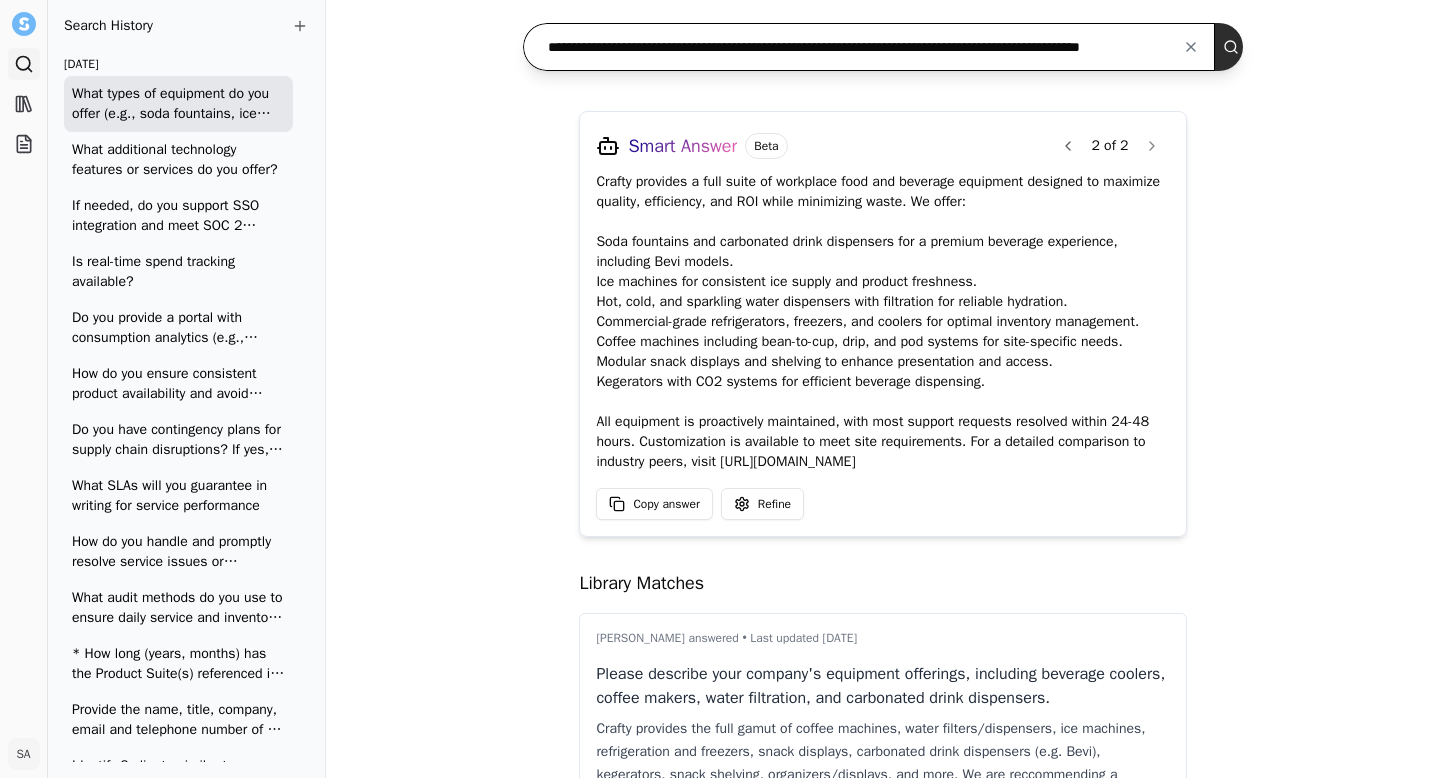 type on "**********" 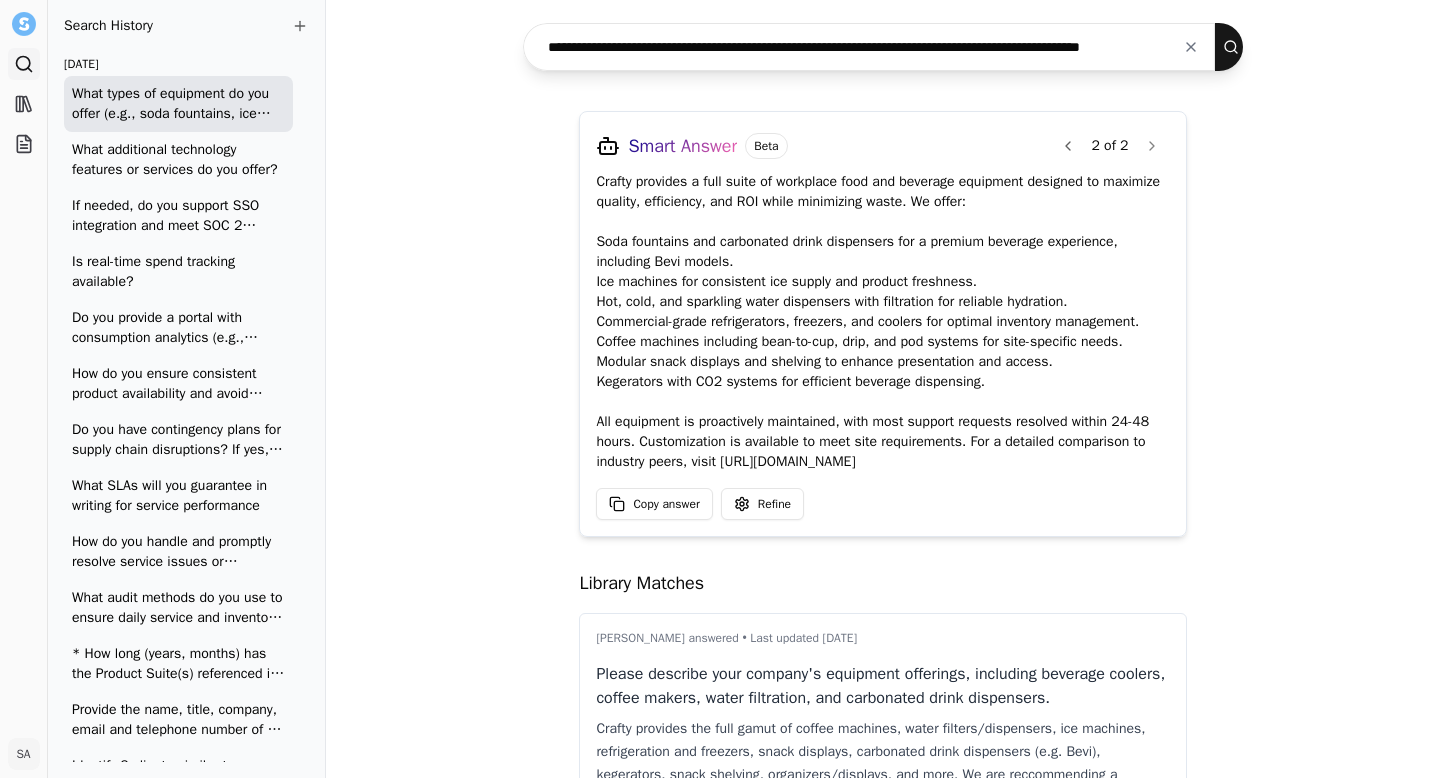 scroll, scrollTop: 0, scrollLeft: 0, axis: both 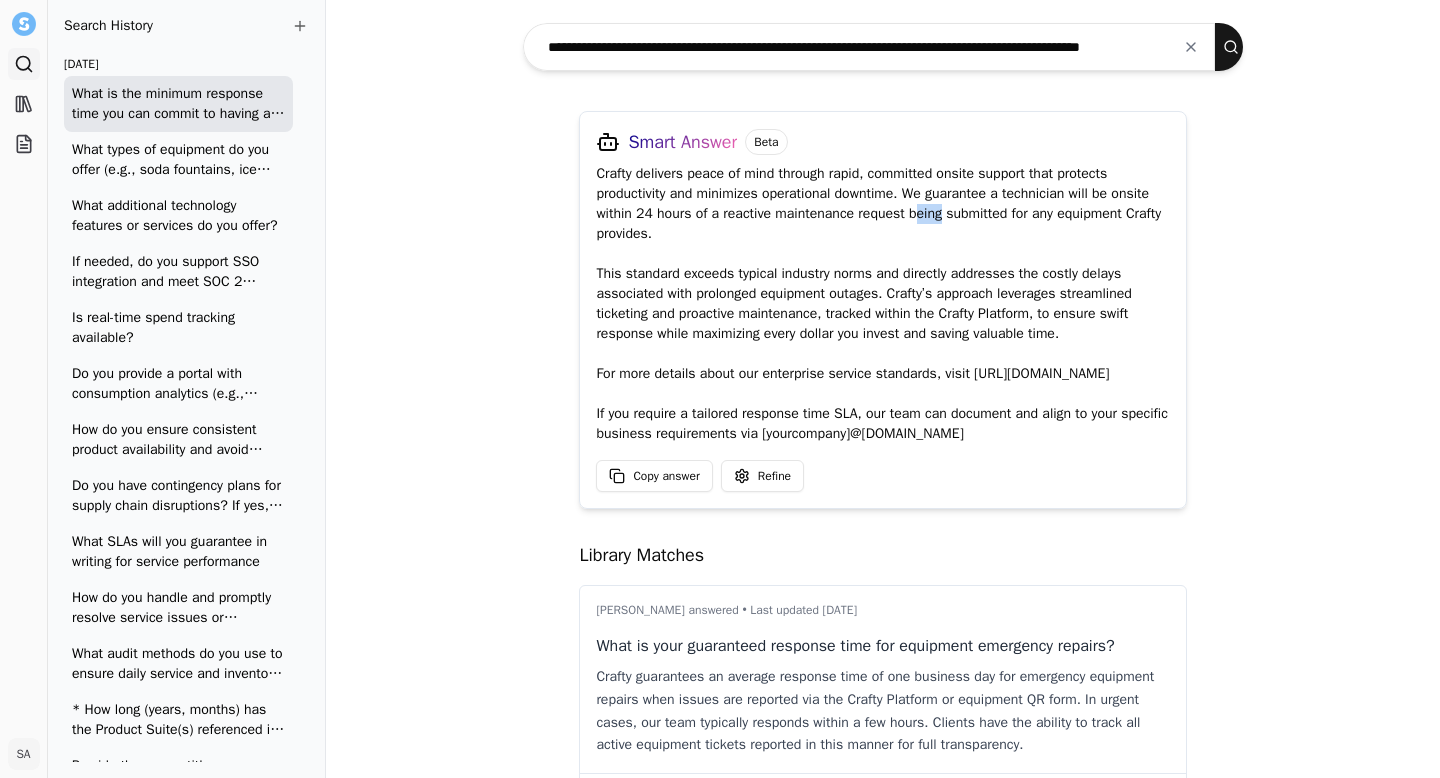 drag, startPoint x: 913, startPoint y: 205, endPoint x: 942, endPoint y: 217, distance: 31.38471 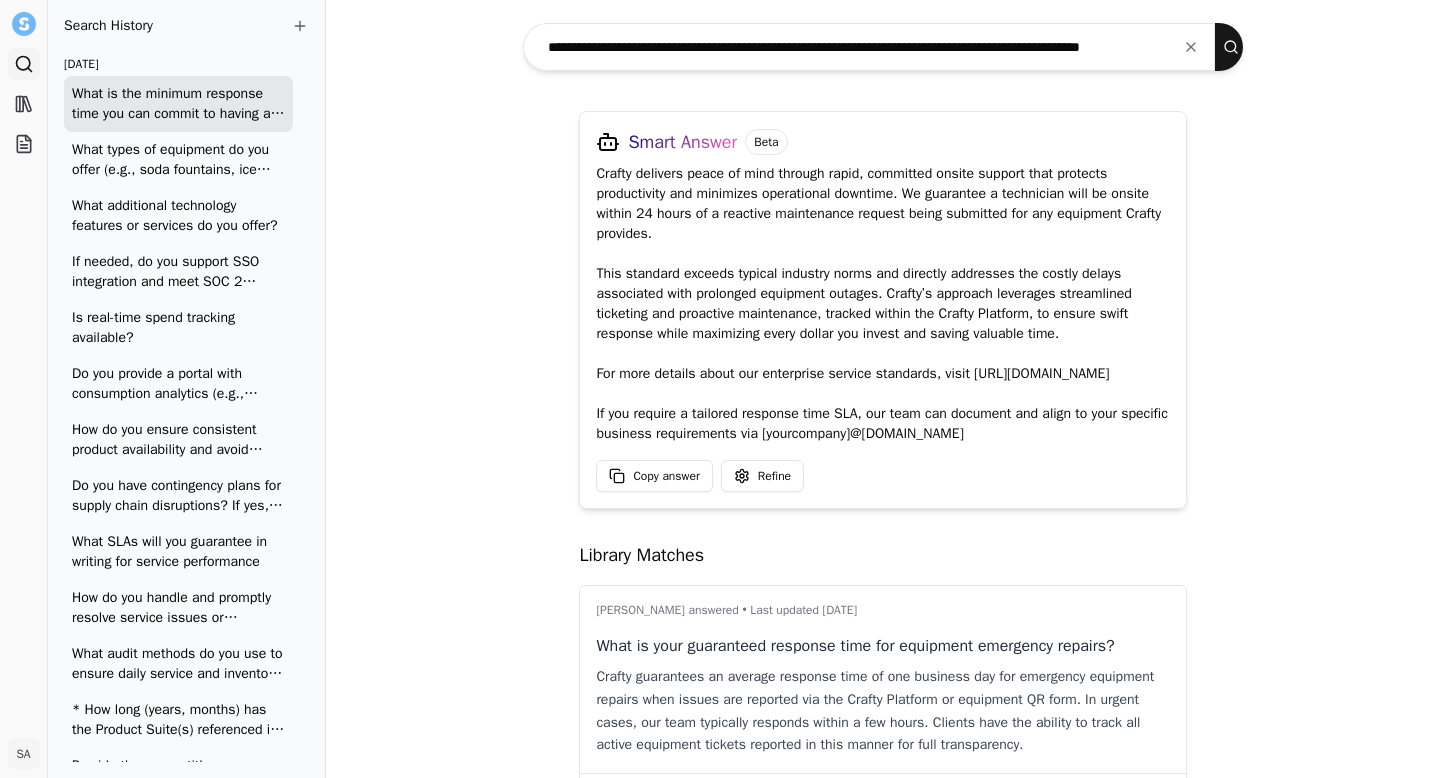 click on "Crafty delivers peace of mind through rapid, committed onsite support that protects productivity and minimizes operational downtime. We guarantee a technician will be onsite within 24 hours of a reactive maintenance request being submitted for any equipment Crafty provides.
This standard exceeds typical industry norms and directly addresses the costly delays associated with prolonged equipment outages. Crafty’s approach leverages streamlined ticketing and proactive maintenance, tracked within the Crafty Platform, to ensure swift response while maximizing every dollar you invest and saving valuable time.
For more details about our enterprise service standards, visit https://info.craftydelivers.com/enterprise
If you require a tailored response time SLA, our team can document and align to your specific business requirements via [yourcompany]@craftydelivers.com" at bounding box center (883, 304) 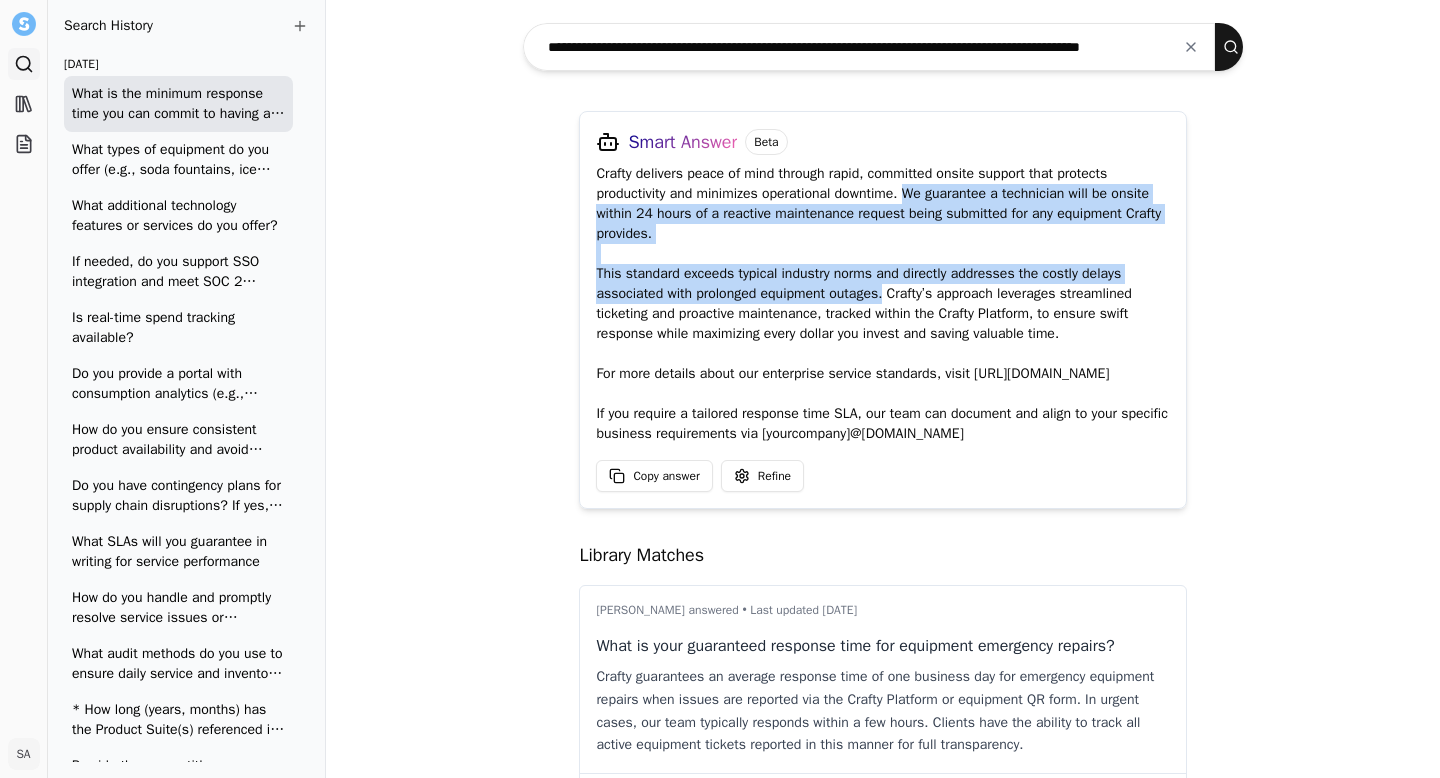 drag, startPoint x: 907, startPoint y: 191, endPoint x: 882, endPoint y: 298, distance: 109.88175 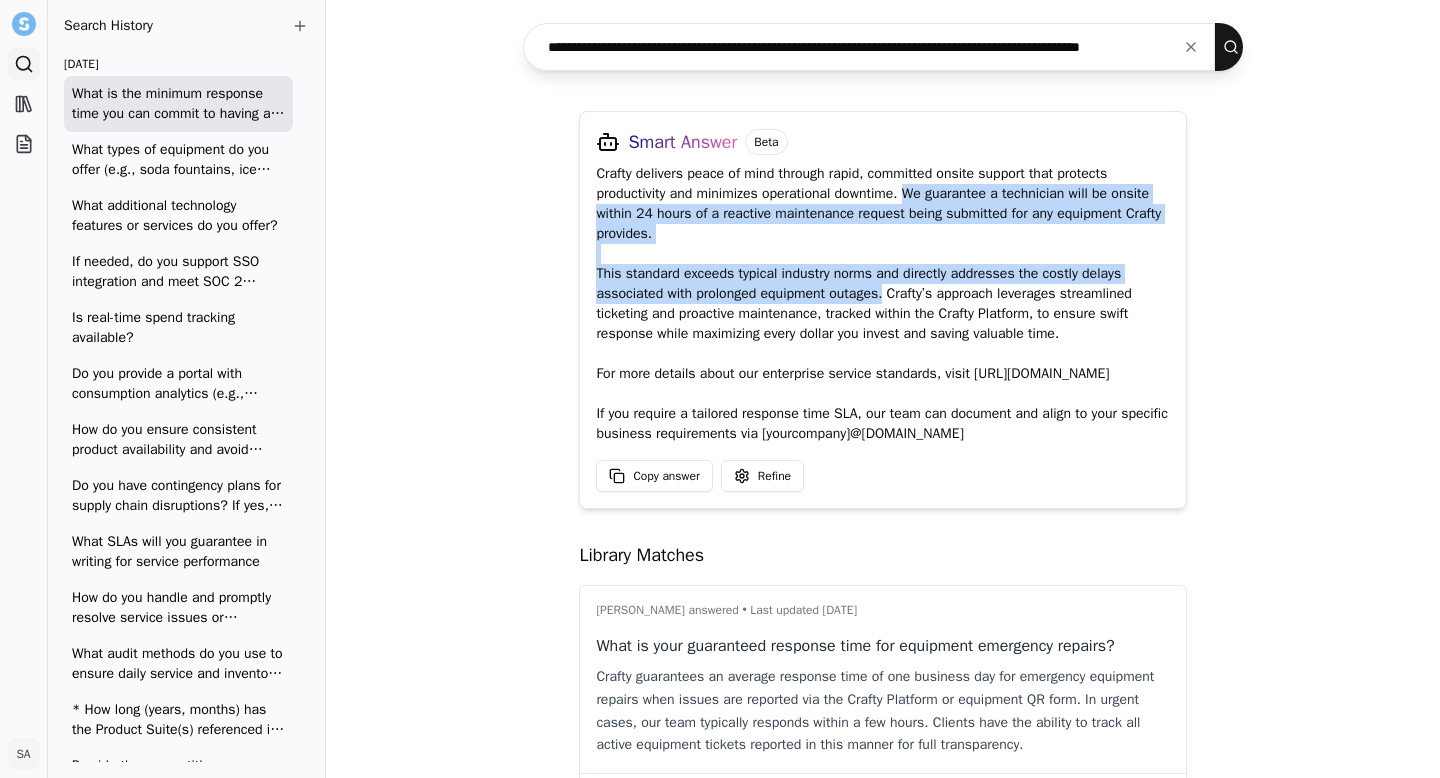click at bounding box center [1191, 47] 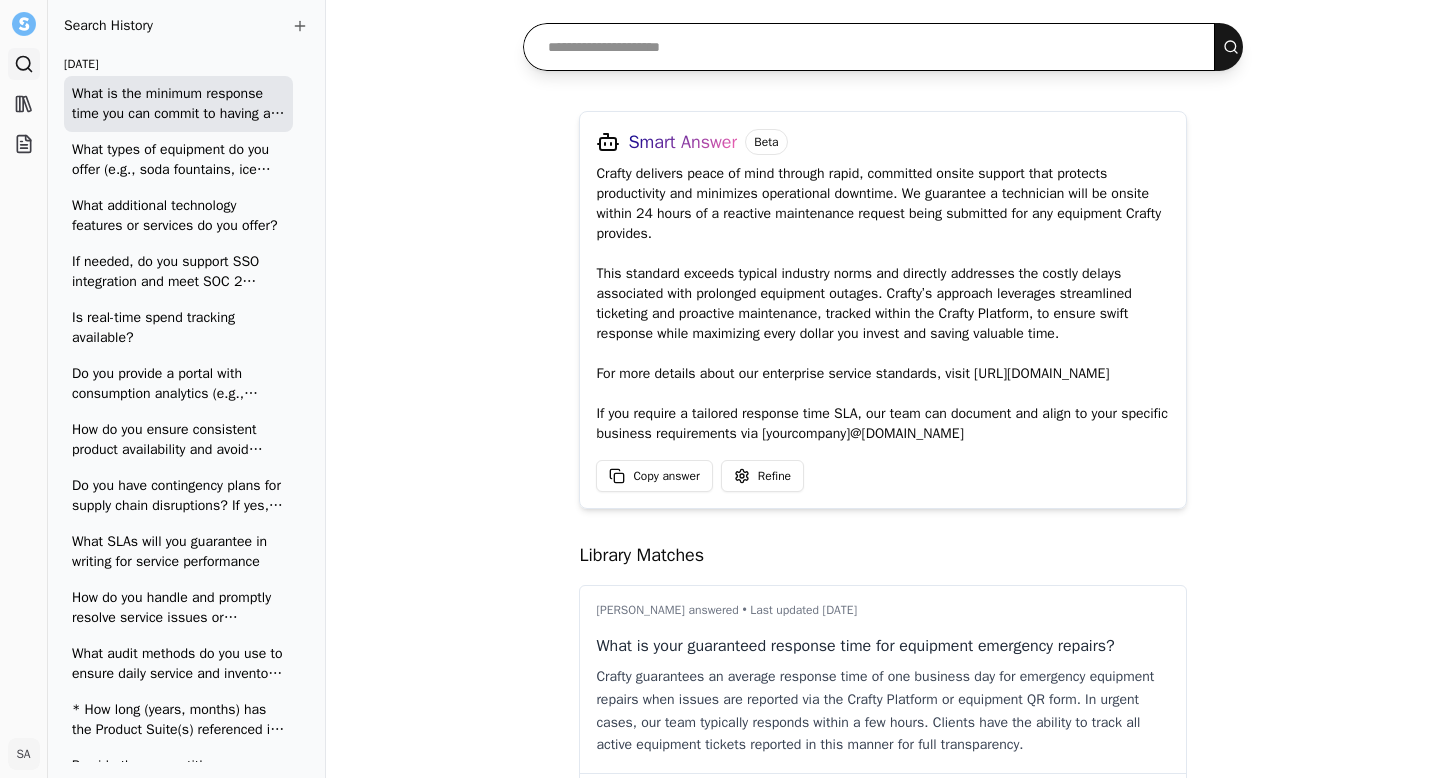 click at bounding box center [869, 47] 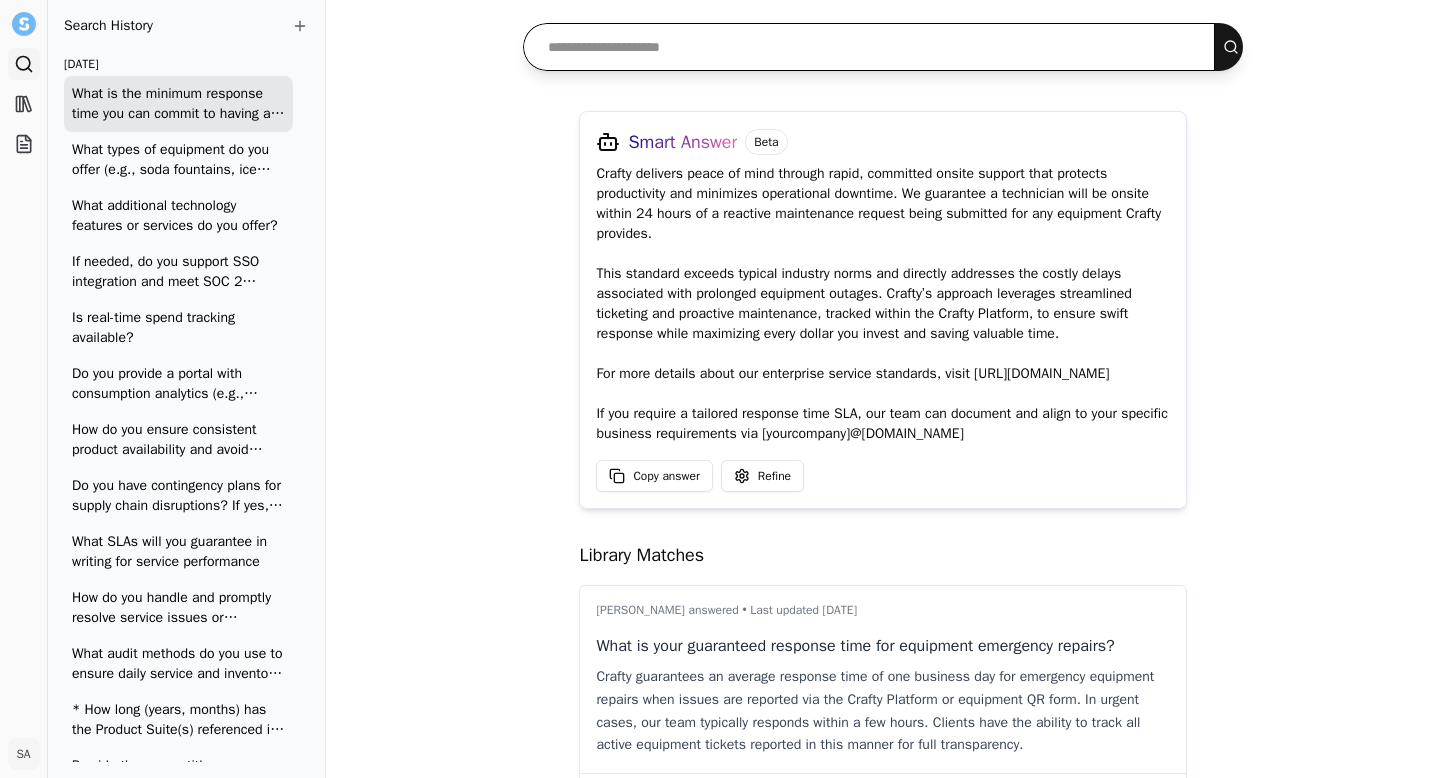 paste on "**********" 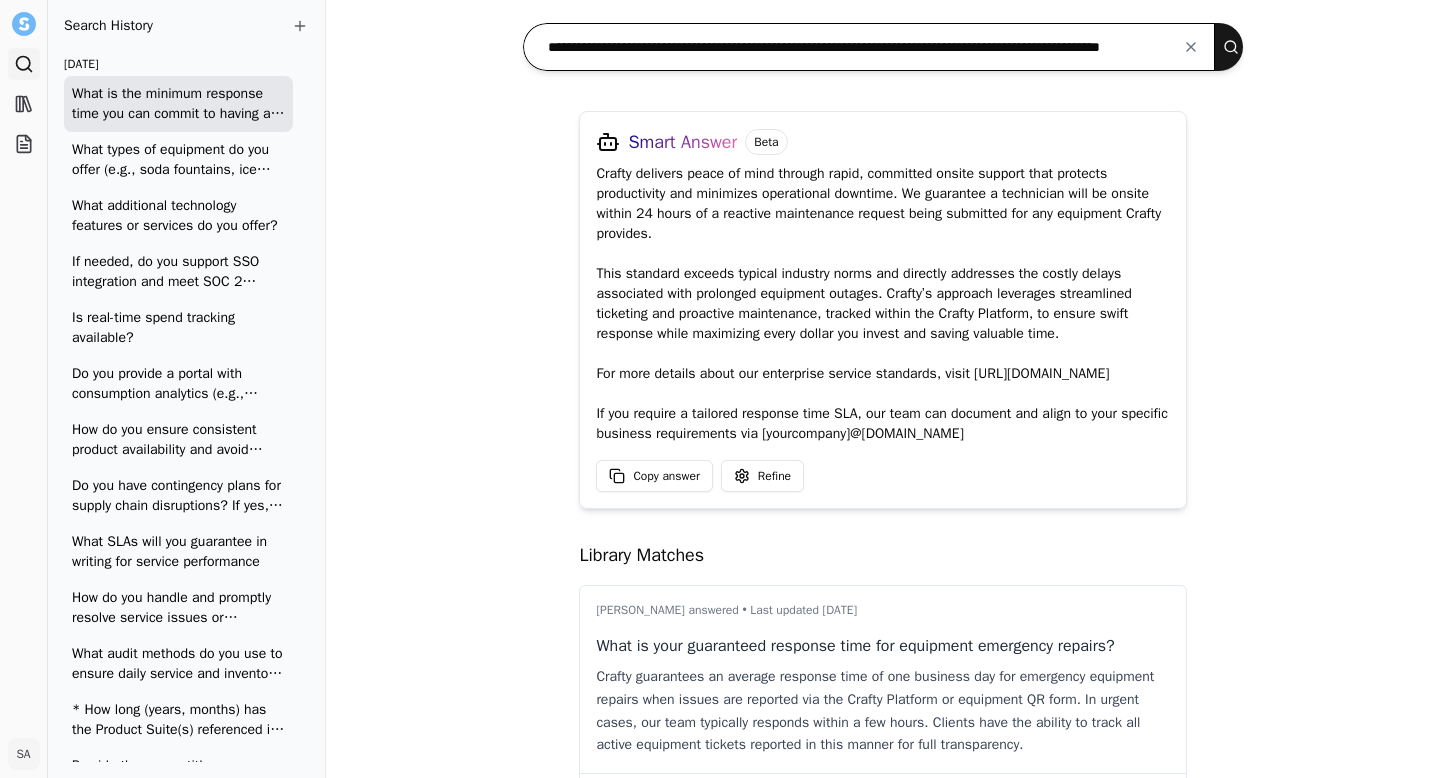 scroll, scrollTop: 0, scrollLeft: 117, axis: horizontal 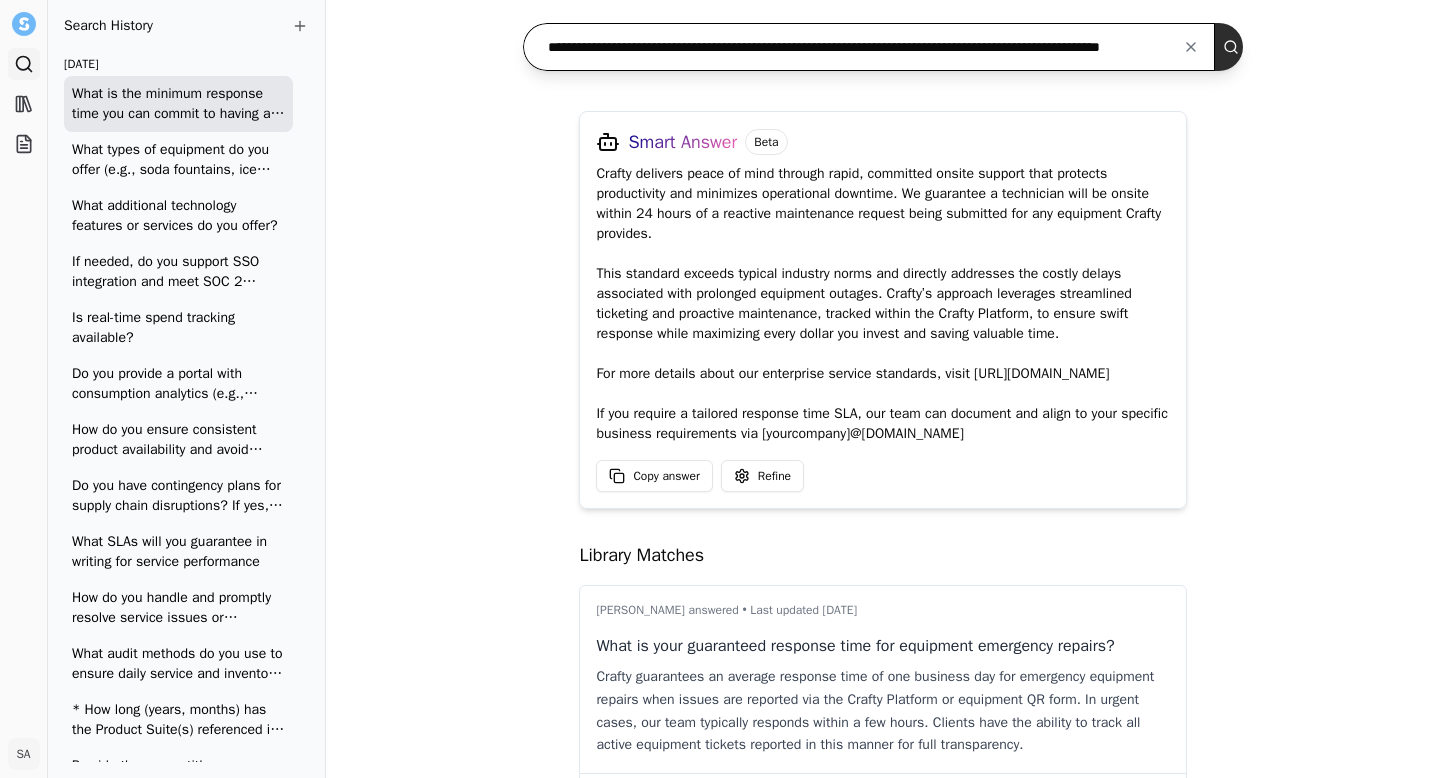 type on "**********" 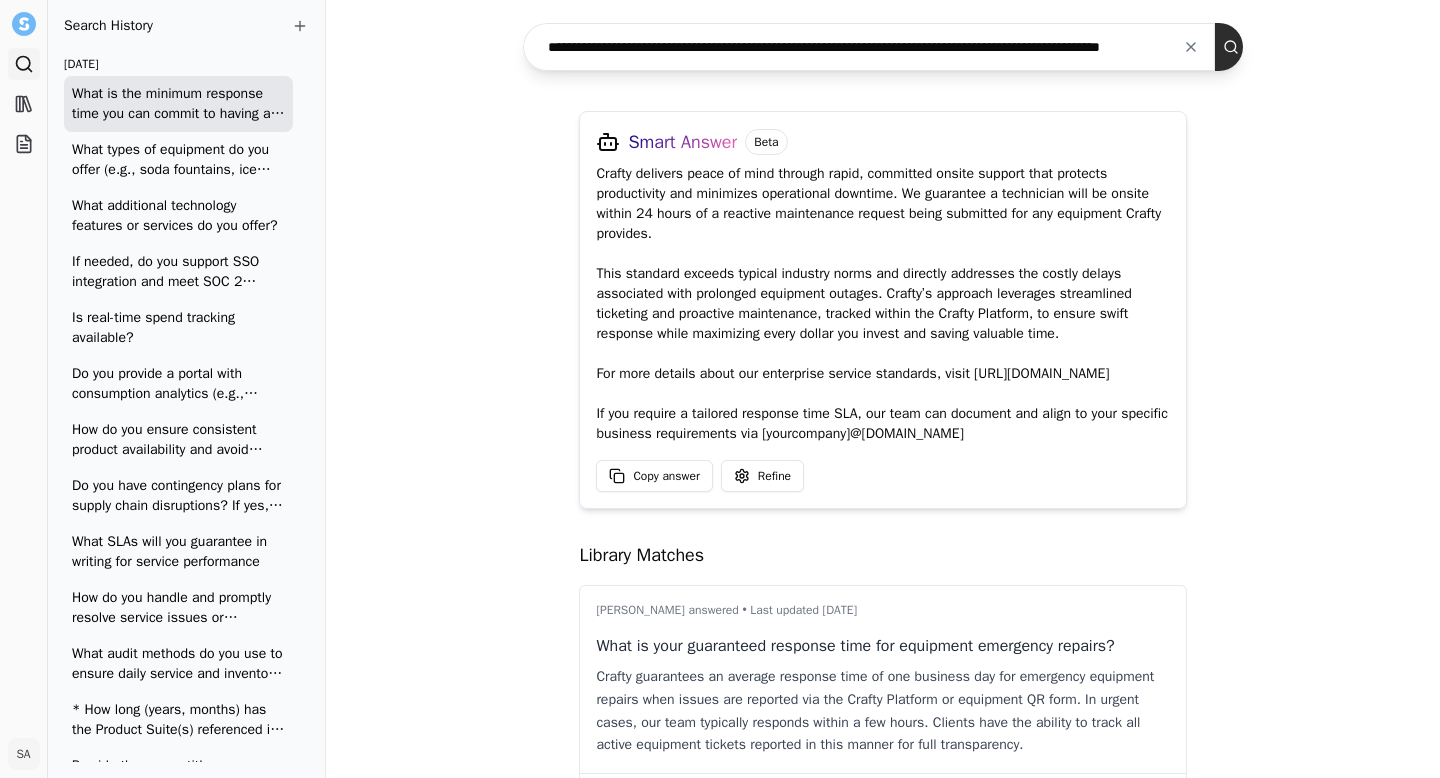 click at bounding box center (1235, 47) 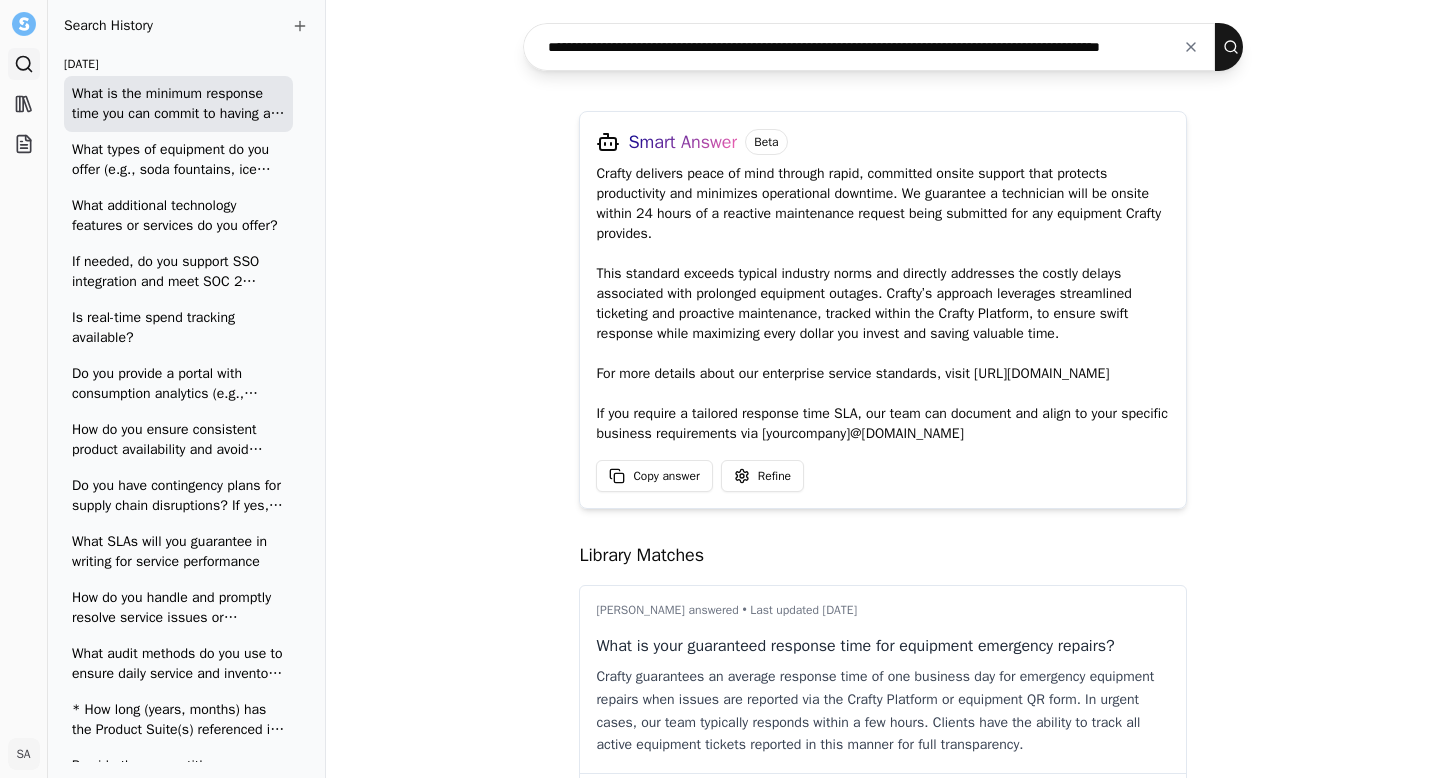 scroll, scrollTop: 0, scrollLeft: 0, axis: both 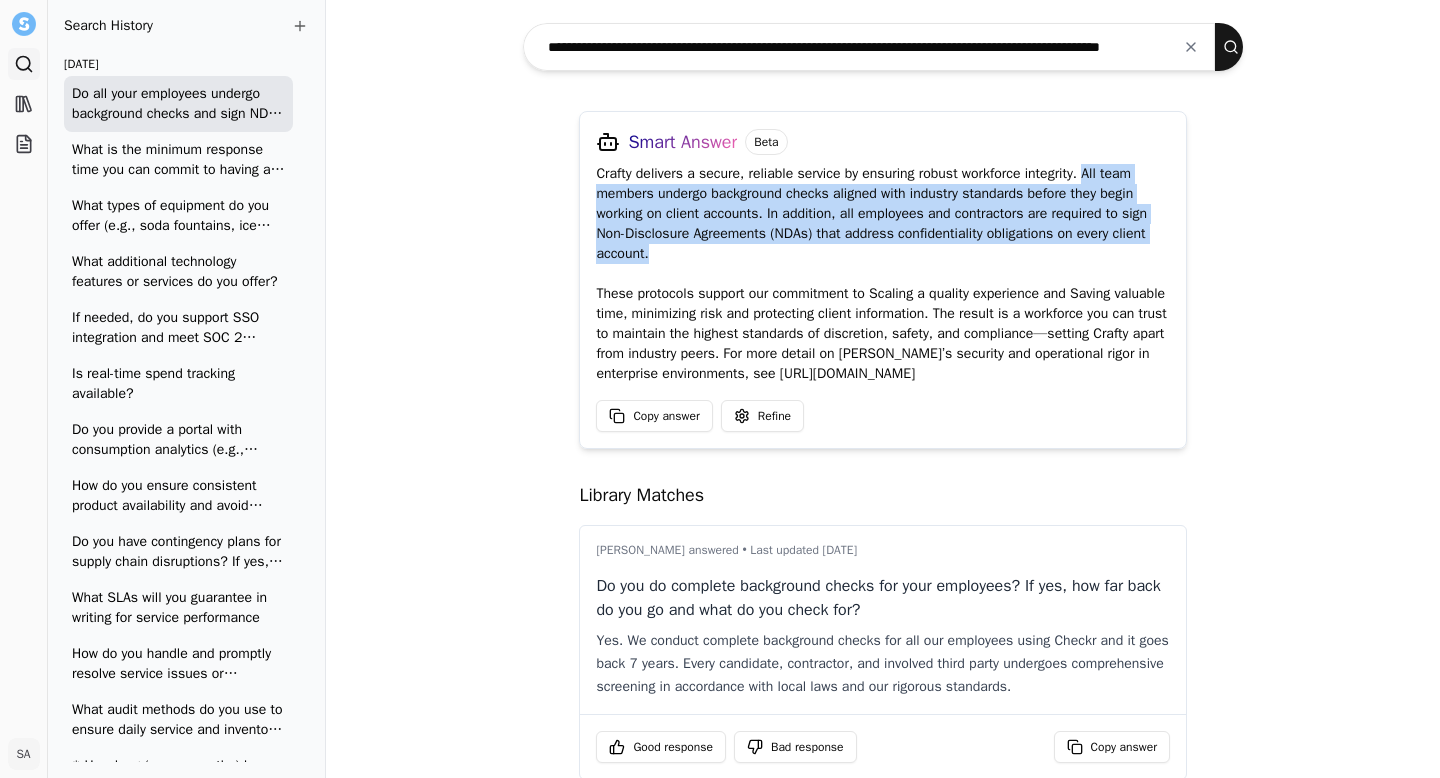 drag, startPoint x: 1097, startPoint y: 170, endPoint x: 1154, endPoint y: 247, distance: 95.80188 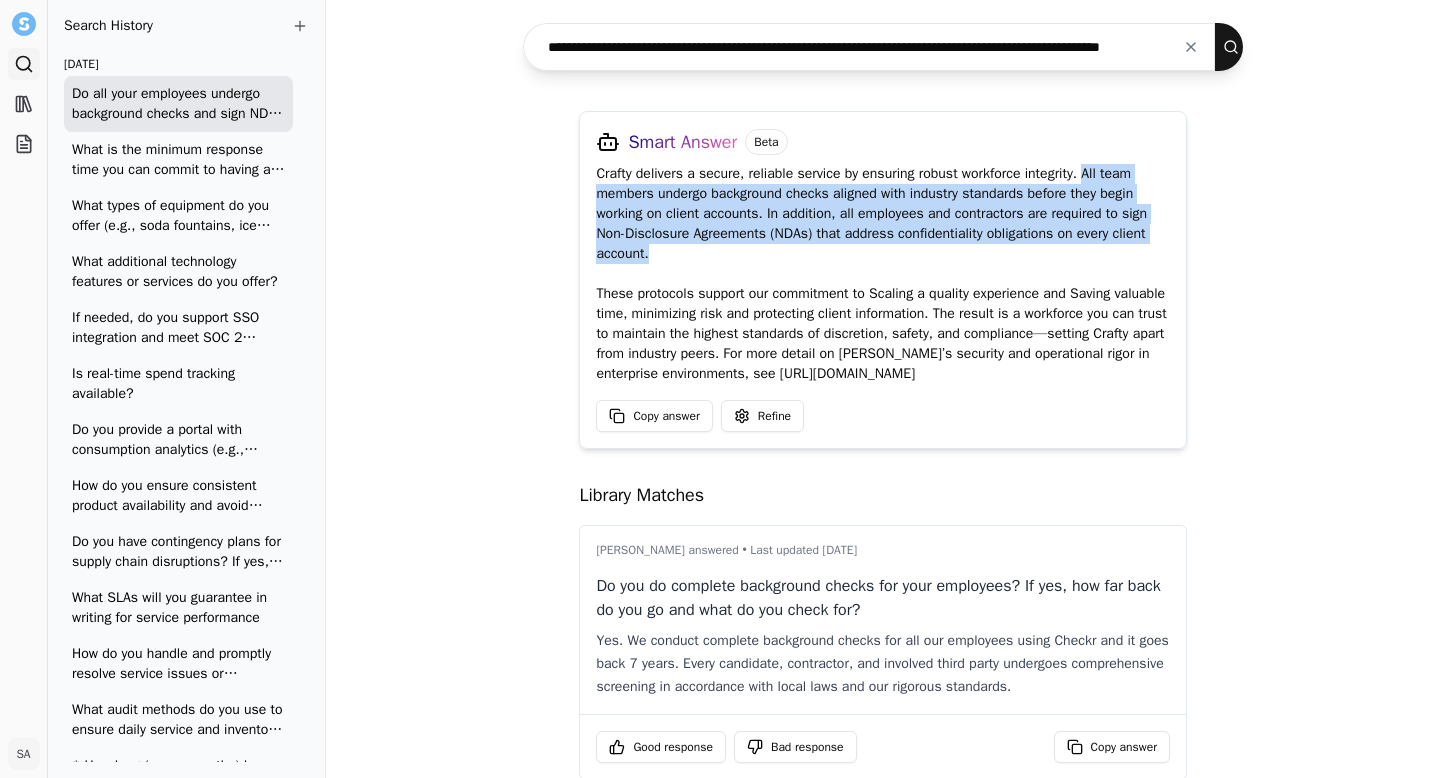 click at bounding box center (1191, 47) 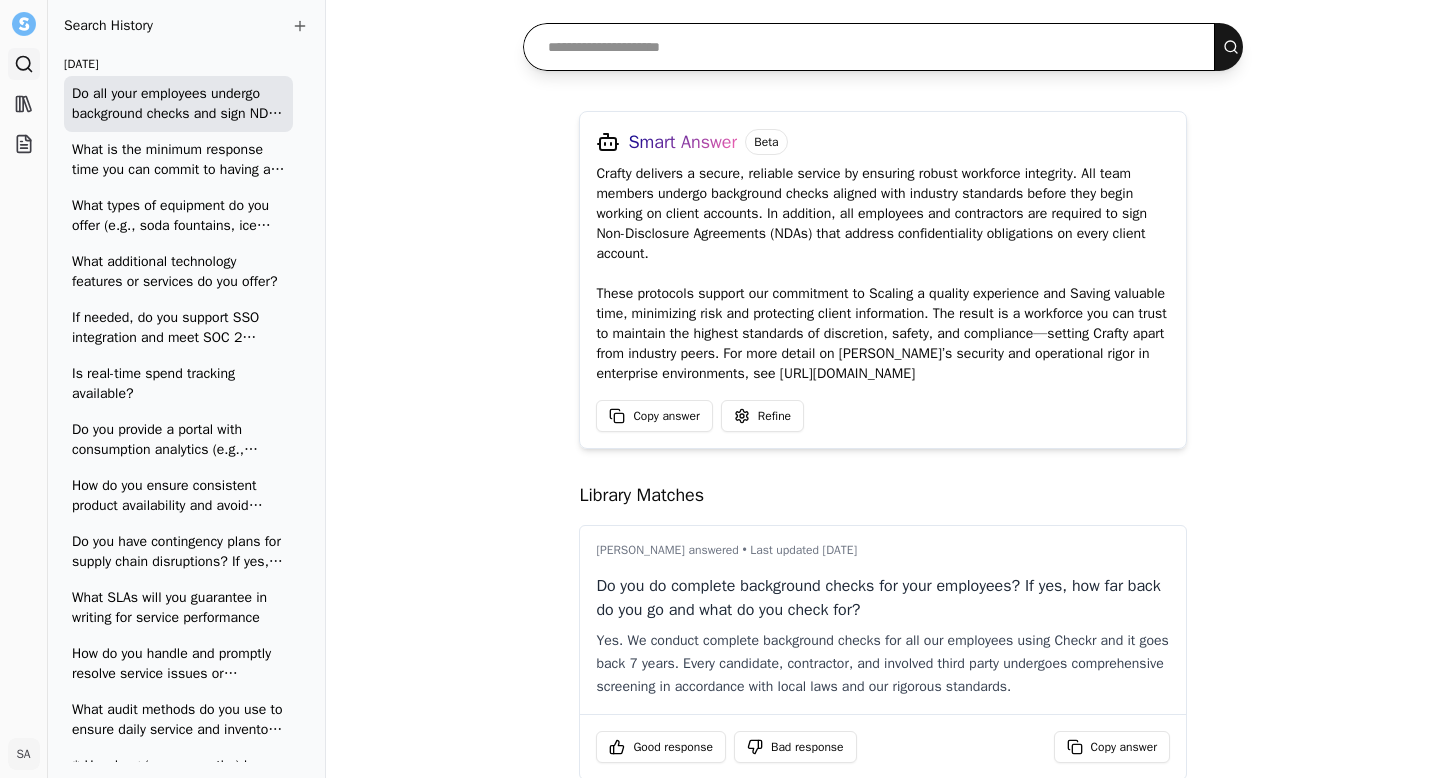 click at bounding box center [869, 47] 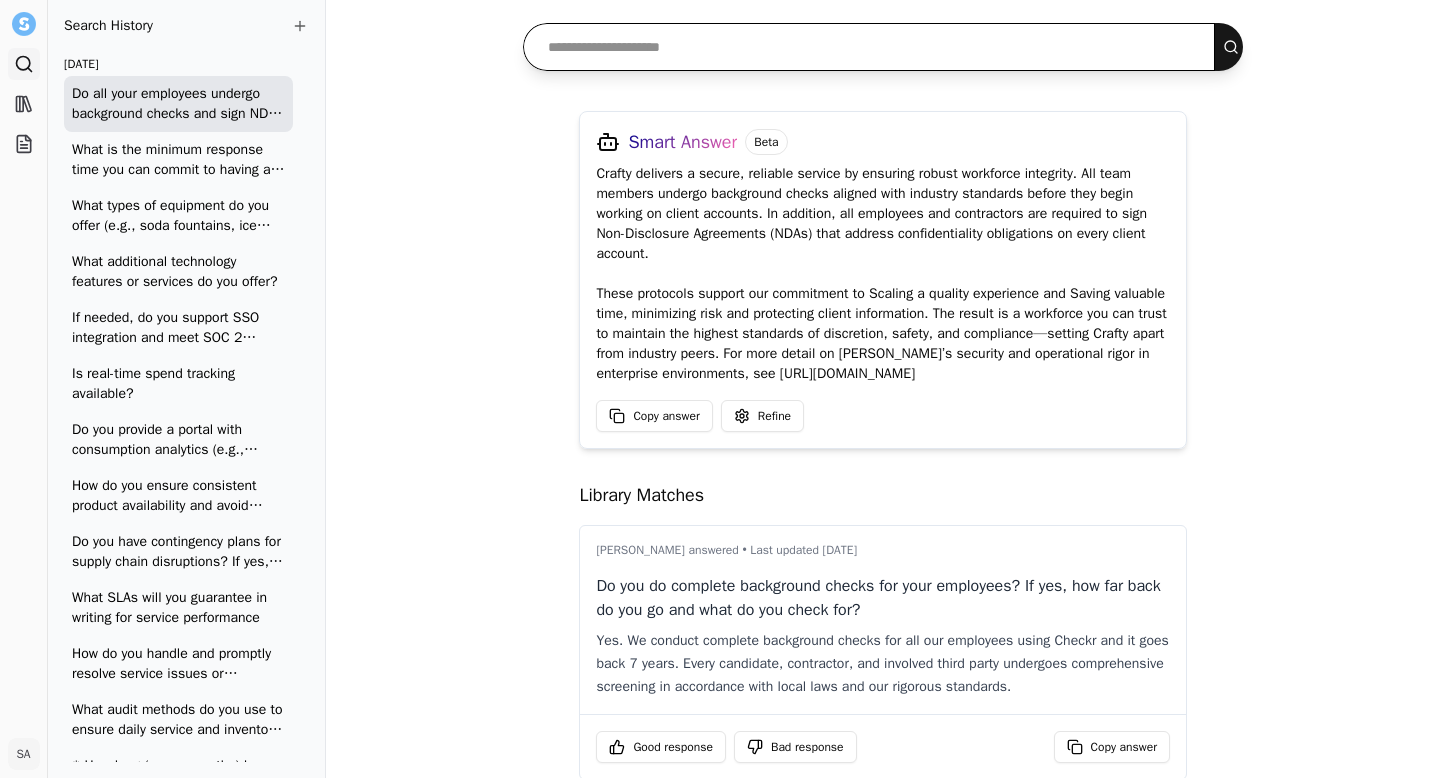 paste on "**********" 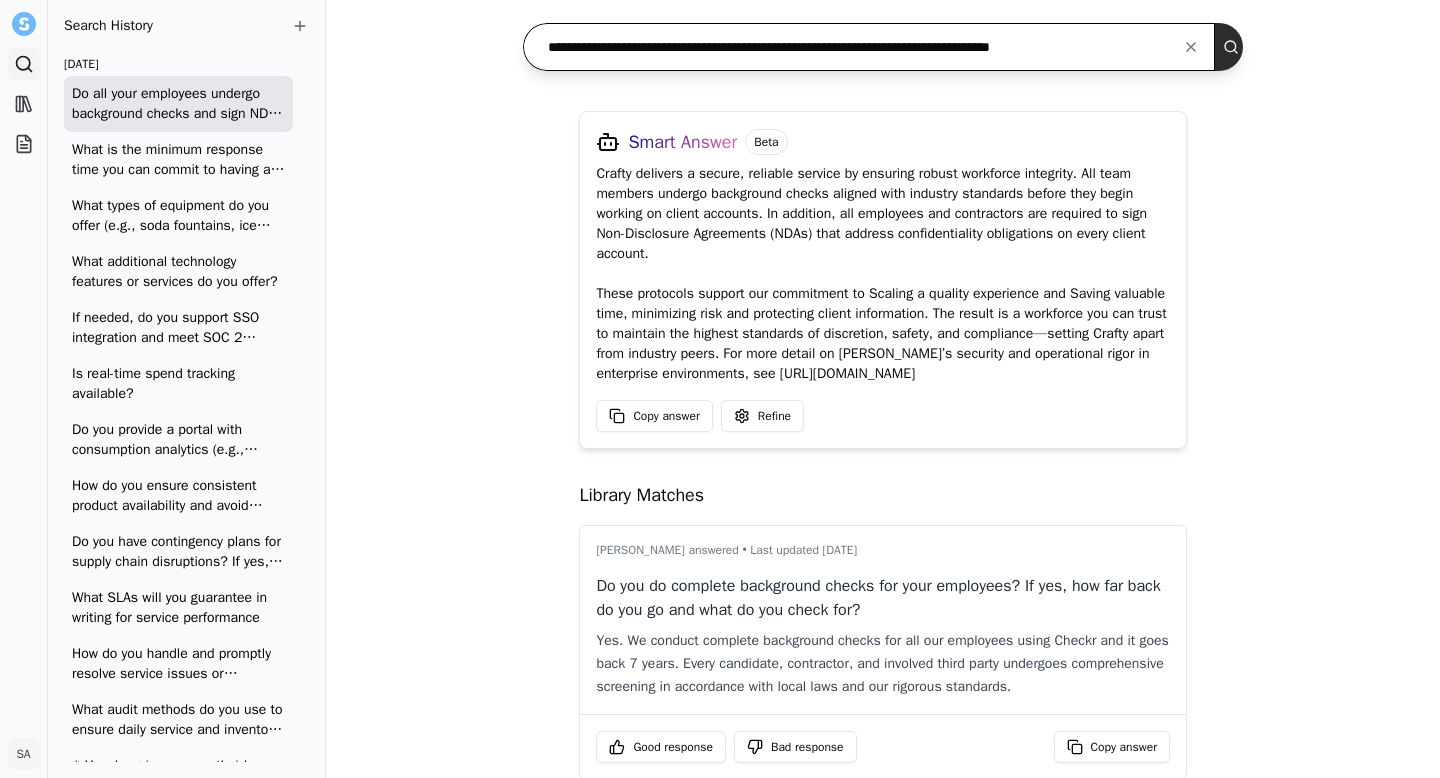 type on "**********" 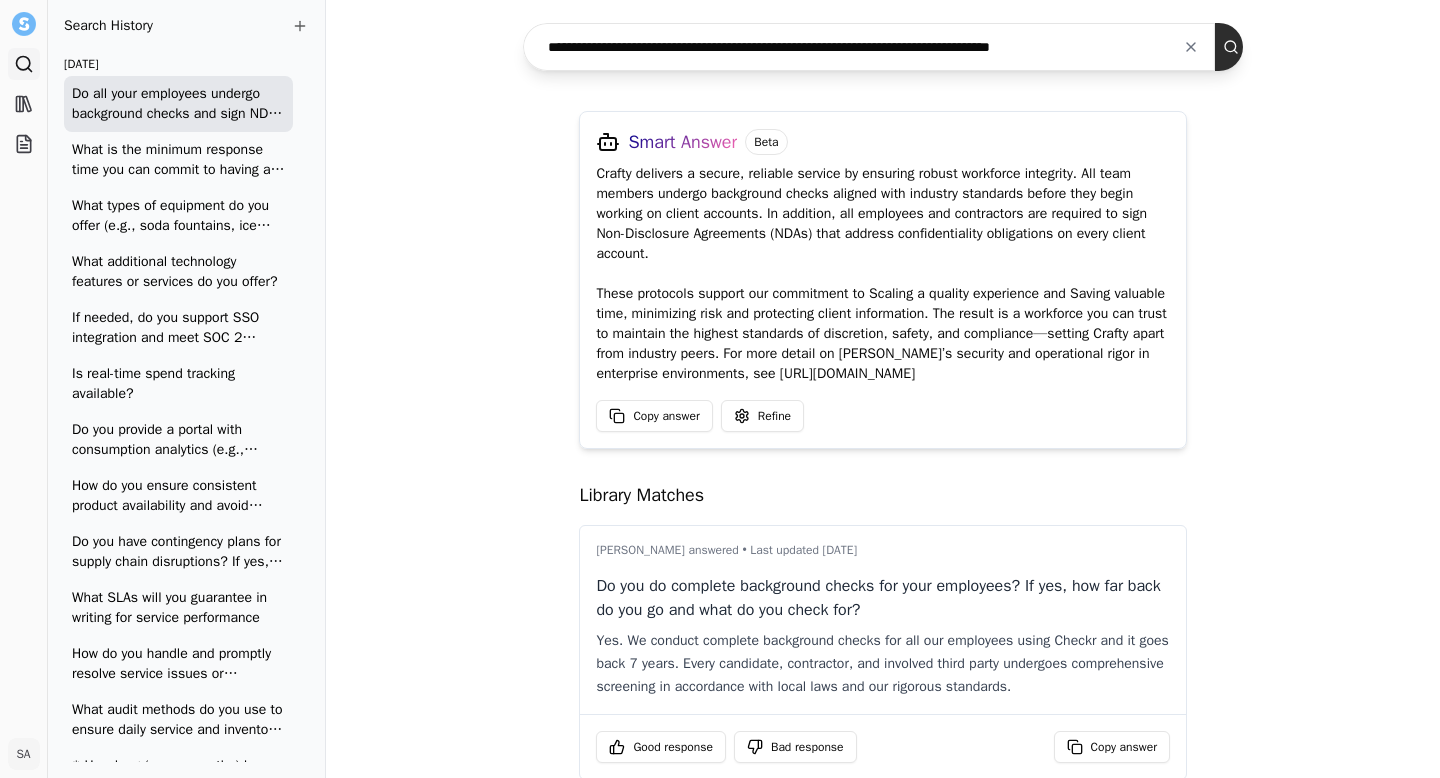 click at bounding box center (1235, 47) 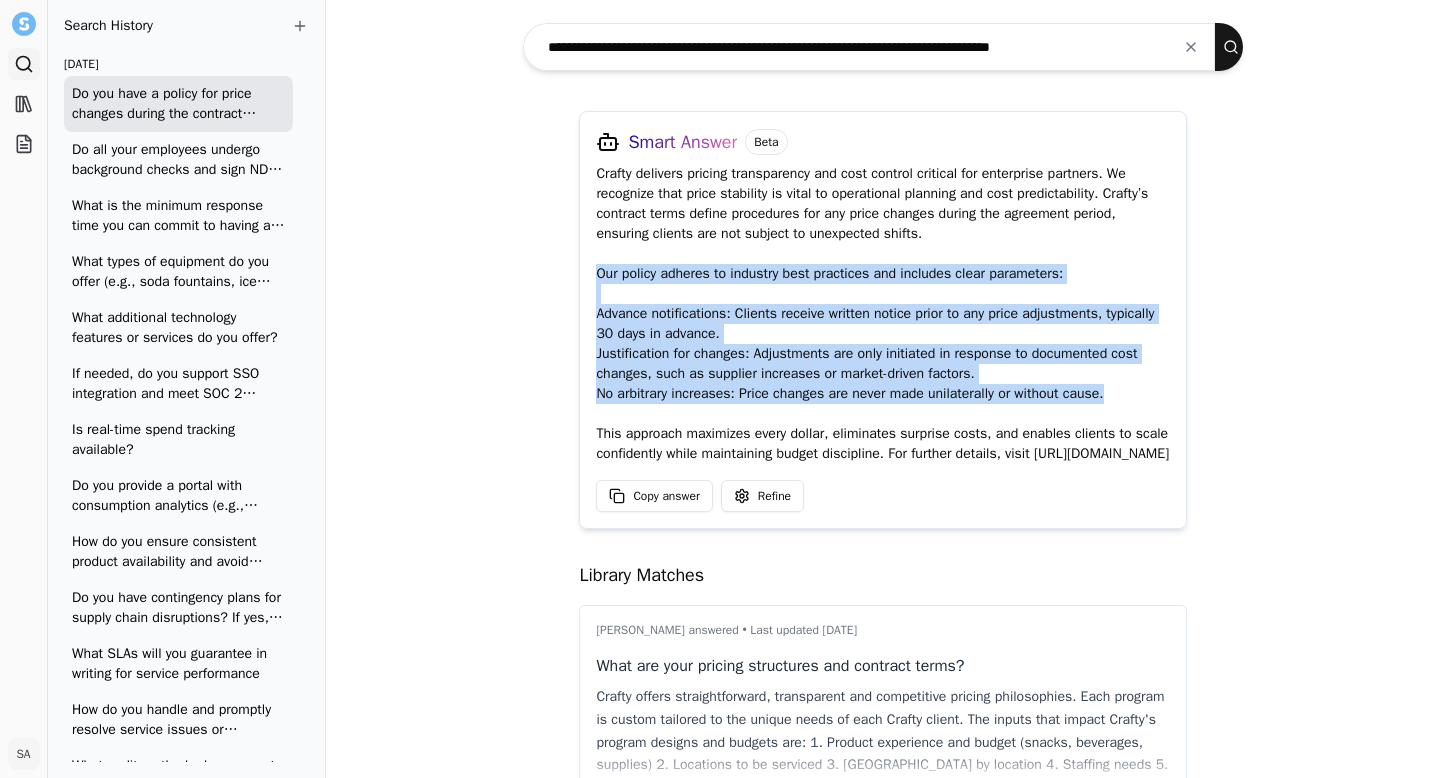 drag, startPoint x: 584, startPoint y: 274, endPoint x: 1116, endPoint y: 400, distance: 546.71747 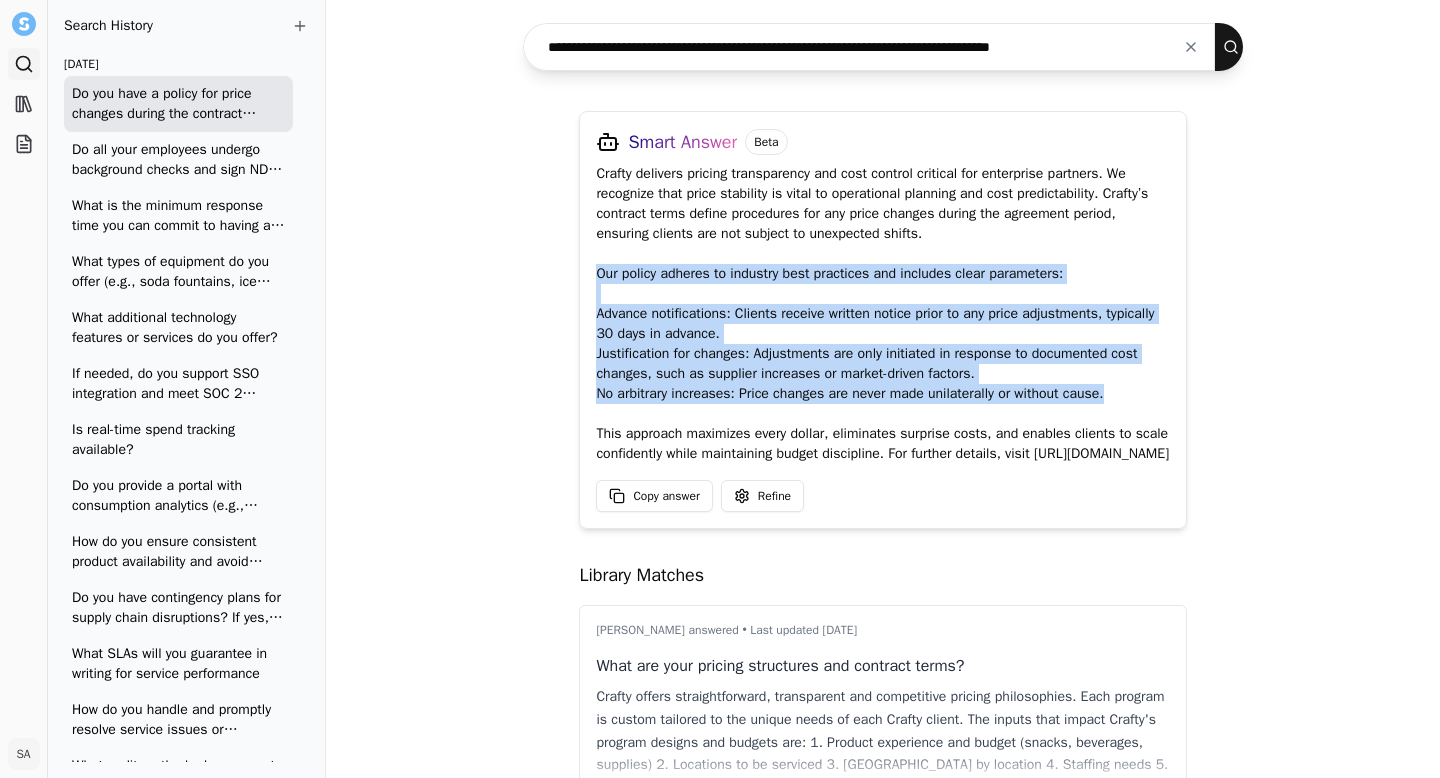 click at bounding box center (1191, 47) 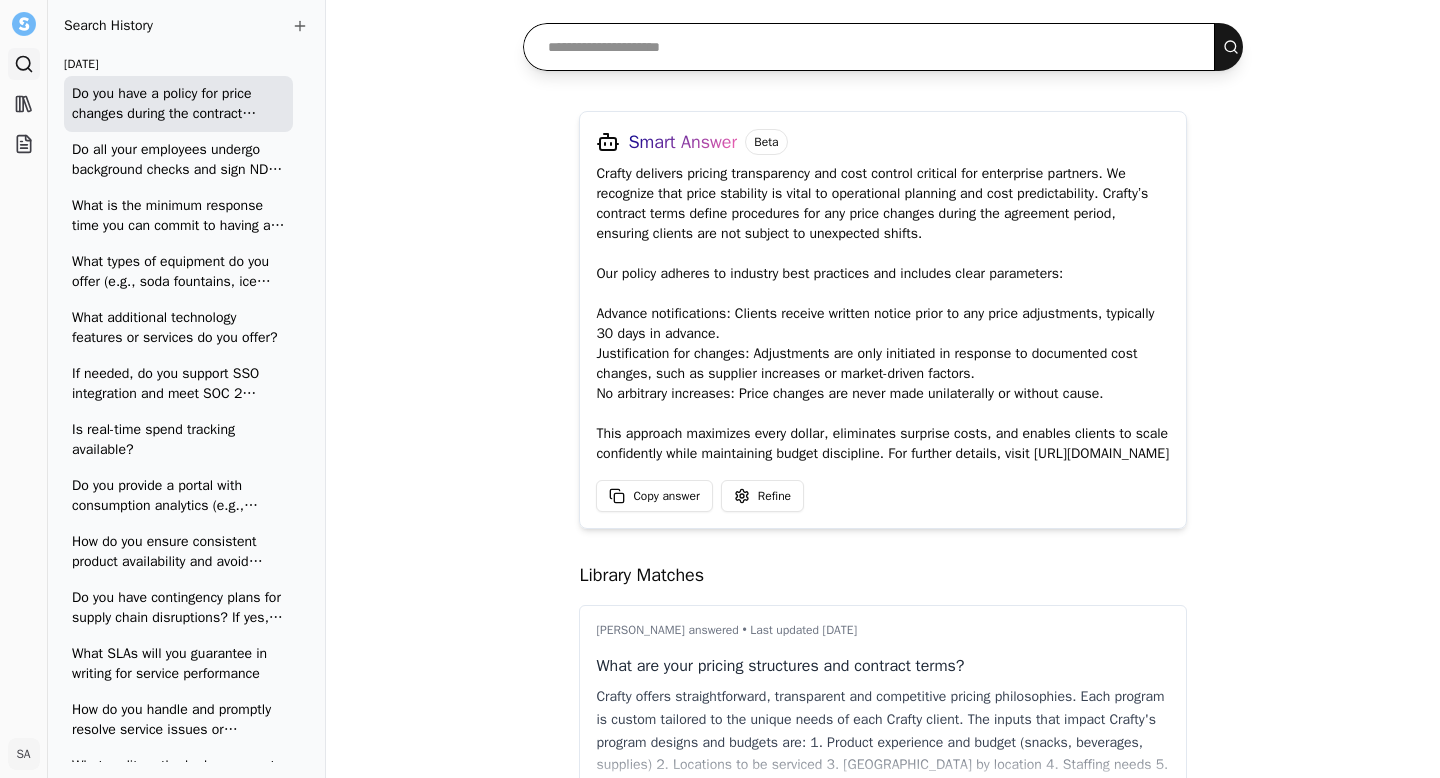 paste on "**********" 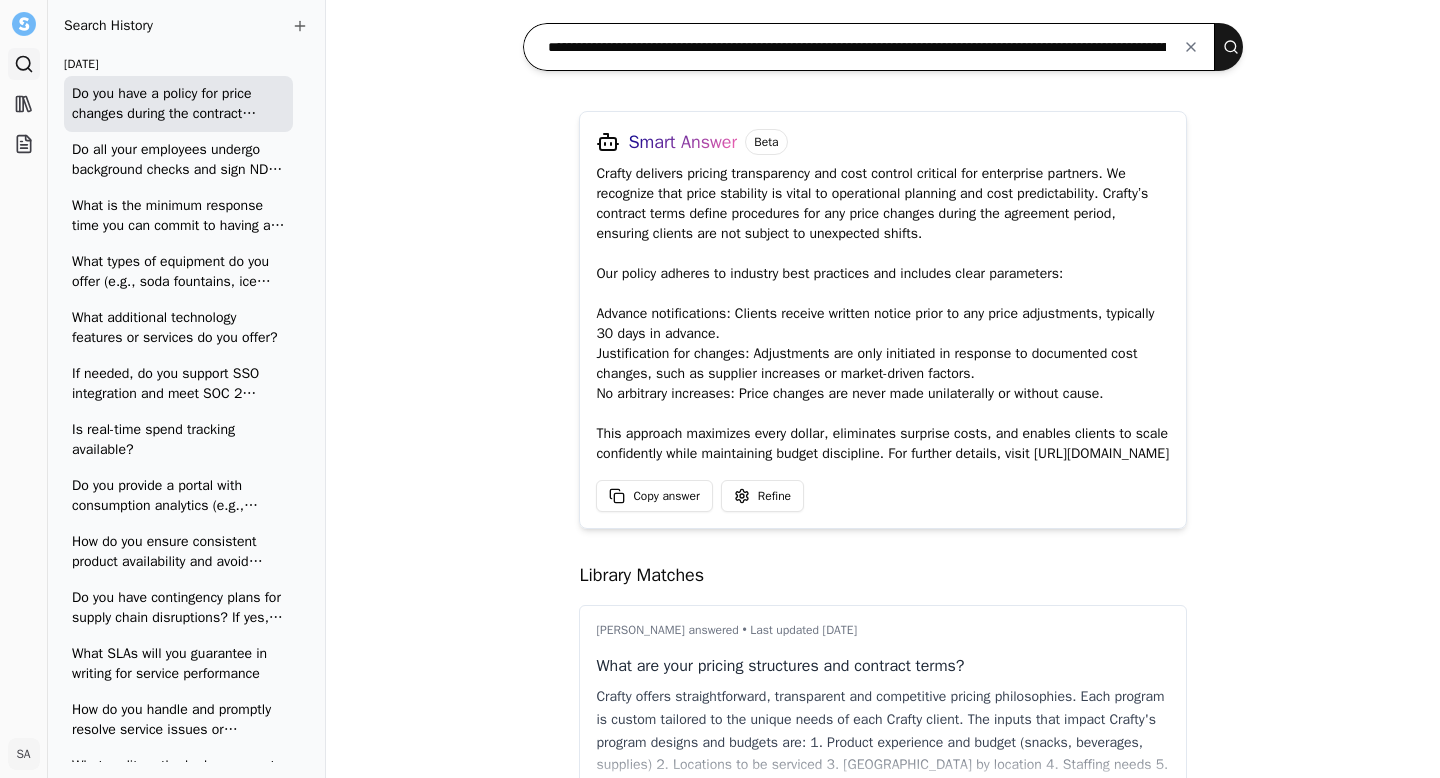 scroll, scrollTop: 0, scrollLeft: 231, axis: horizontal 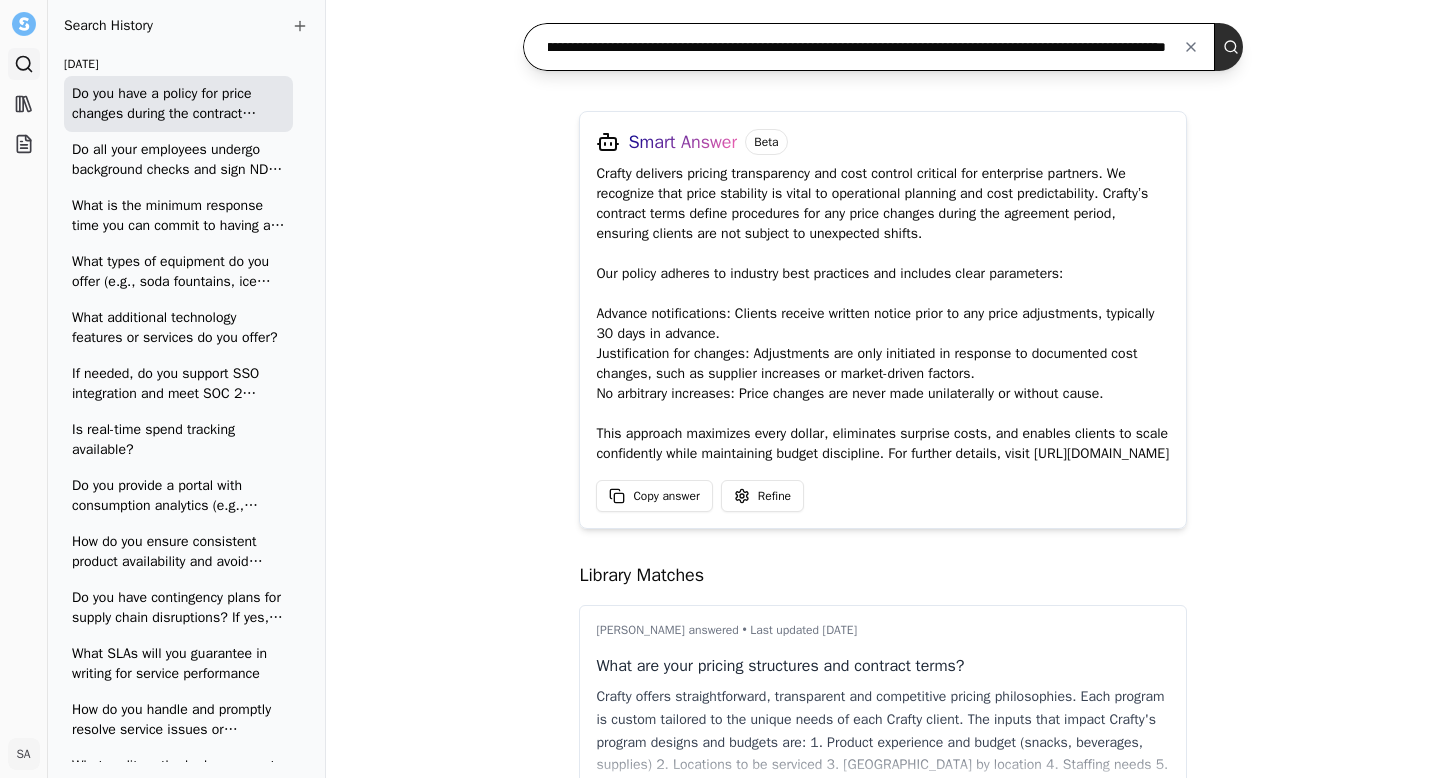 type on "**********" 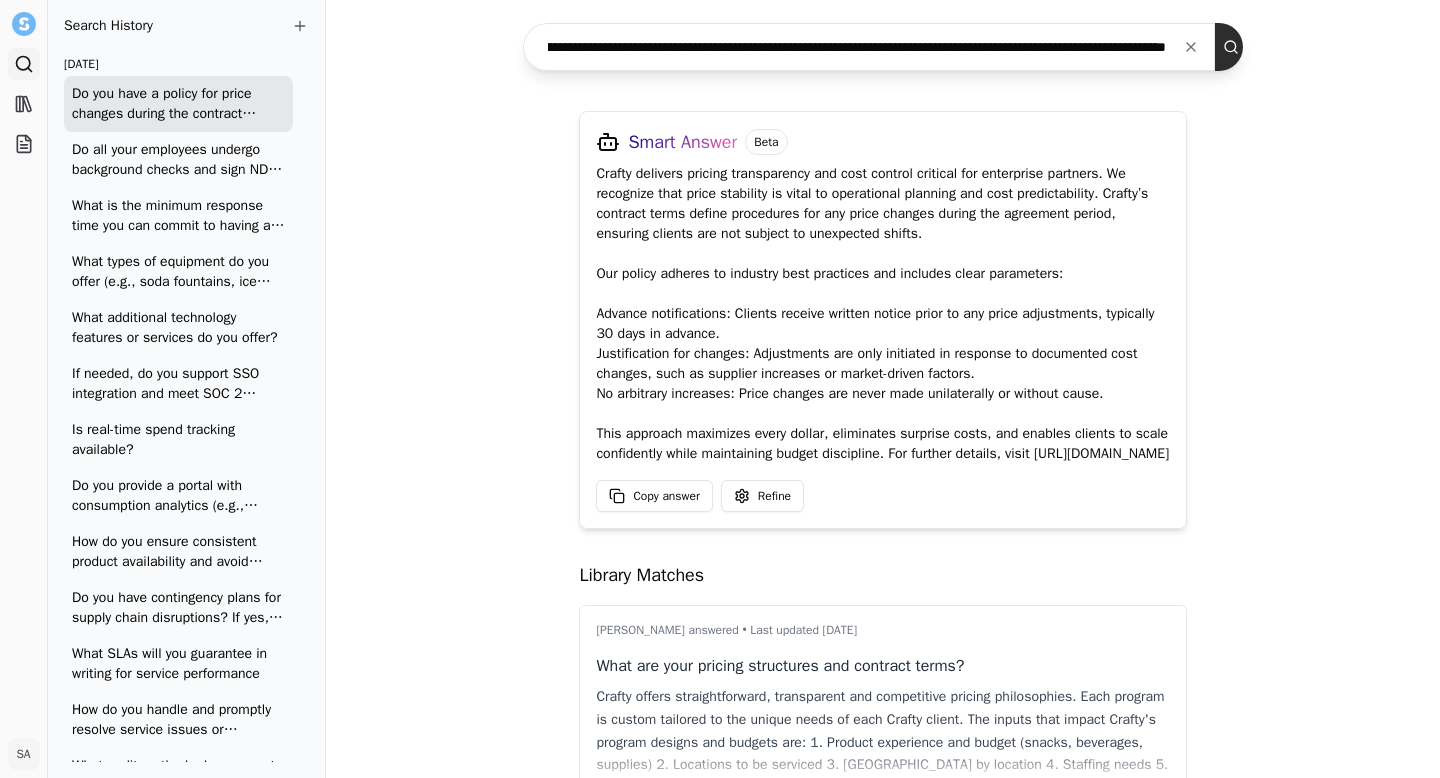 scroll, scrollTop: 0, scrollLeft: 0, axis: both 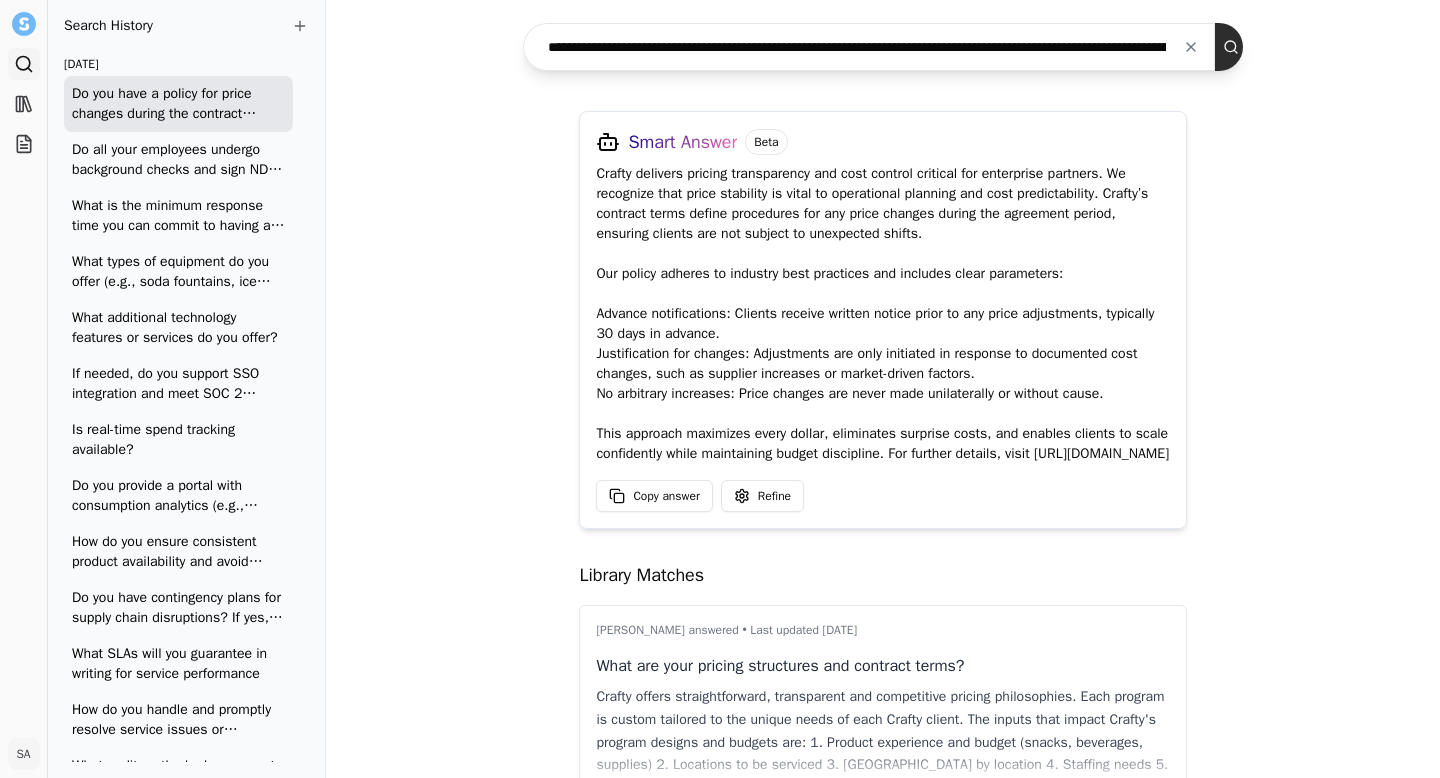 click at bounding box center [1235, 47] 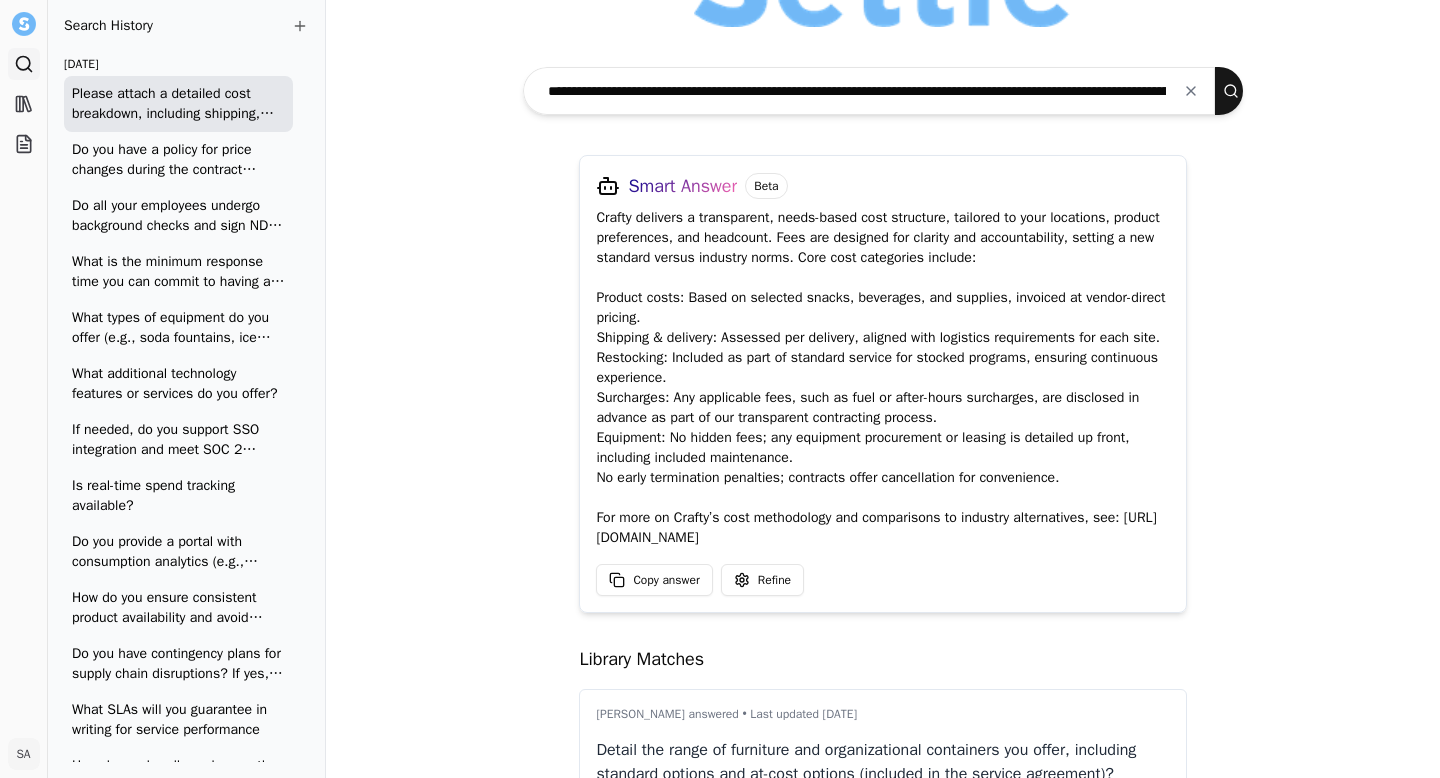 scroll, scrollTop: 89, scrollLeft: 0, axis: vertical 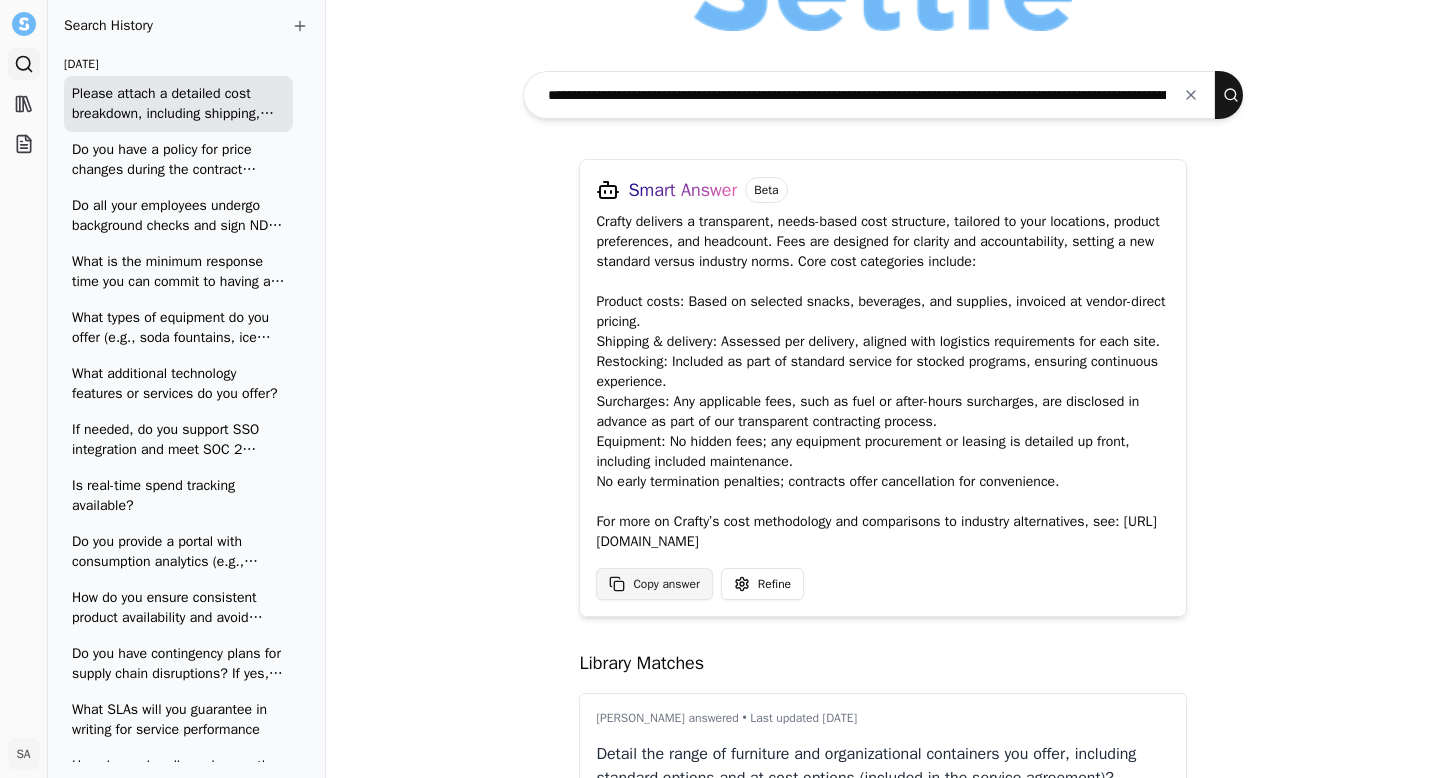 click on "Copy answer" at bounding box center (666, 584) 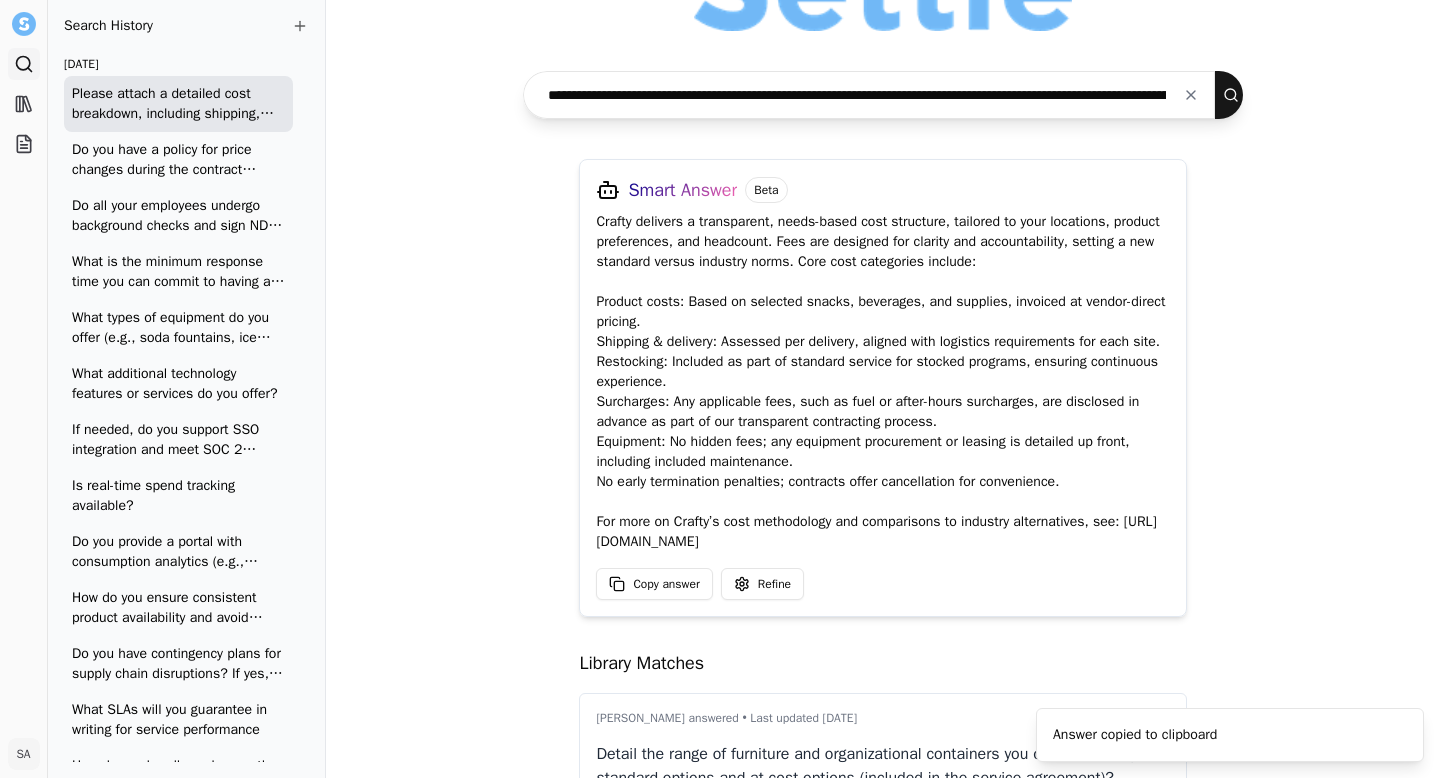 click at bounding box center (1191, 95) 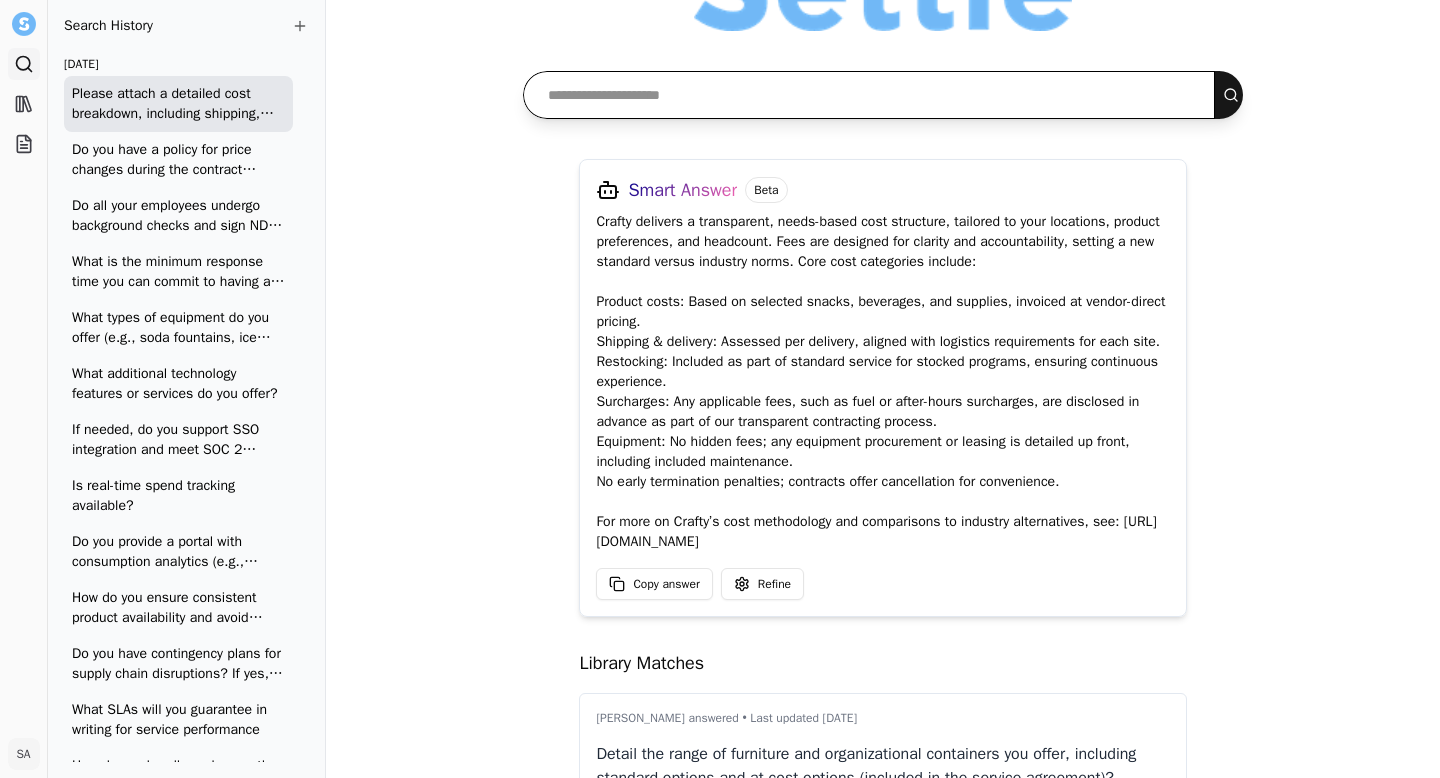 click at bounding box center (869, 95) 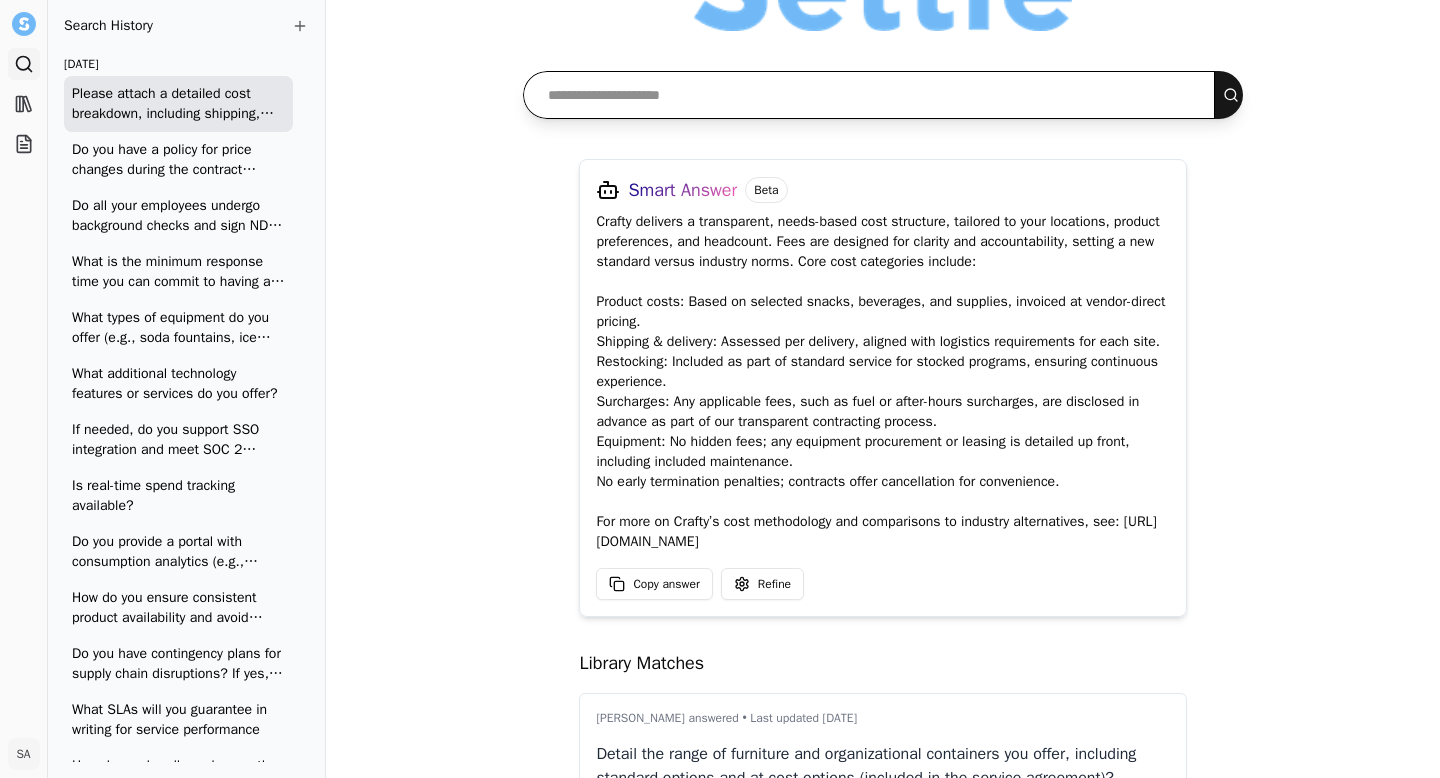 paste on "**********" 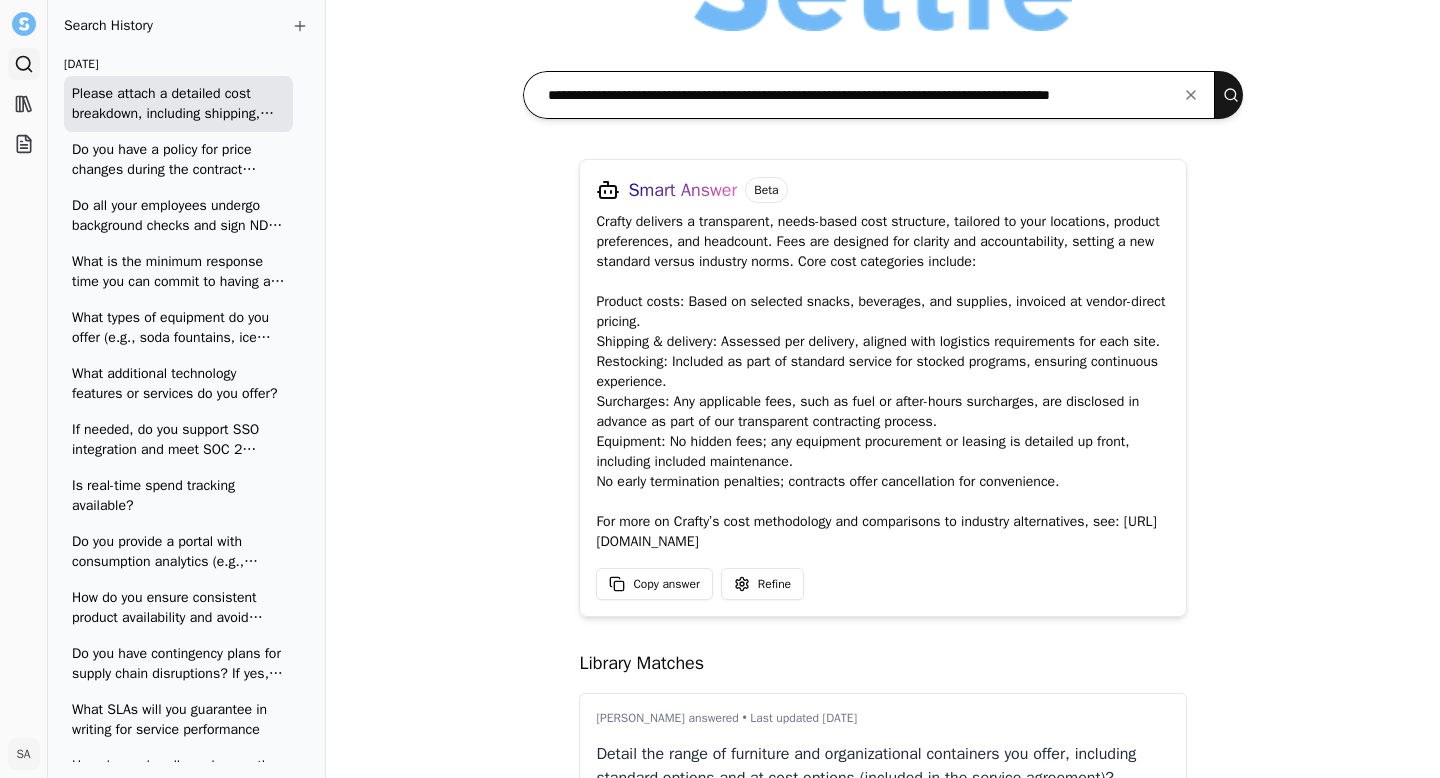 scroll, scrollTop: 0, scrollLeft: 44, axis: horizontal 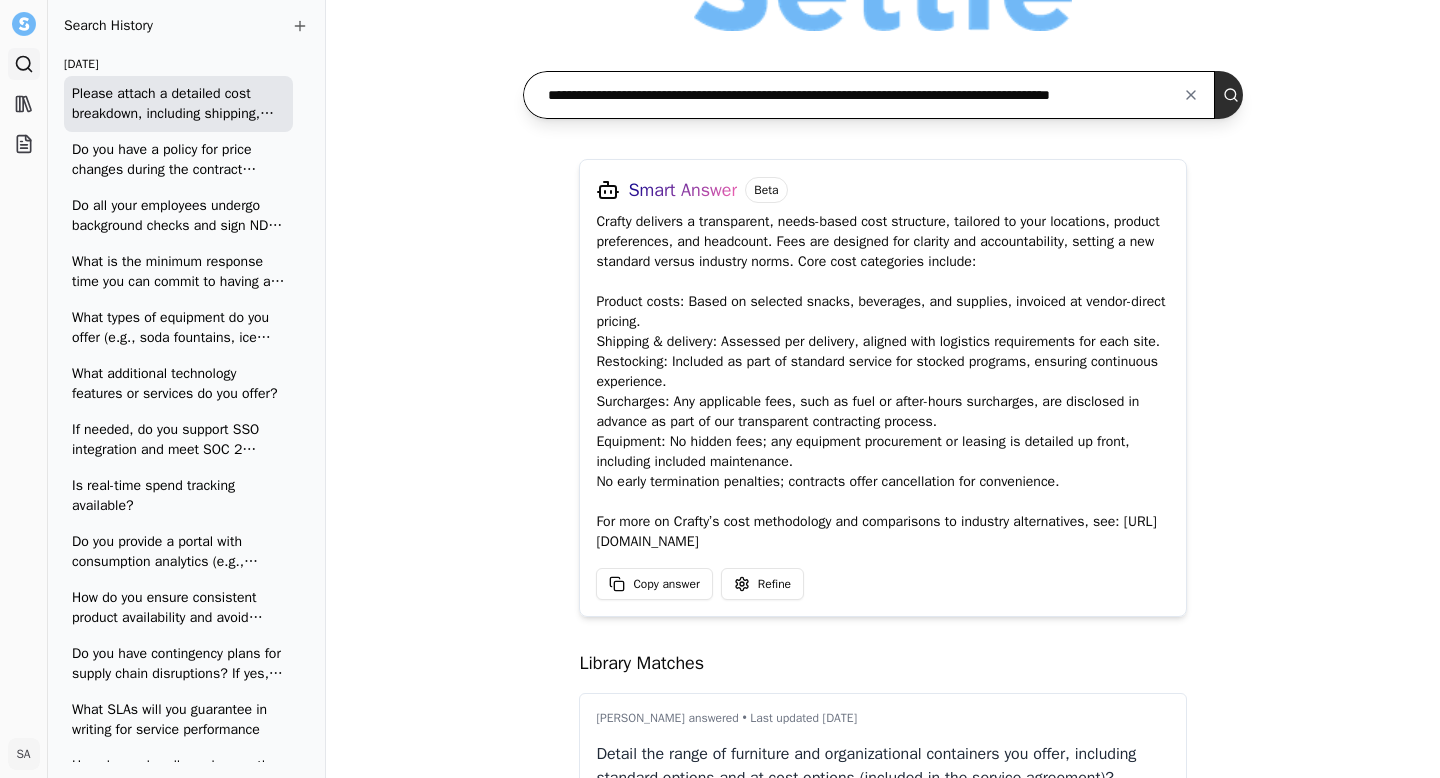 type on "**********" 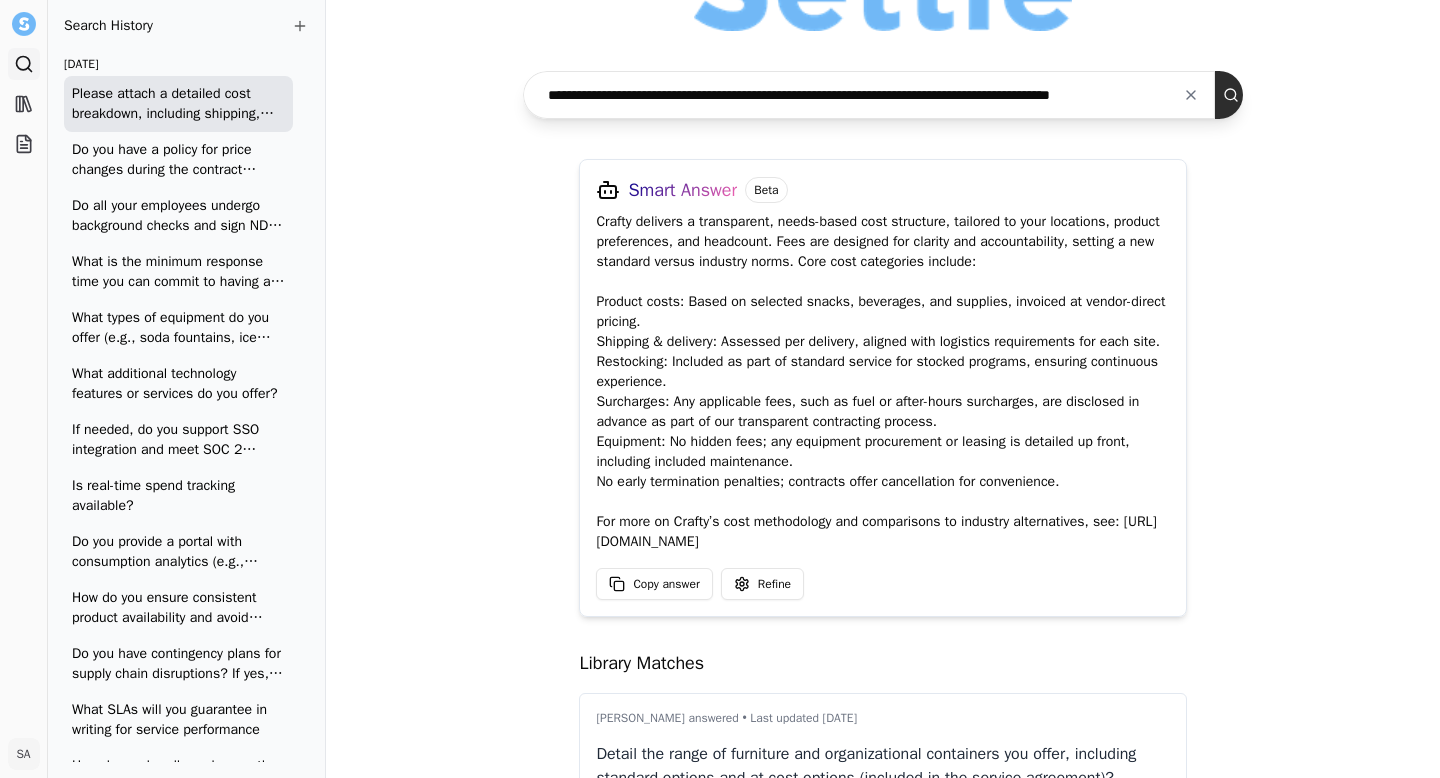 scroll, scrollTop: 0, scrollLeft: 0, axis: both 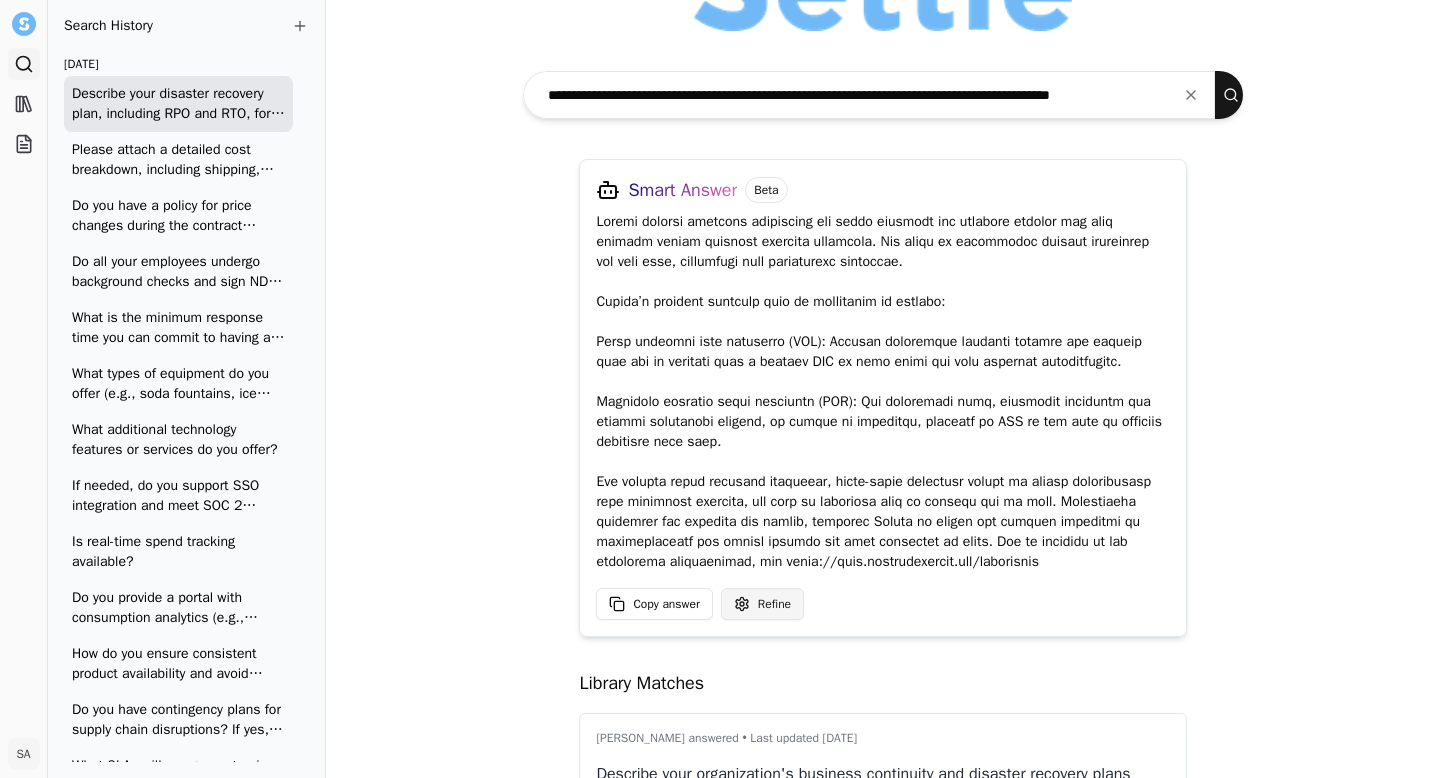 click on "Search Library Projects SA Shenise Alexander Toggle Sidebar Search Search History Today  Describe your disaster recovery plan, including RPO and RTO, for customer support and data recovery  Please attach a detailed cost breakdown, including shipping, restocking, and surcharges and any other fees that could be charged? Do you have a policy for price changes during the contract period? If yes, please advise  Do all your employees undergo background checks and sign NDAs that will apply to our account? Please describe What is the minimum response time you can commit to having a technician onsite that can be put in writing? What types of equipment do you offer (e.g., soda fountains, ice machines, water dispensers, refrigerators, coolers, vending machines)? What additional technology features or services do you offer?  If needed, do you support SSO integration and meet SOC 2 compliance requirements? If no, describe Is real-time spend tracking available?  Core Competency. Describe your company’s core competencies." at bounding box center [720, 389] 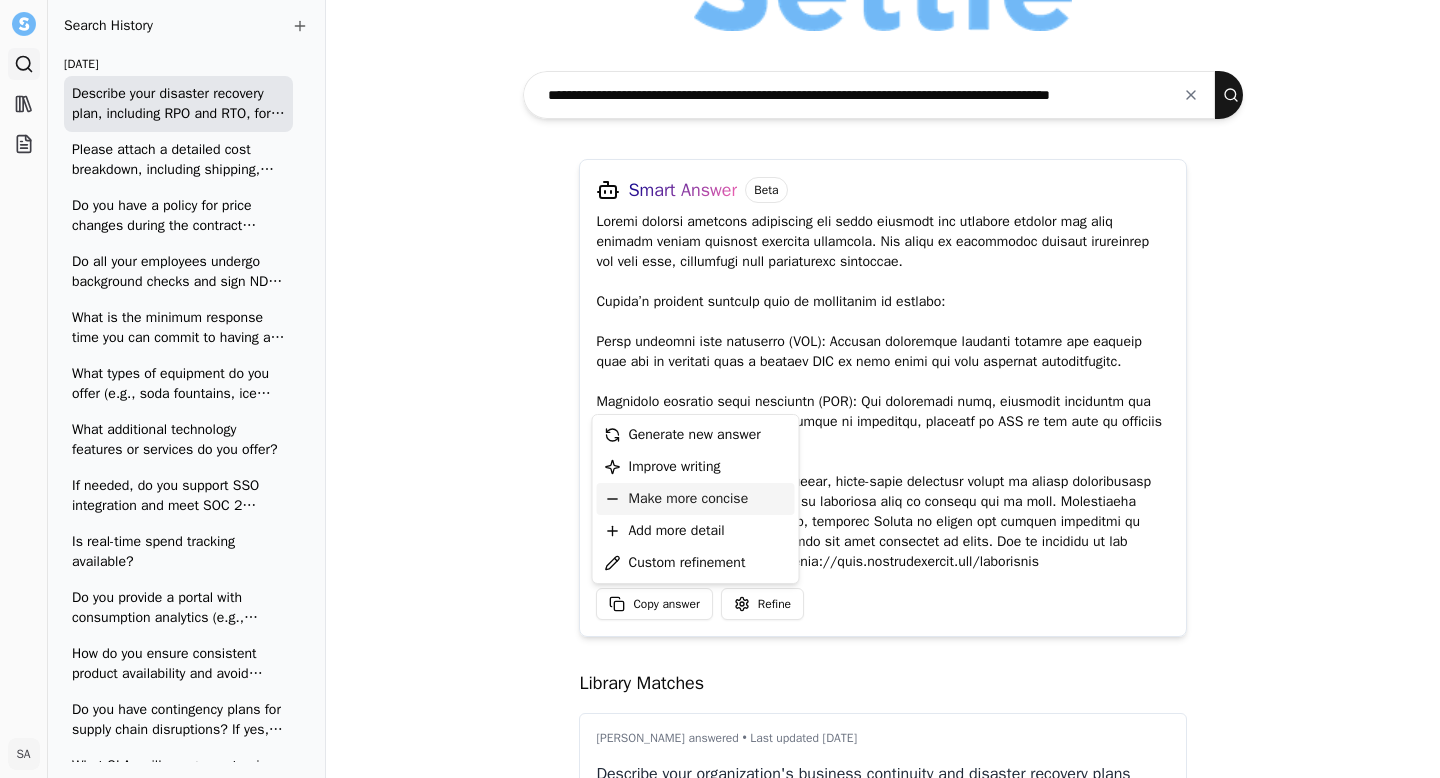 click on "Make more concise" at bounding box center [689, 499] 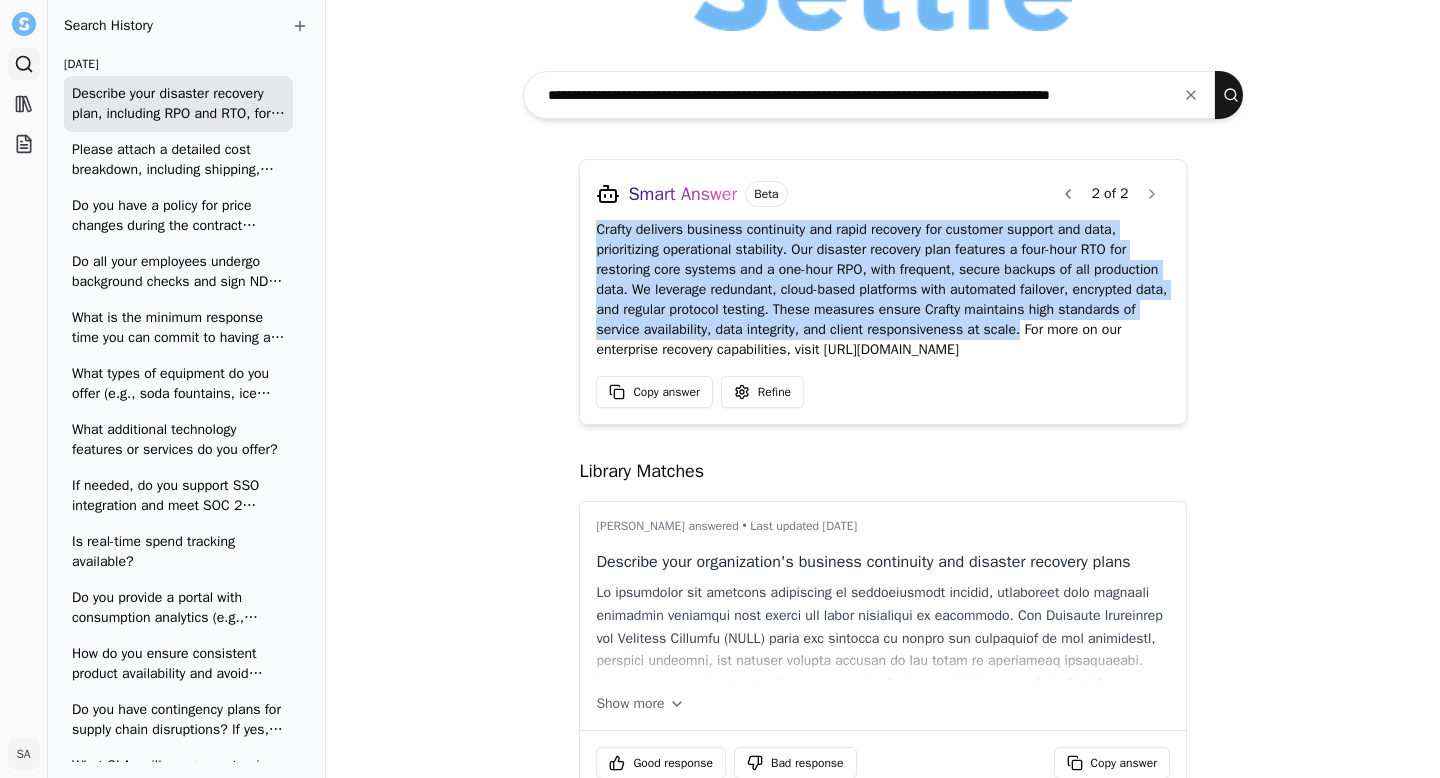drag, startPoint x: 583, startPoint y: 227, endPoint x: 1023, endPoint y: 328, distance: 451.44324 